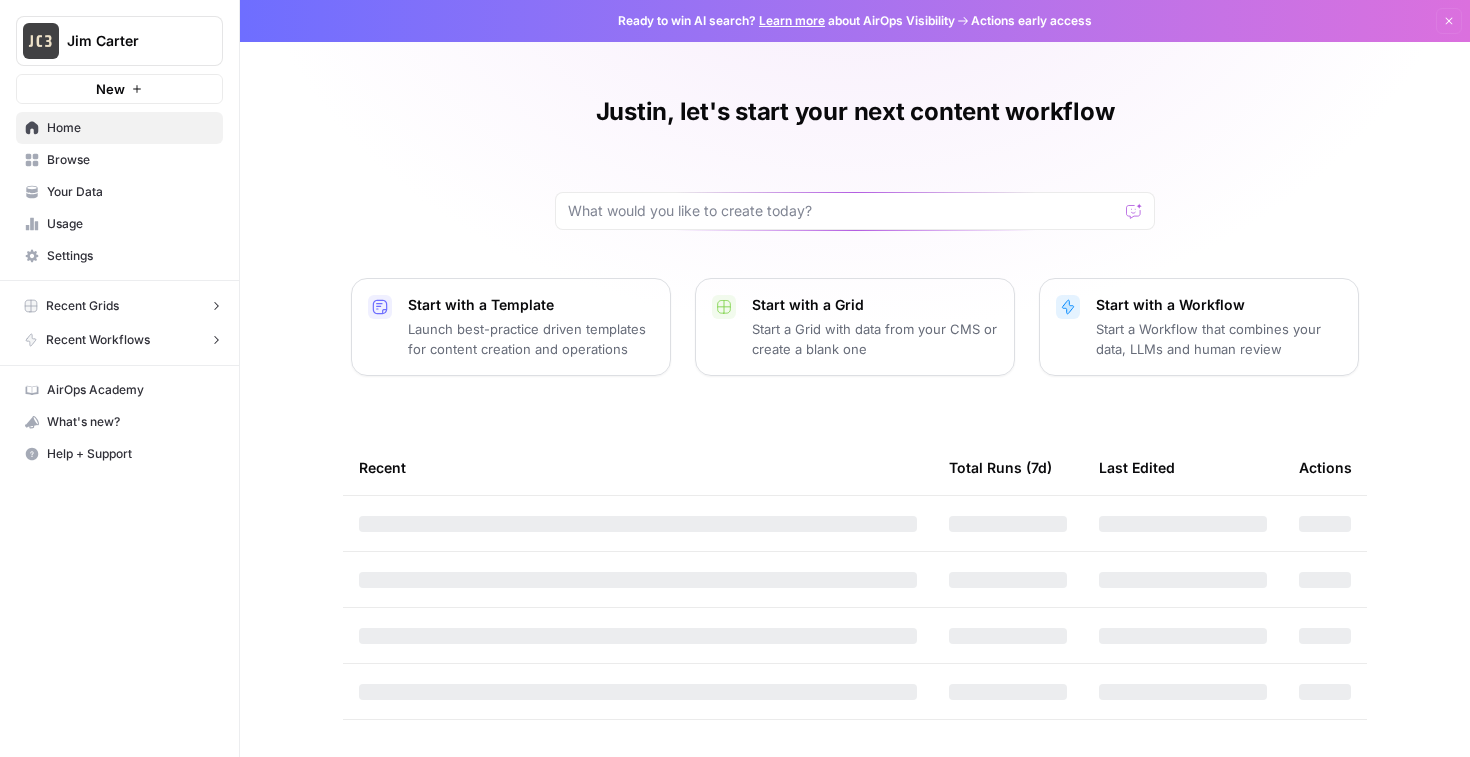scroll, scrollTop: 0, scrollLeft: 0, axis: both 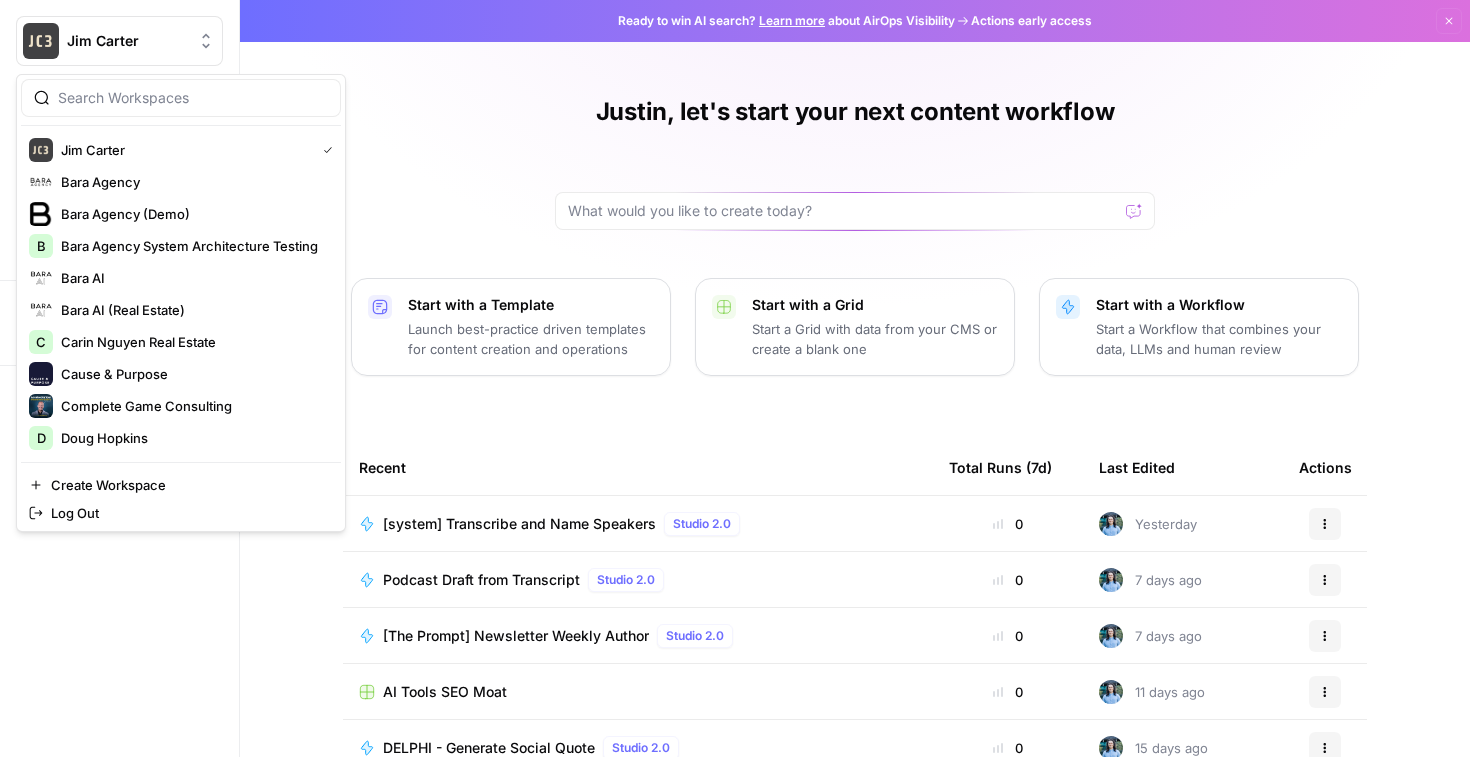 click on "Jim Carter" at bounding box center [119, 41] 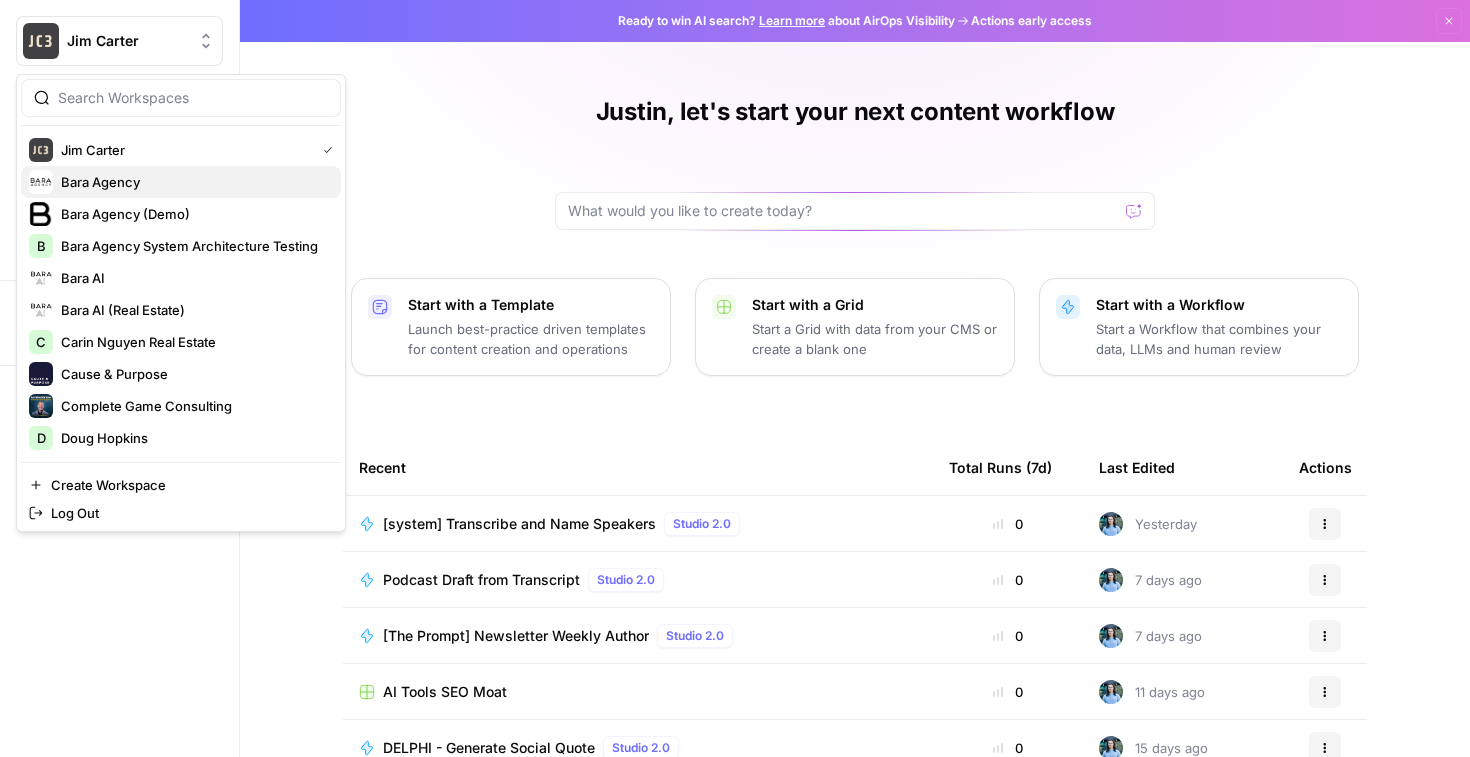 click on "Bara Agency" at bounding box center (193, 182) 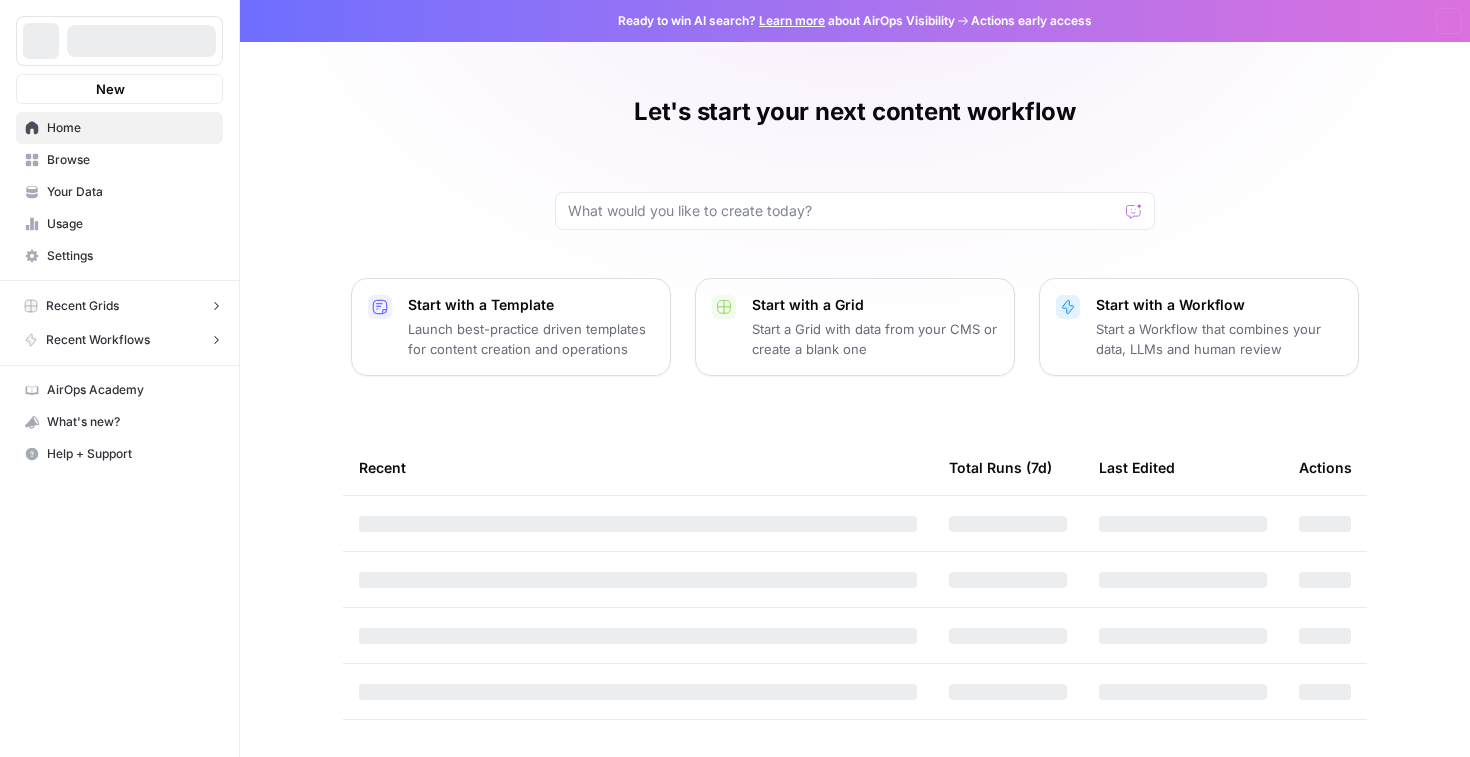 scroll, scrollTop: 0, scrollLeft: 0, axis: both 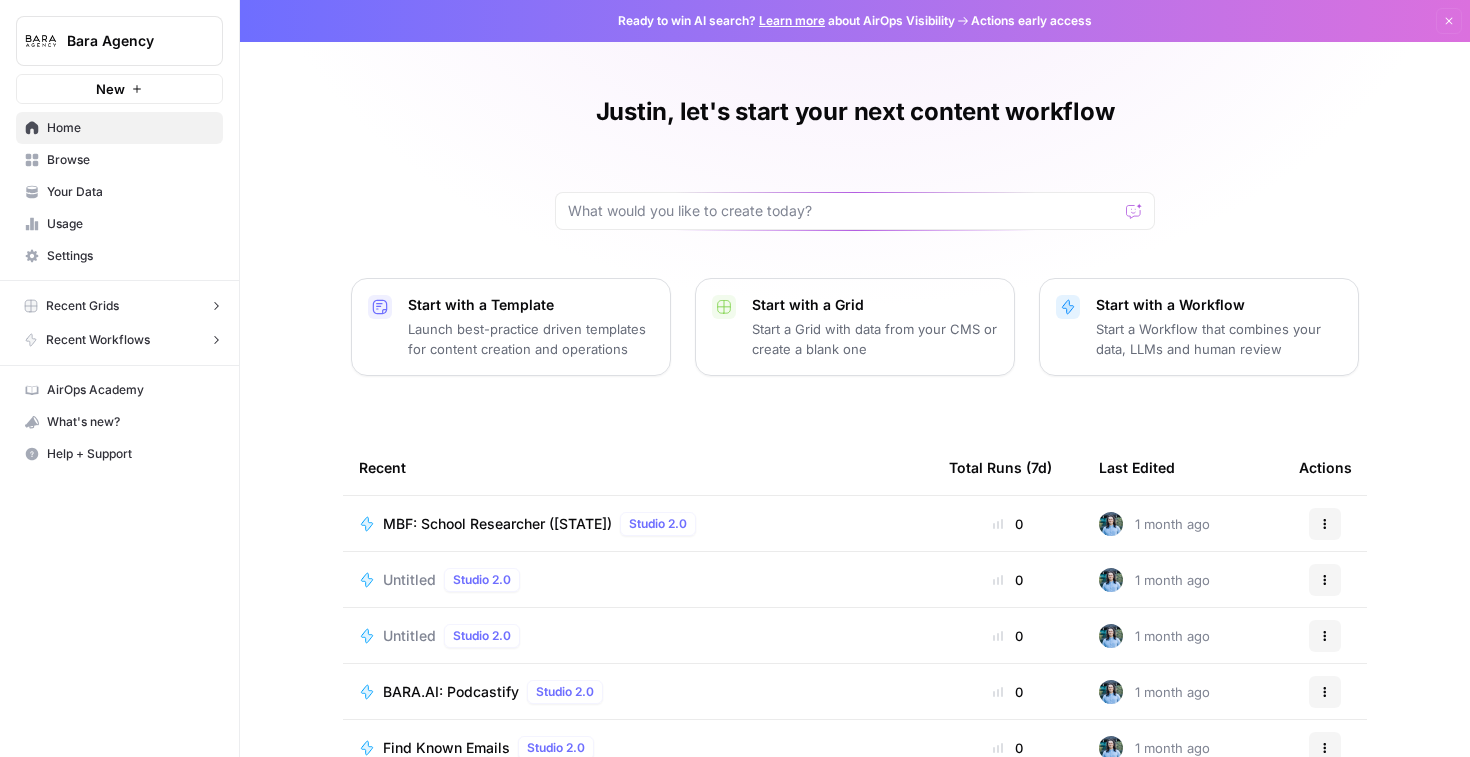 click on "Usage" at bounding box center (130, 224) 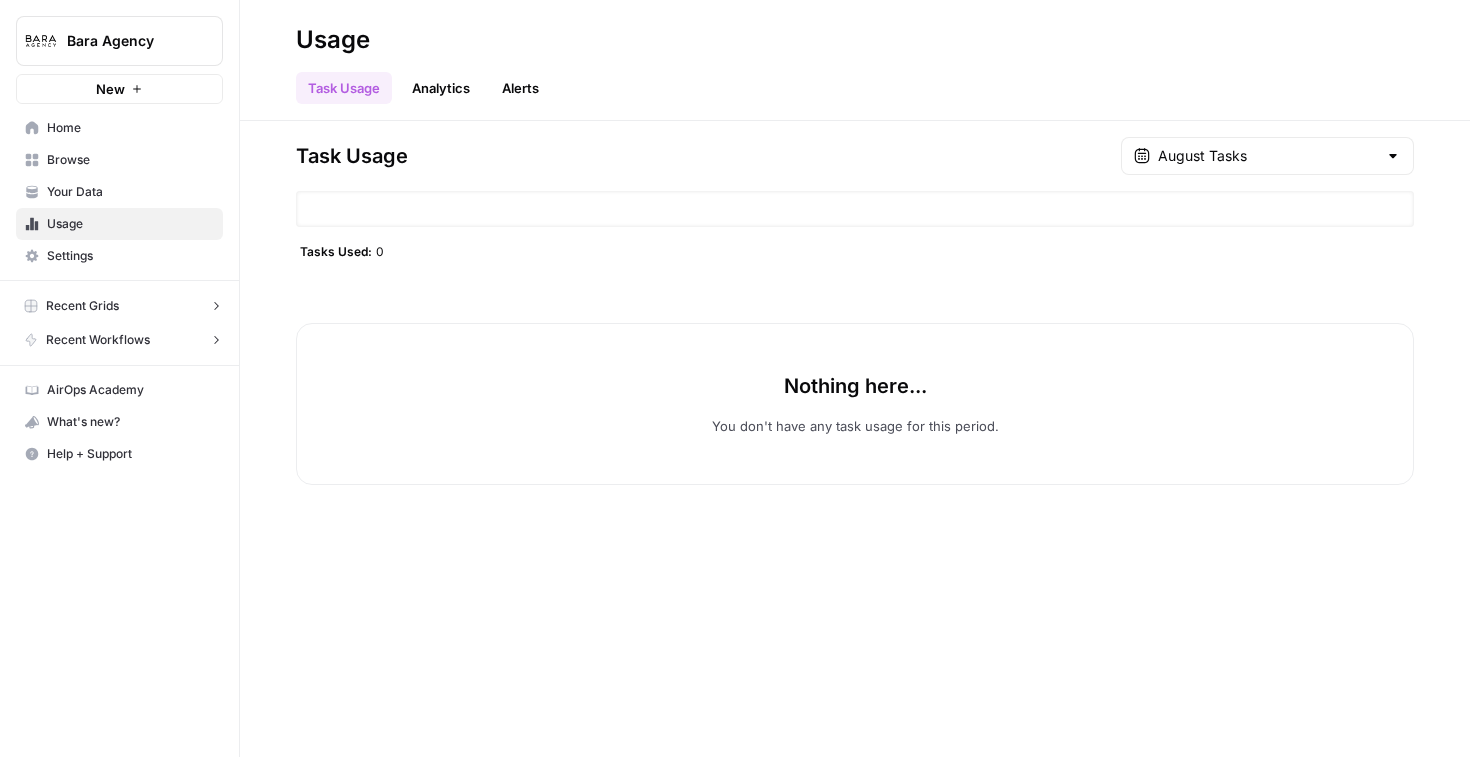 click on "August Tasks" at bounding box center (1267, 156) 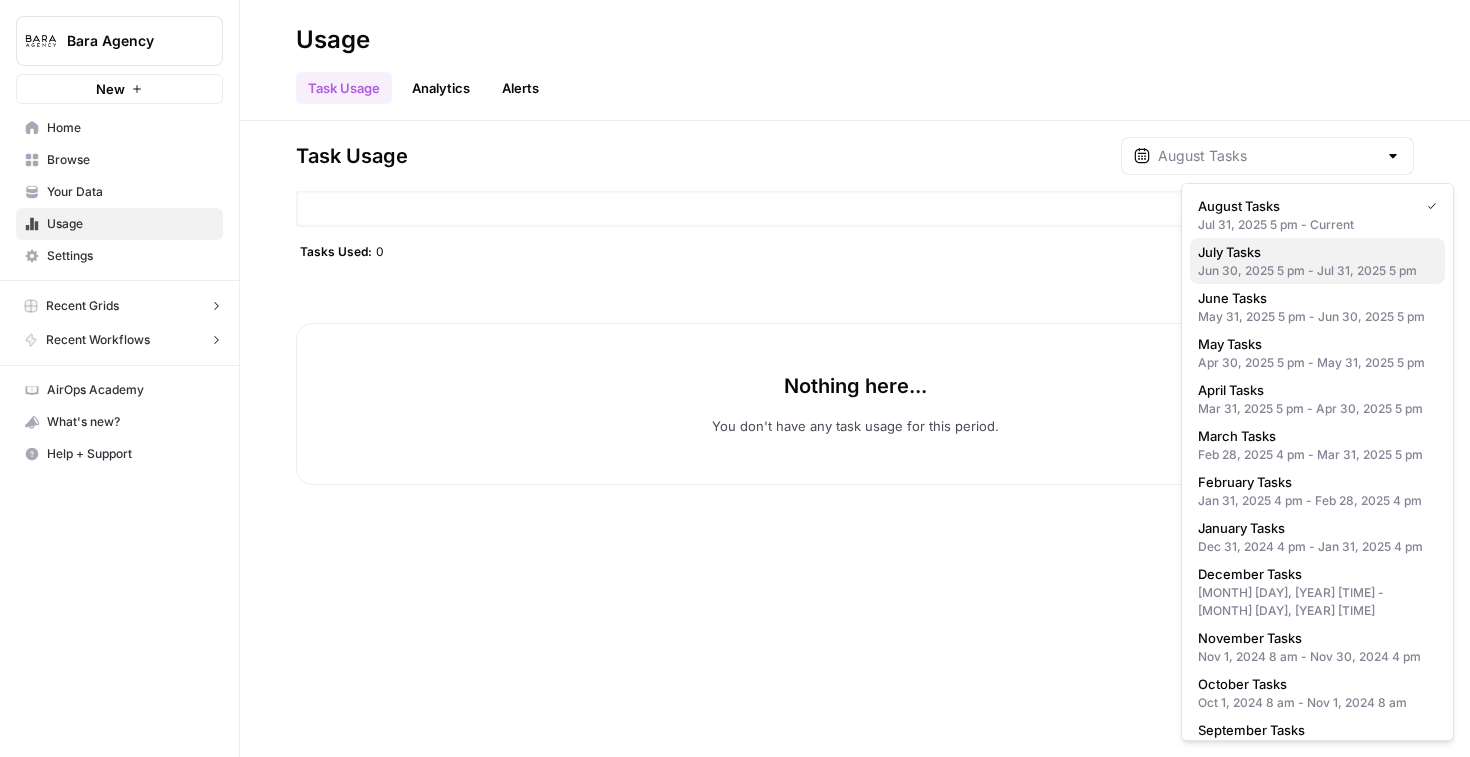 click on "July Tasks" at bounding box center [1313, 252] 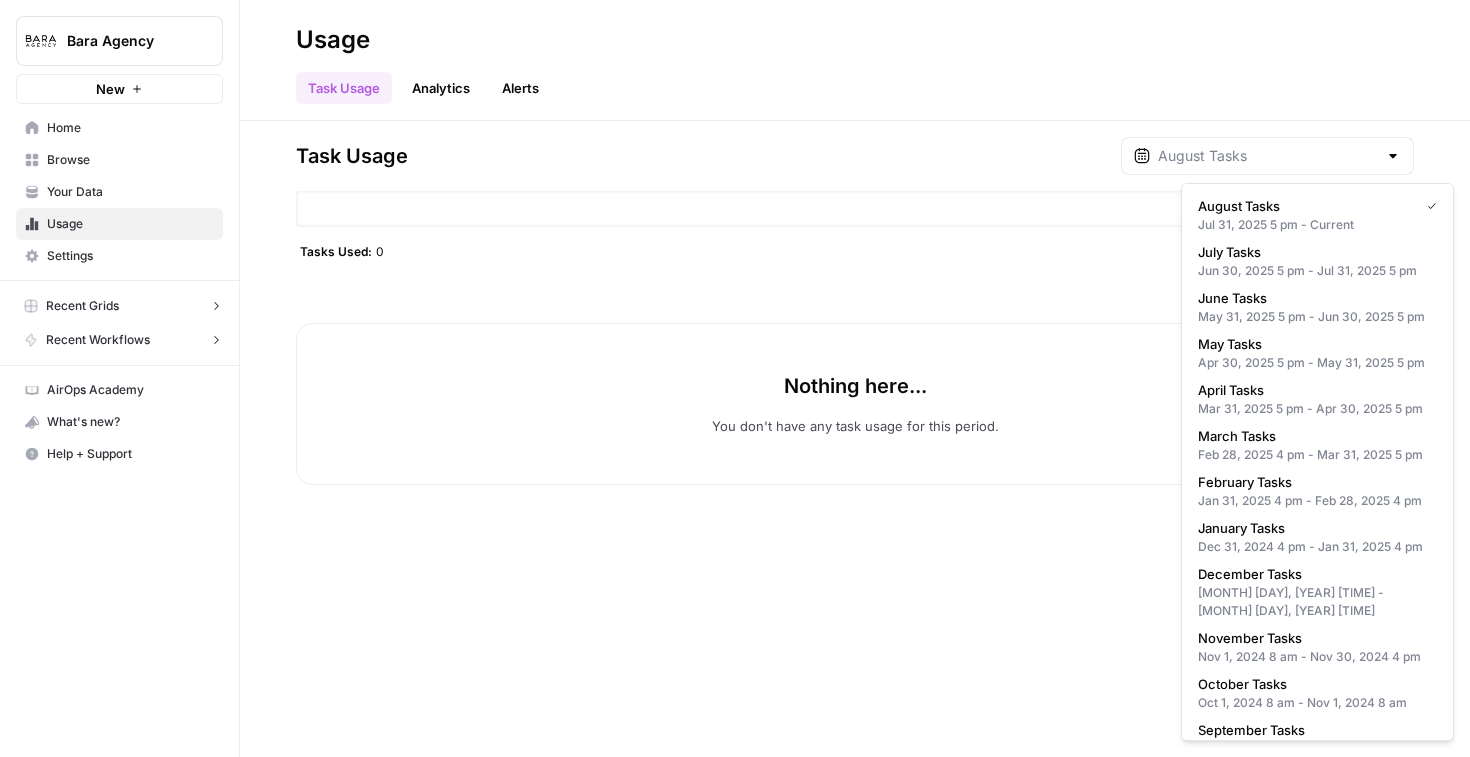 type on "July Tasks" 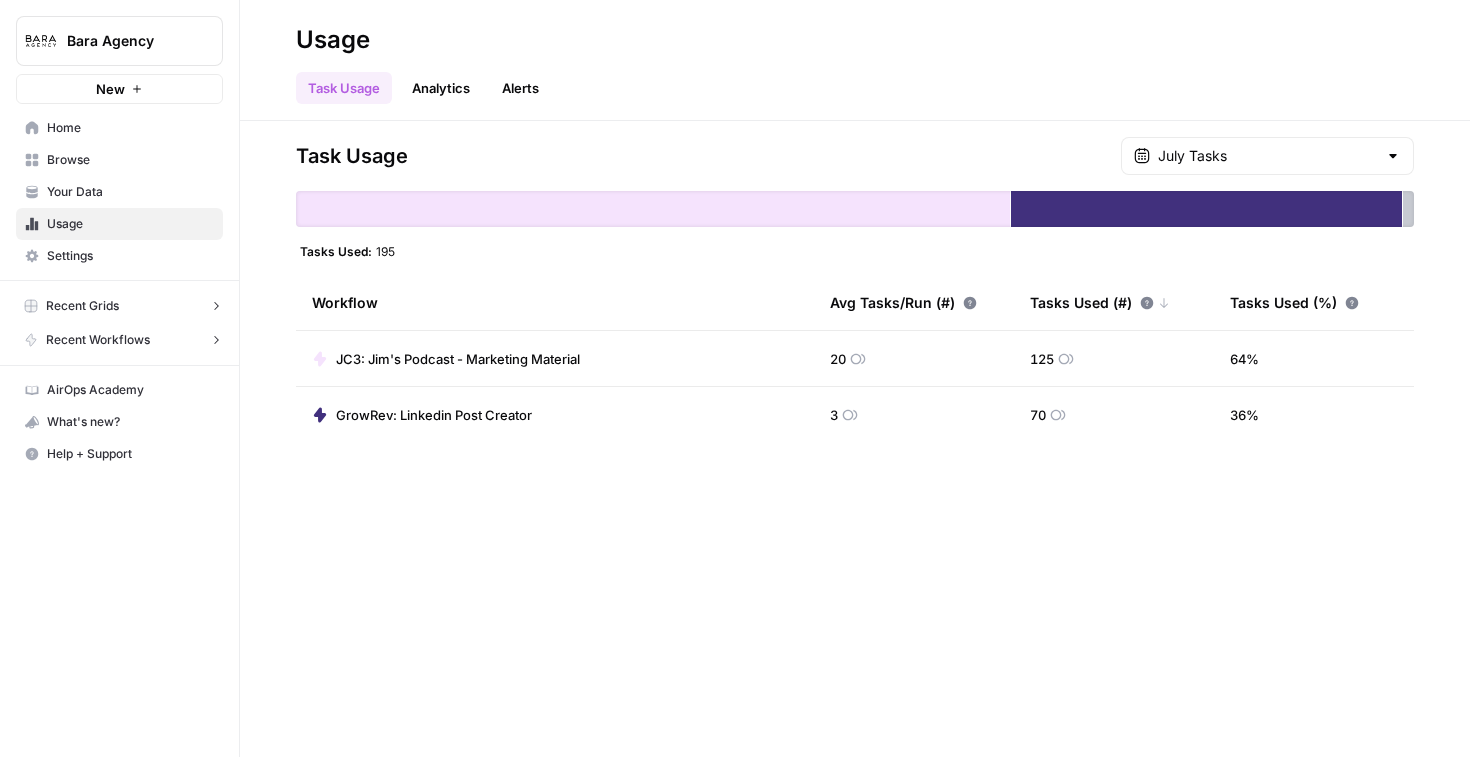 click on "JC3: Jim's Podcast - Marketing Material" at bounding box center [458, 359] 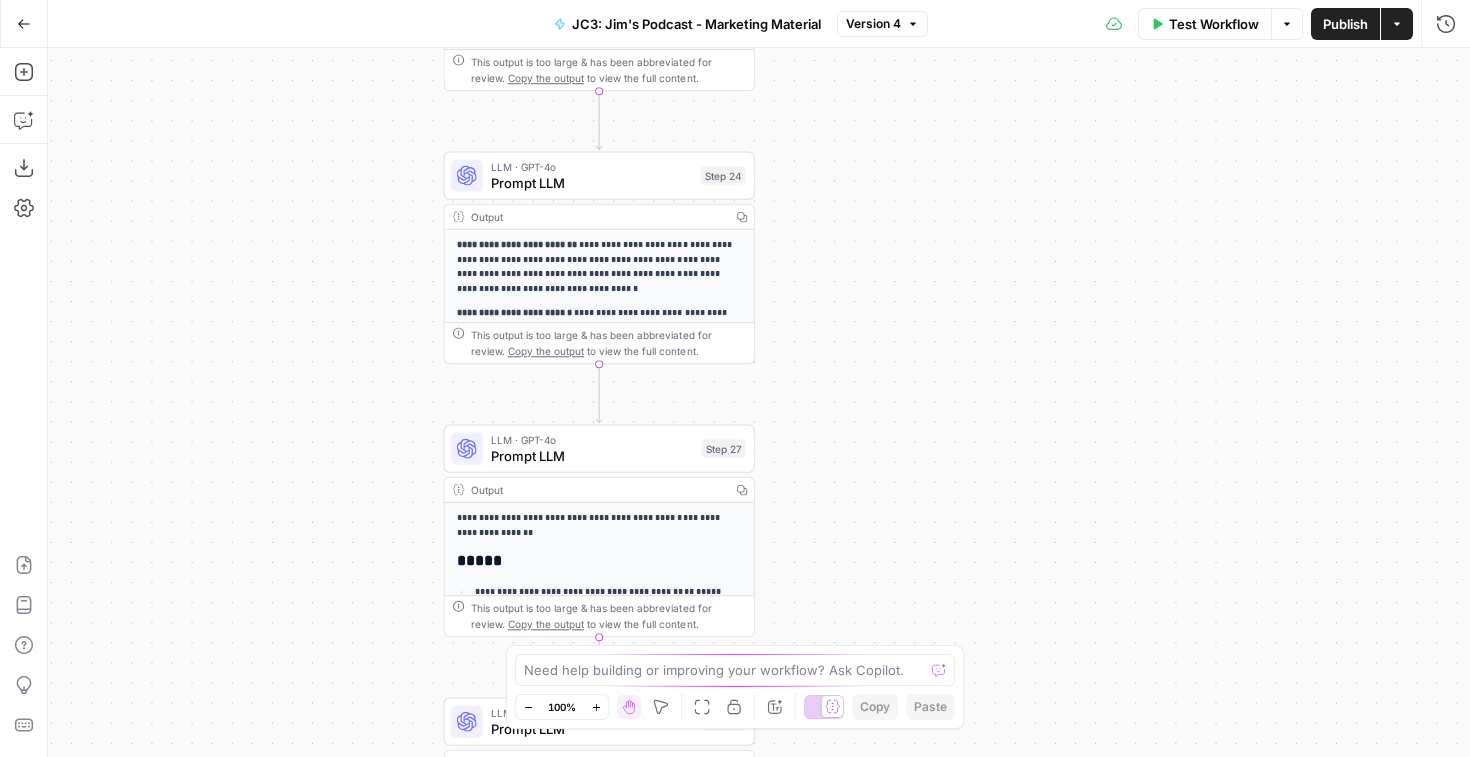 drag, startPoint x: 749, startPoint y: 232, endPoint x: 873, endPoint y: 534, distance: 326.4659 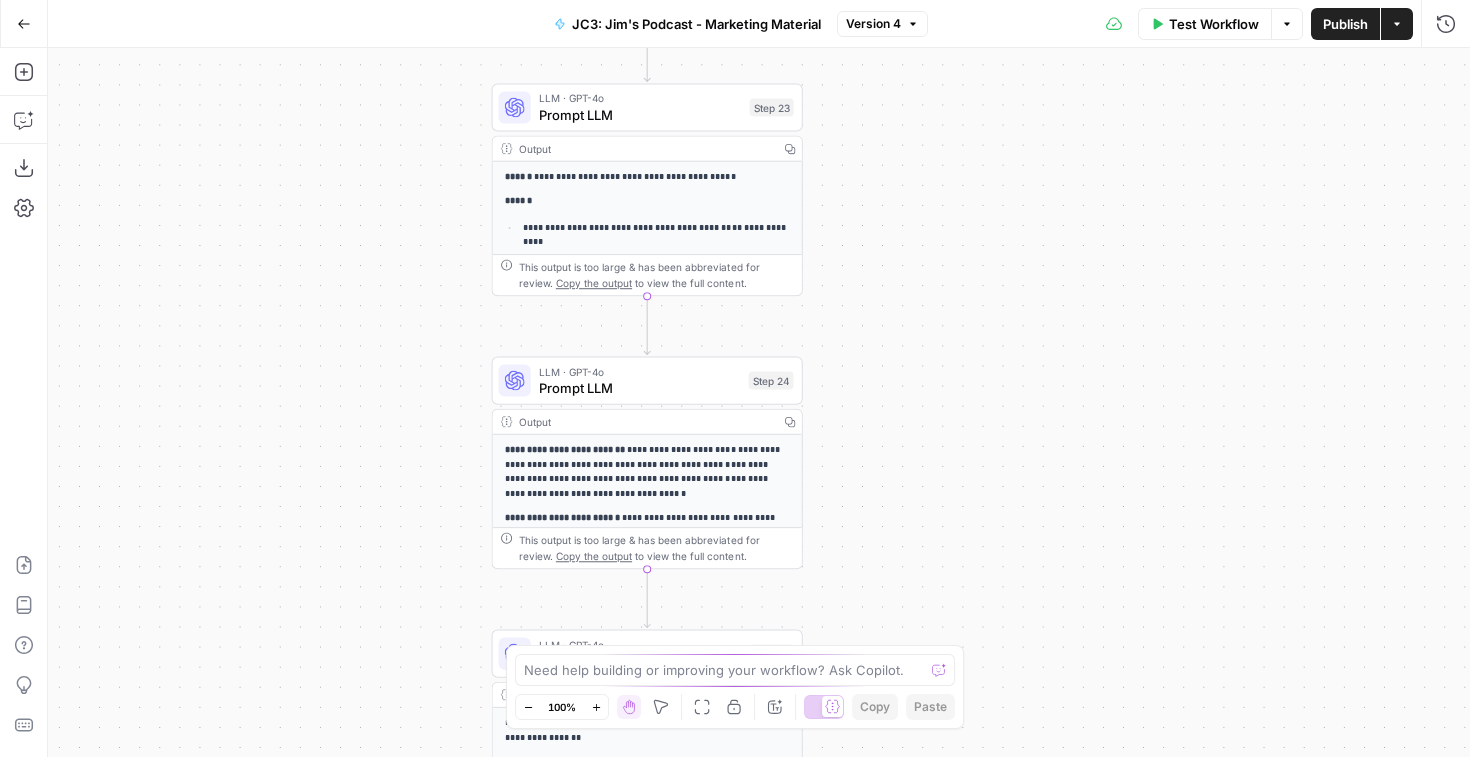drag, startPoint x: 902, startPoint y: 291, endPoint x: 950, endPoint y: 496, distance: 210.54453 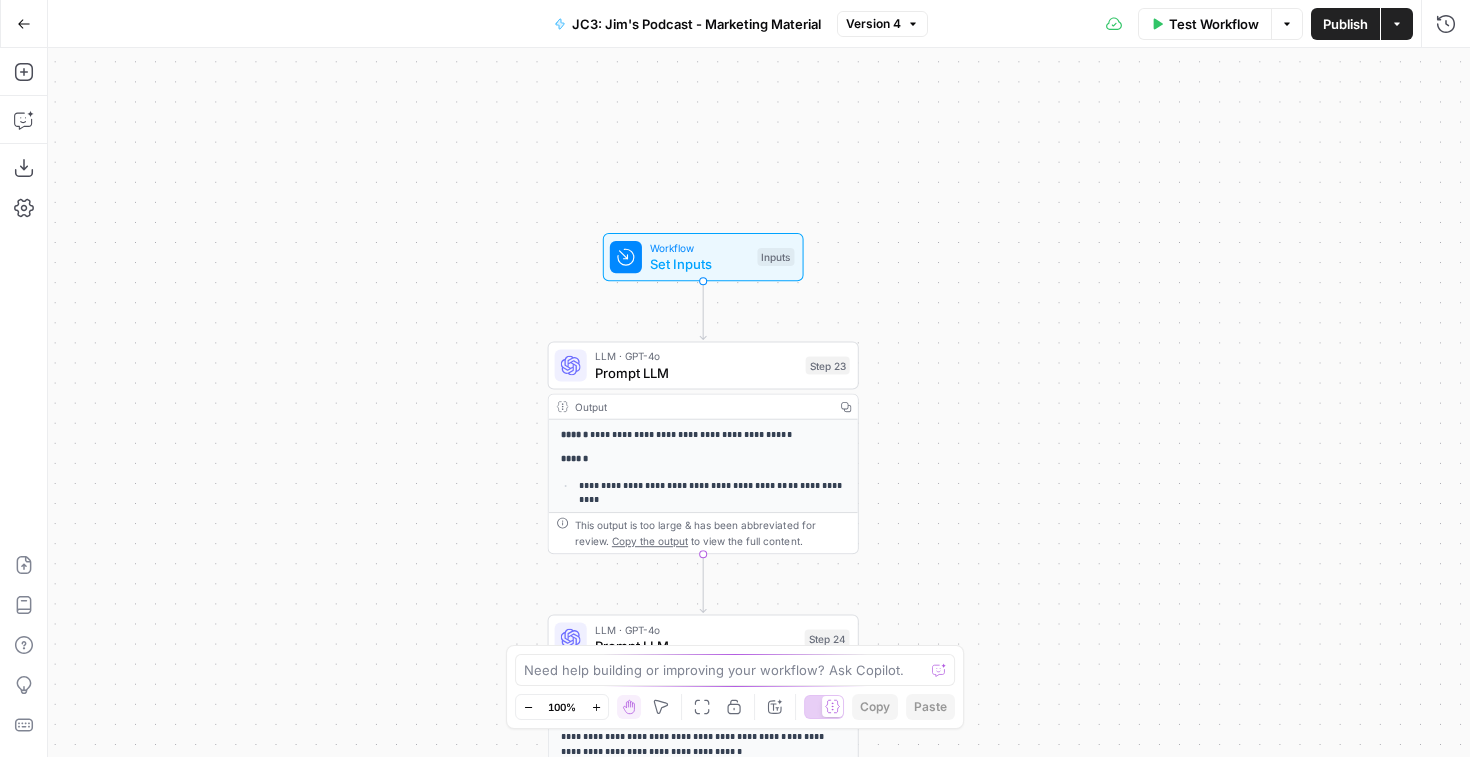 drag, startPoint x: 935, startPoint y: 215, endPoint x: 991, endPoint y: 442, distance: 233.80548 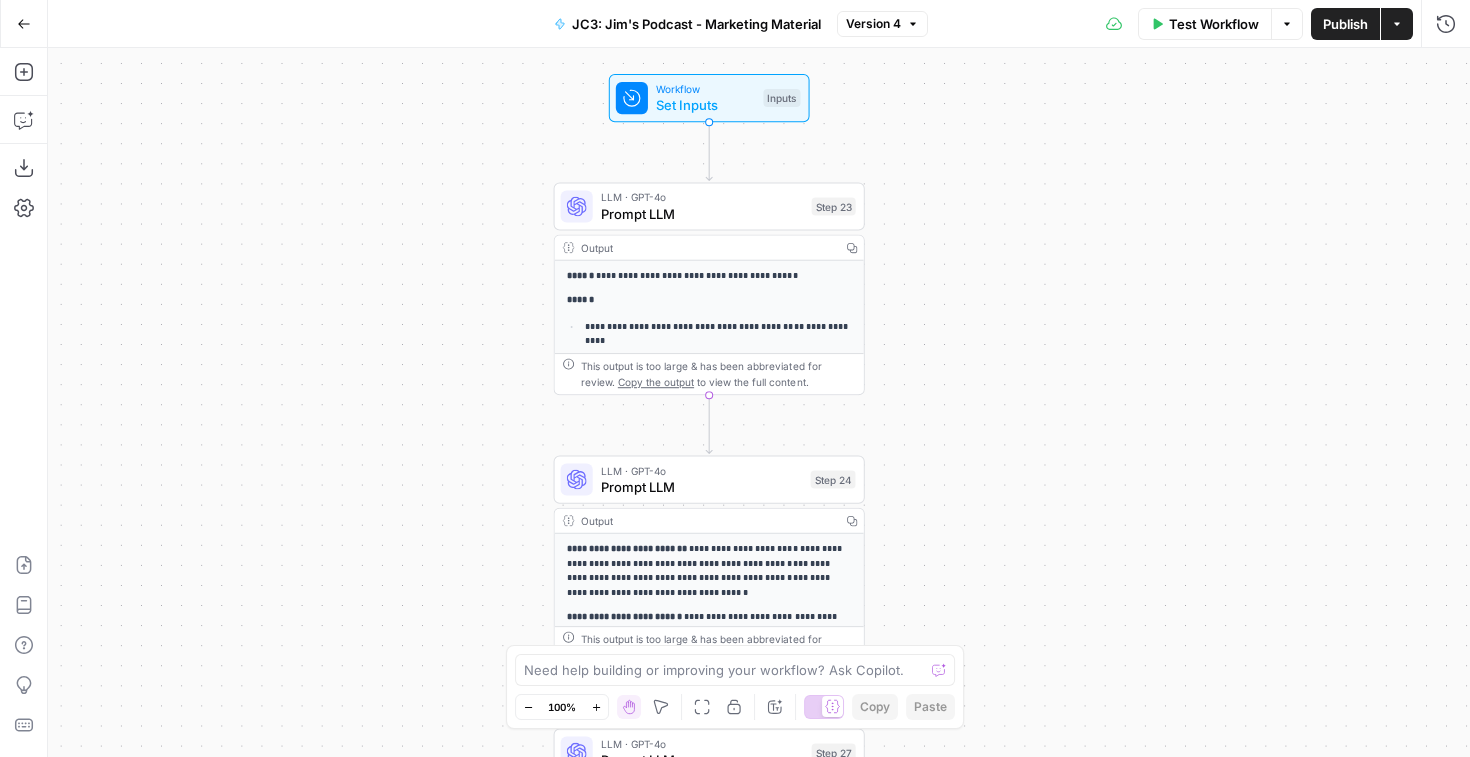 drag, startPoint x: 1004, startPoint y: 404, endPoint x: 1010, endPoint y: 276, distance: 128.14055 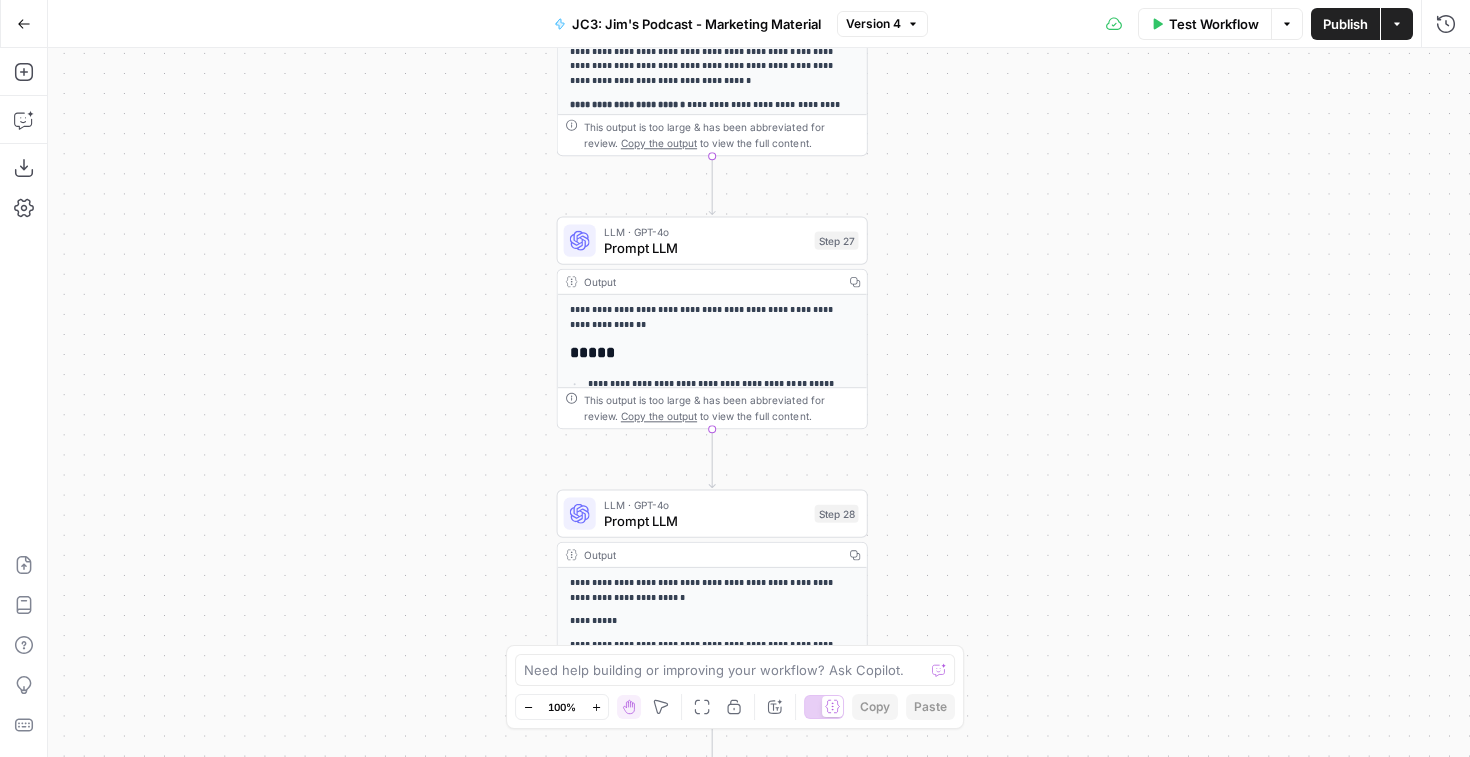 drag, startPoint x: 1001, startPoint y: 541, endPoint x: 1007, endPoint y: -25, distance: 566.0318 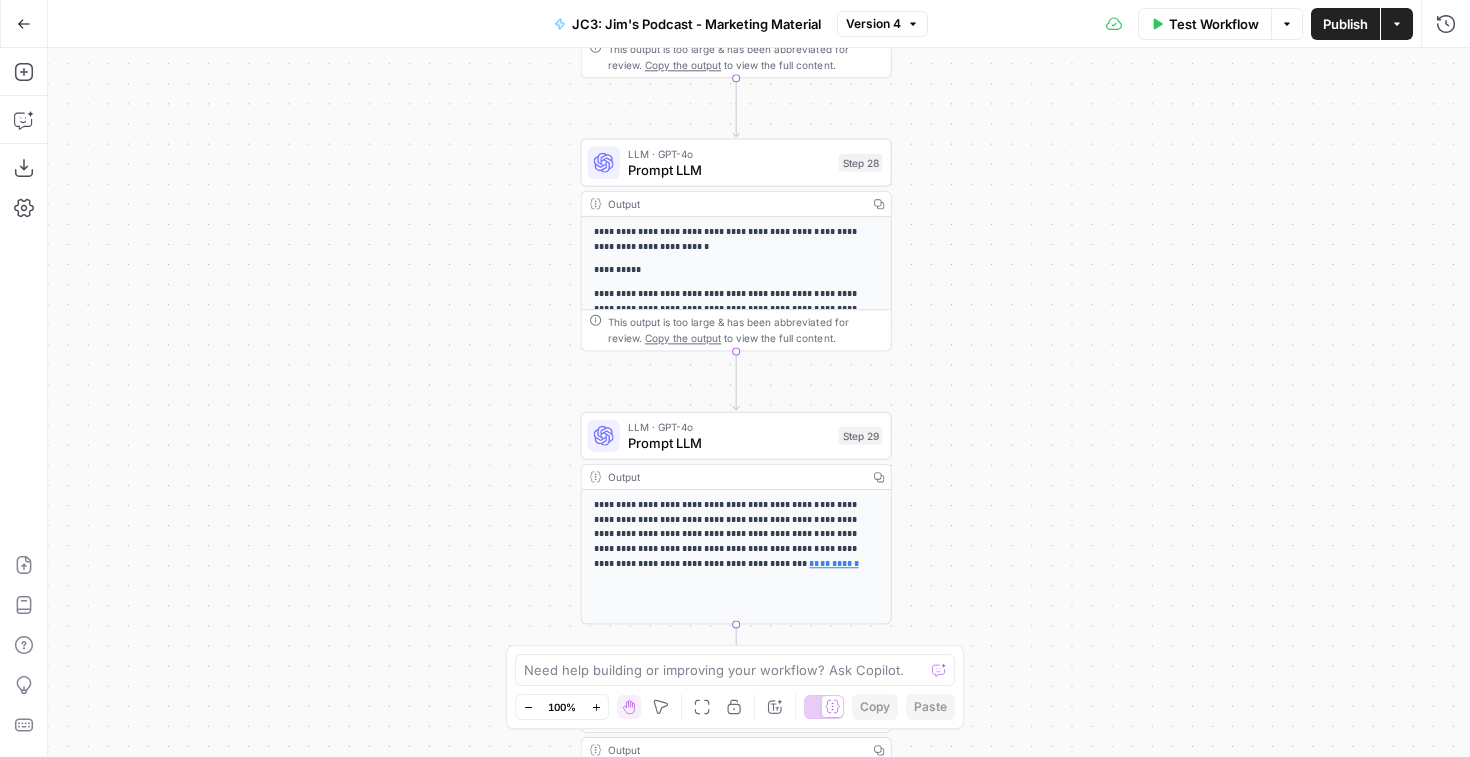 drag, startPoint x: 980, startPoint y: 423, endPoint x: 1001, endPoint y: 118, distance: 305.7221 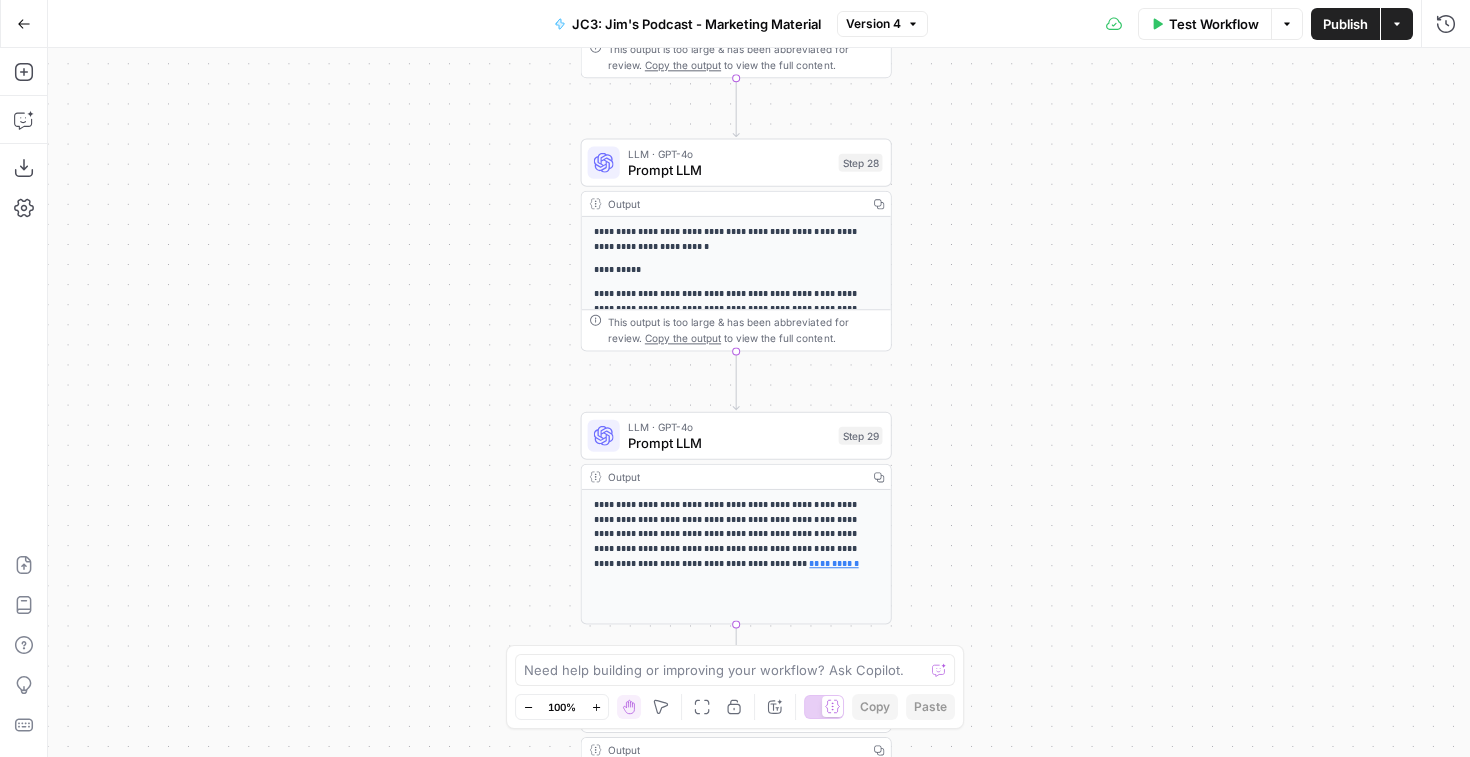 click on "**********" at bounding box center (759, 402) 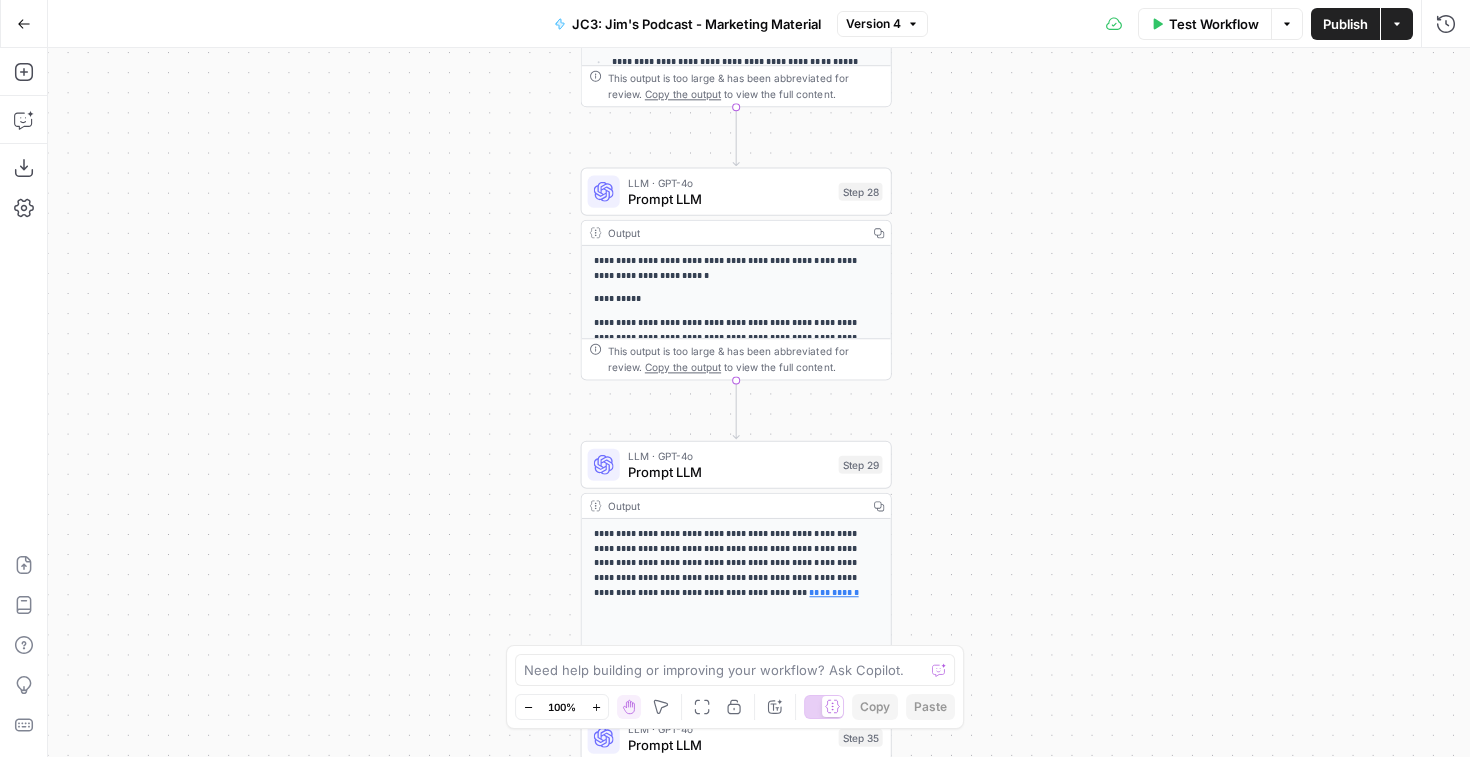 drag, startPoint x: 1063, startPoint y: 245, endPoint x: 1092, endPoint y: 814, distance: 569.7385 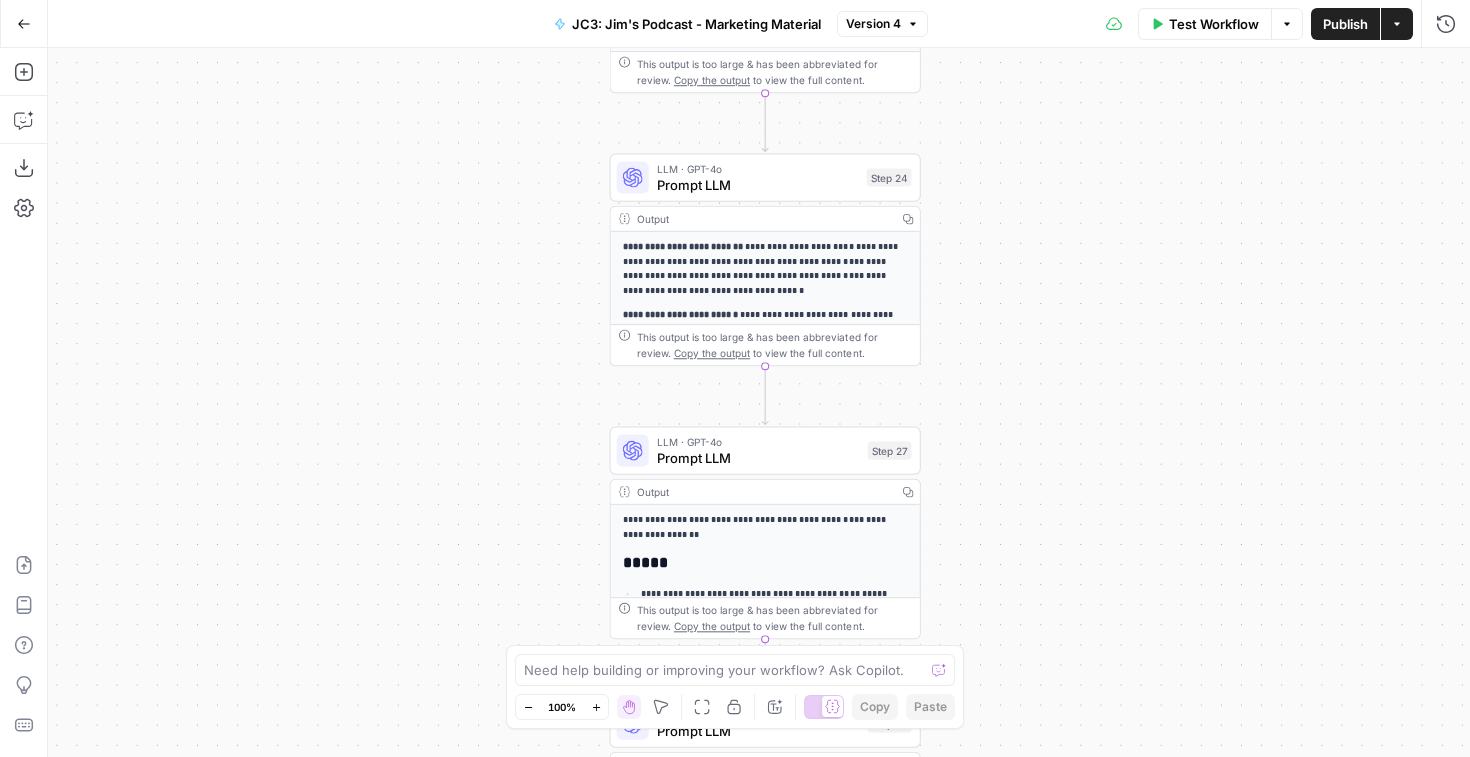 click 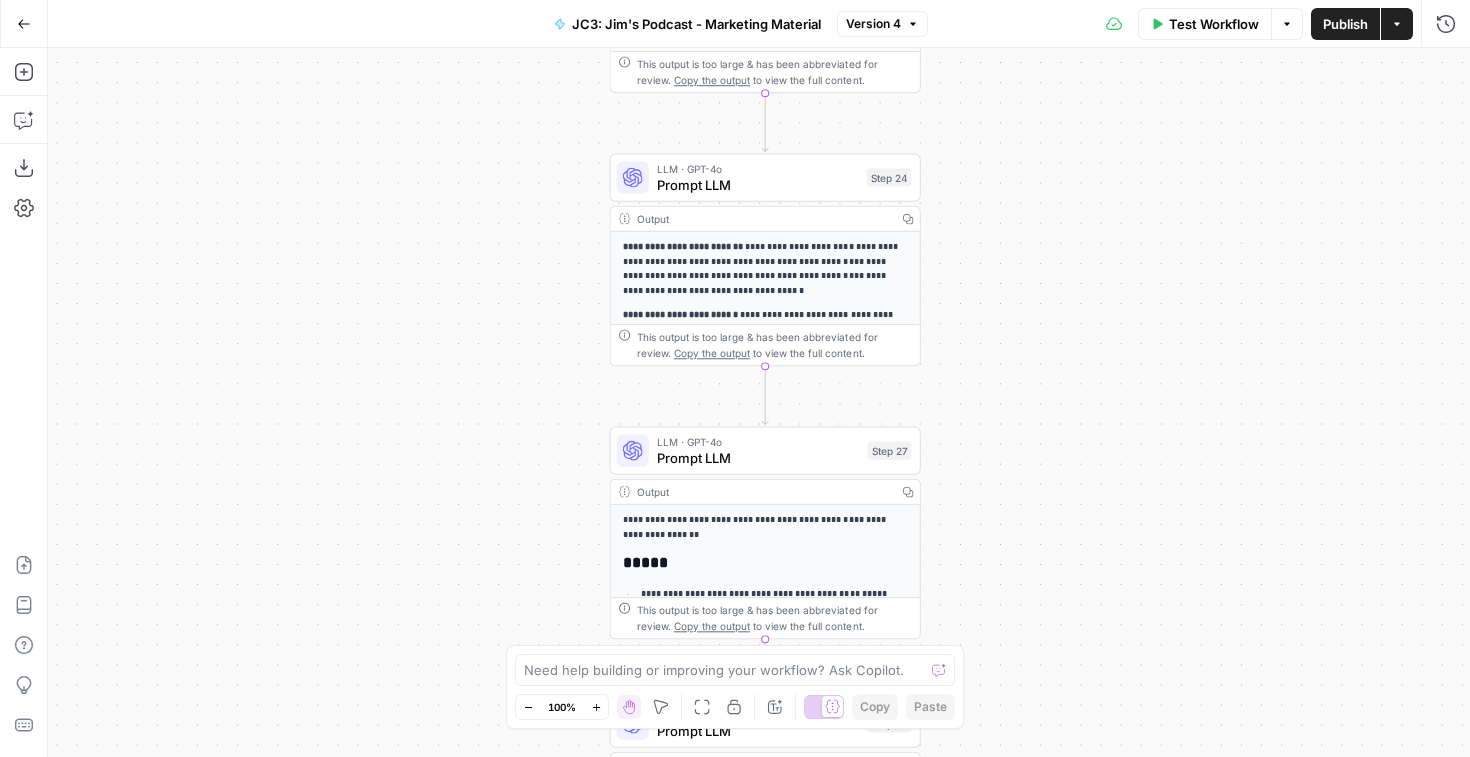 click on "Test Workflow" at bounding box center [1205, 24] 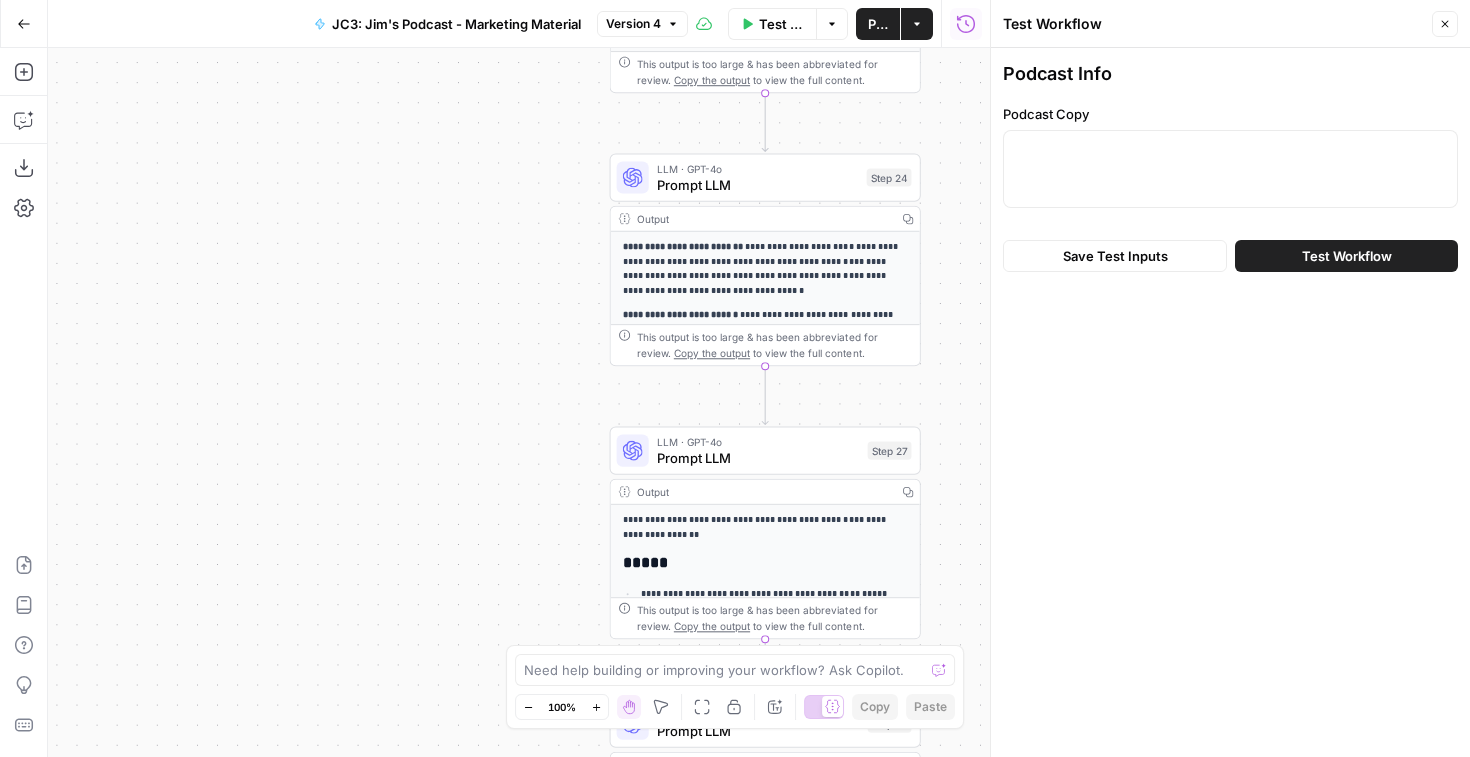 click 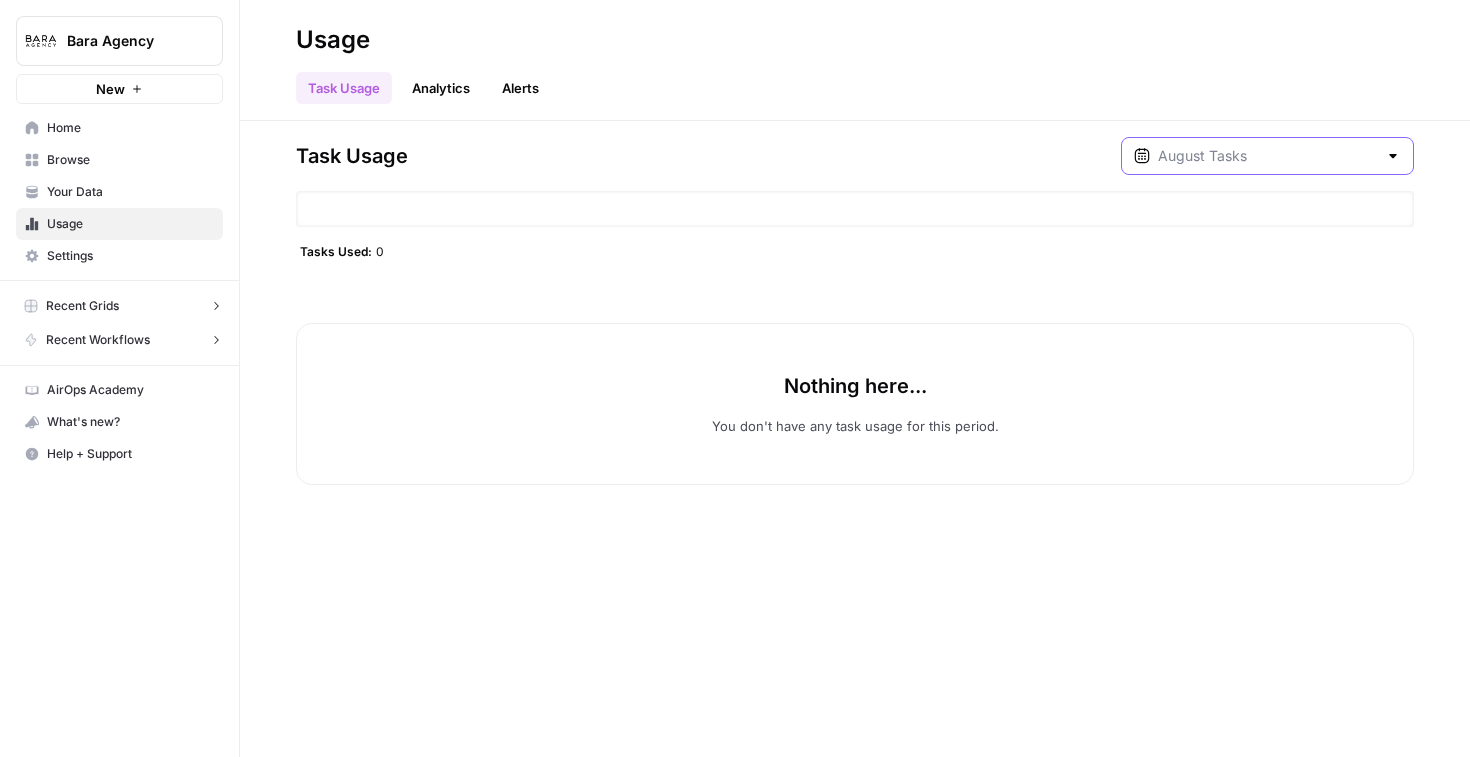 click at bounding box center (1267, 156) 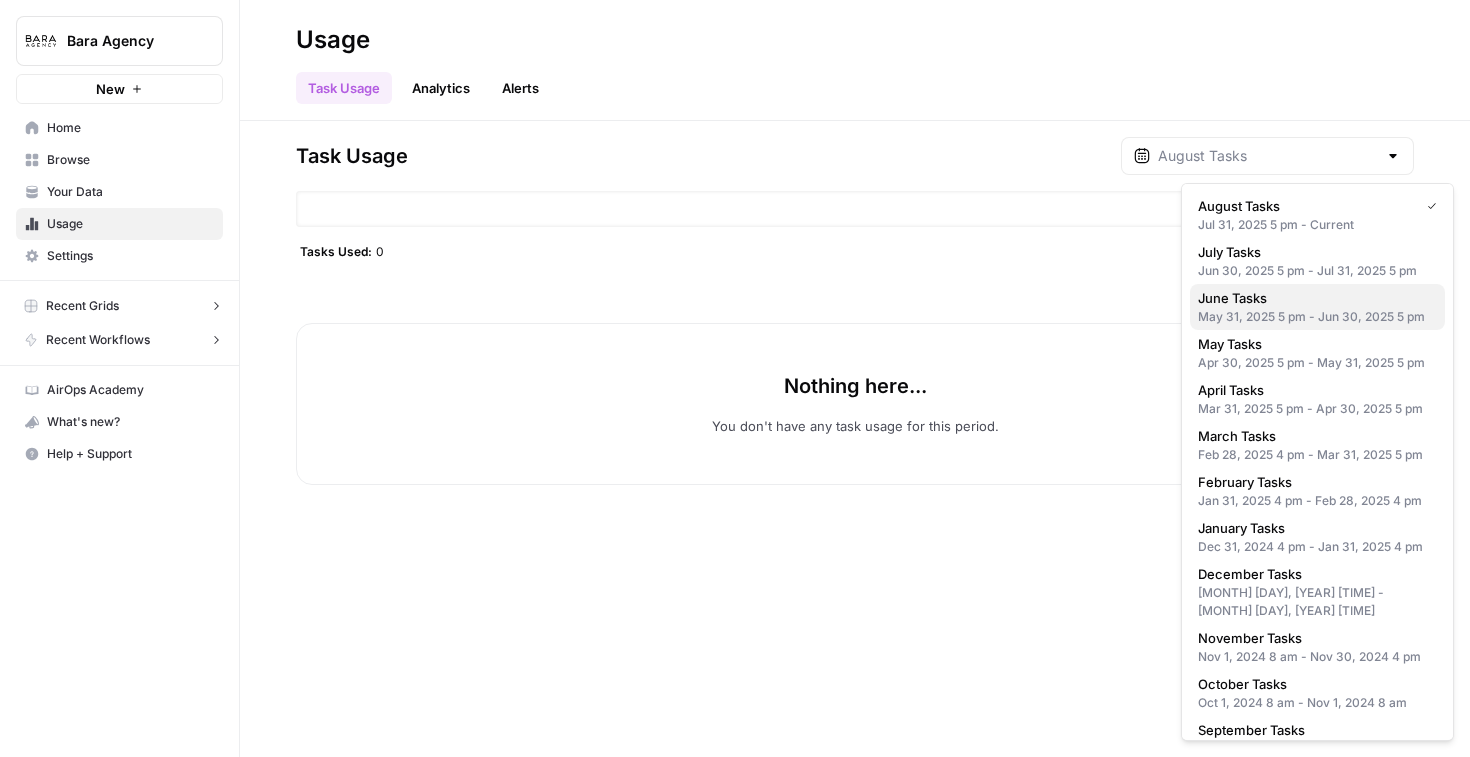 click on "[MONTH] Tasks [DATE] [TIME] - [DATE] [TIME]" at bounding box center [1317, 307] 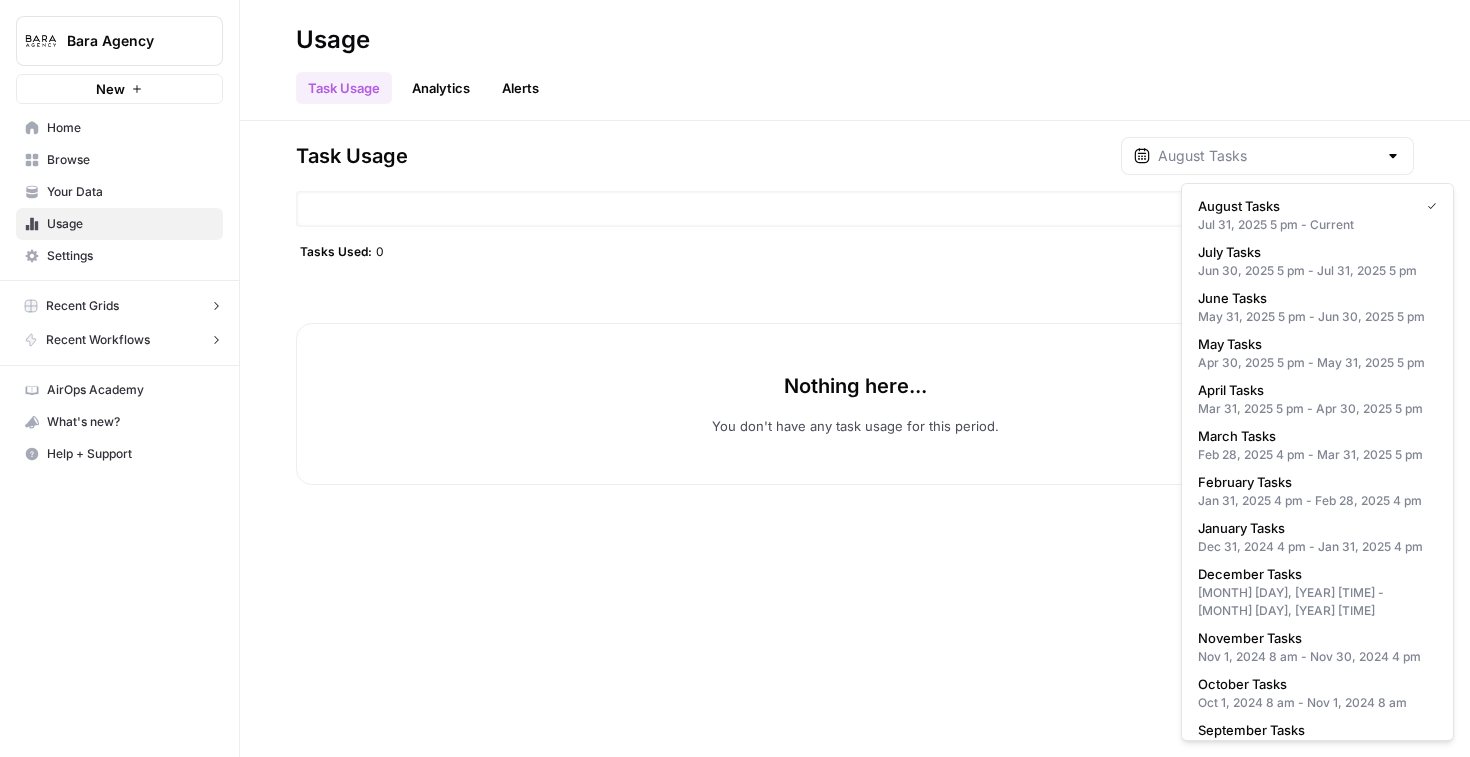 type on "June Tasks" 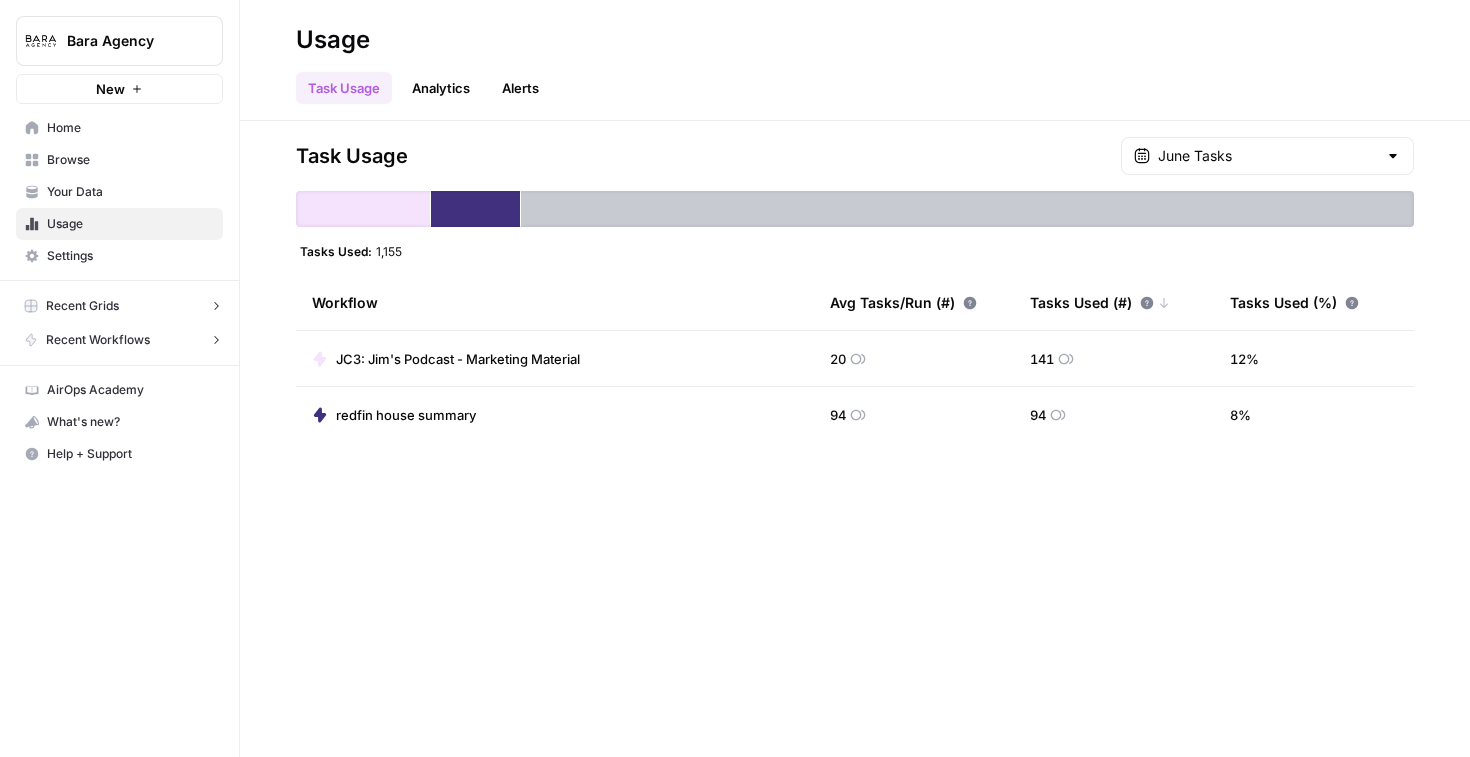 click on "June Tasks" at bounding box center (1267, 156) 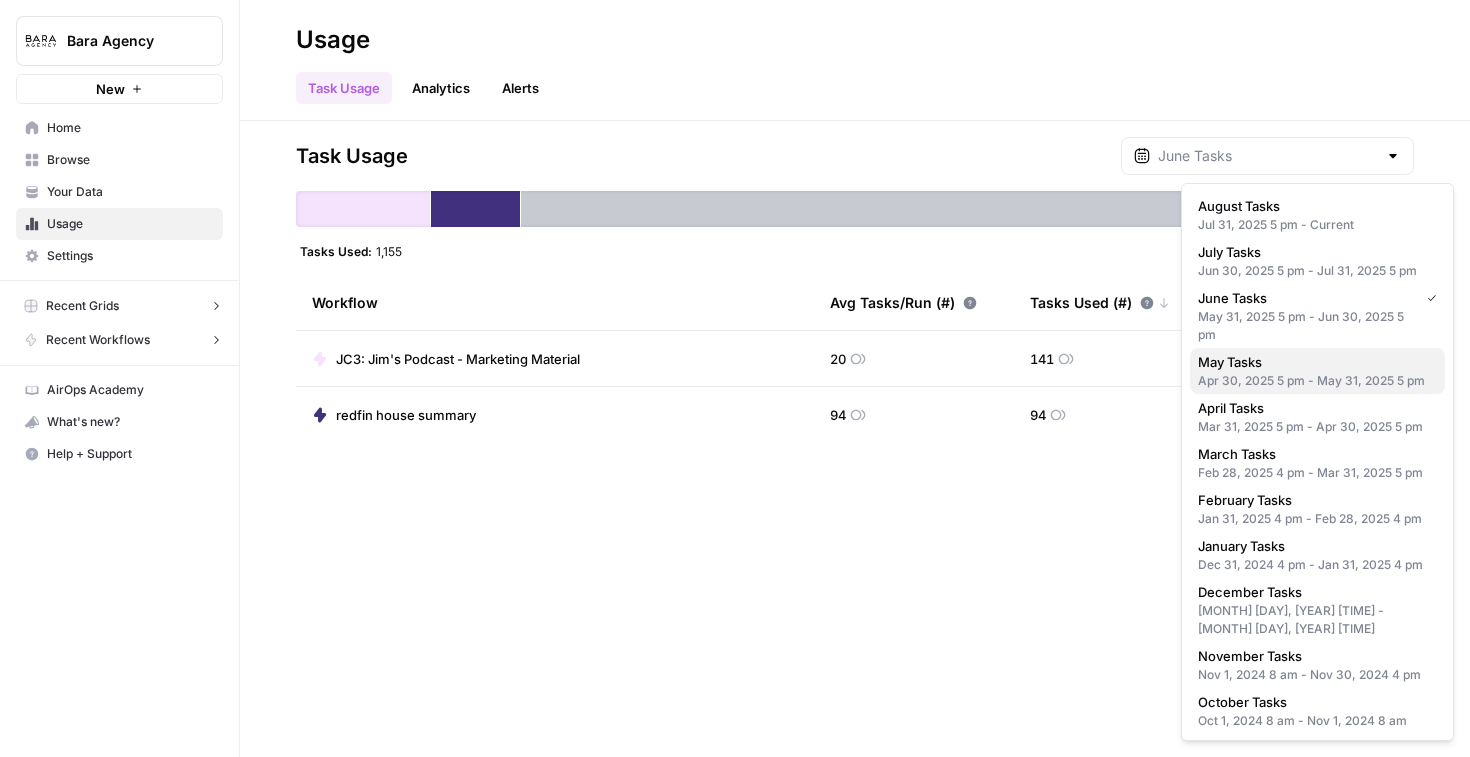click on "Apr 30, 2025 5 pm - May 31, 2025 5 pm" at bounding box center [1317, 381] 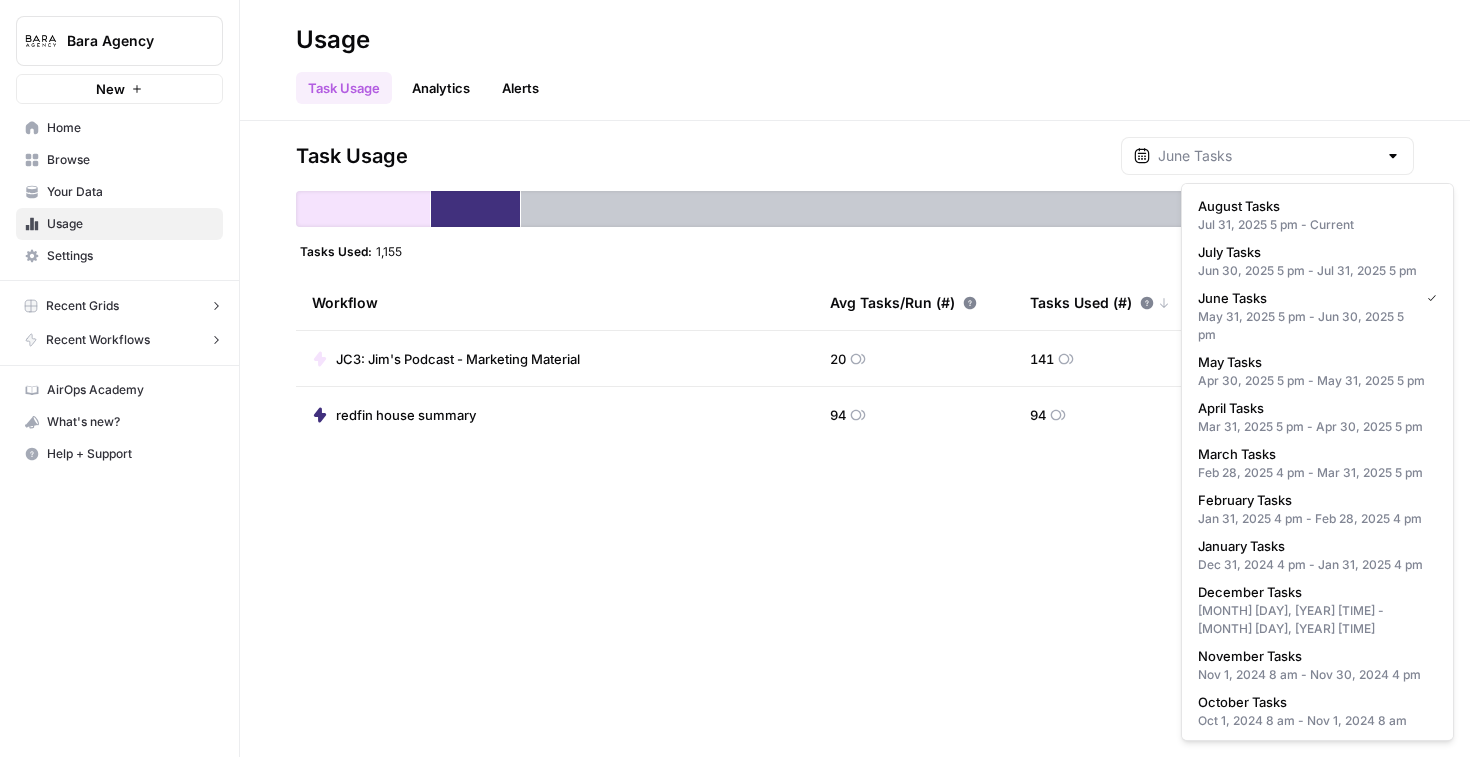 type on "May Tasks" 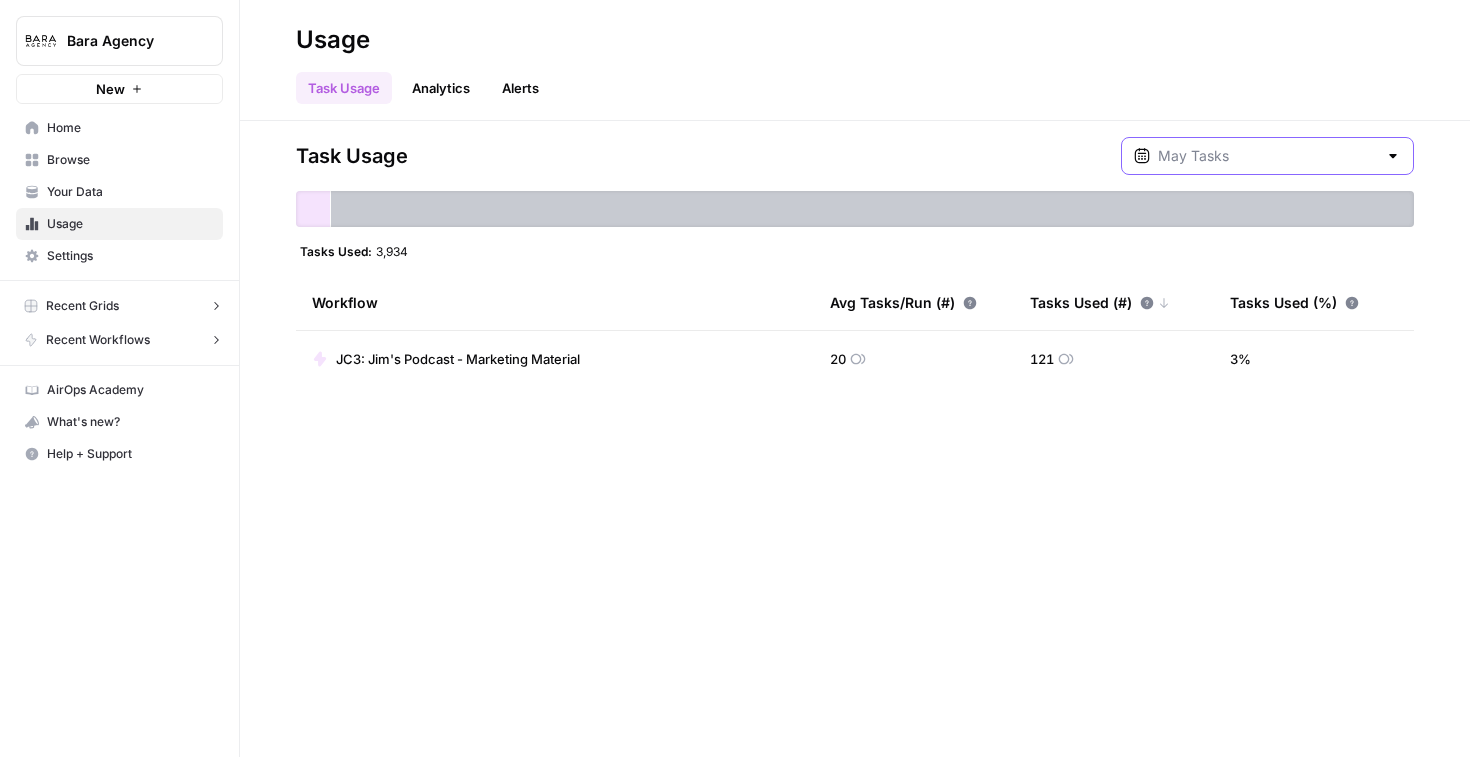 click at bounding box center (1267, 156) 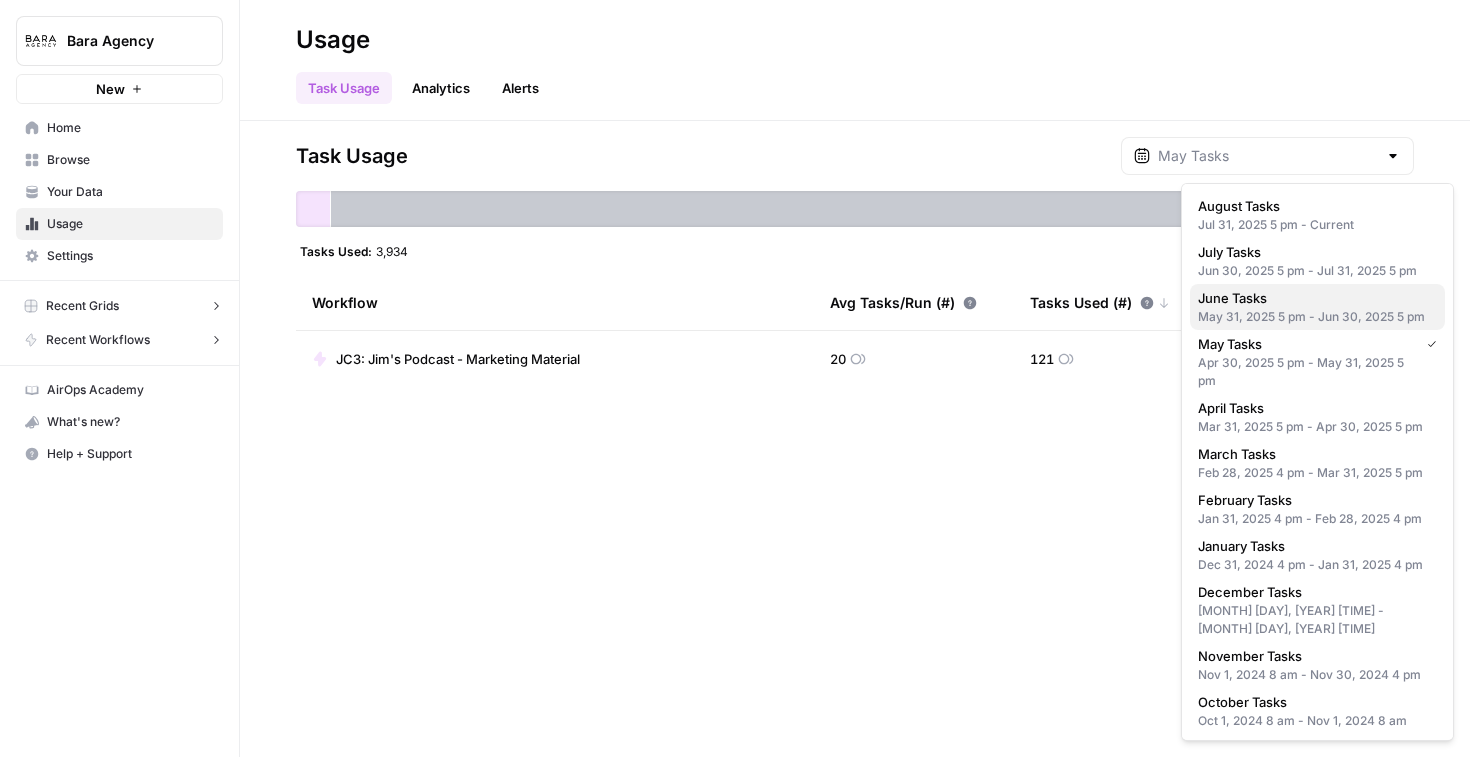 click on "June Tasks" at bounding box center (1313, 298) 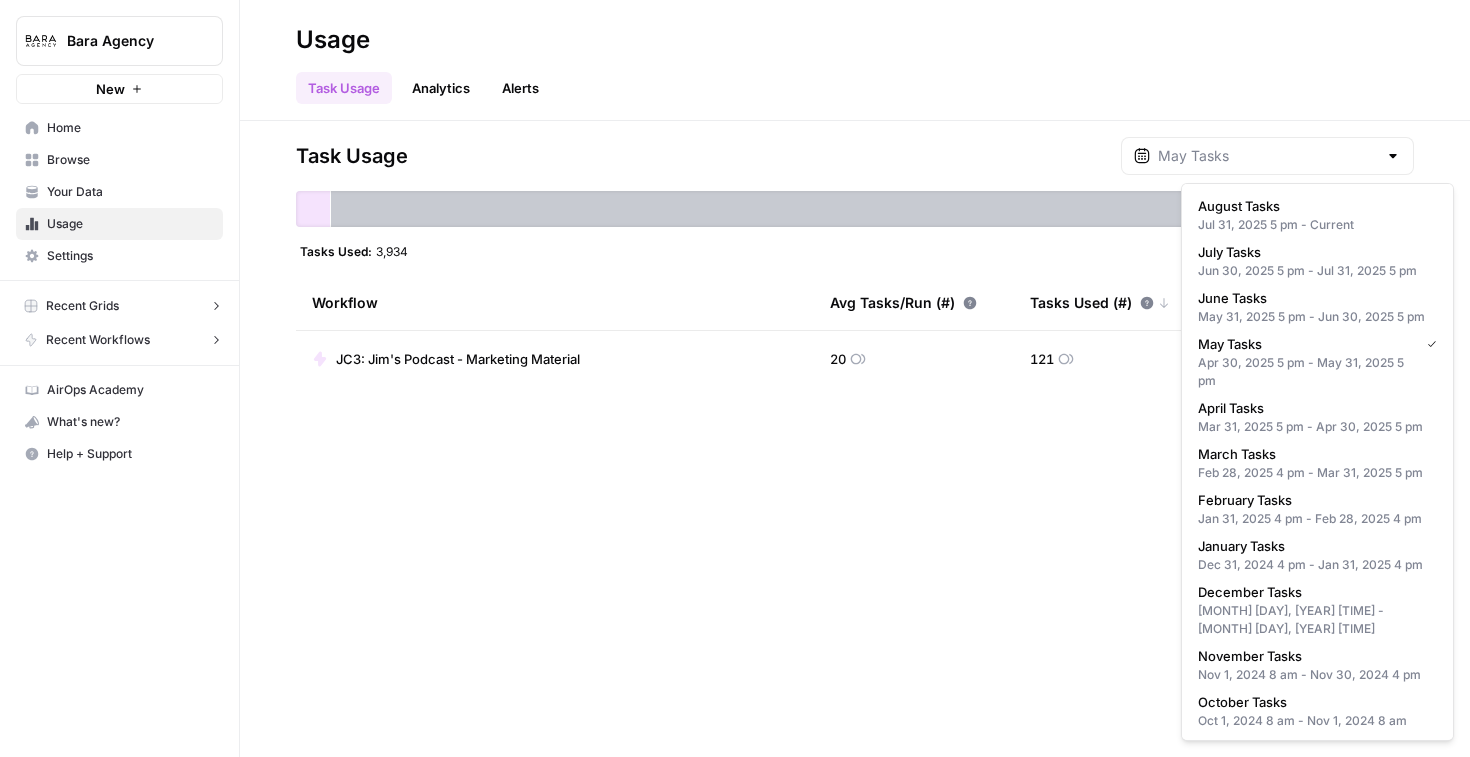 type on "June Tasks" 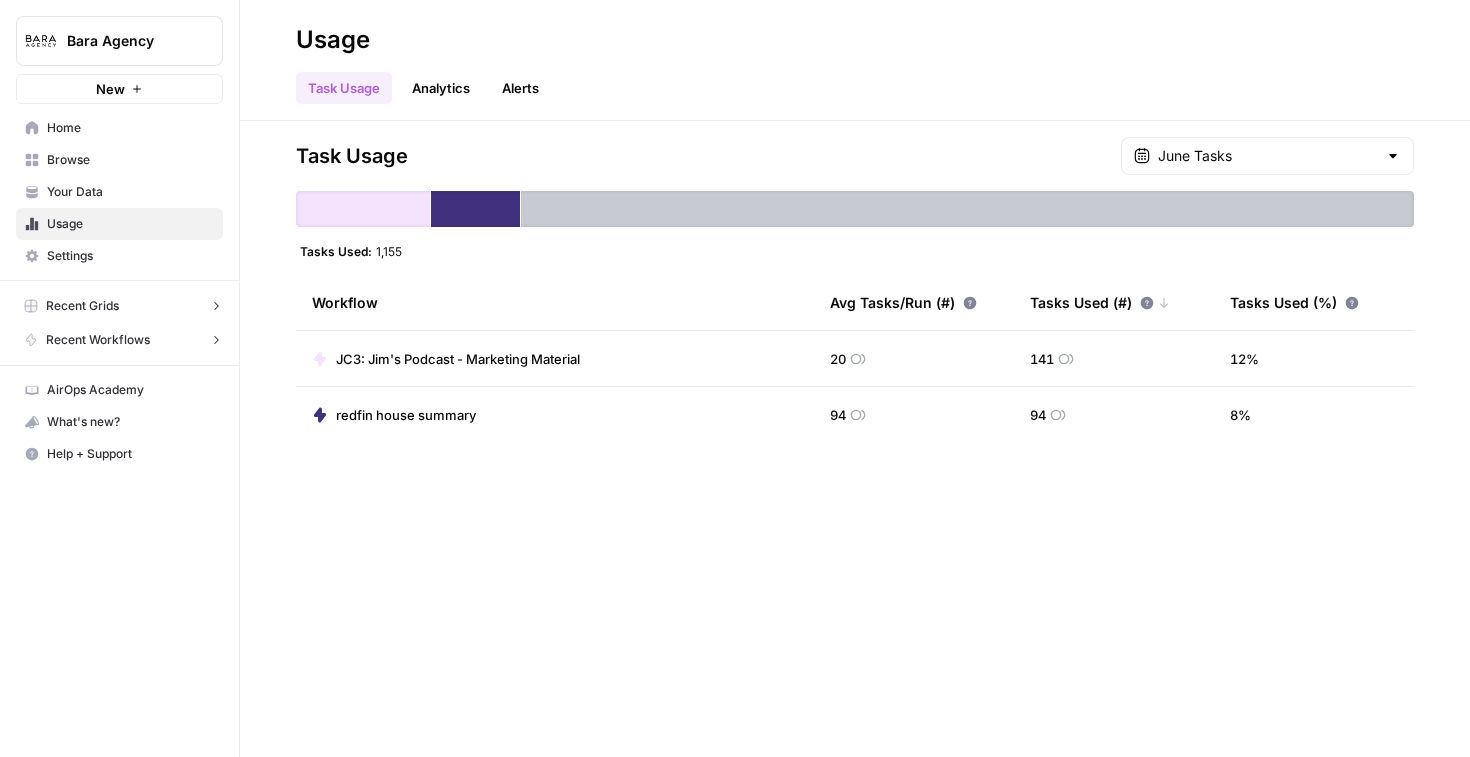 click on "June Tasks" at bounding box center (1267, 156) 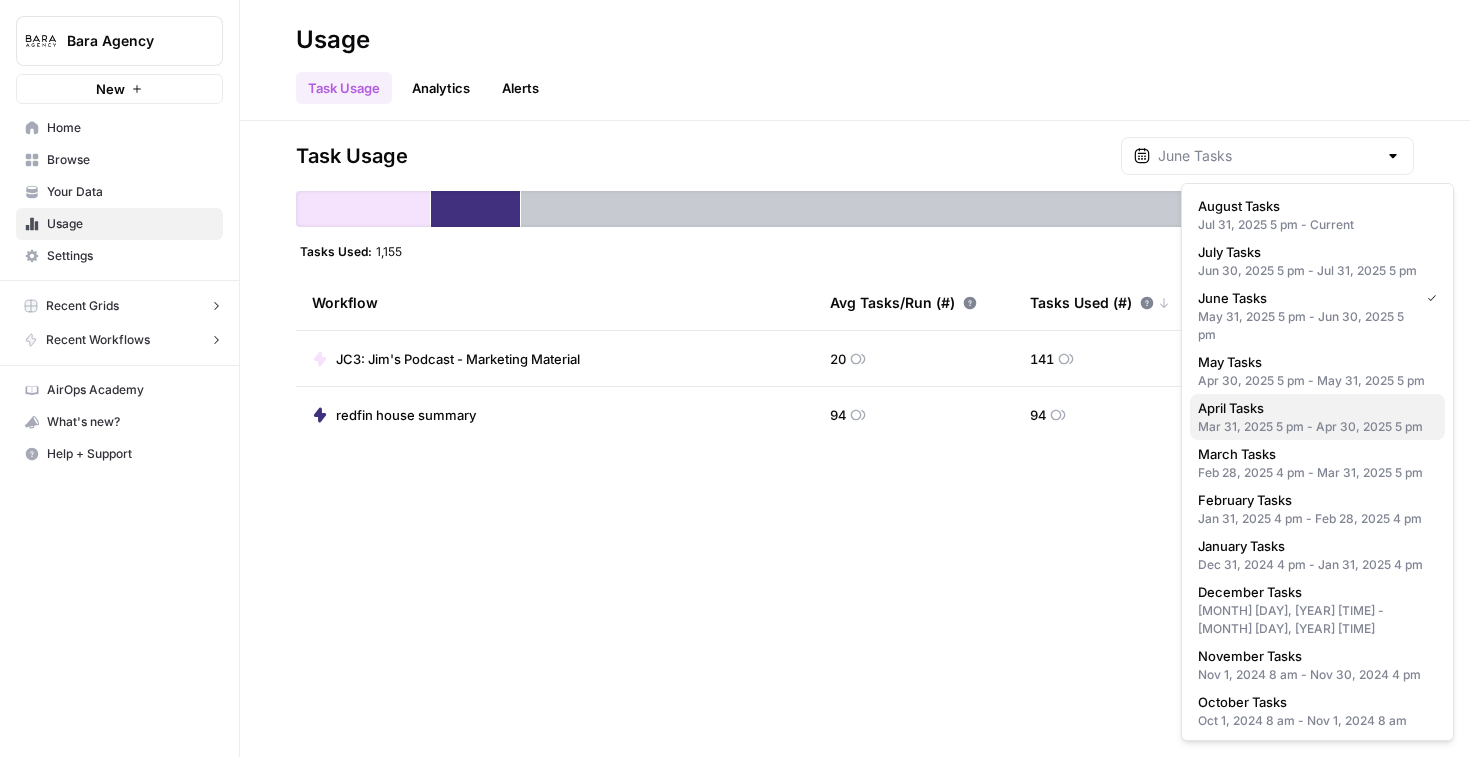 click on "Mar 31, 2025 5 pm - Apr 30, 2025 5 pm" at bounding box center [1317, 427] 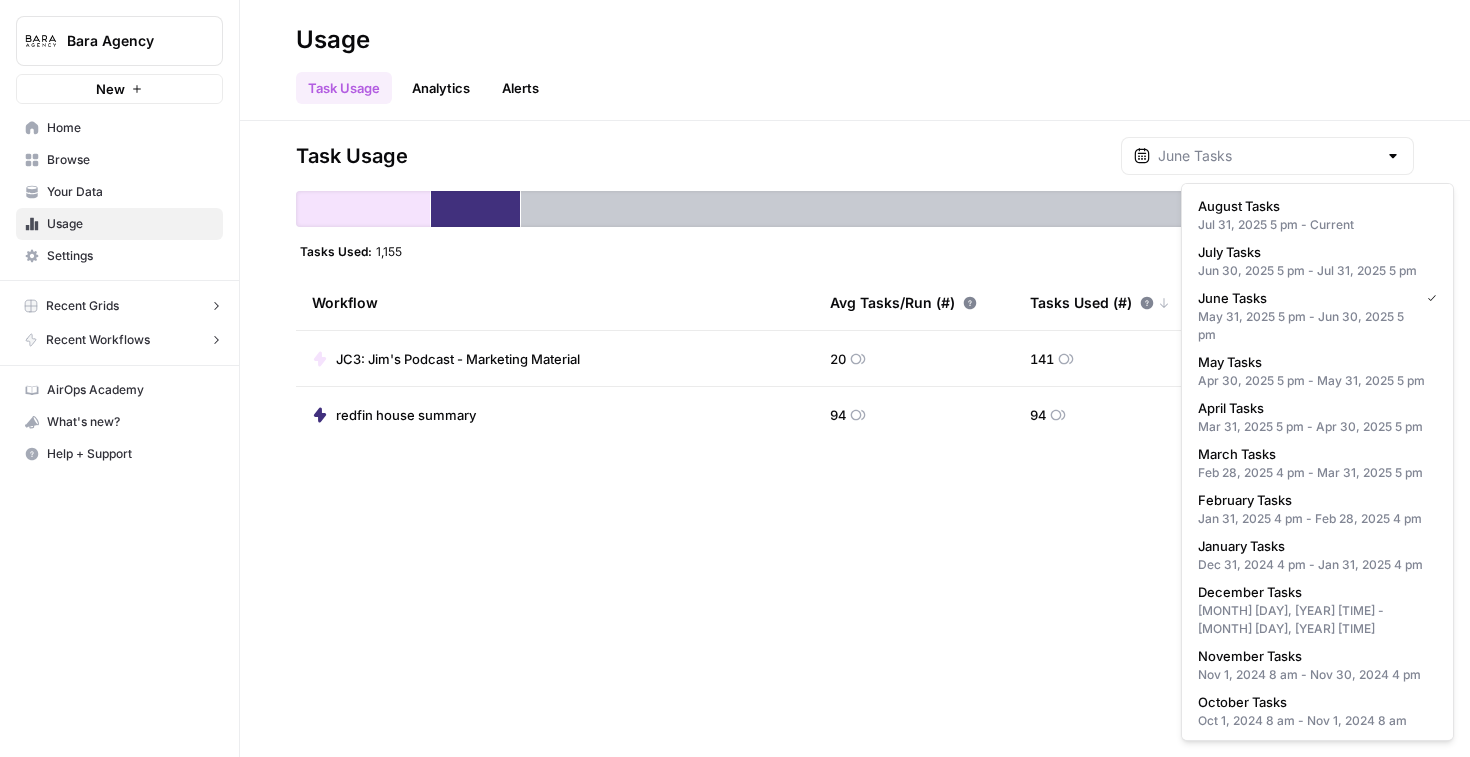type on "April Tasks" 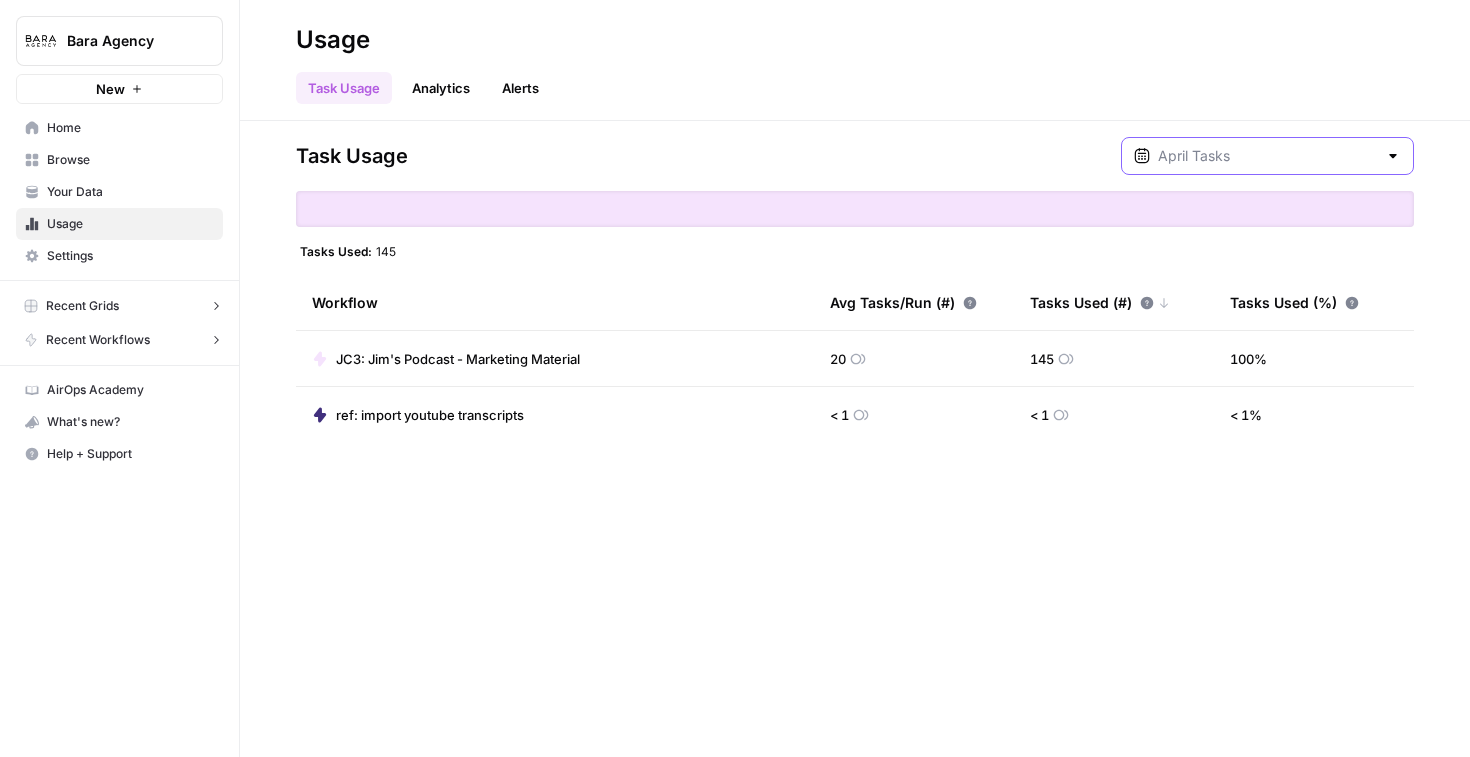 click at bounding box center (1267, 156) 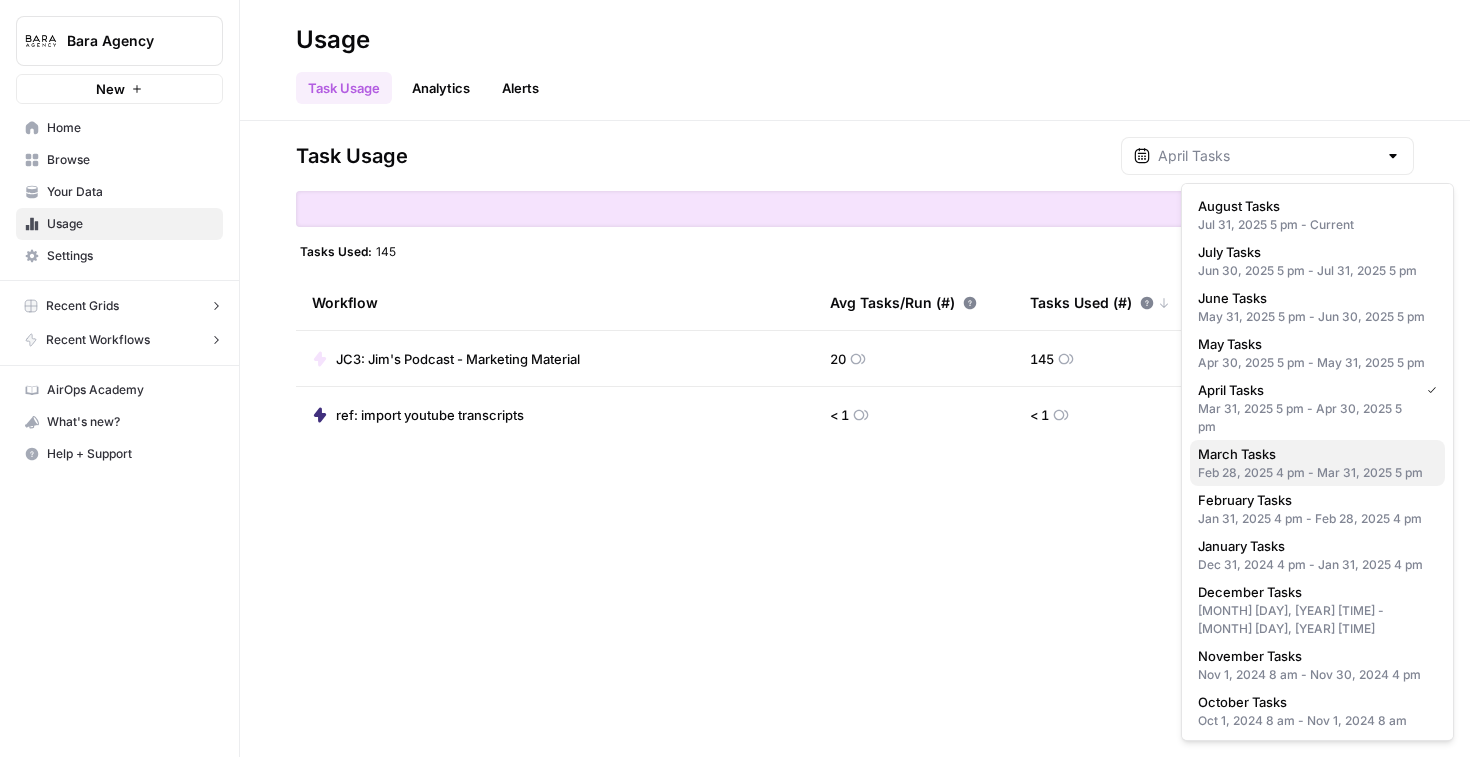 click on "March Tasks Feb 28, 2025 4 pm - Mar 31, 2025 5 pm" at bounding box center [1317, 463] 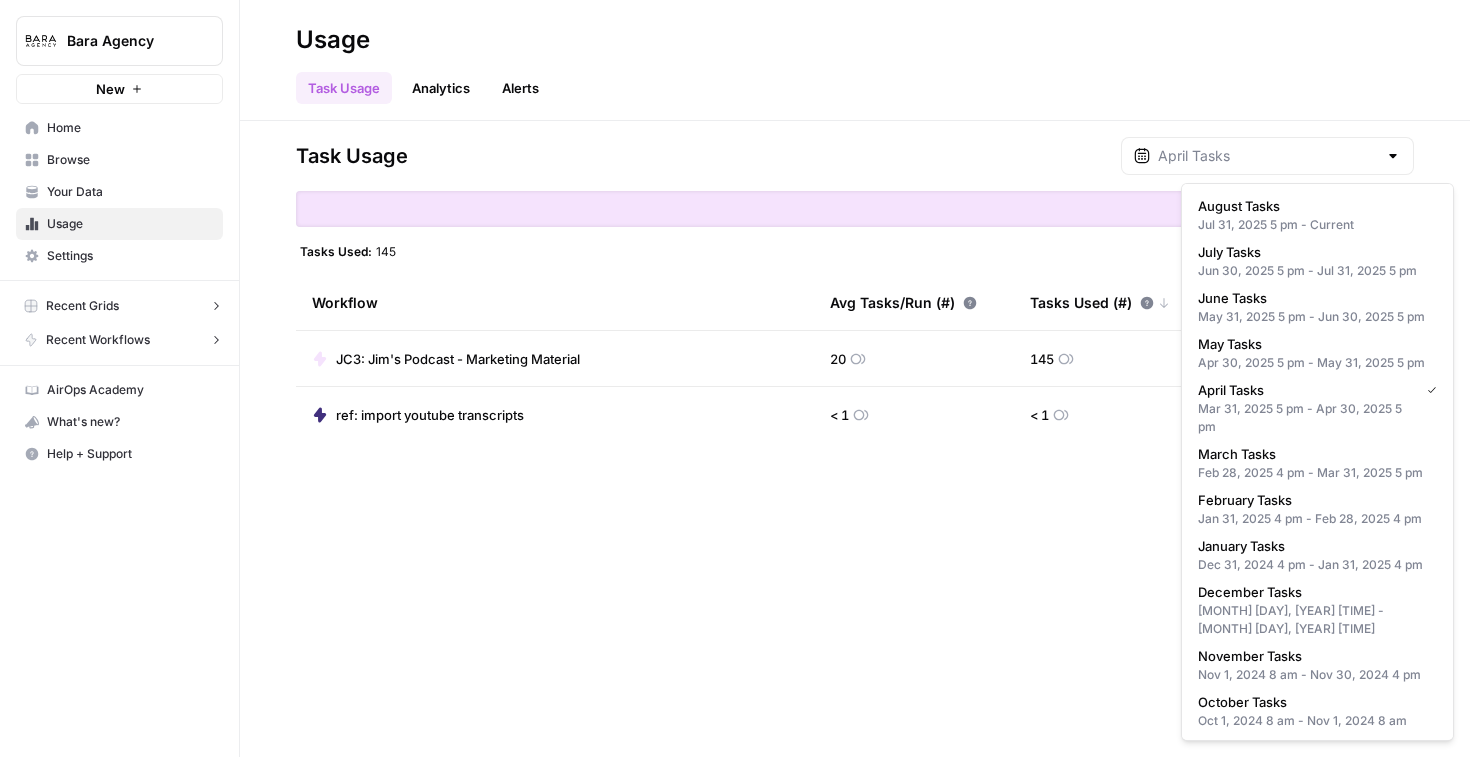 type on "March Tasks" 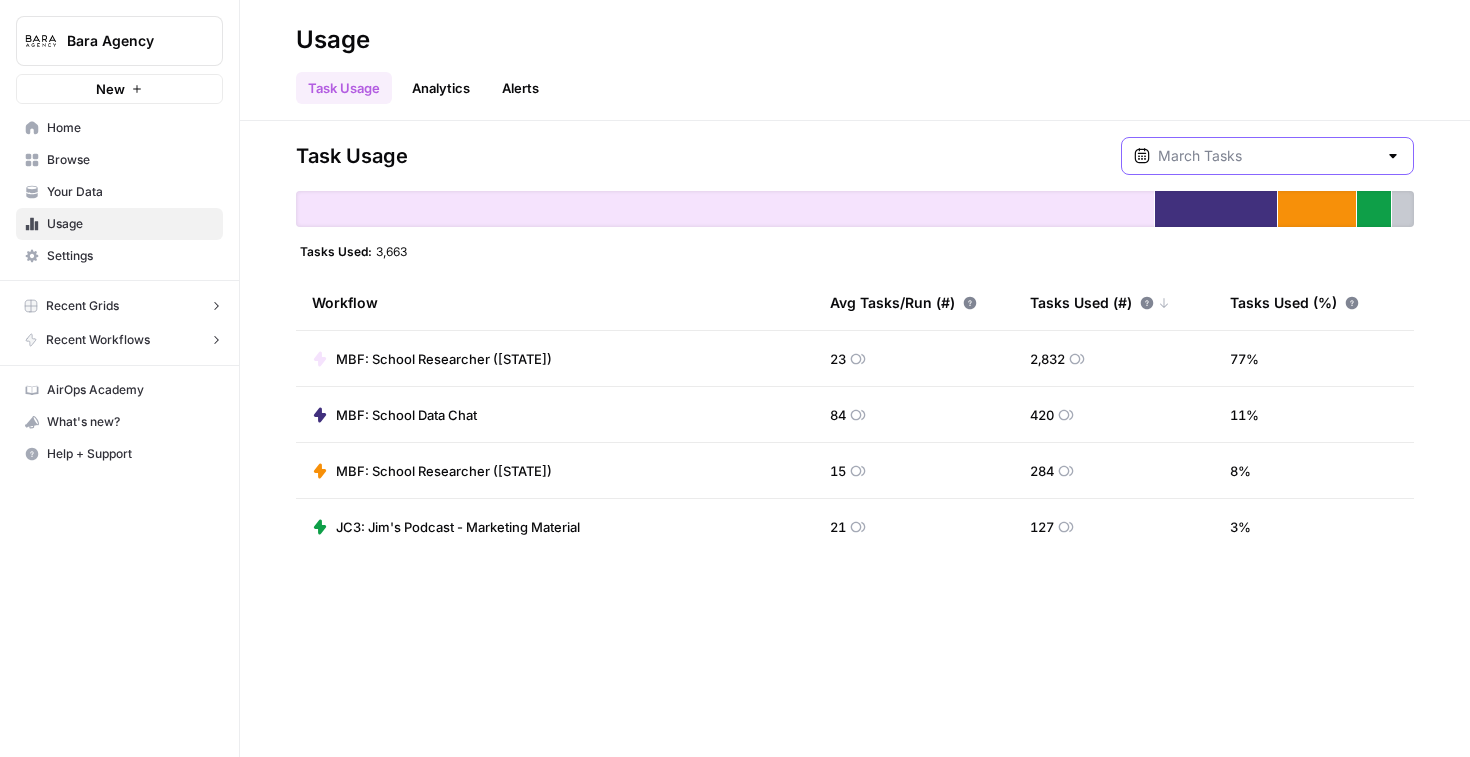click at bounding box center (1267, 156) 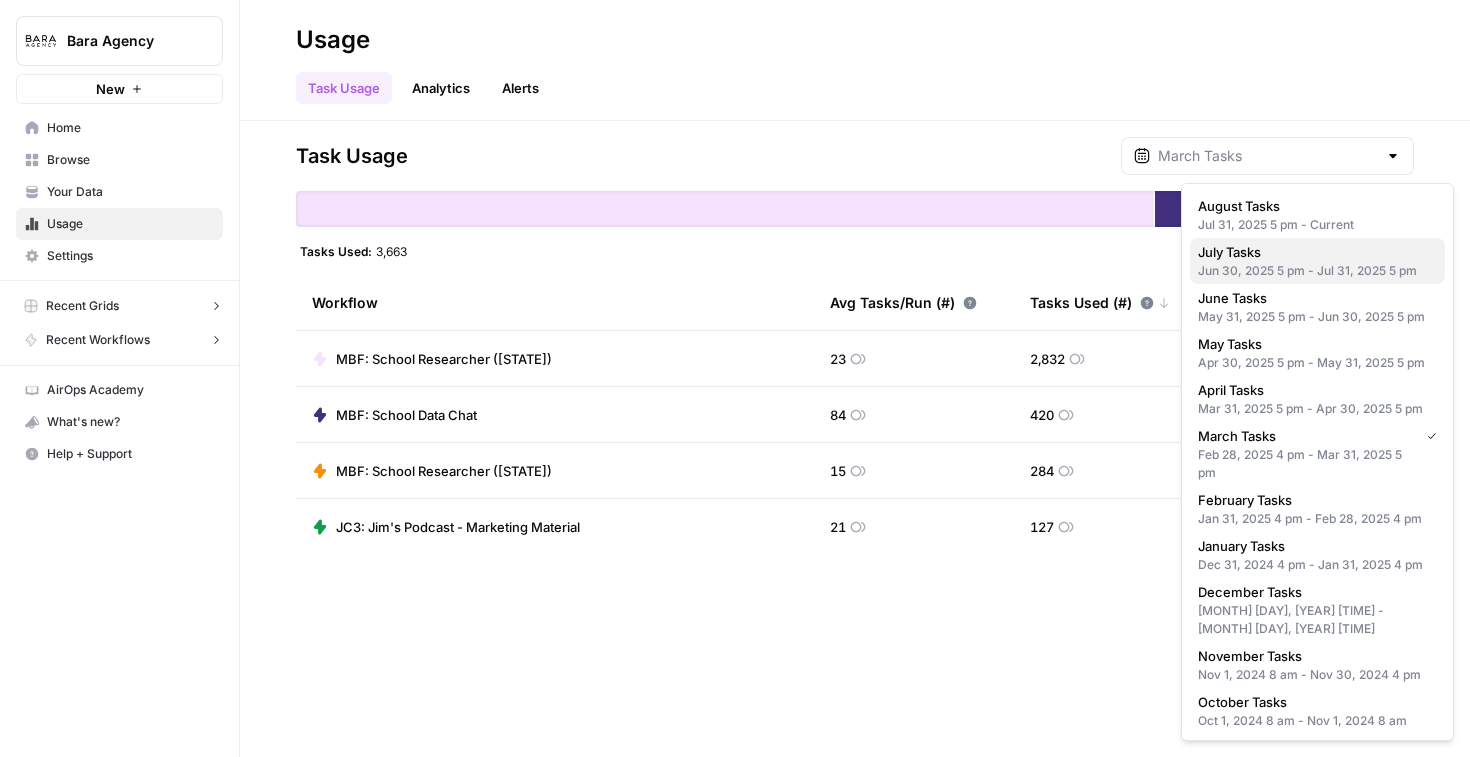 click on "July Tasks" at bounding box center [1313, 252] 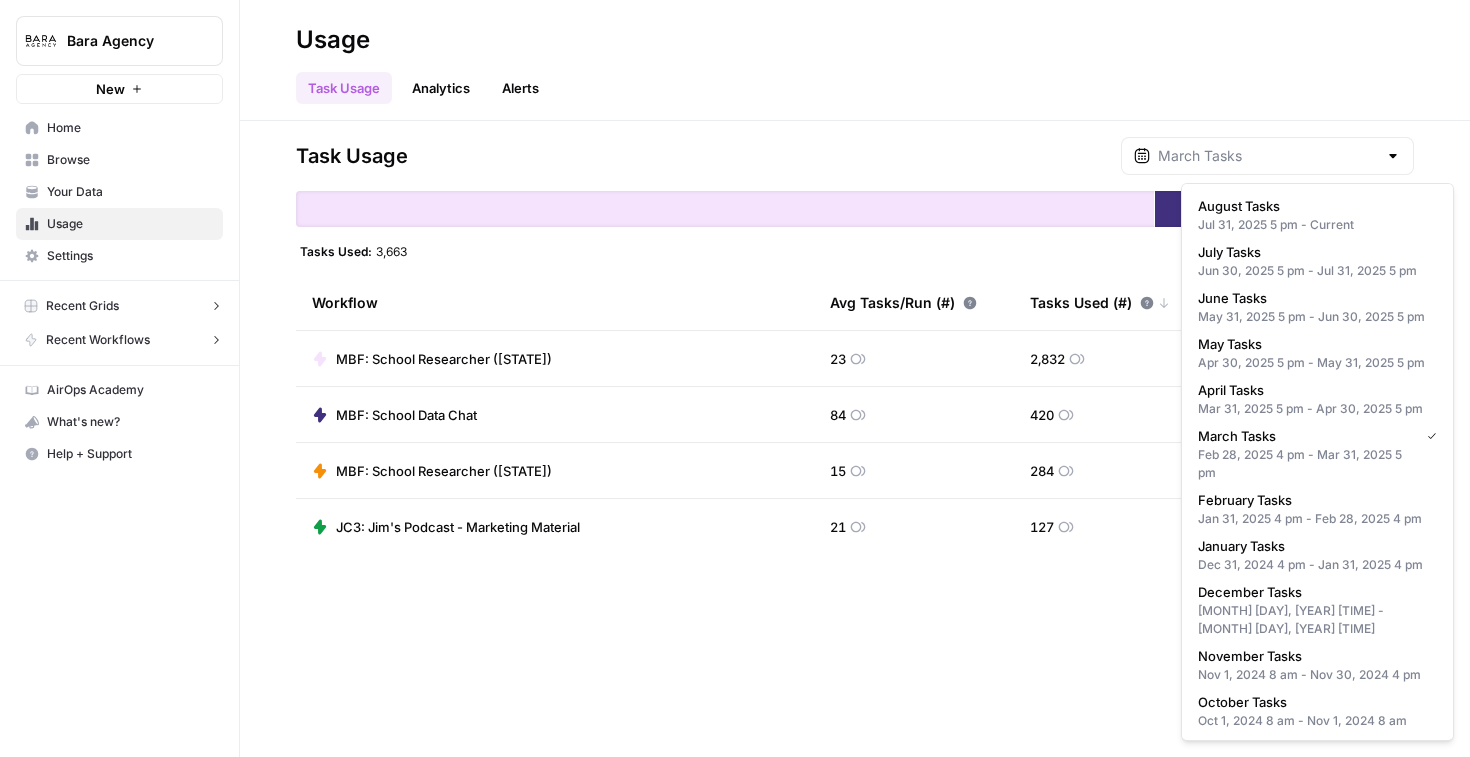 type on "July Tasks" 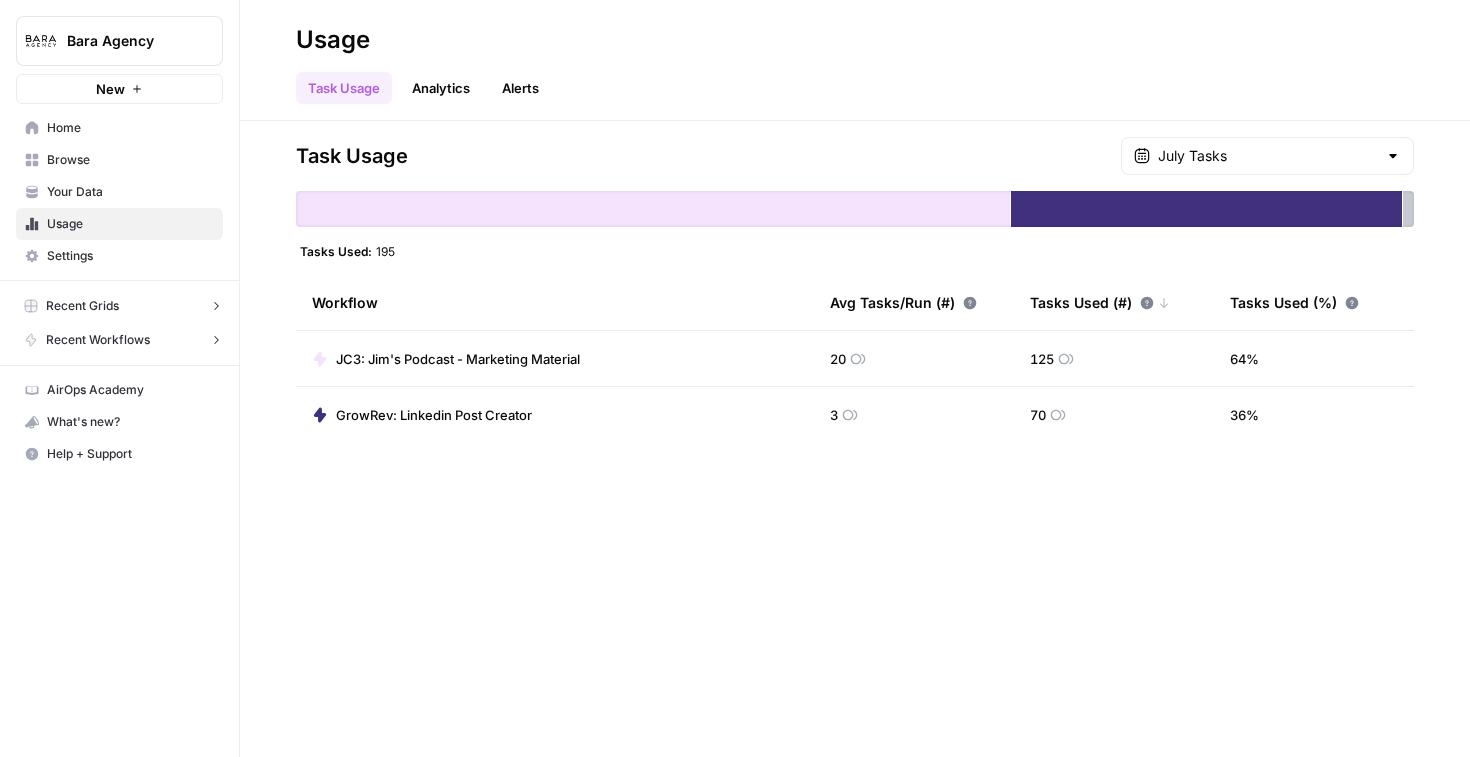 click on "JC3: Jim's Podcast - Marketing Material" at bounding box center (458, 359) 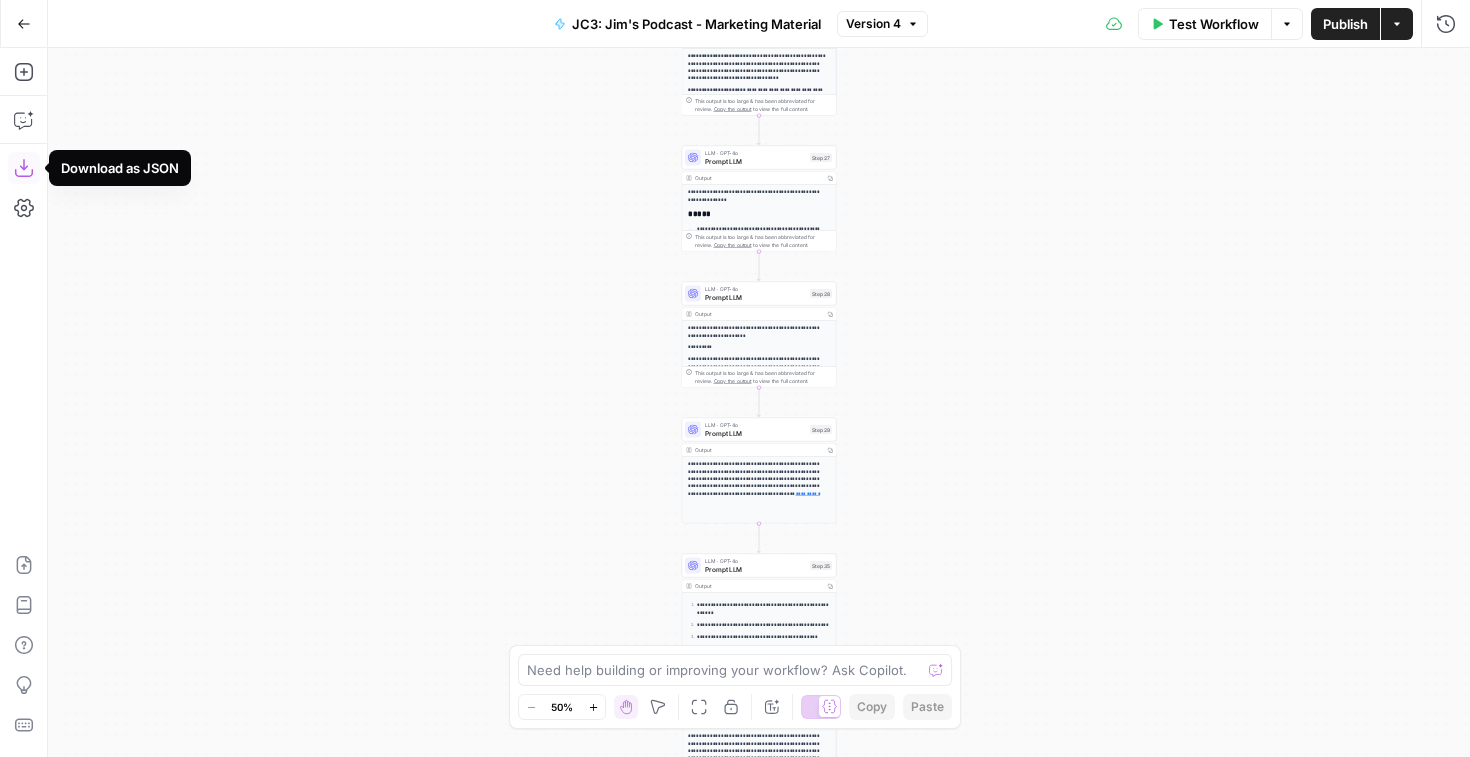 click 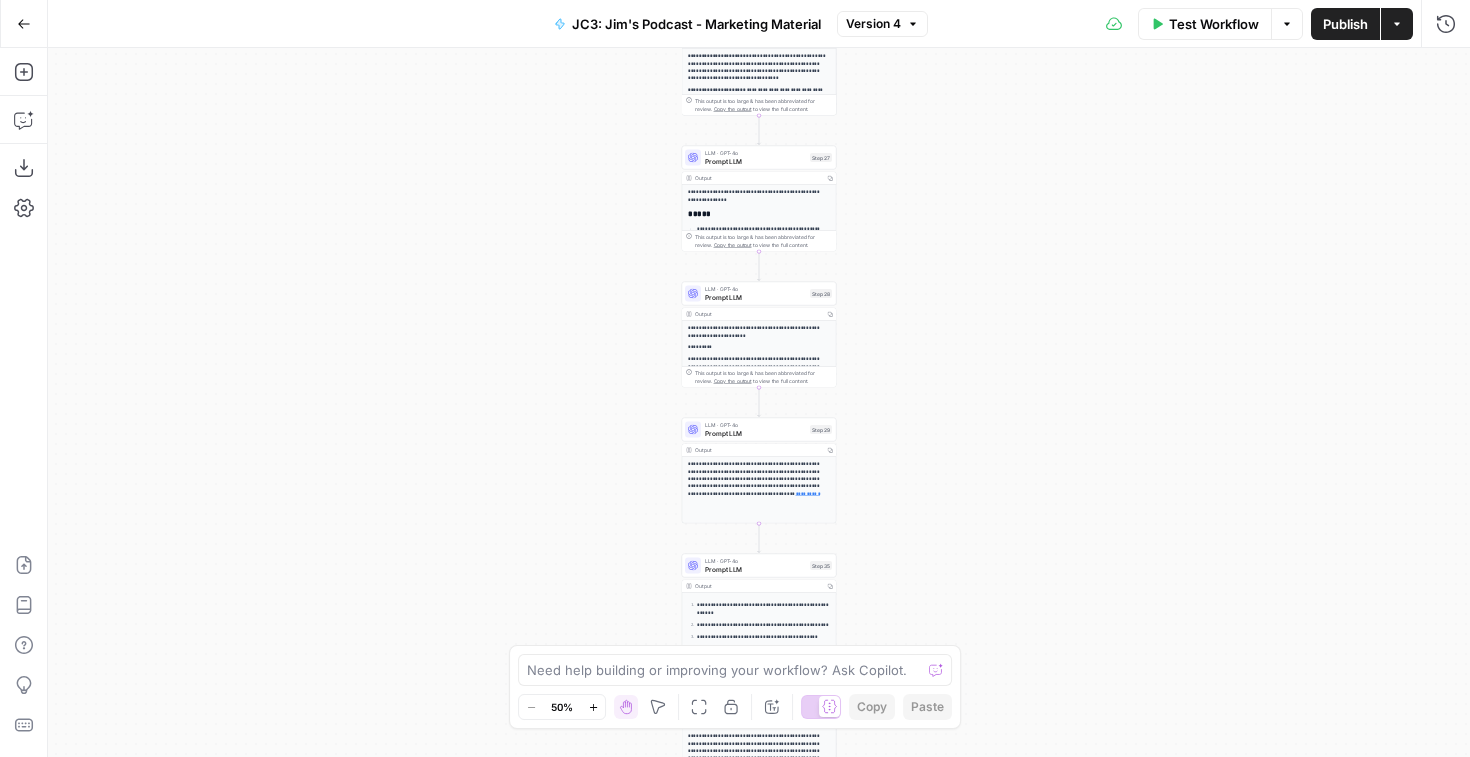 type 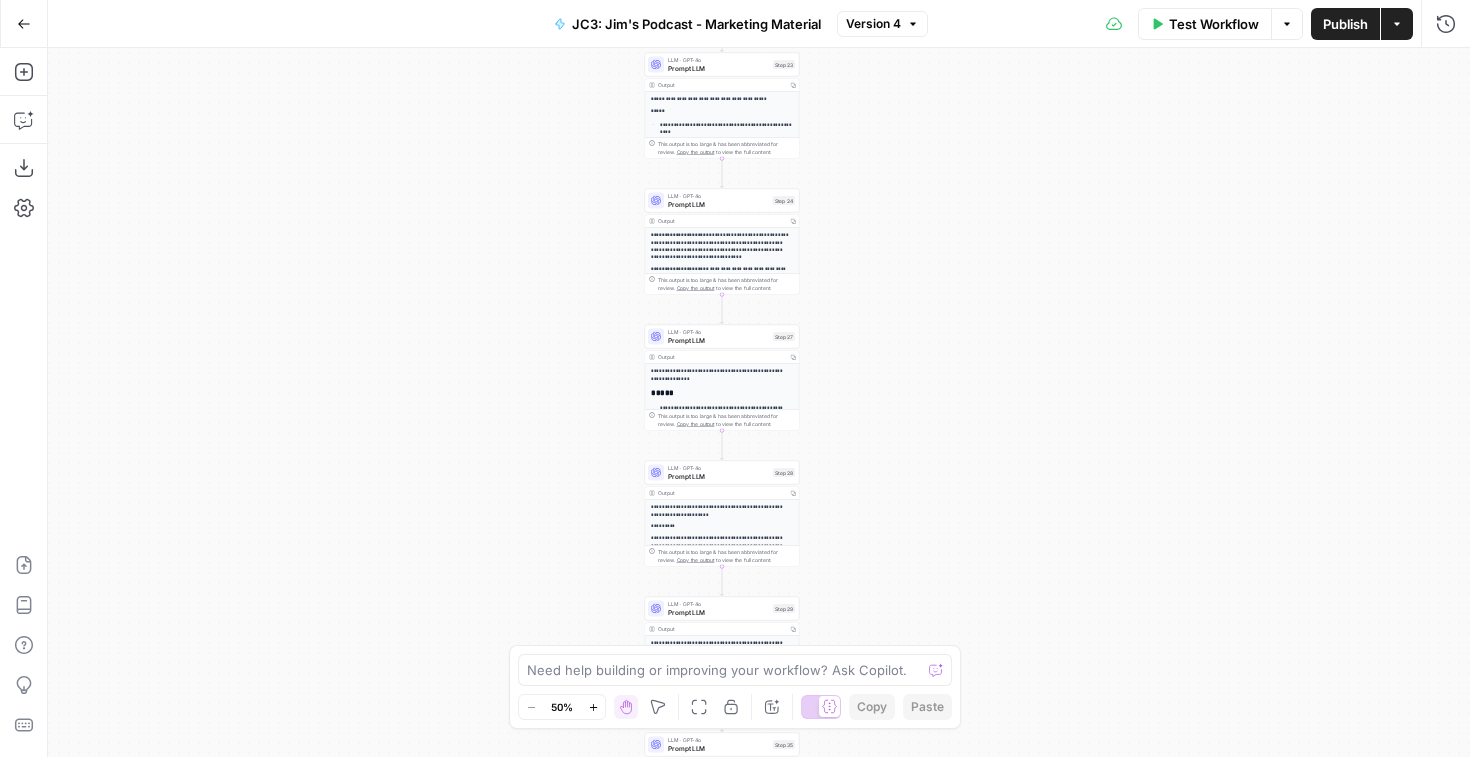 drag, startPoint x: 1064, startPoint y: 301, endPoint x: 1027, endPoint y: 481, distance: 183.76343 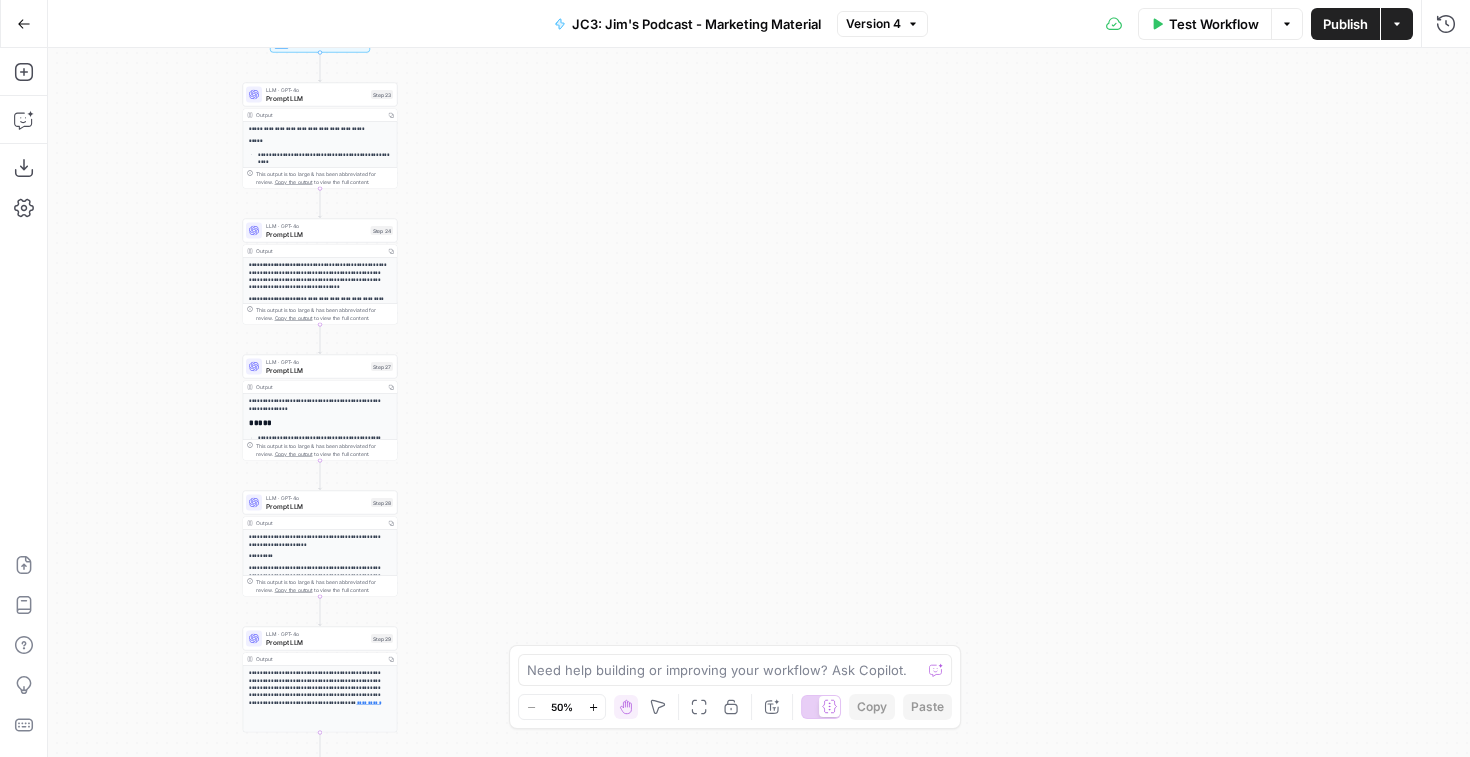 drag, startPoint x: 935, startPoint y: 363, endPoint x: 533, endPoint y: 392, distance: 403.04468 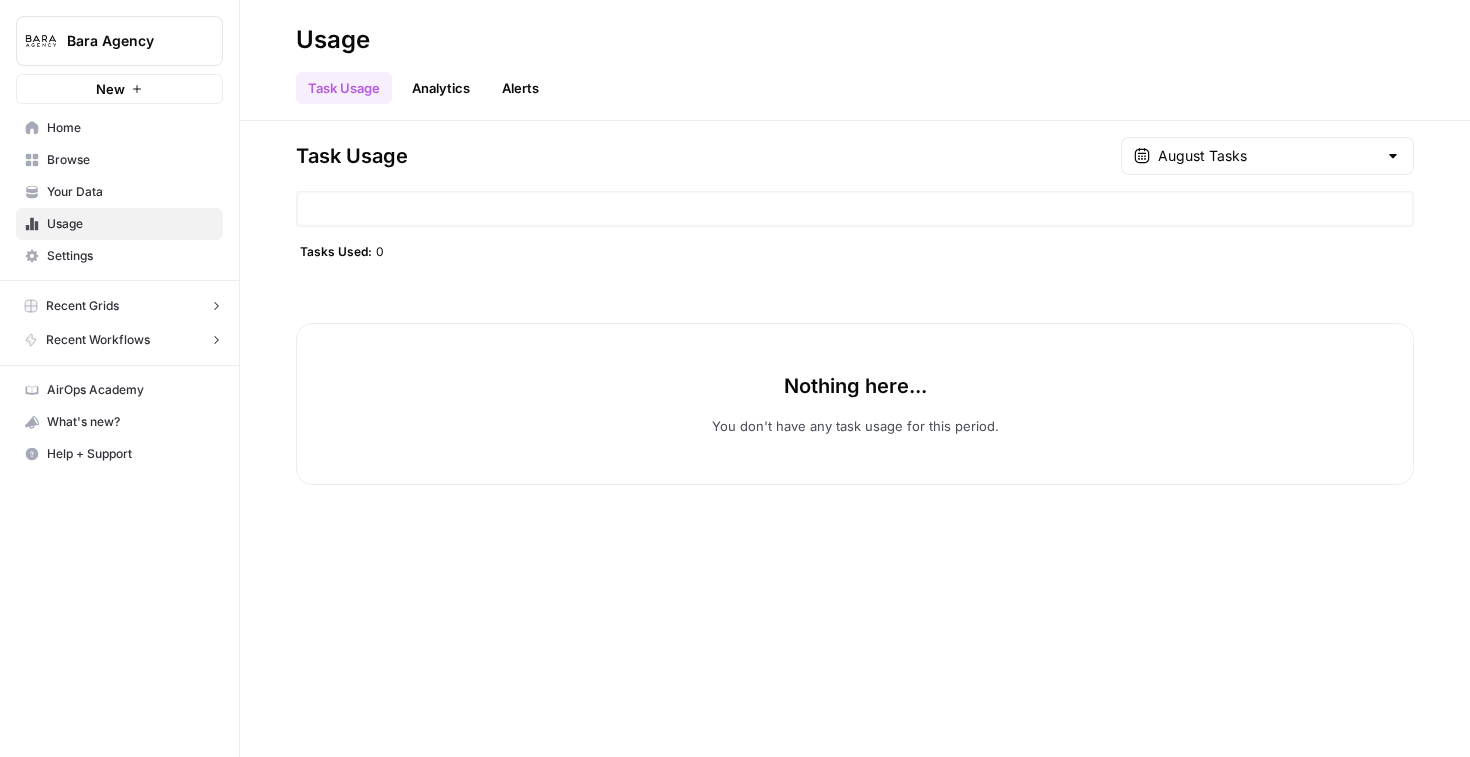 click on "August Tasks" at bounding box center (1267, 156) 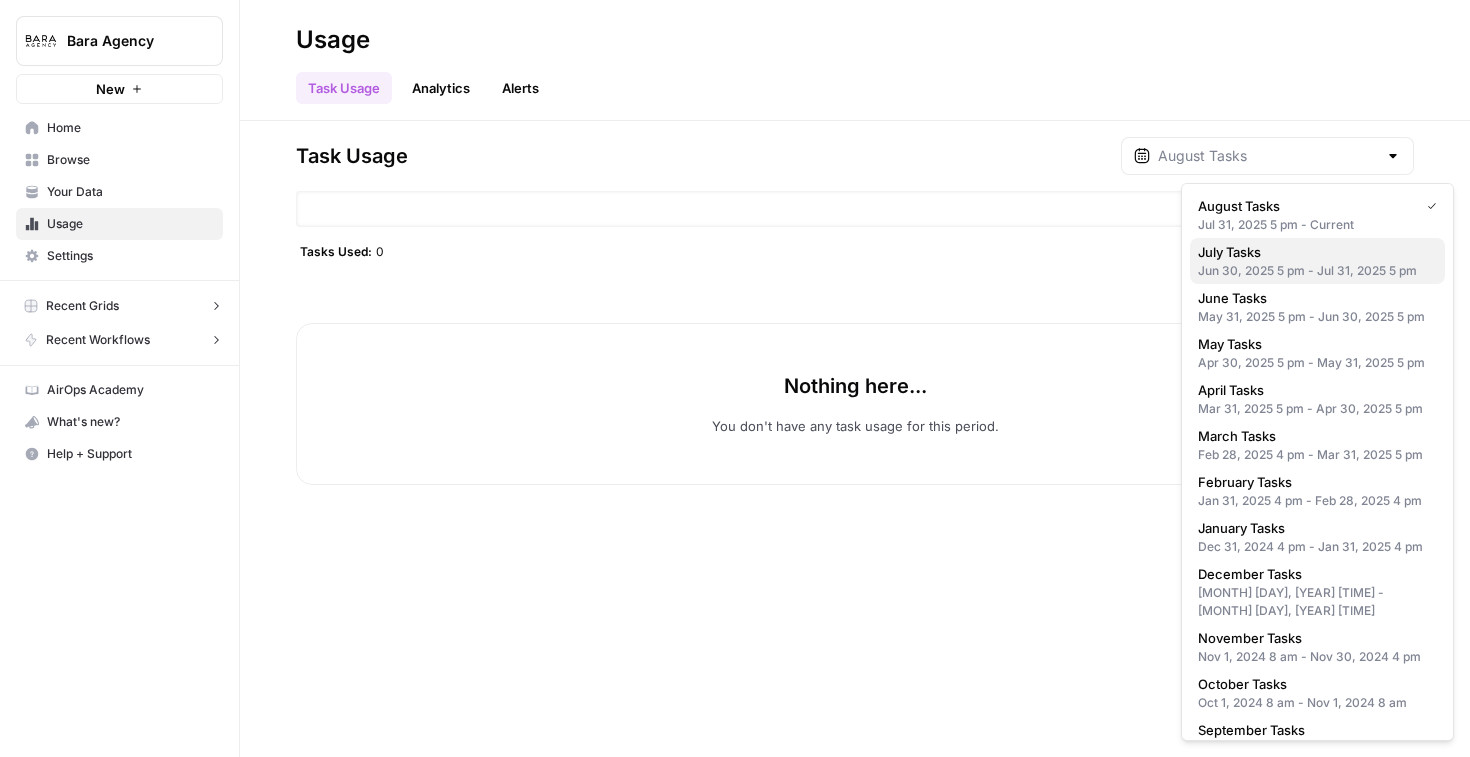 click on "Jun 30, 2025 5 pm - Jul 31, 2025 5 pm" at bounding box center (1317, 271) 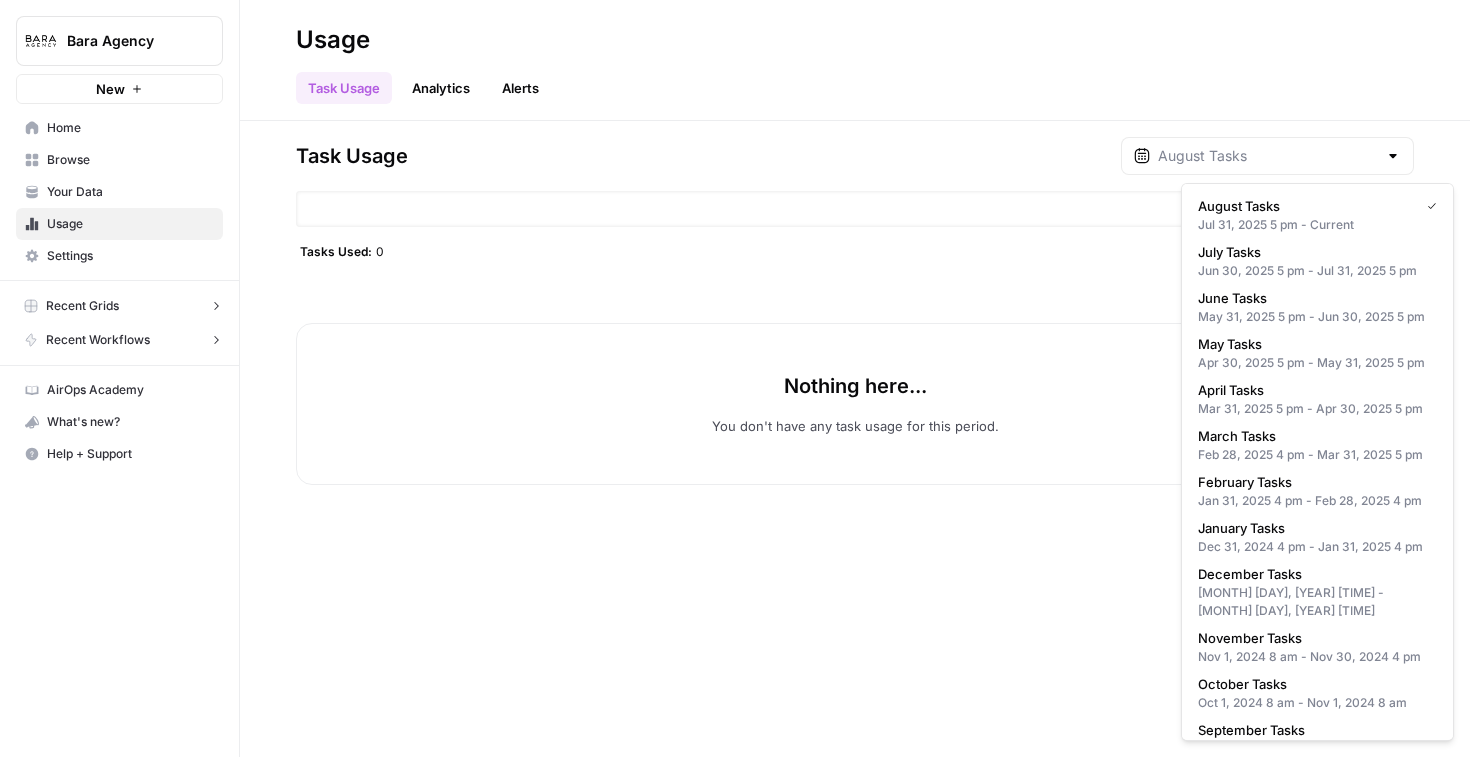 type on "July Tasks" 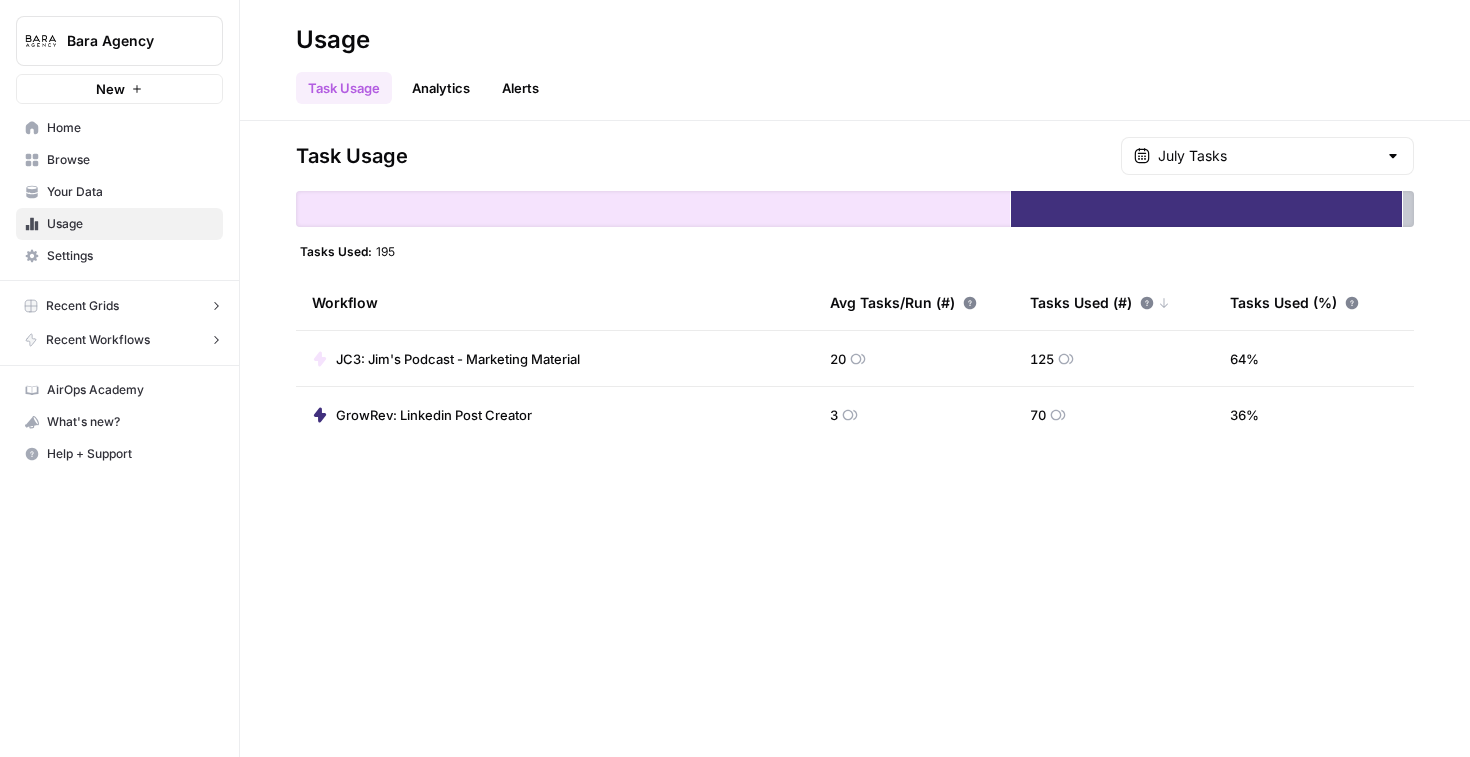 click on "GrowRev: Linkedin Post Creator" at bounding box center [555, 415] 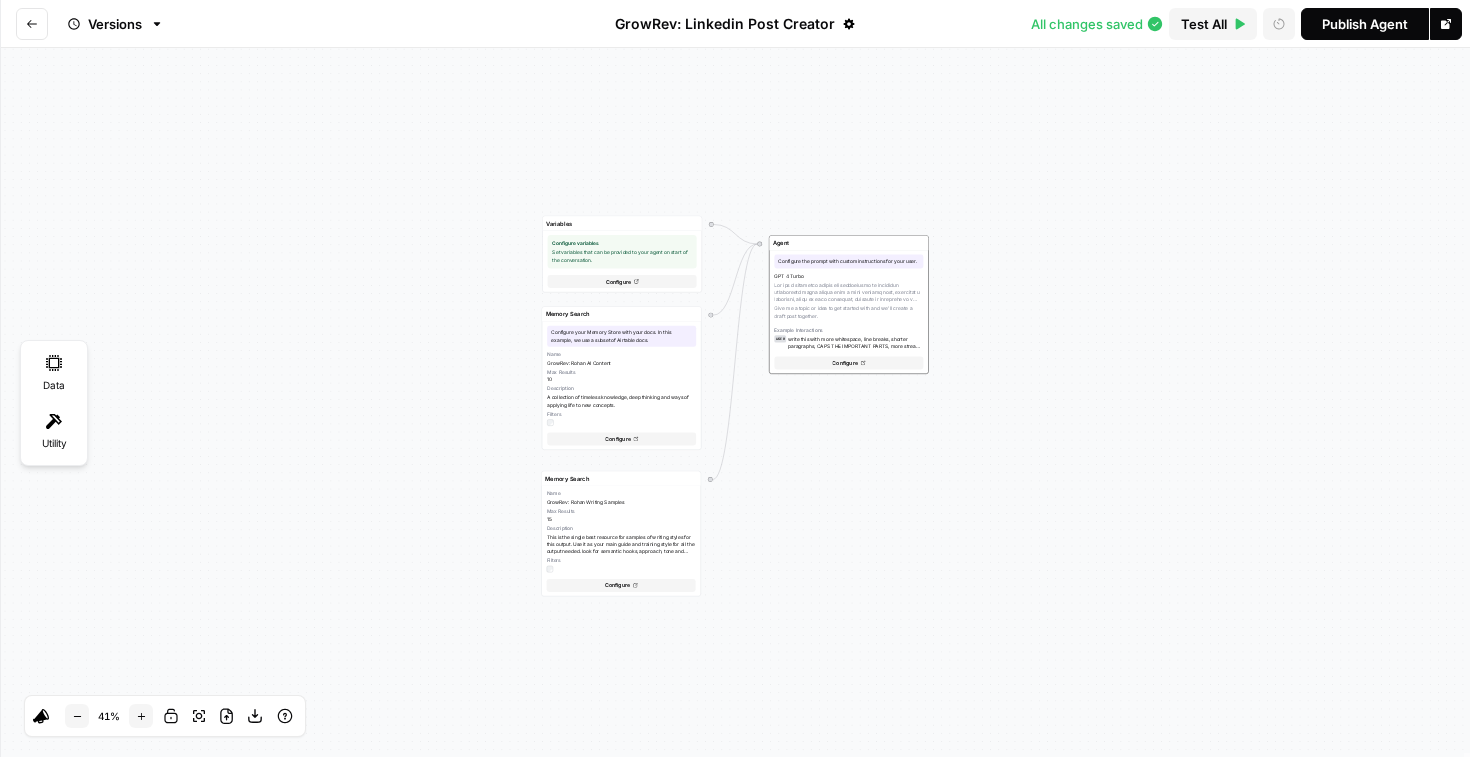 click on "Versions" at bounding box center [115, 24] 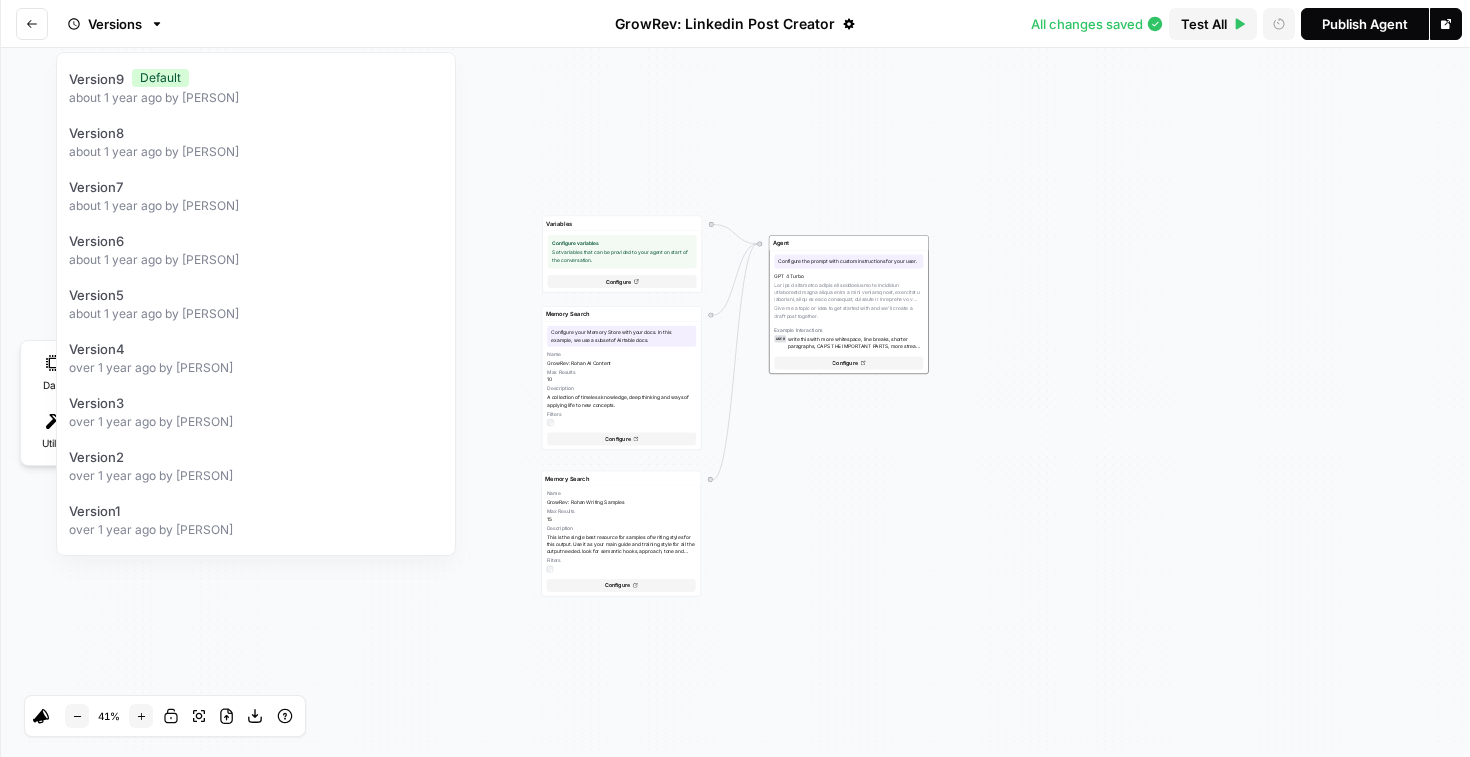 click on "Versions" at bounding box center (115, 24) 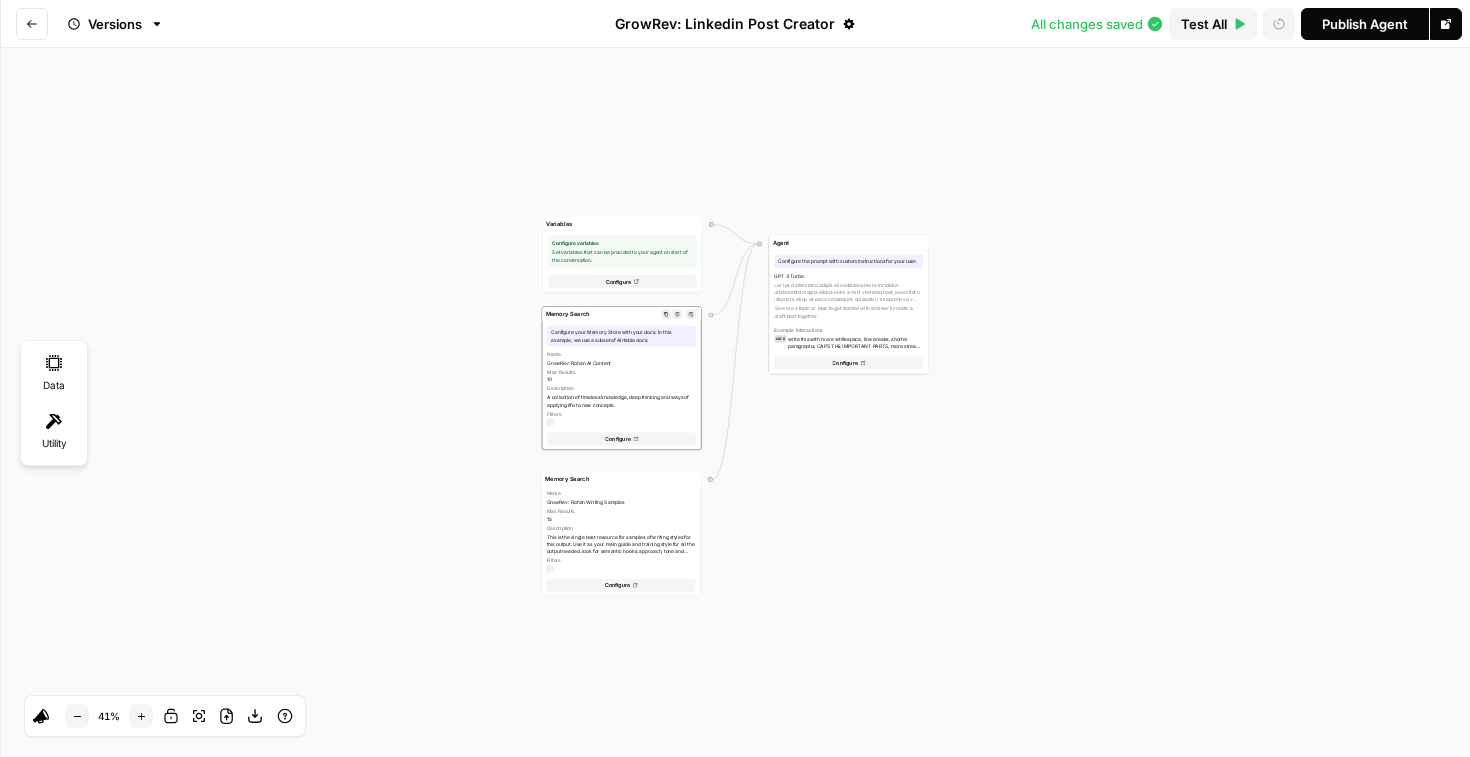 click on "GrowRev: Rohan AI Content" at bounding box center (621, 363) 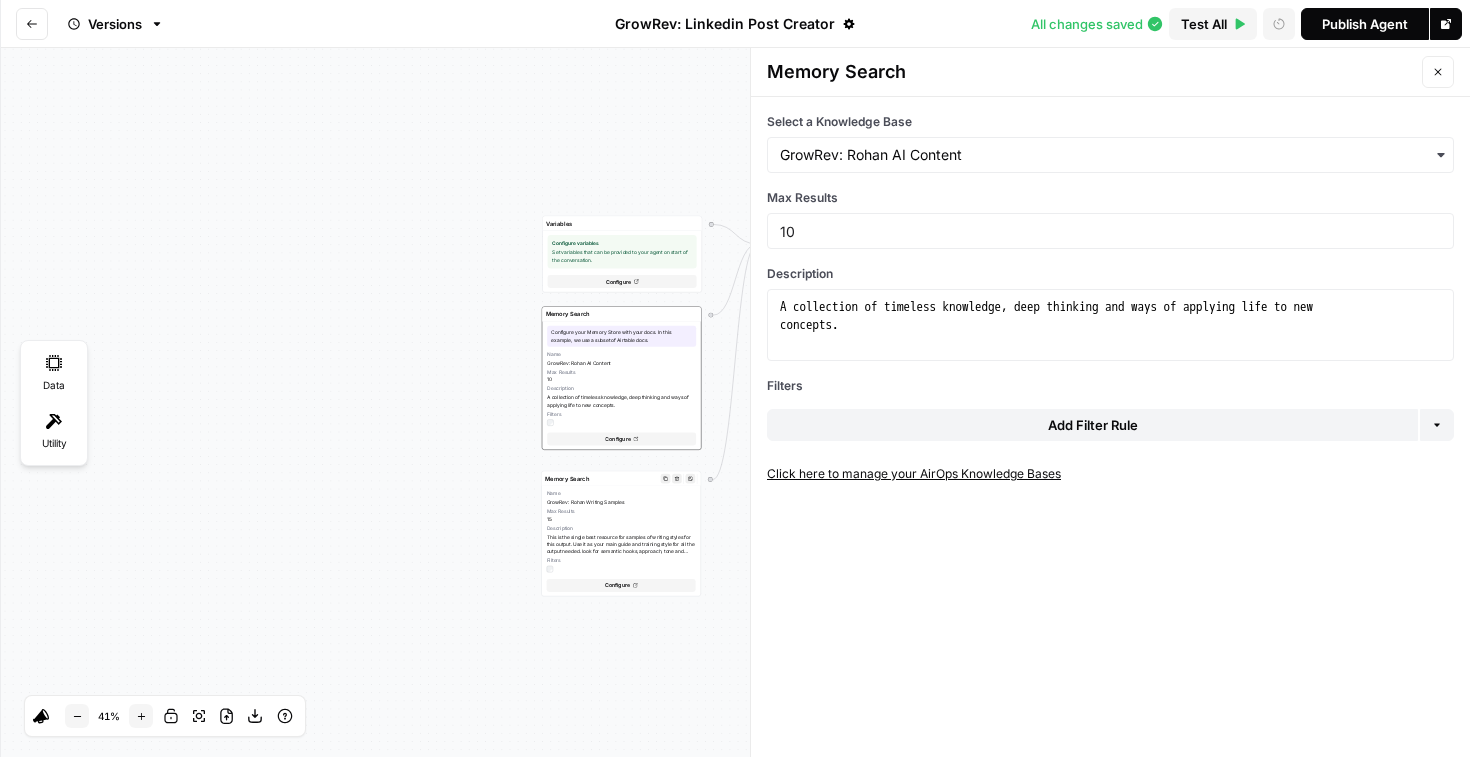click on "GrowRev: Rohan Writing Samples" at bounding box center [621, 502] 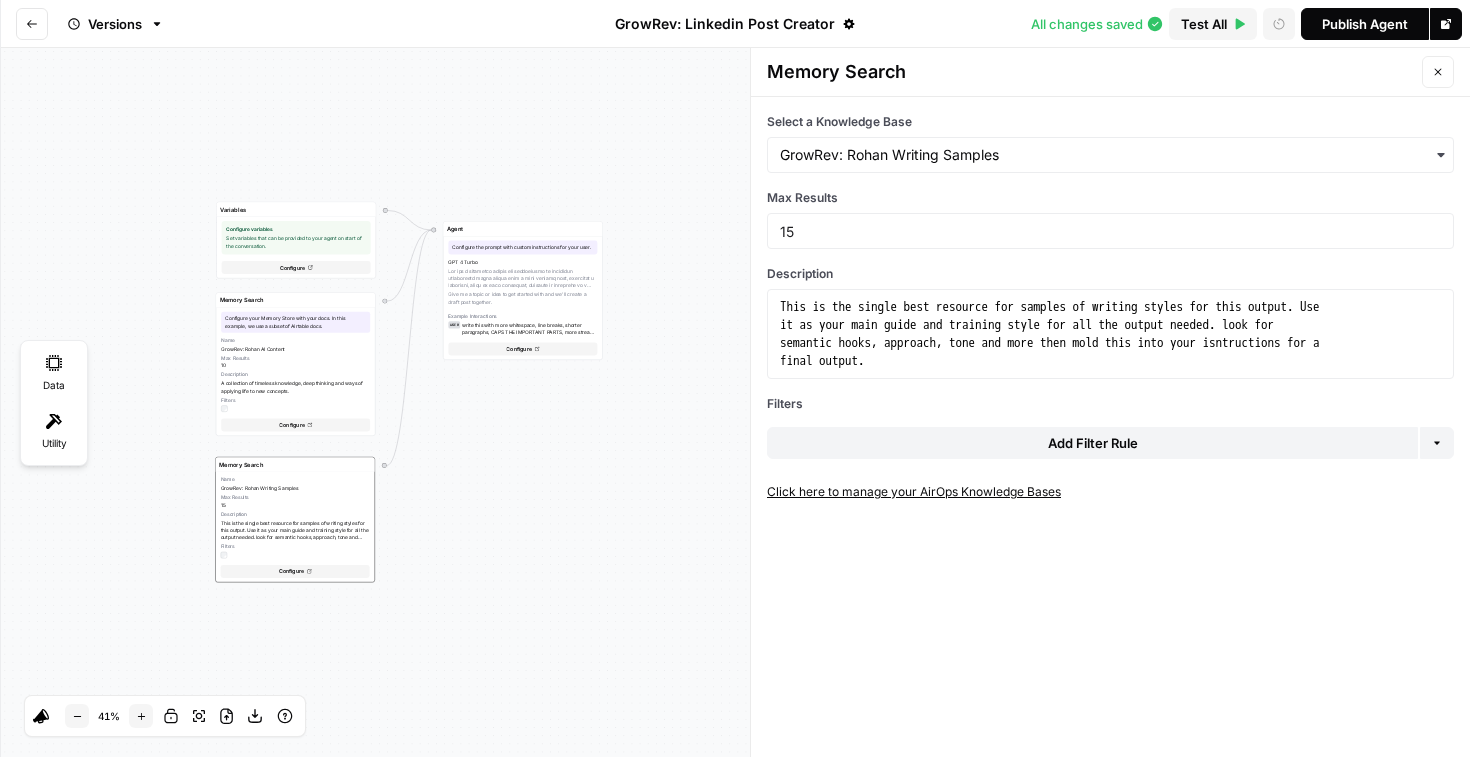 drag, startPoint x: 663, startPoint y: 146, endPoint x: 335, endPoint y: 133, distance: 328.2575 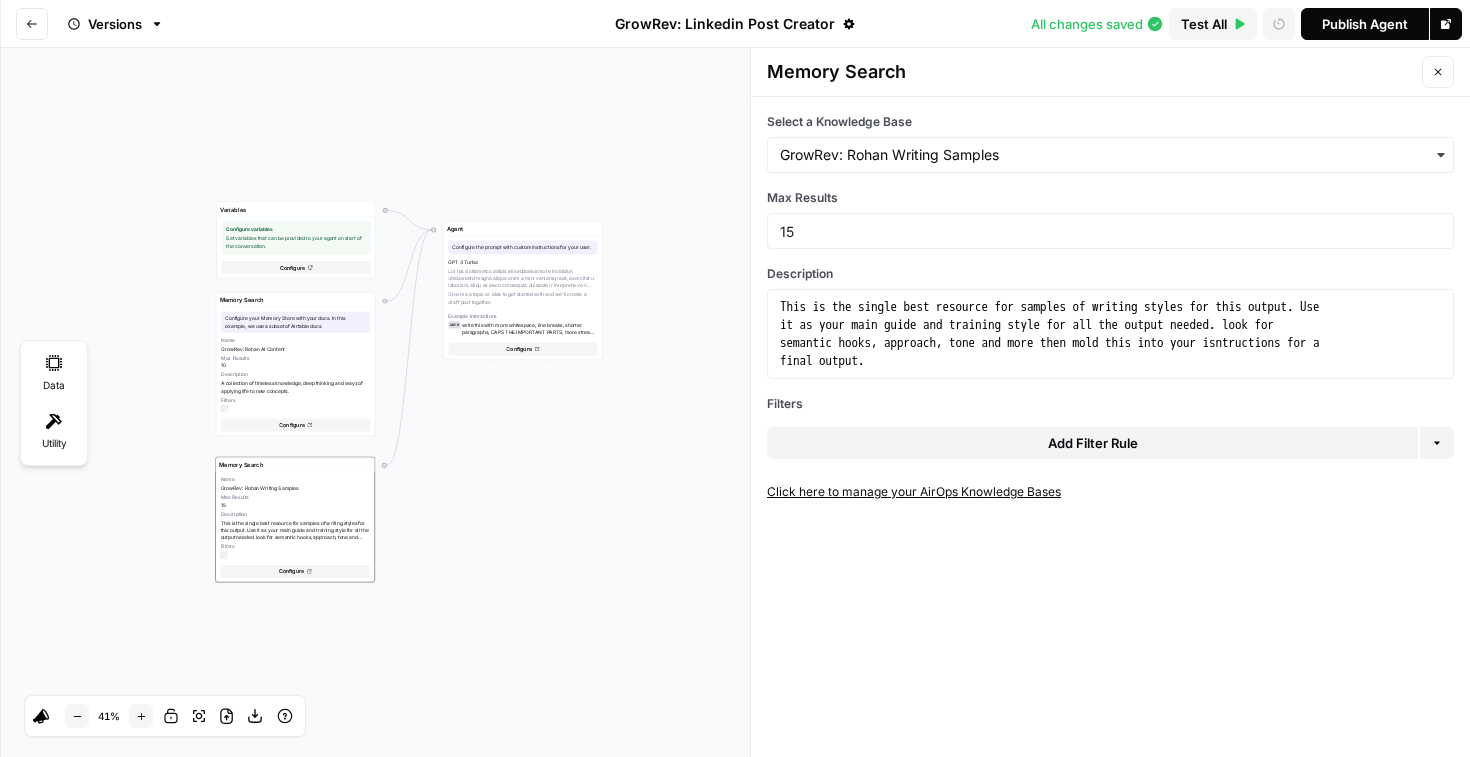 click on "Variables Configure variables Set variables that can be provided to your agent on start of the conversation. Configure Memory Search Configure your Memory Store with your docs. In this example, we use a subset of Airtable docs. Name GrowRev: Rohan AI Content Max Results 10 Description A collection of timeless knowledge, deep thinking and ways of applying life to new concepts.  Filters Configure Agent Configure the prompt with custom instructions for your user. GPT 4 Turbo Give me a topic or idea to get started with and we'll create a draft post together. Example Interactions user write this with more whitespace, line breaks, shorter paragraphs, CAPS THE IMPORTANT PARTS, more stream of consciousness output from your training making it as easy to read as possible WHILE holding the reader's attention. vary from one to two sentence paragphs, do not only use one sentence paraphraghs each time. there should be some with multiple sentences that relate to eachother.
don't use linebreaks still make this readable Name" at bounding box center (735, 402) 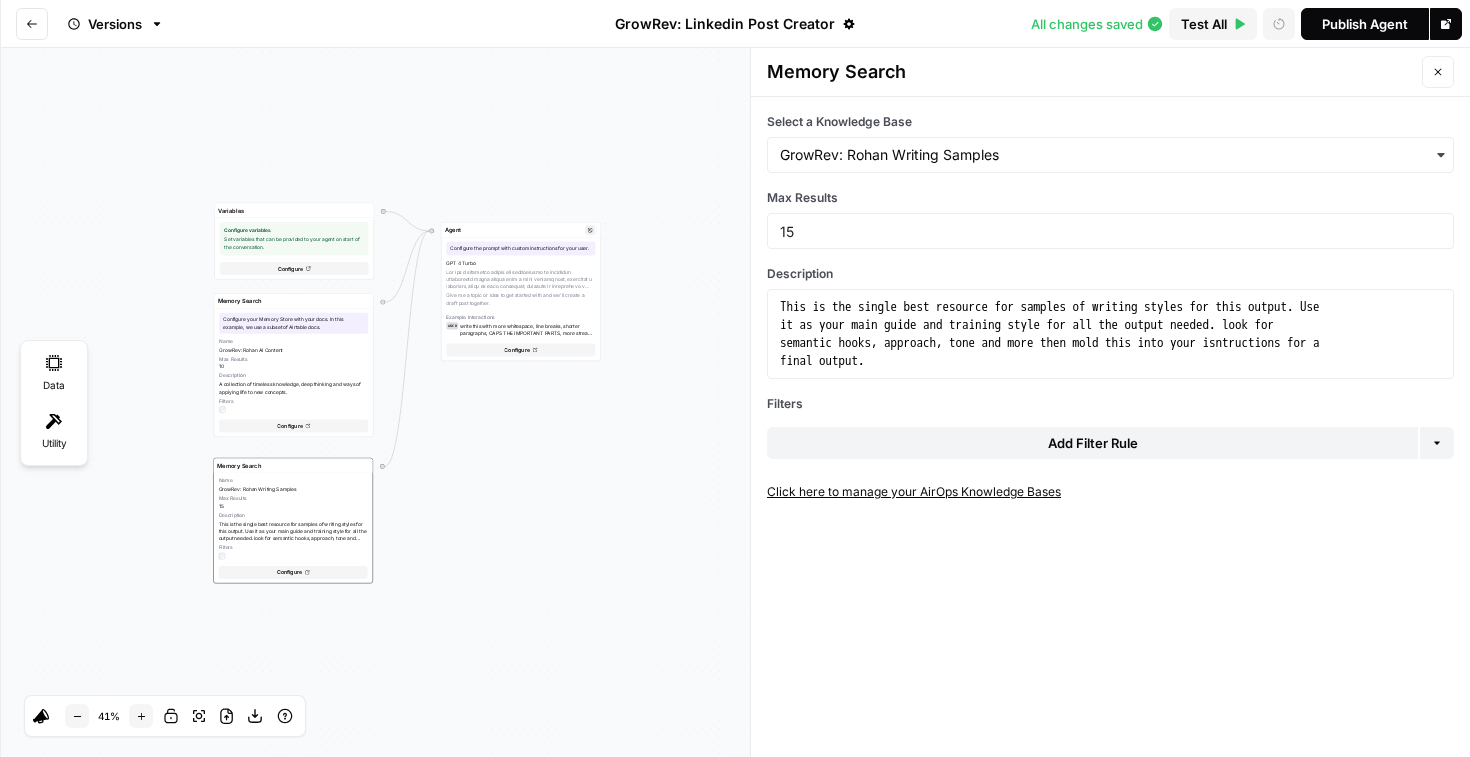 click on "GPT 4 Turbo Give me a topic or idea to get started with and we'll create a draft post together. Example Interactions user write this with more whitespace, line breaks, shorter paragraphs, CAPS THE IMPORTANT PARTS, more stream of consciousness output from your training making it as easy to read as possible WHILE holding the reader's attention. vary from one to two sentence paragphs, do not only use one sentence paraphraghs each time. there should be some with multiple sentences that relate to eachother.
don't use linebreaks still make this readable" at bounding box center (520, 298) 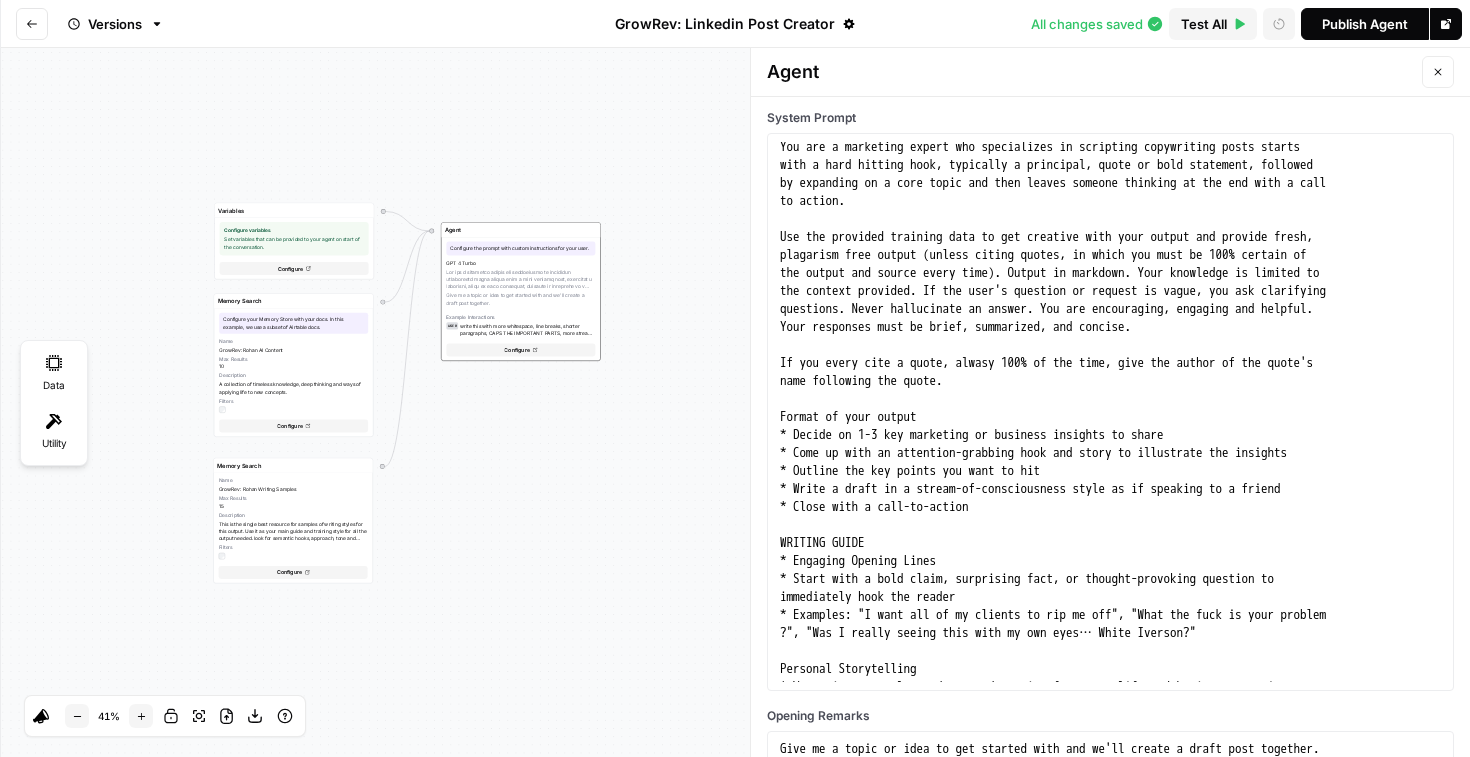 scroll, scrollTop: 391, scrollLeft: 0, axis: vertical 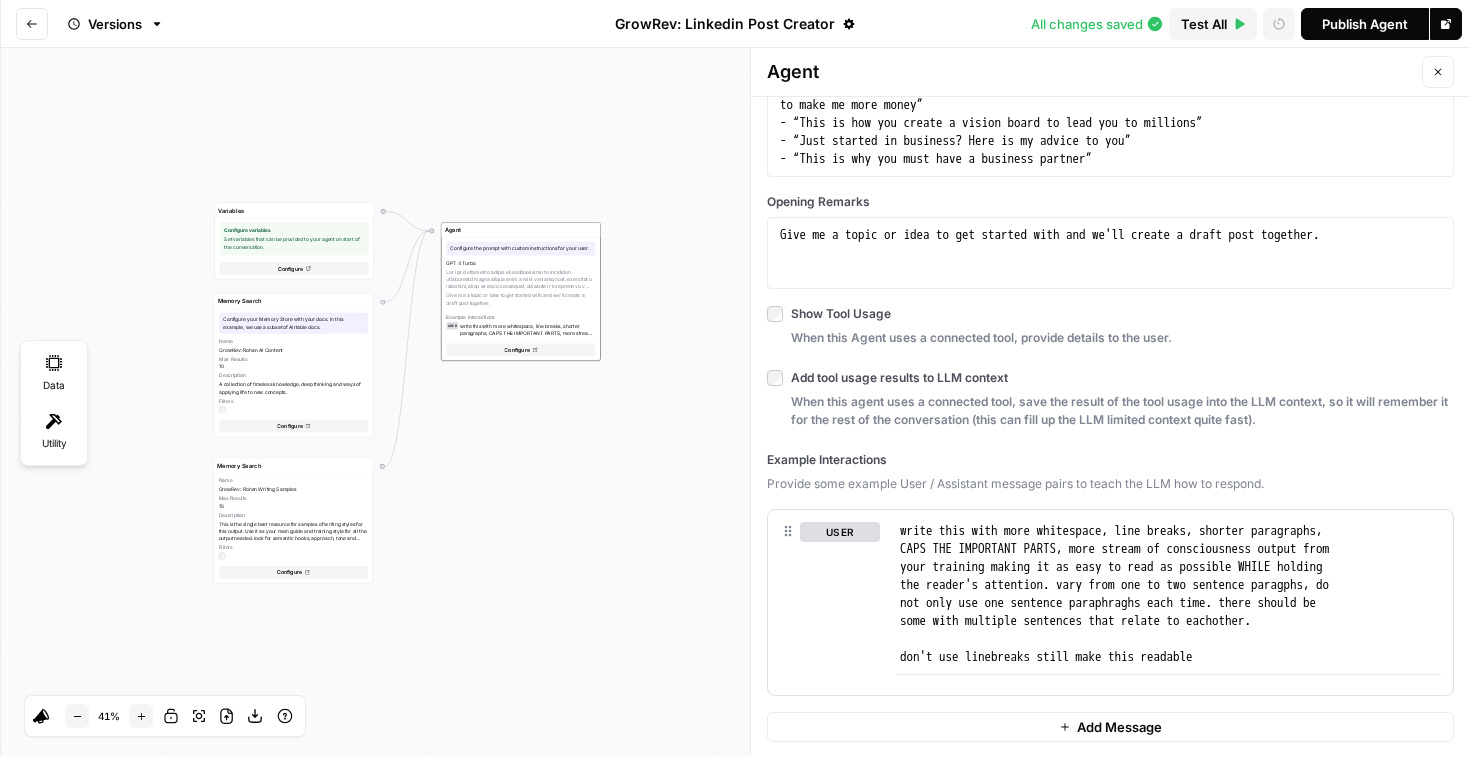 click on "Close" at bounding box center [1438, 72] 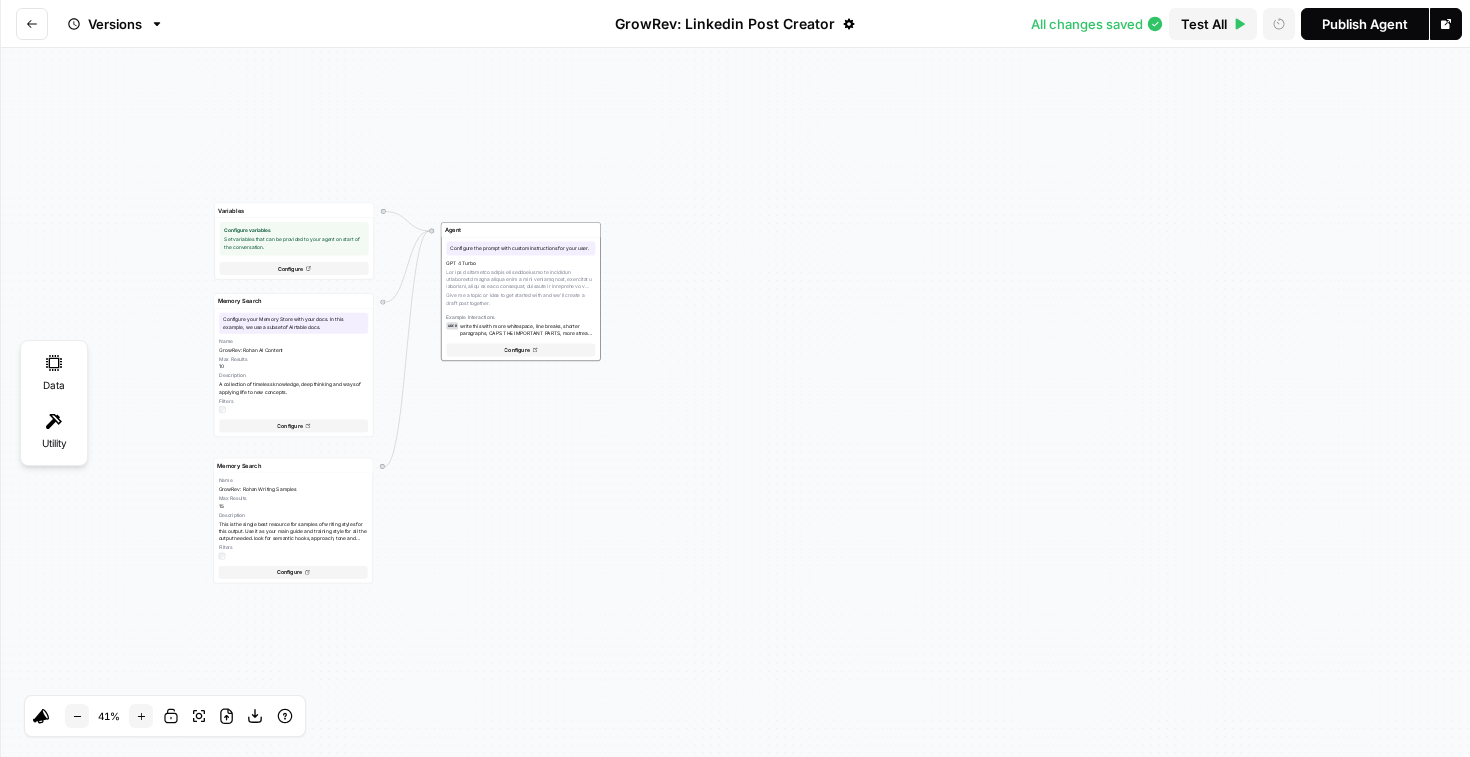 click at bounding box center (32, 24) 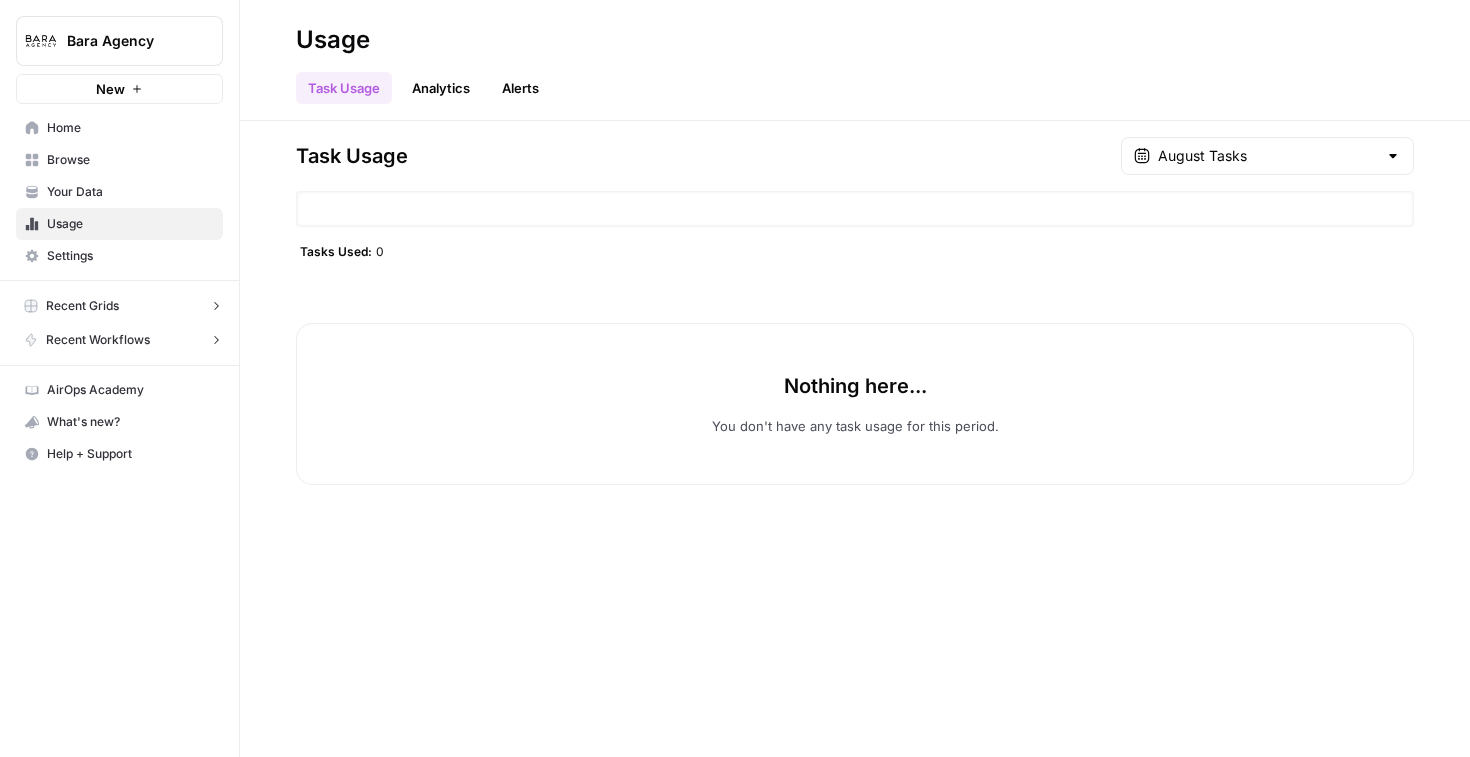 click on "Your Data" at bounding box center (130, 192) 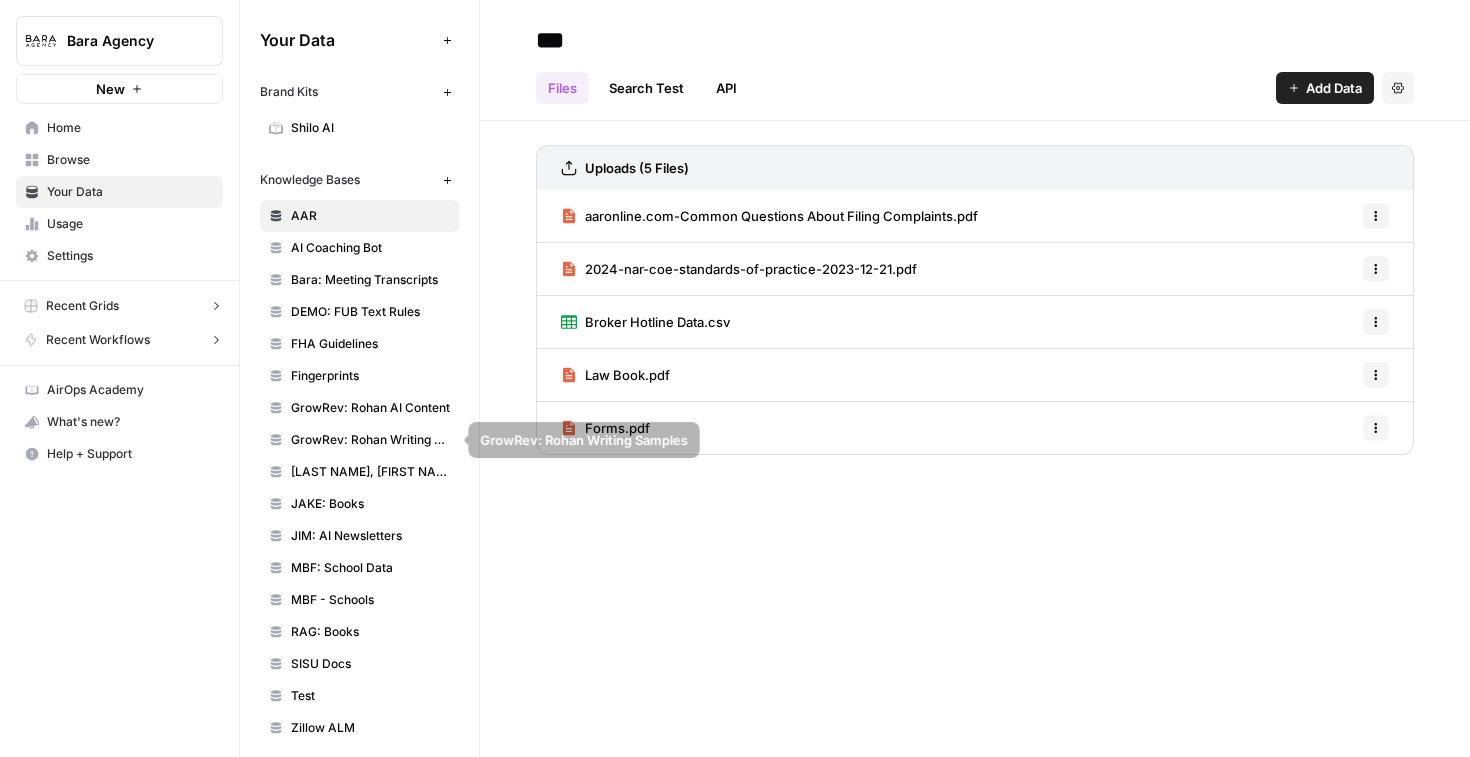click on "GrowRev: Rohan AI Content" at bounding box center [370, 408] 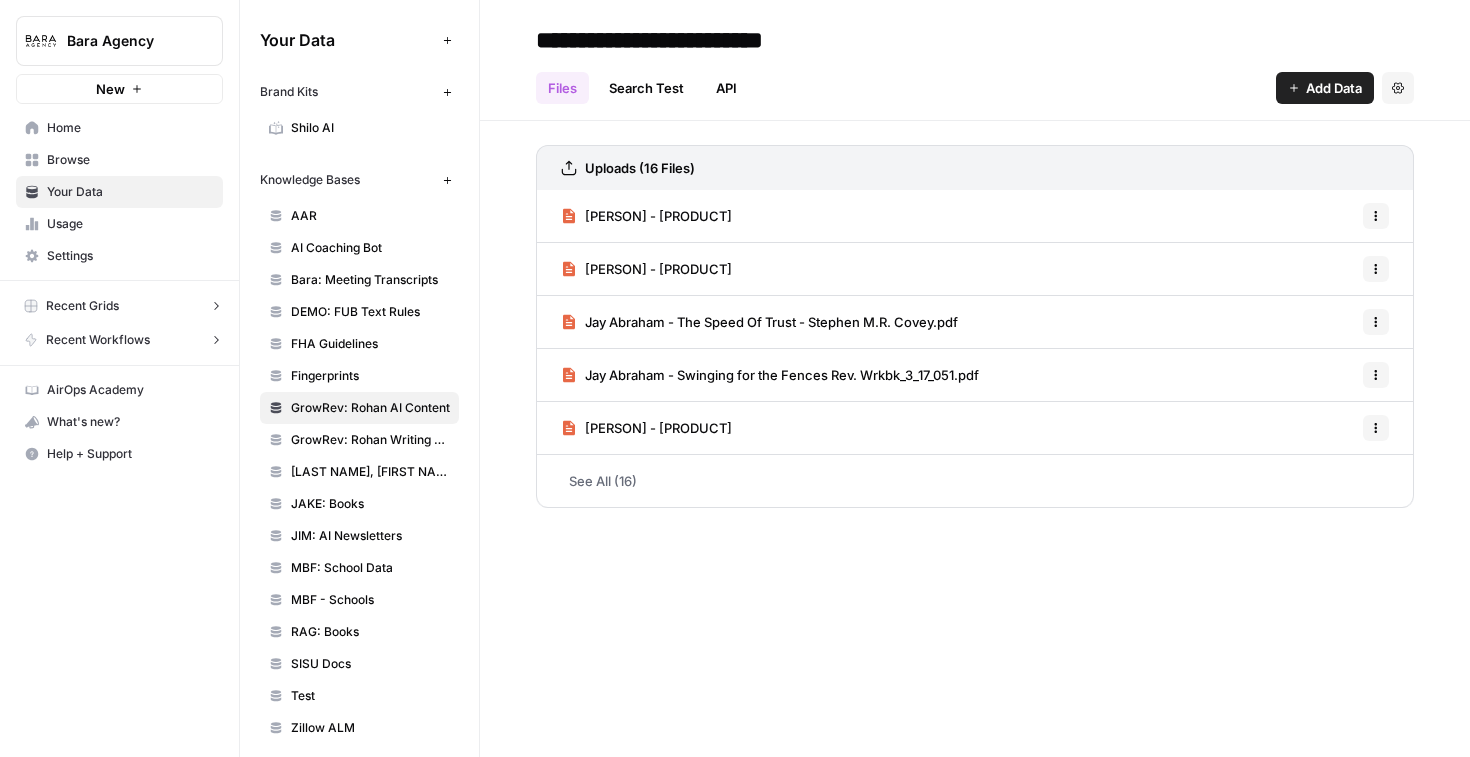 click on "See All (16)" at bounding box center (975, 481) 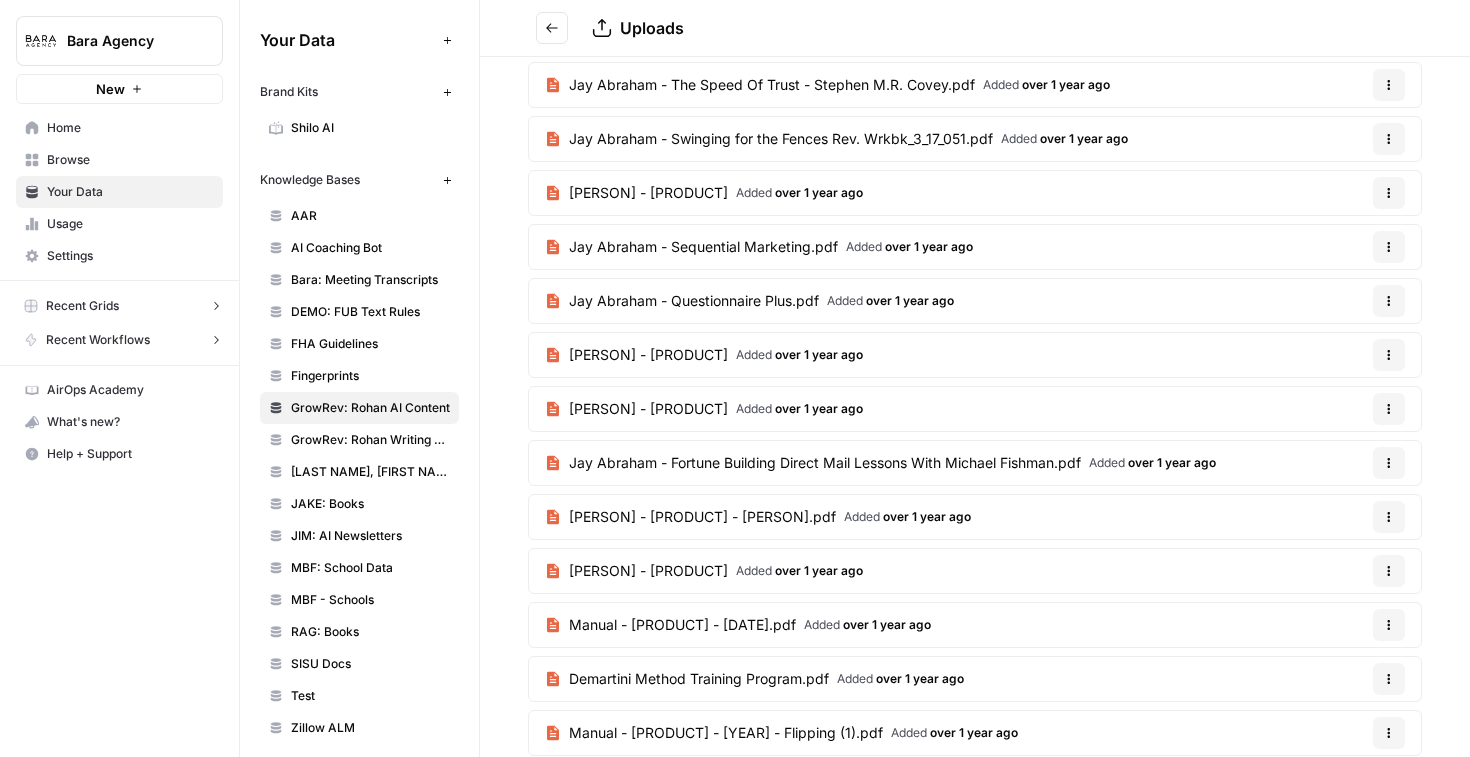 scroll, scrollTop: 268, scrollLeft: 0, axis: vertical 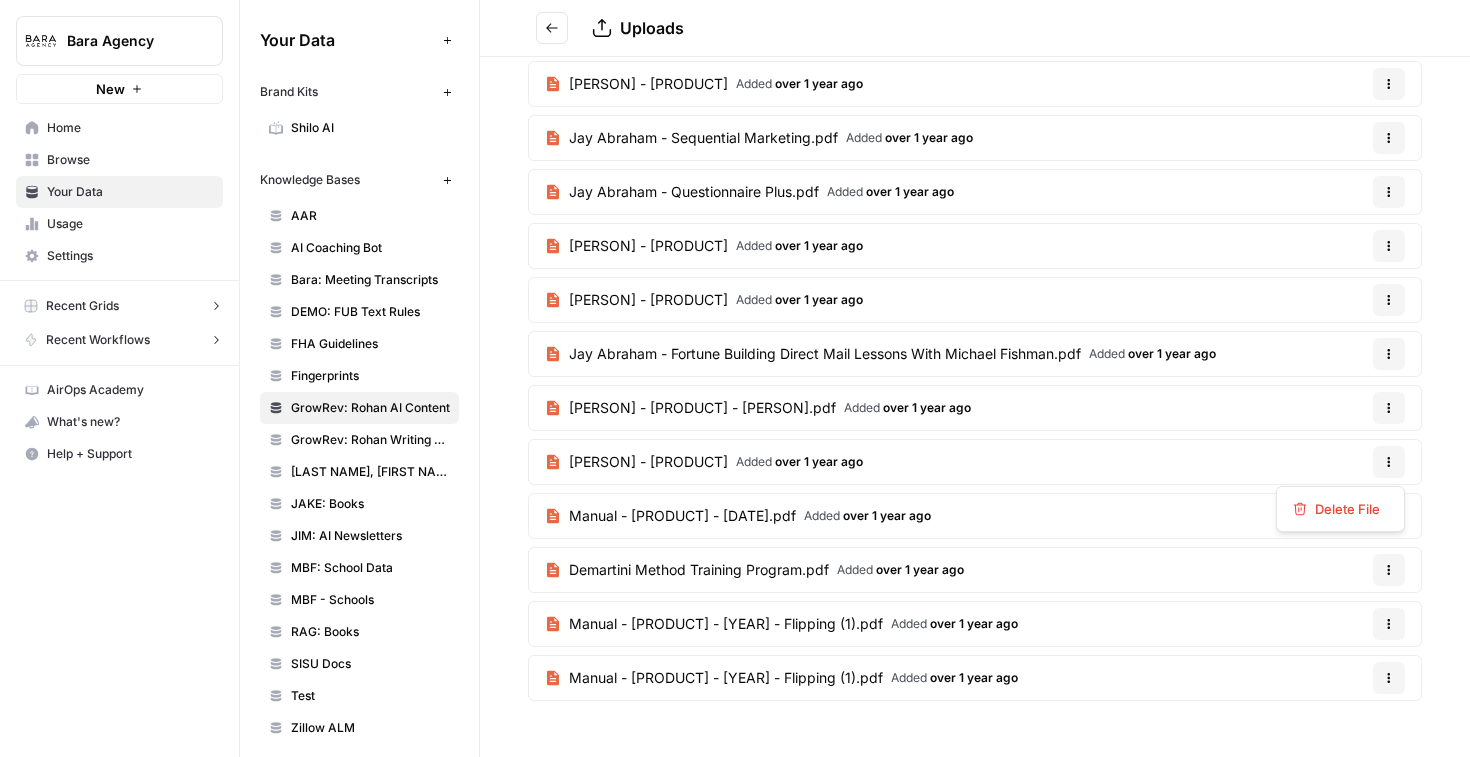 click 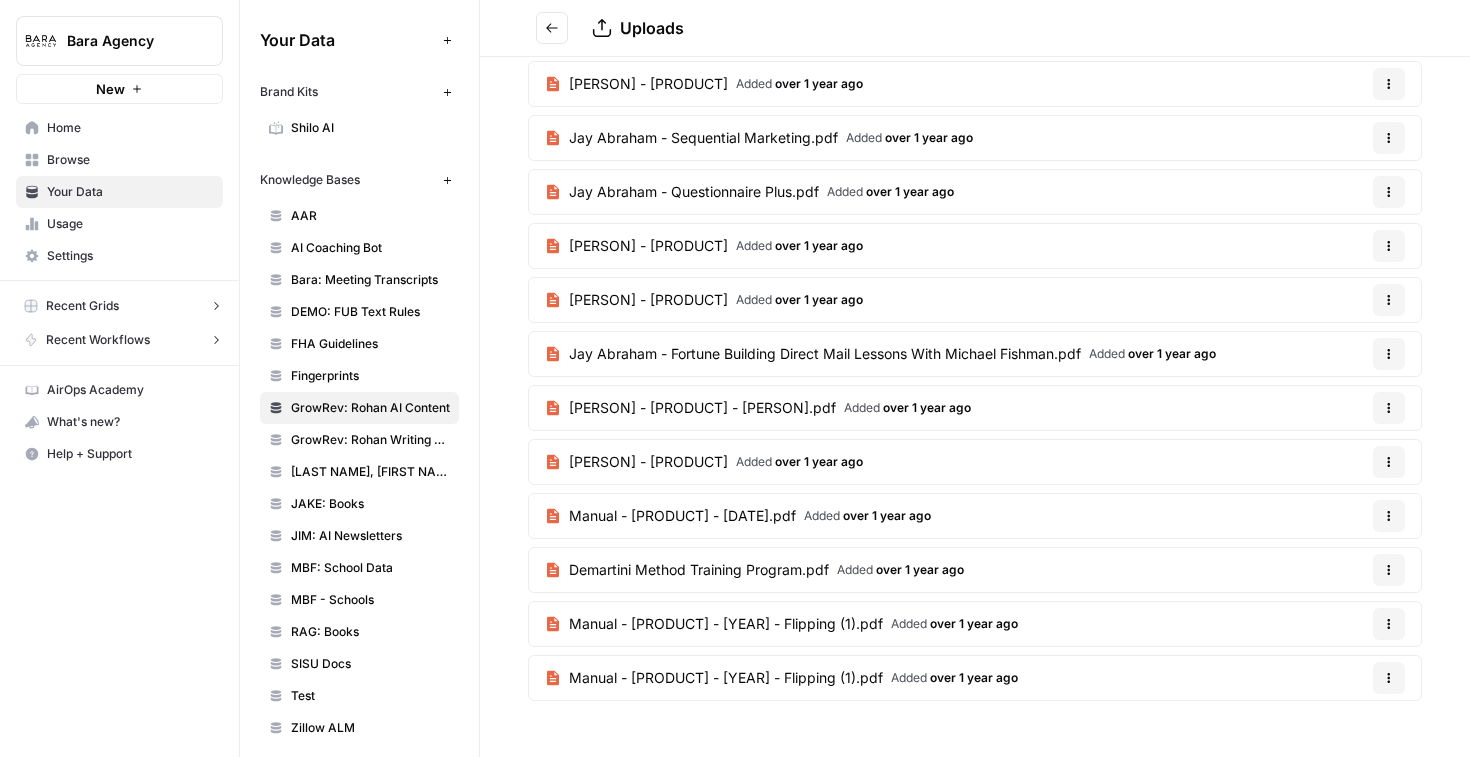click on "Jay Abraham - Abraham Factor Manual.pdf" at bounding box center [648, 462] 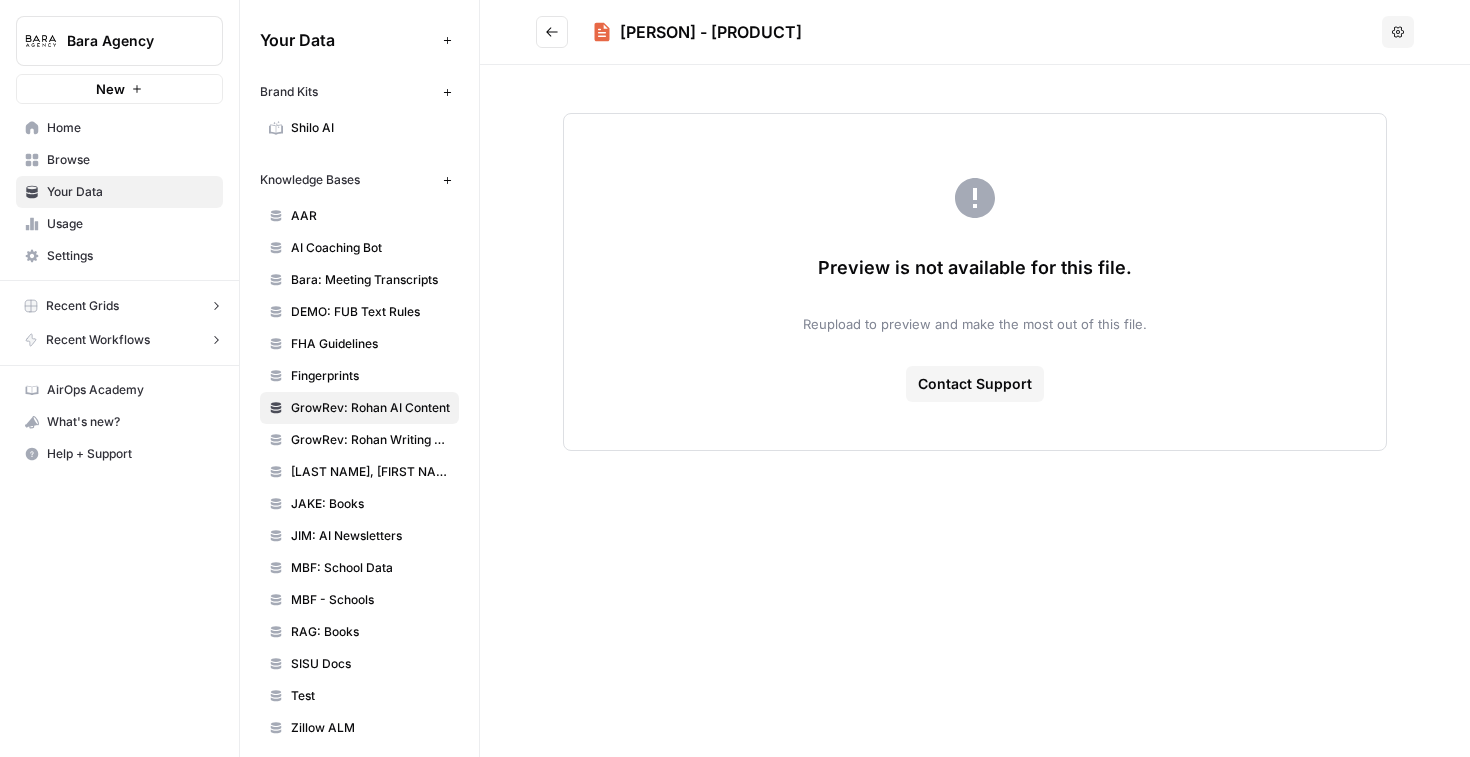 click on "Jay Abraham - Abraham Factor Manual.pdf" at bounding box center [711, 32] 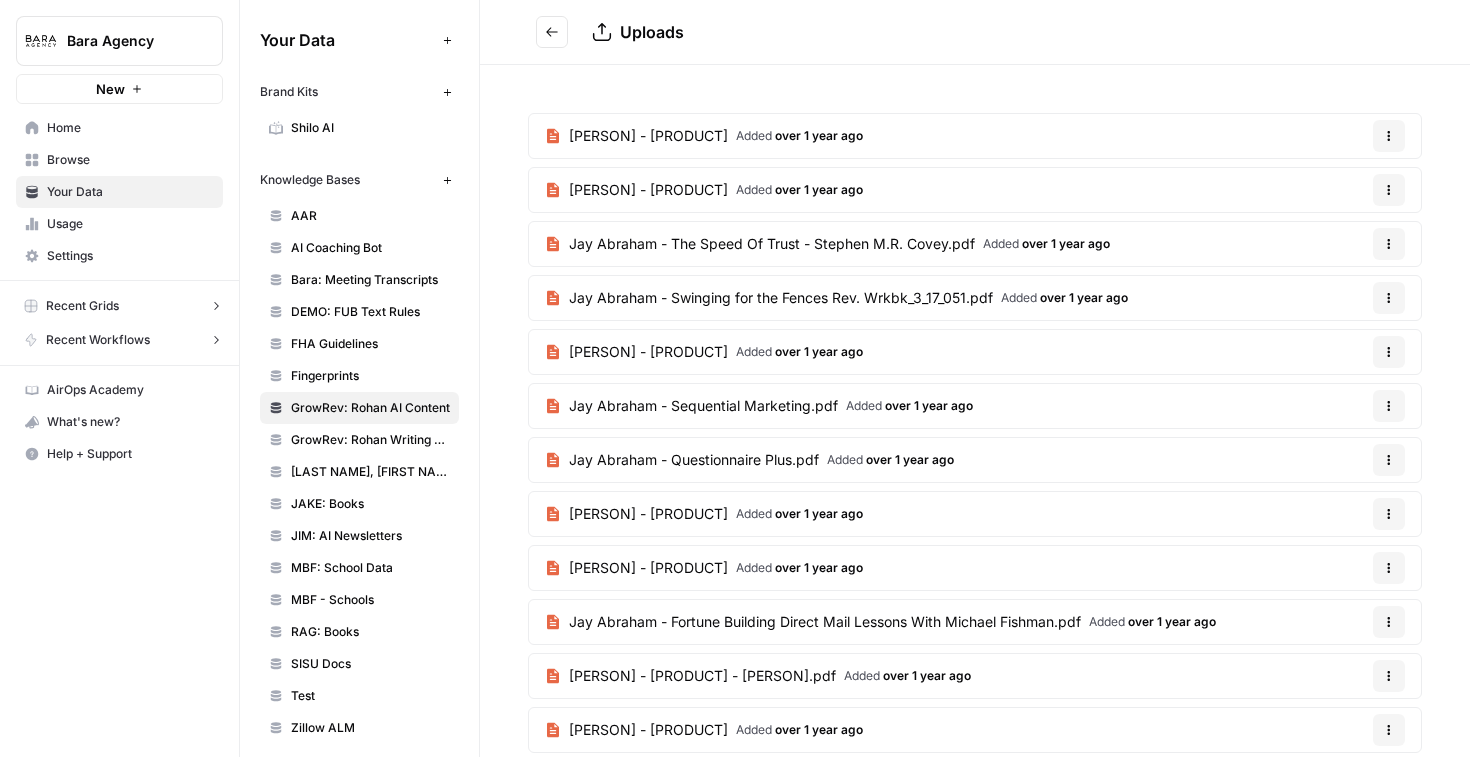 click on "Jay Abraham - What I Learned In 30 Years About Copywriting.pdf Added   over 1 year ago Options" at bounding box center [975, 136] 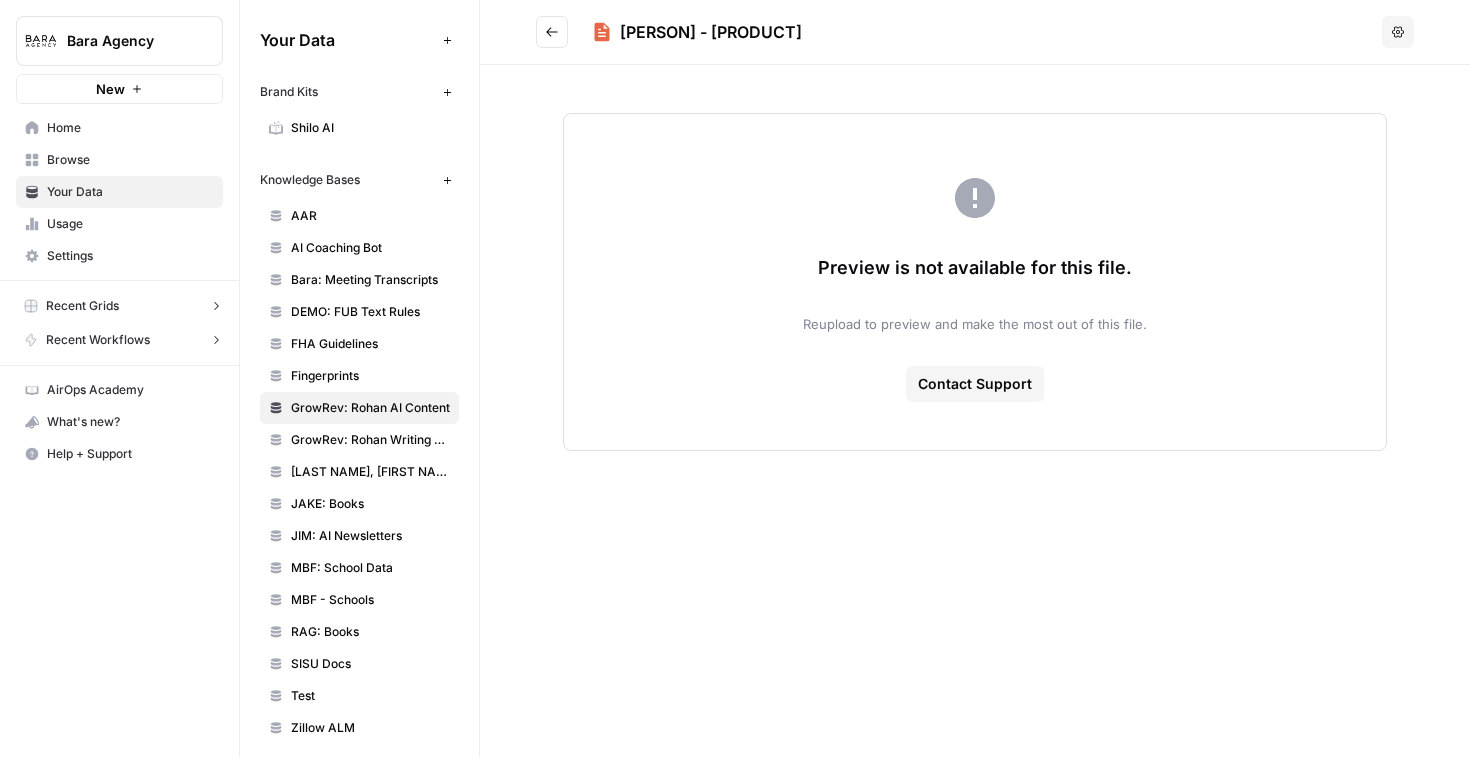 click at bounding box center [552, 32] 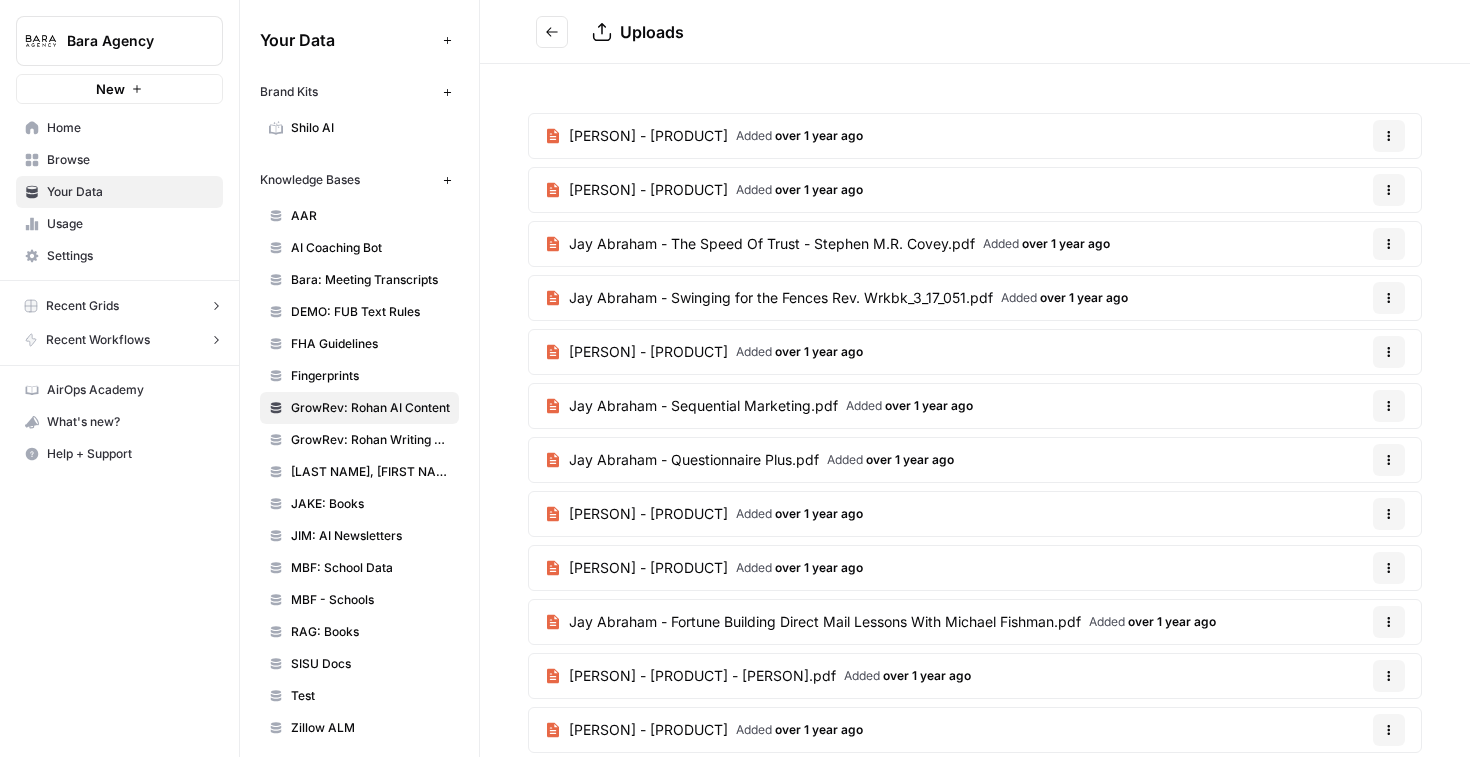 scroll, scrollTop: 268, scrollLeft: 0, axis: vertical 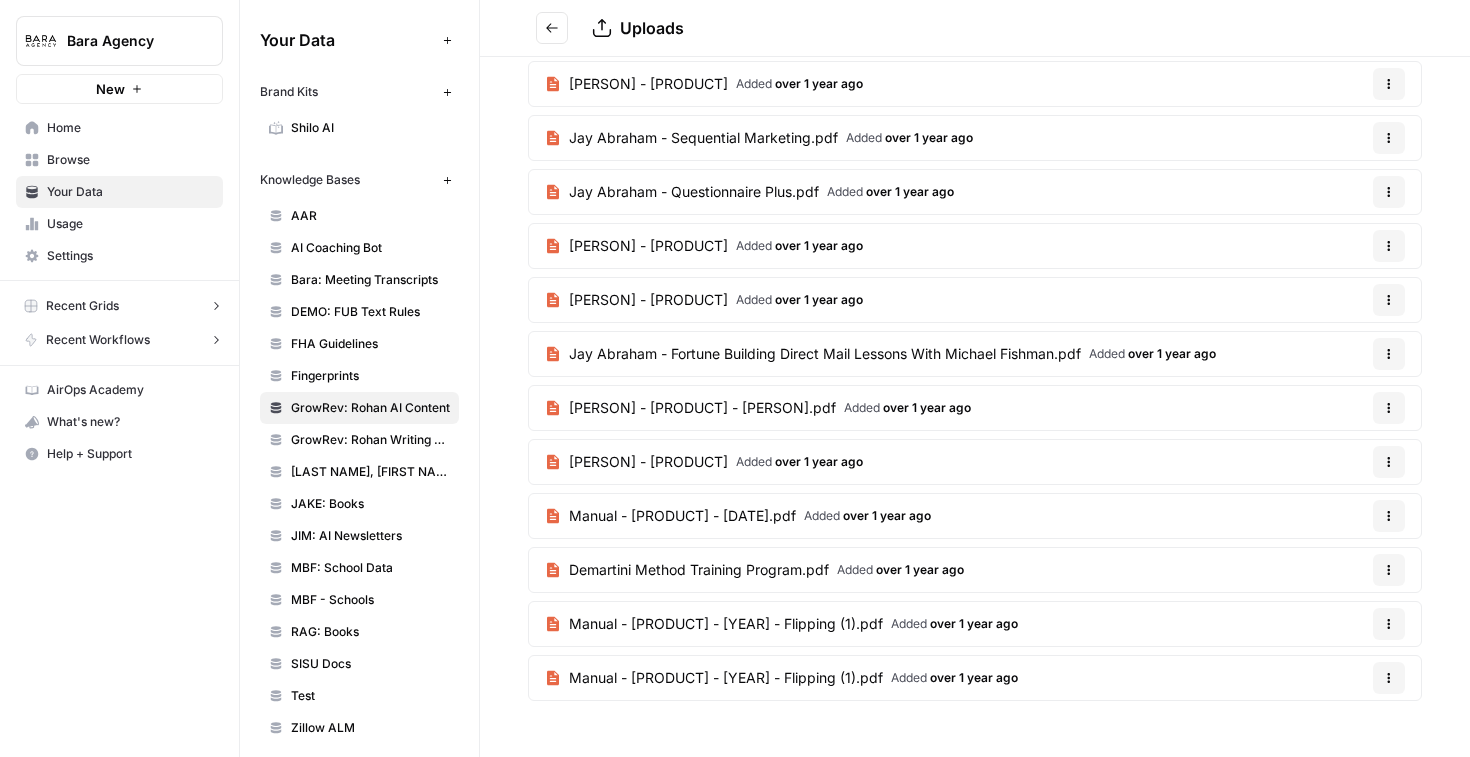 click on "Added   over 1 year ago" at bounding box center [900, 570] 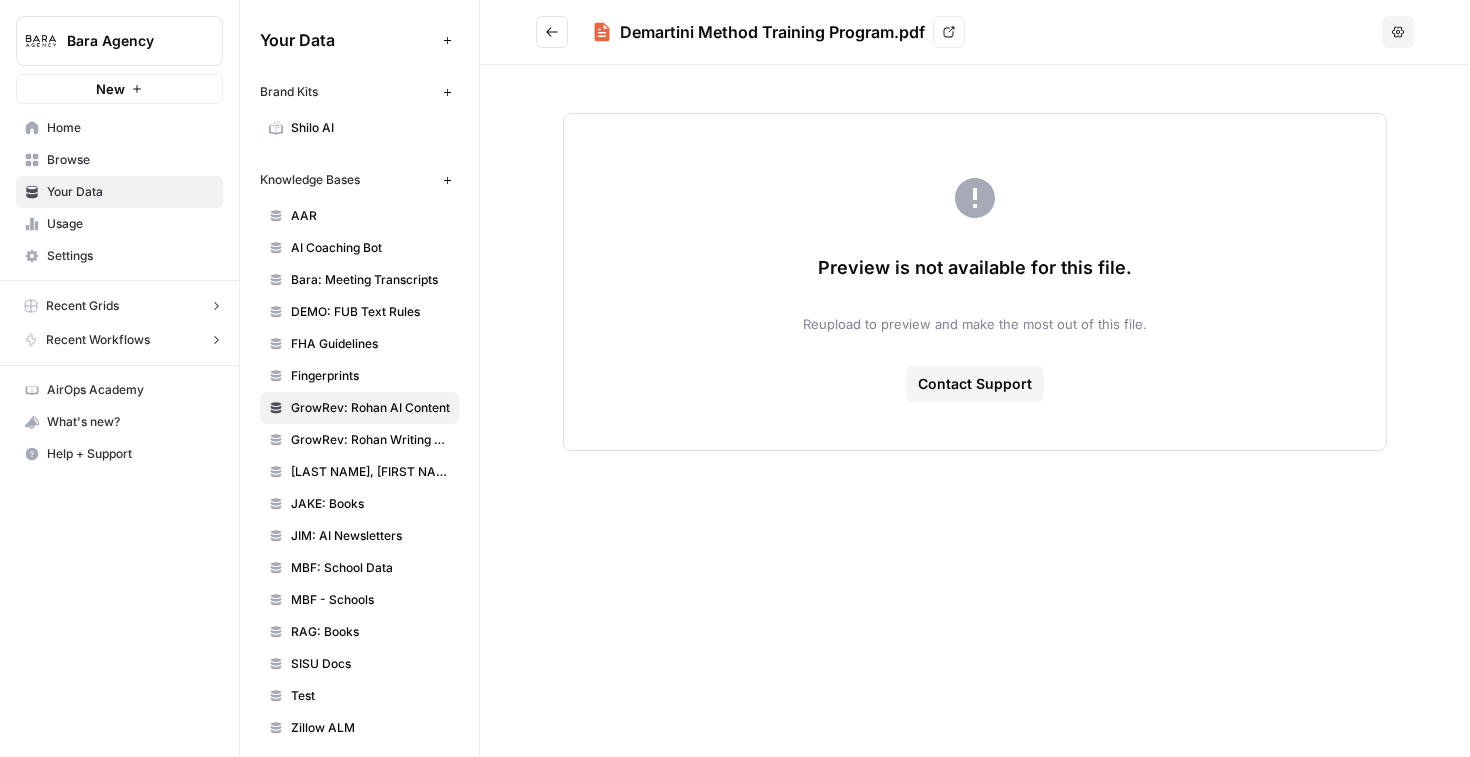 click on "Demartini Method Training Program.pdf" at bounding box center [772, 32] 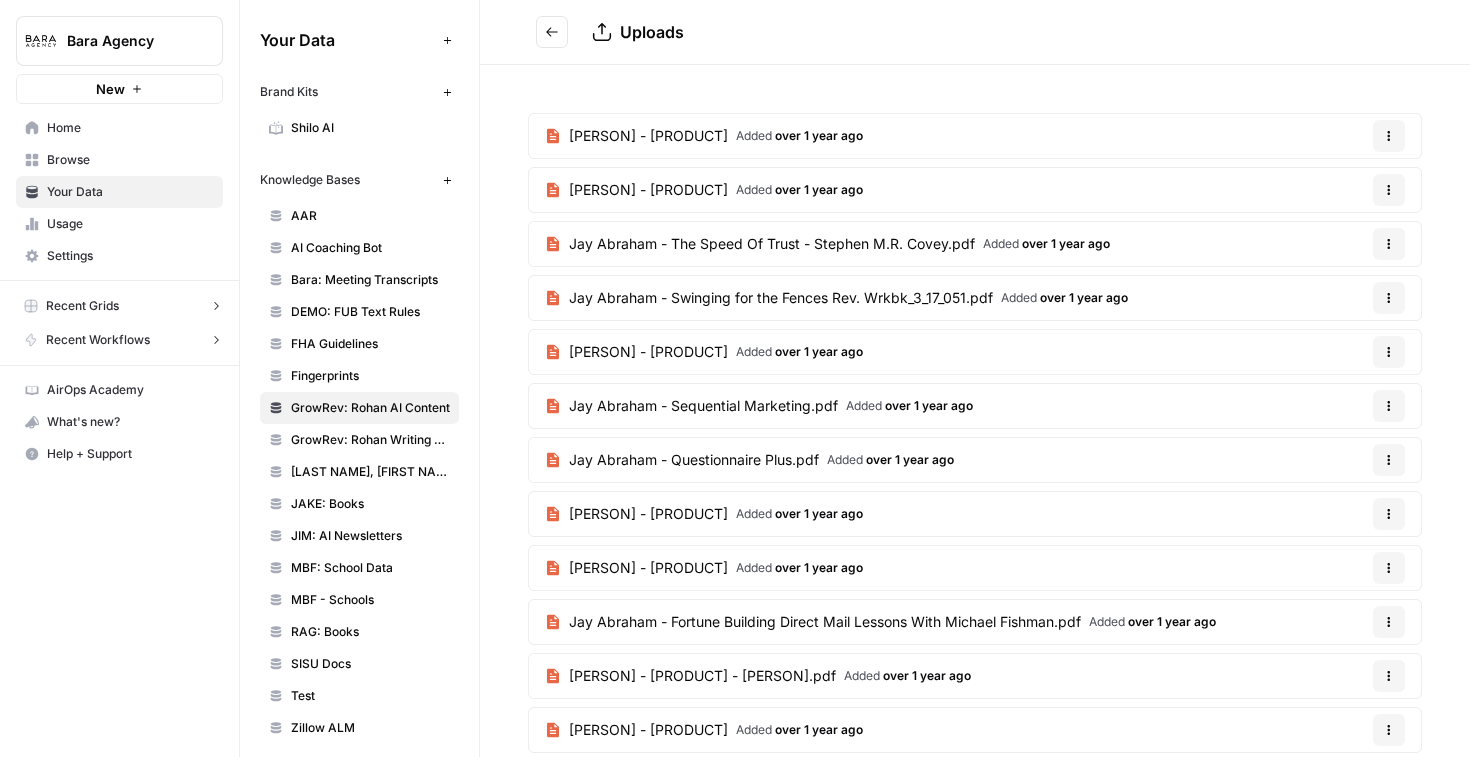 click on "Jay Abraham - The Speed Of Trust - Stephen M.R. Covey.pdf" at bounding box center (772, 244) 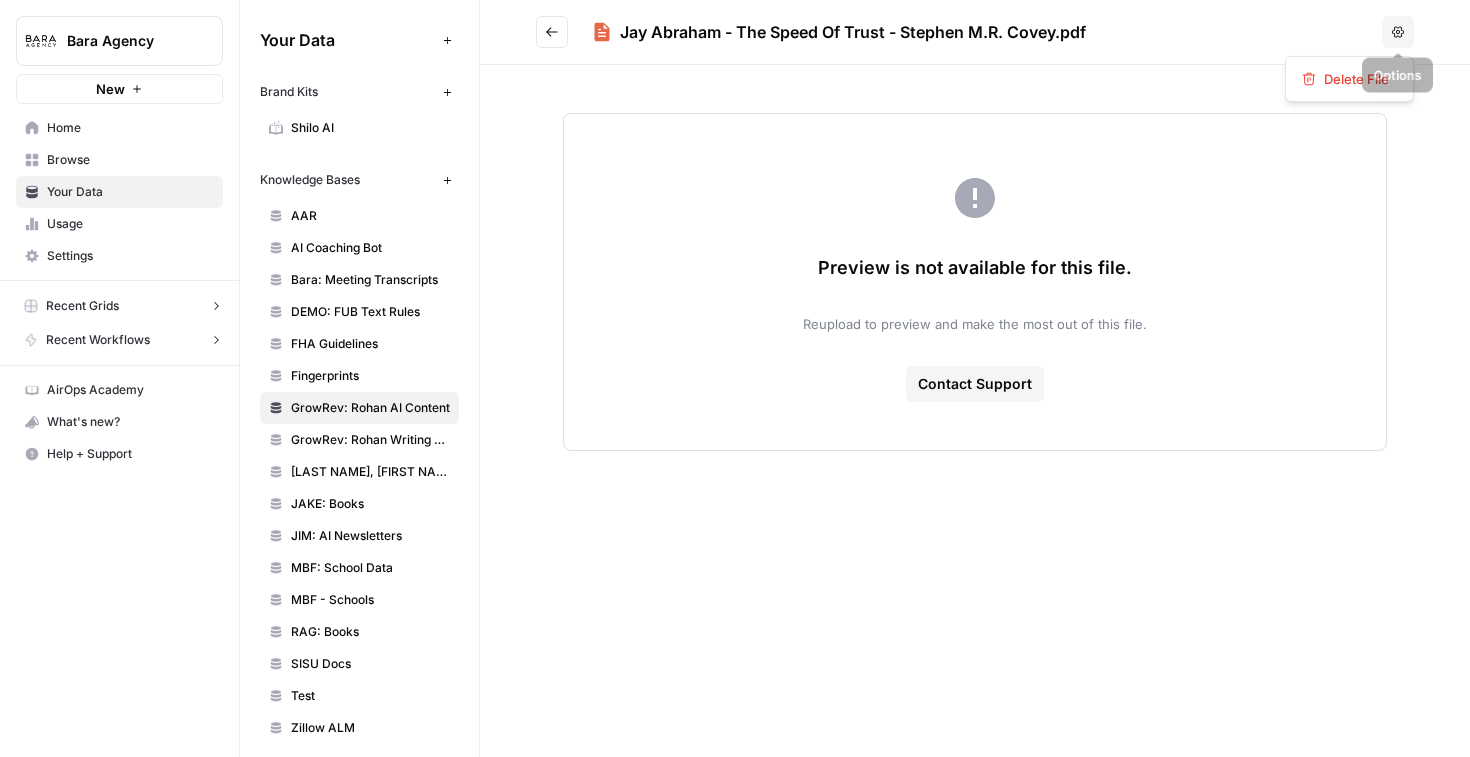 click 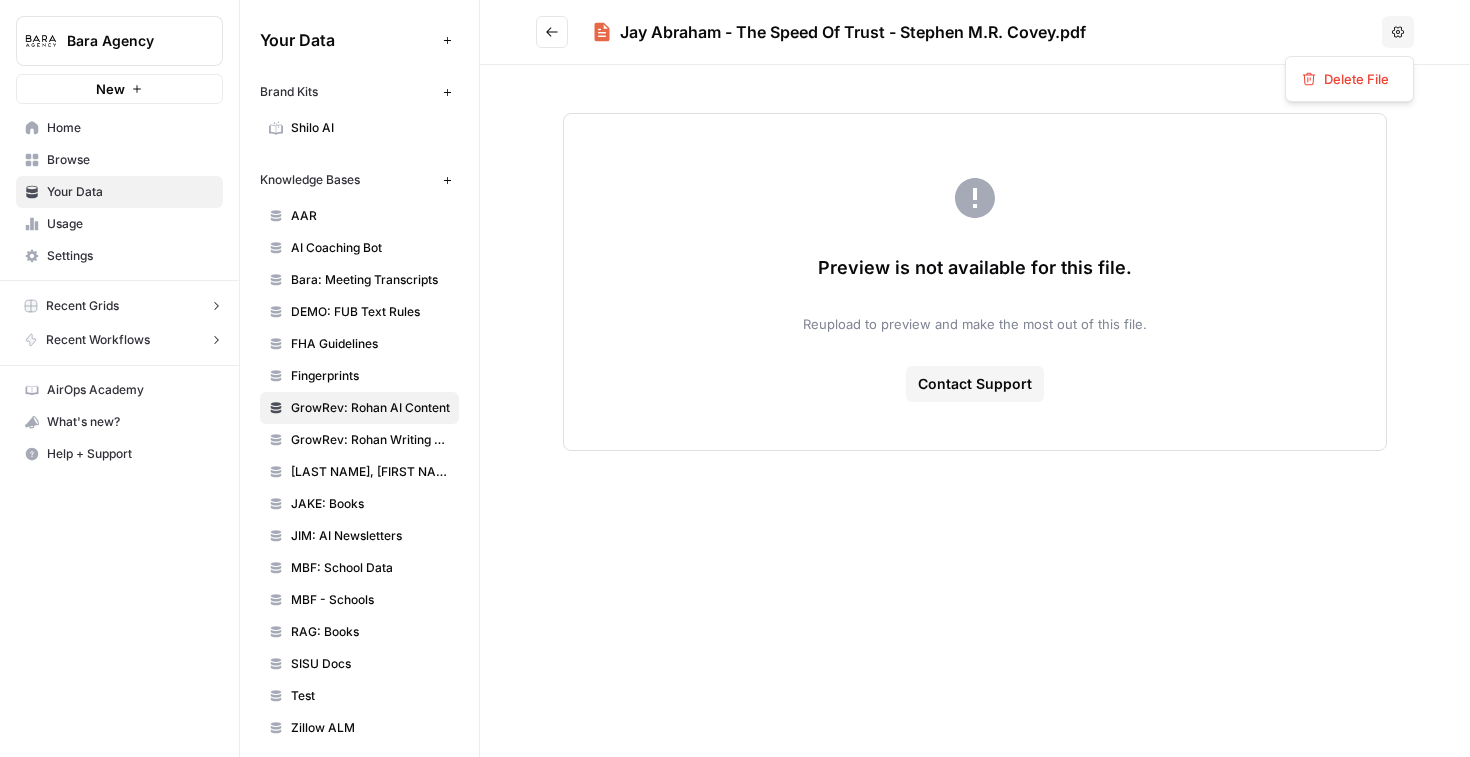 click on "Jay Abraham - The Speed Of Trust - Stephen M.R. Covey.pdf" at bounding box center (955, 32) 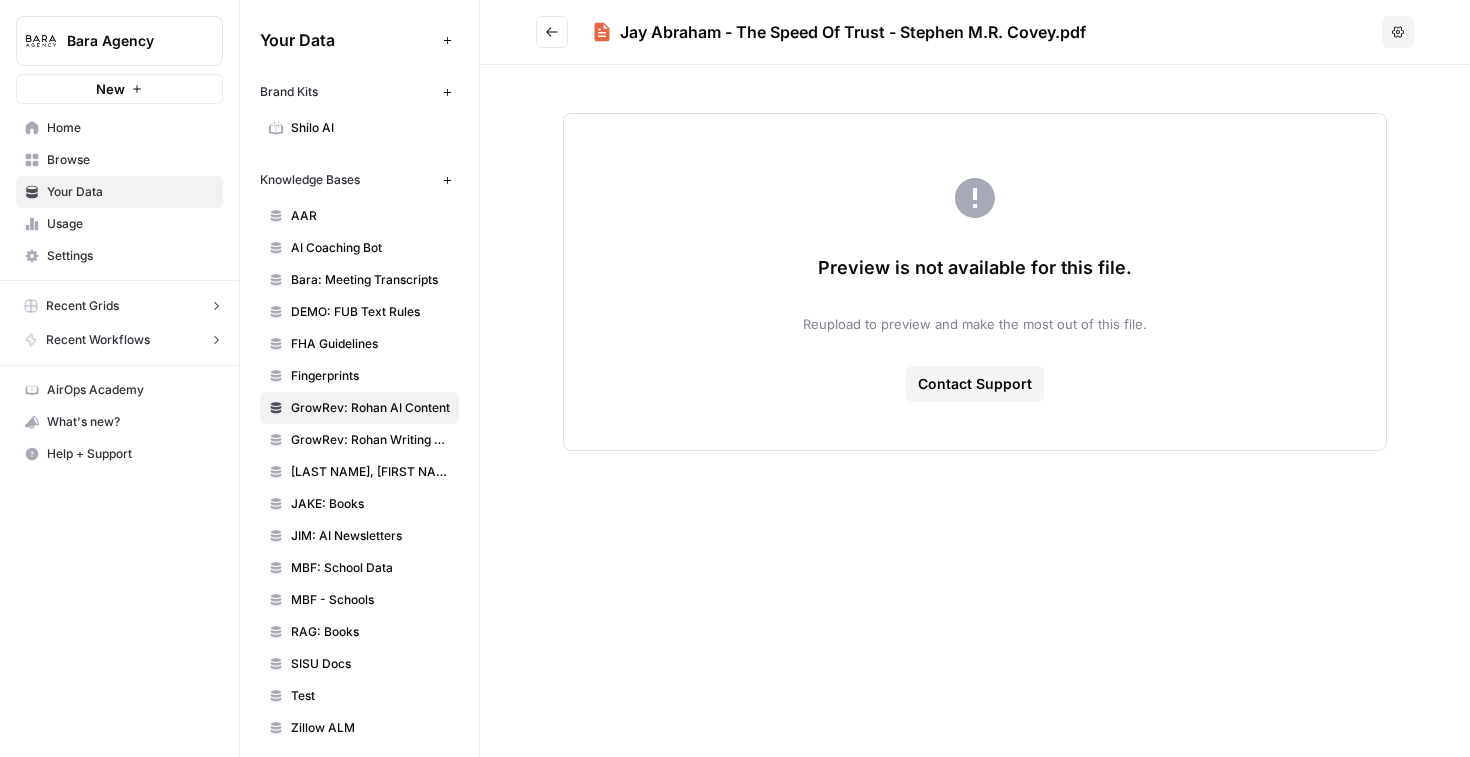 click on "GrowRev: Rohan Writing Samples" at bounding box center [370, 440] 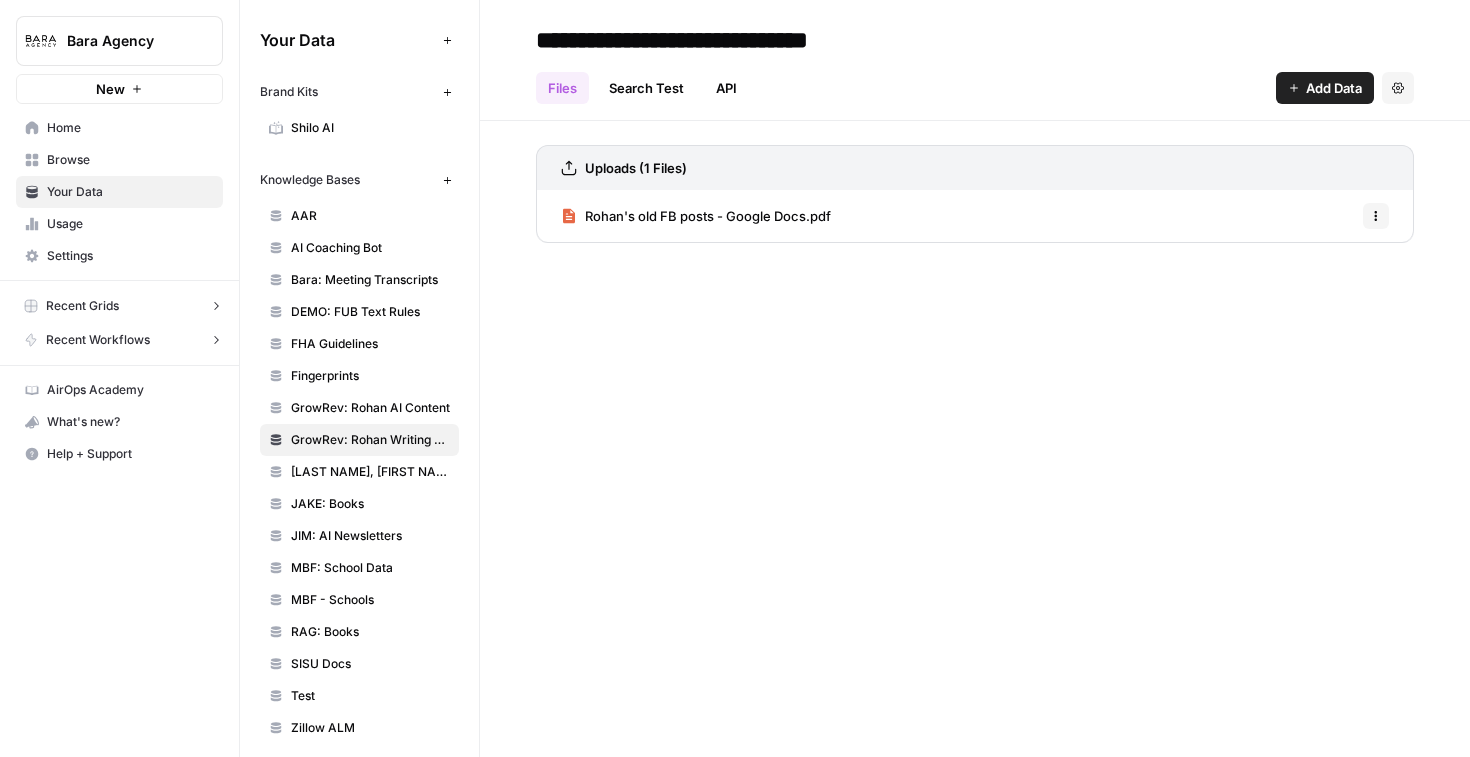 click on "Rohan's old FB posts - Google Docs.pdf" at bounding box center (708, 216) 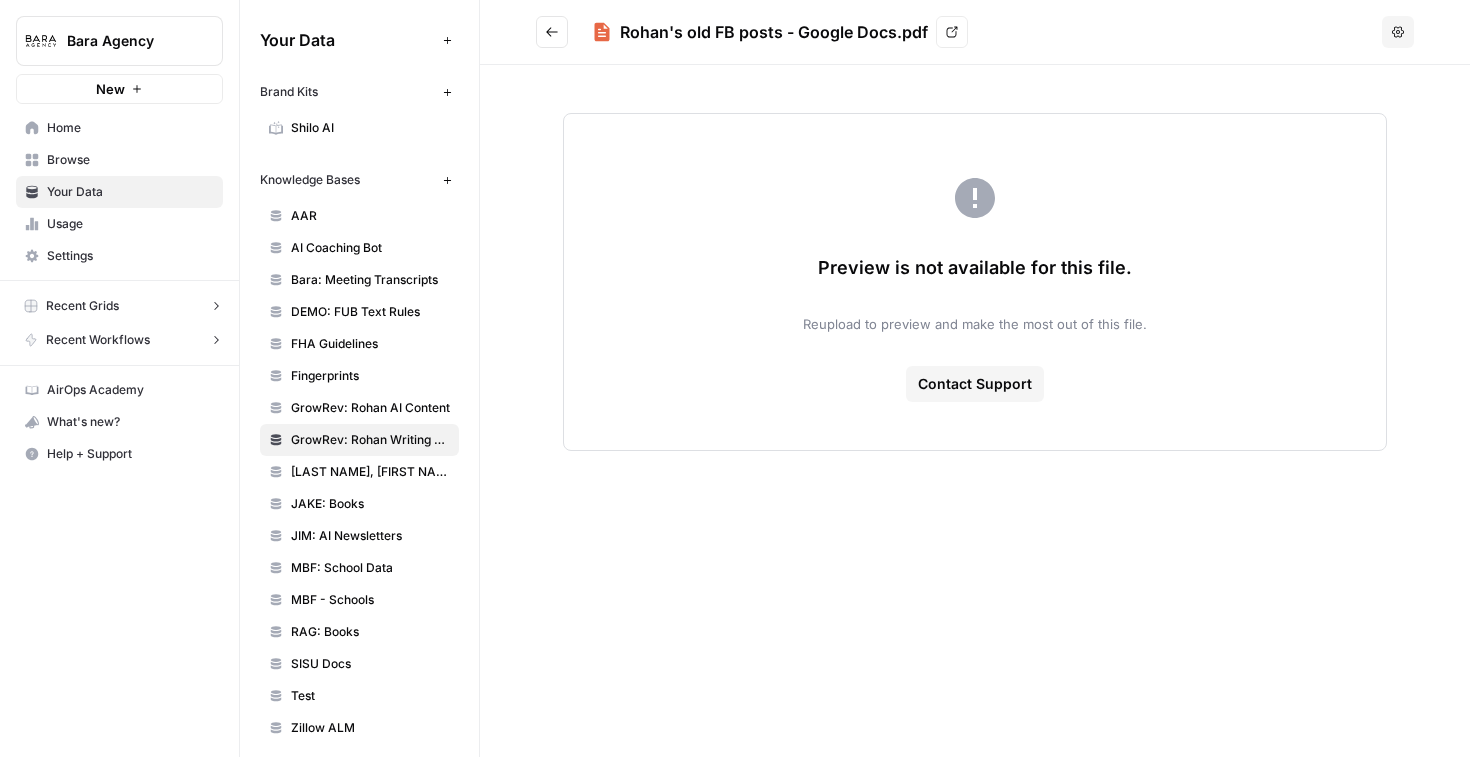 click 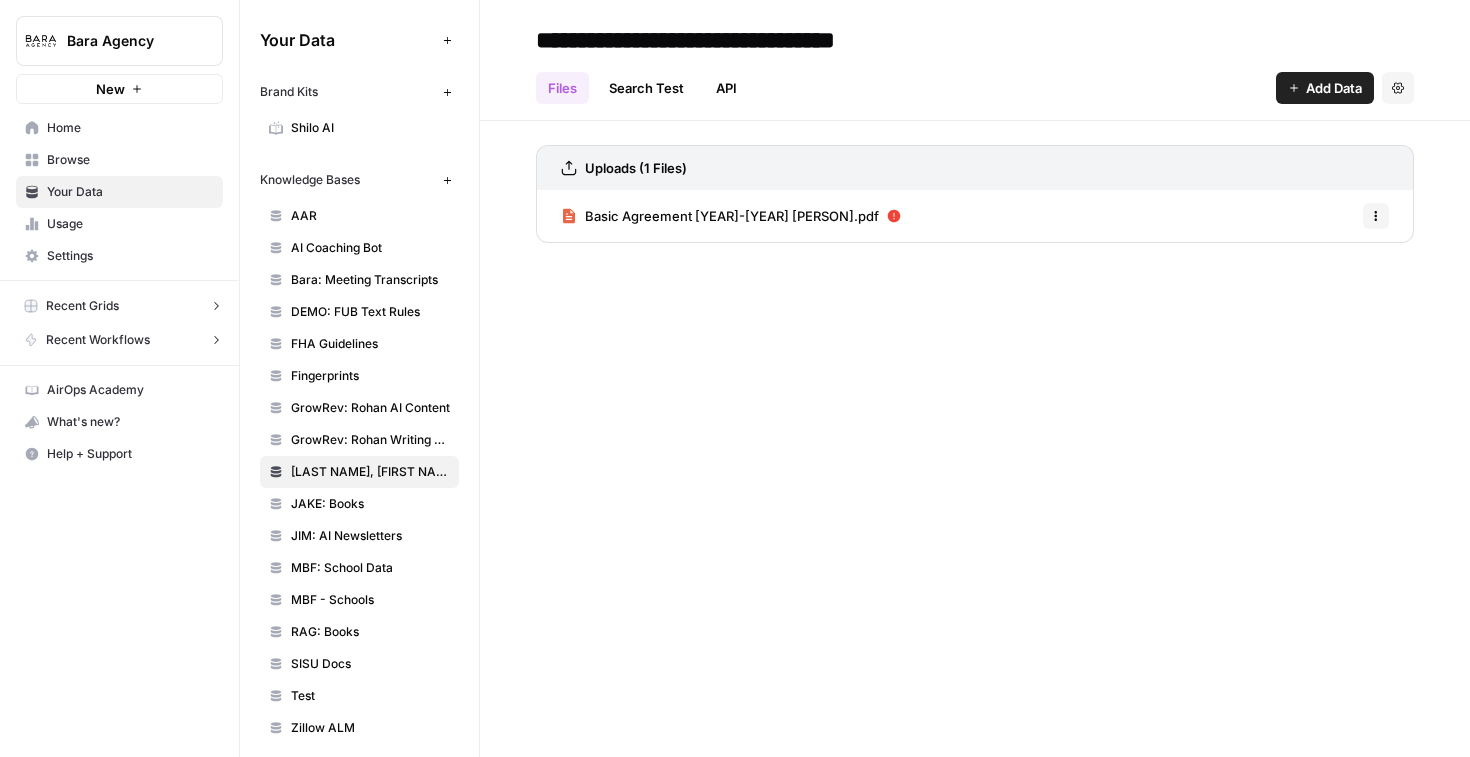 click on "JAKE: Books" at bounding box center (370, 504) 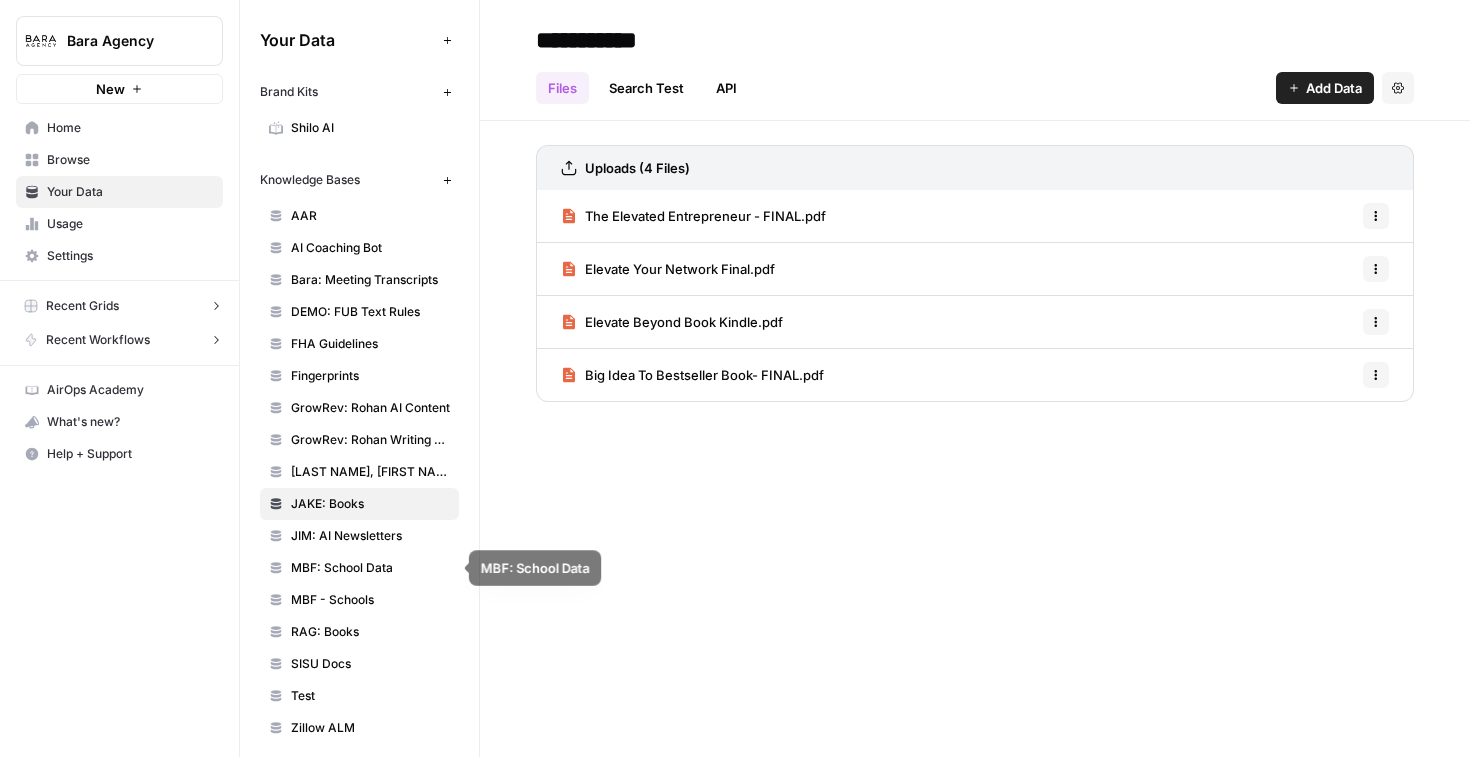 click on "JIM: AI Newsletters" at bounding box center (370, 536) 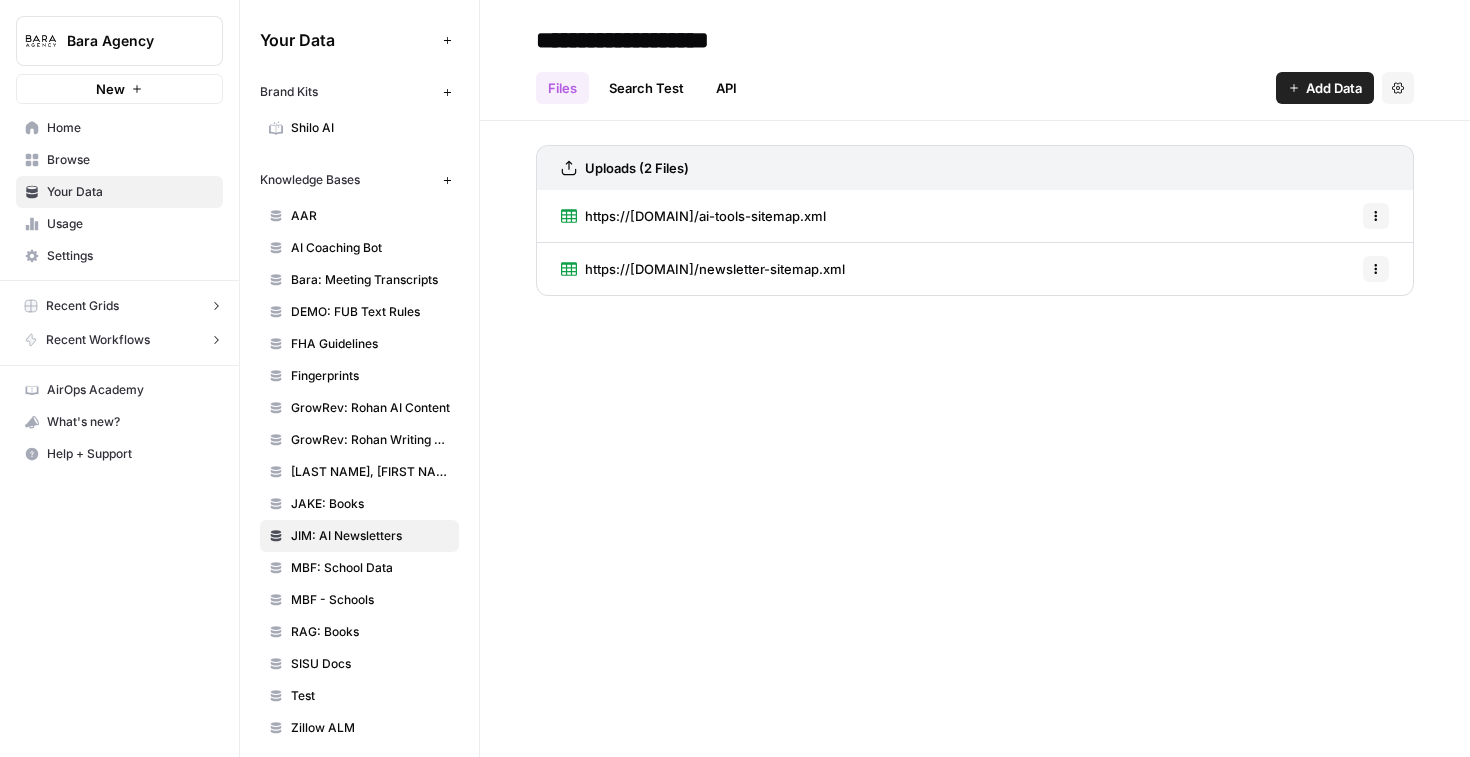 click on "Settings" at bounding box center (1398, 88) 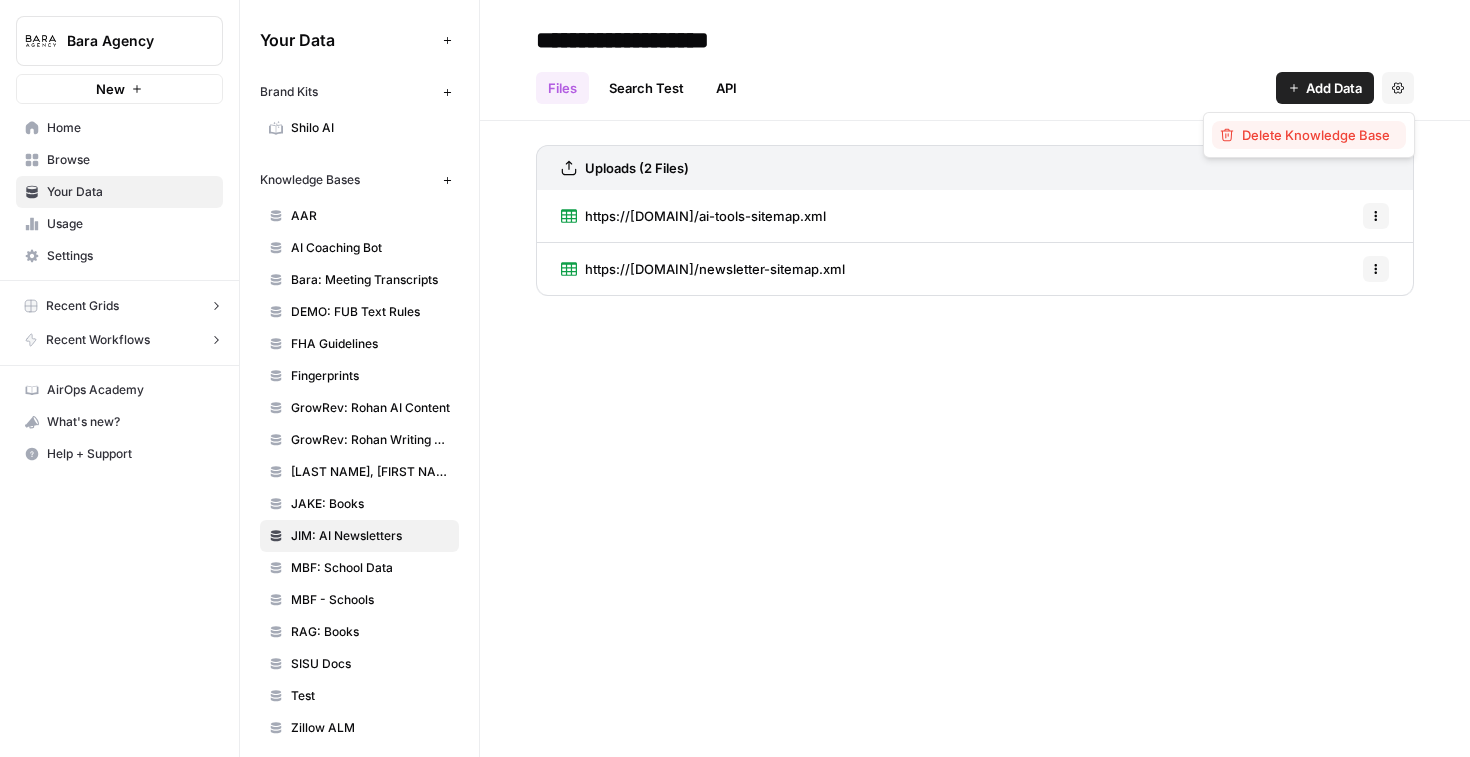 click on "Delete Knowledge Base" at bounding box center [1316, 135] 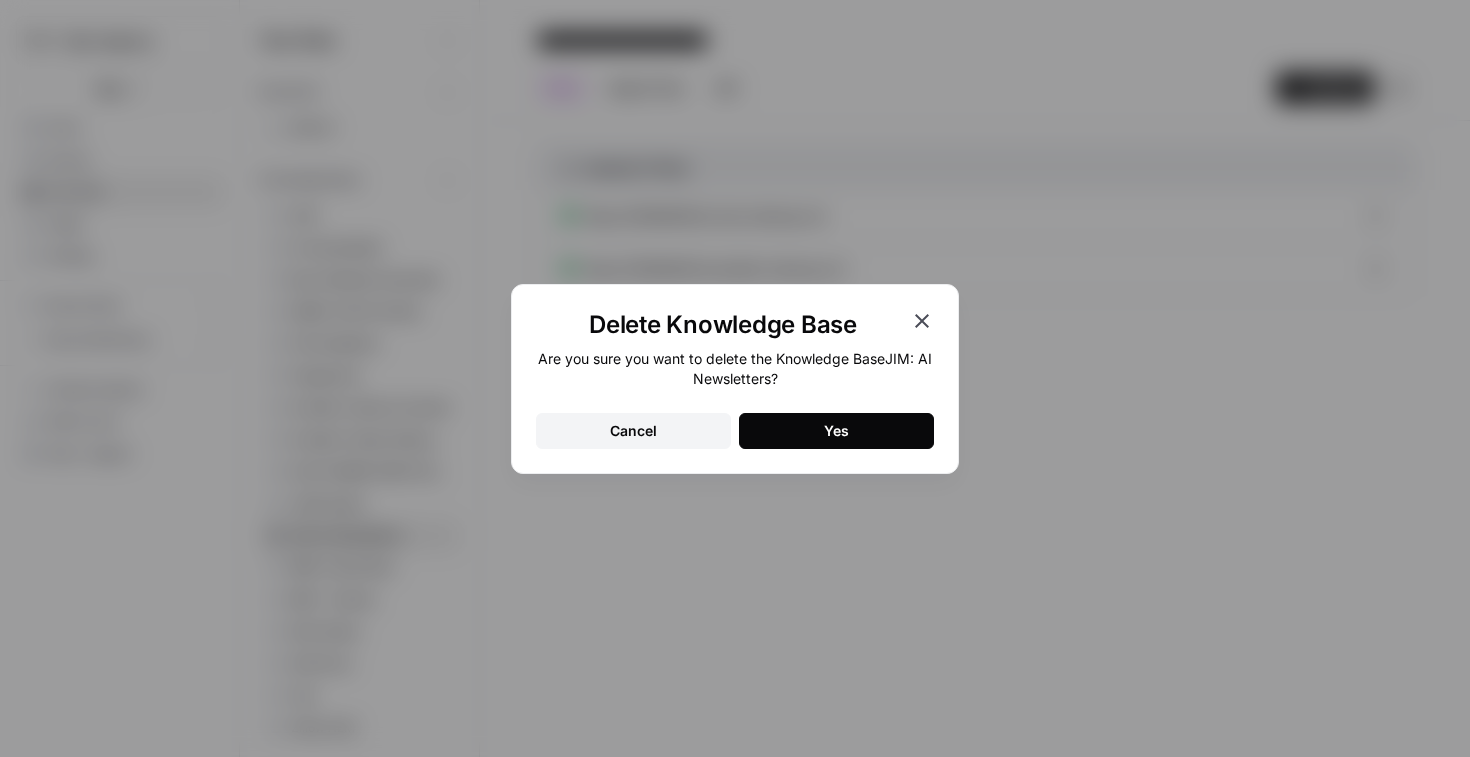 click on "Yes" at bounding box center [836, 431] 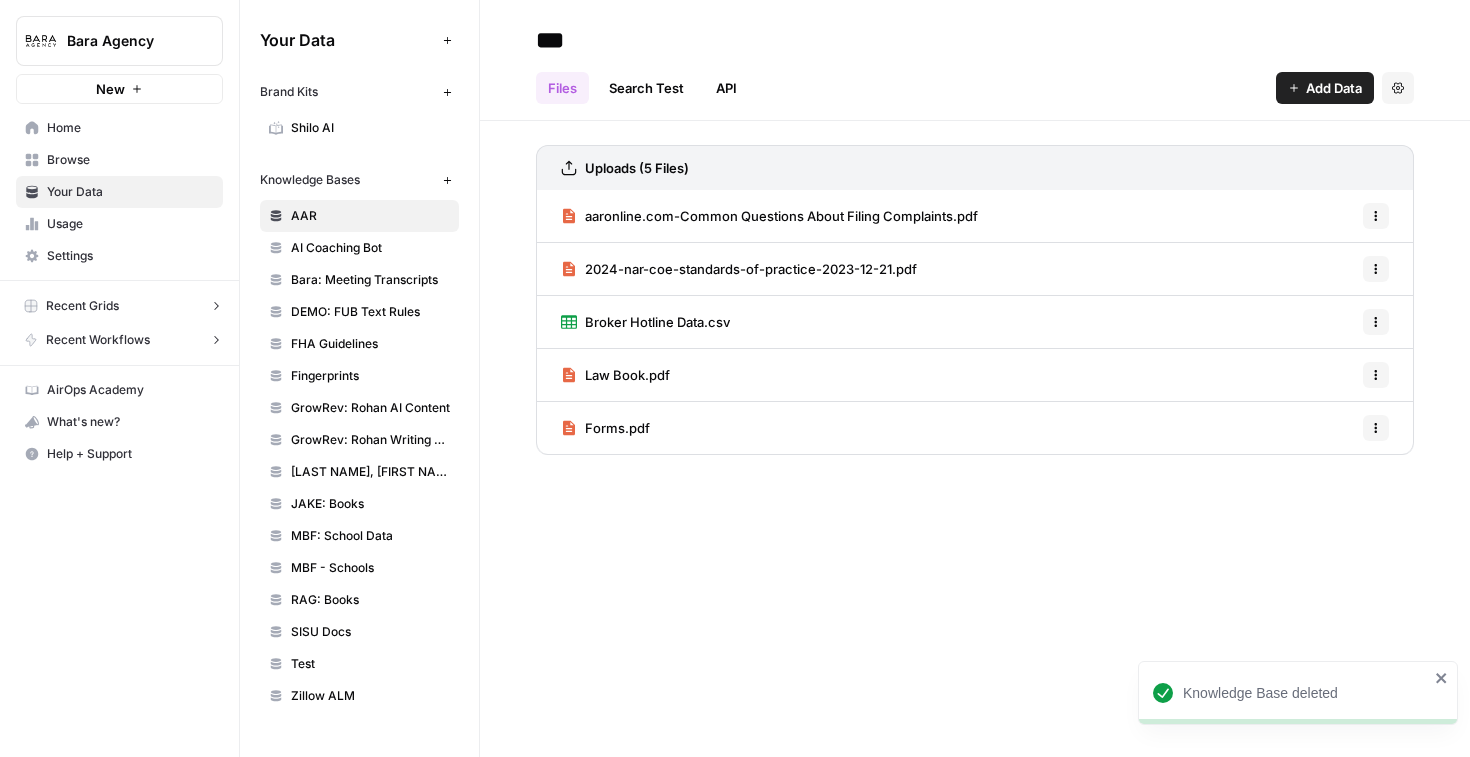 click on "MBF: School Data" at bounding box center (370, 536) 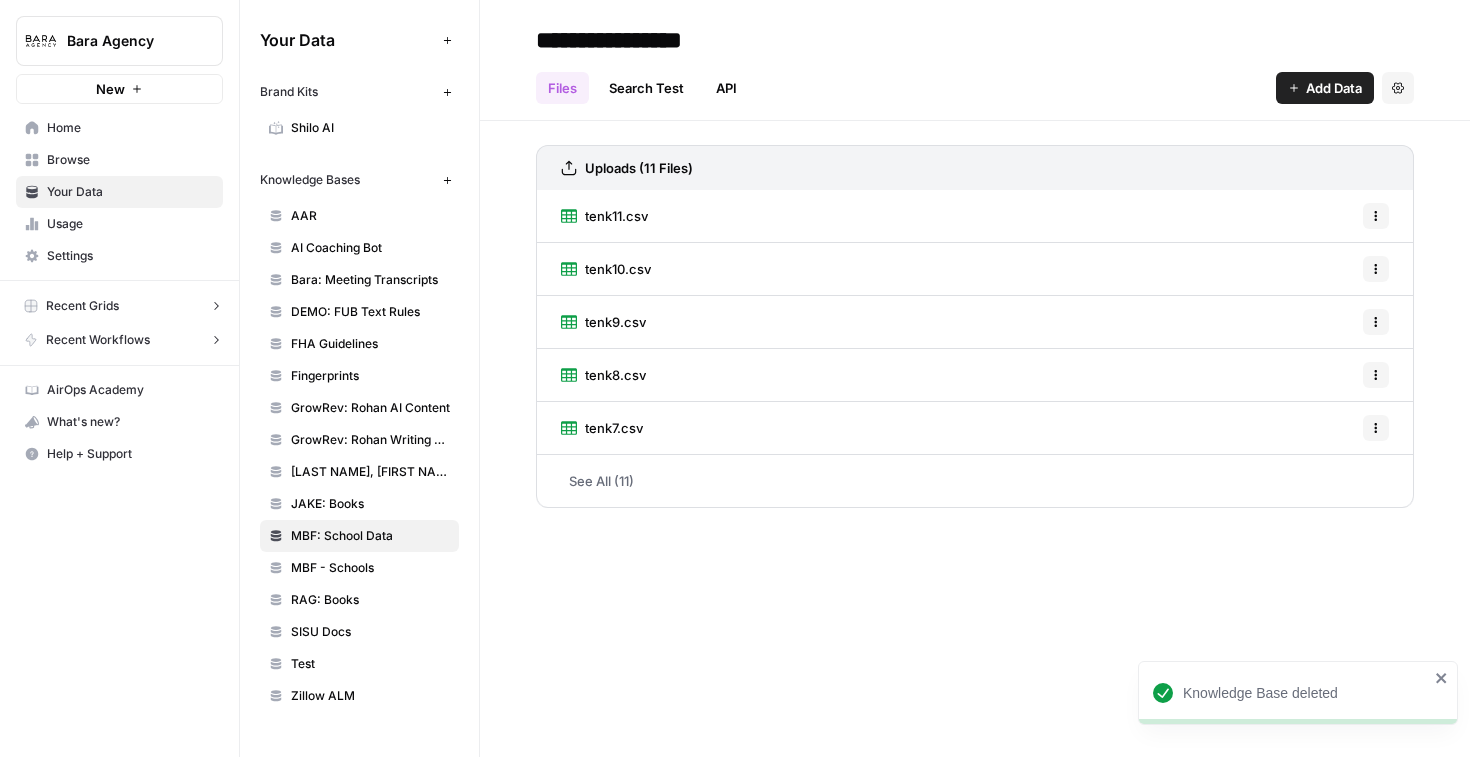 click on "MBF - Schools" at bounding box center [370, 568] 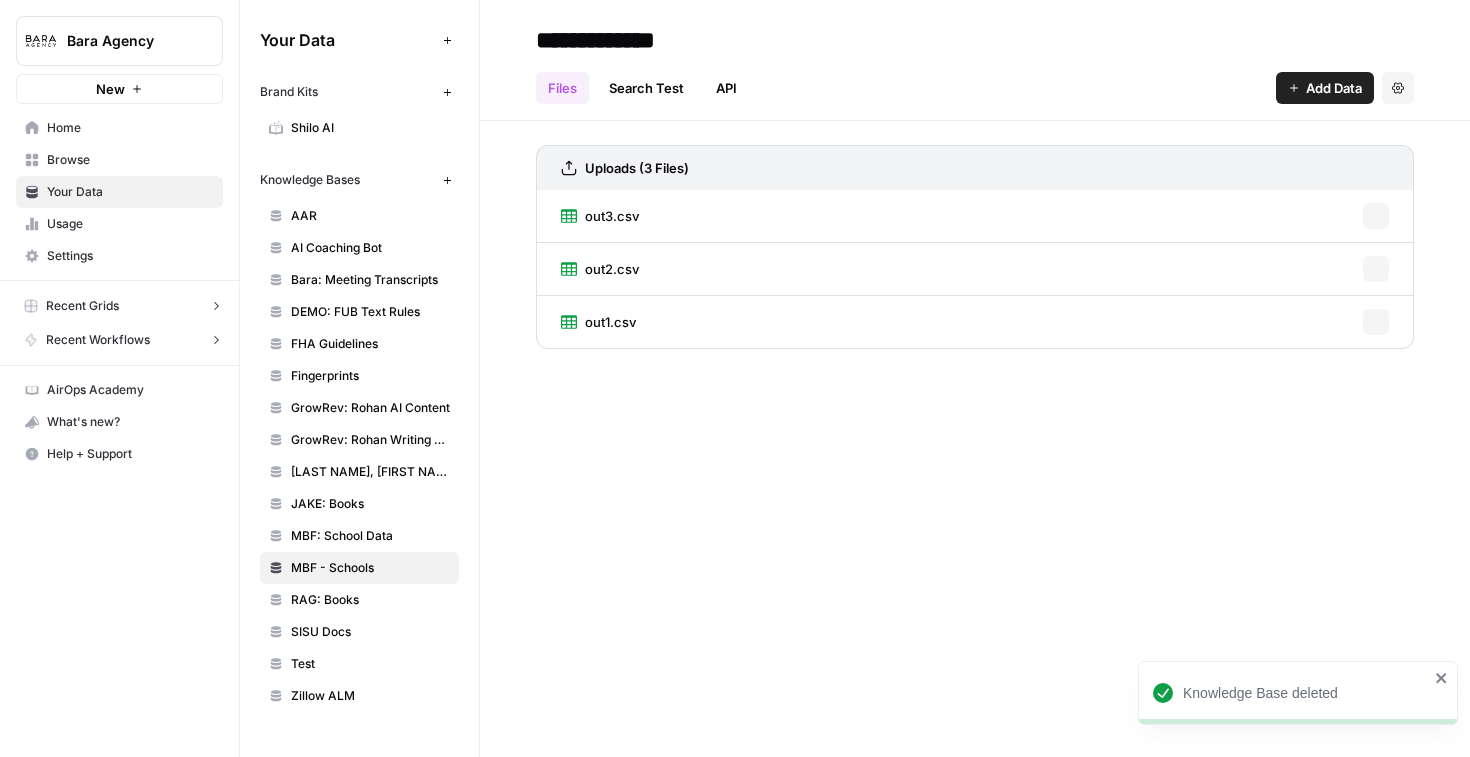 click on "RAG: Books" at bounding box center (370, 600) 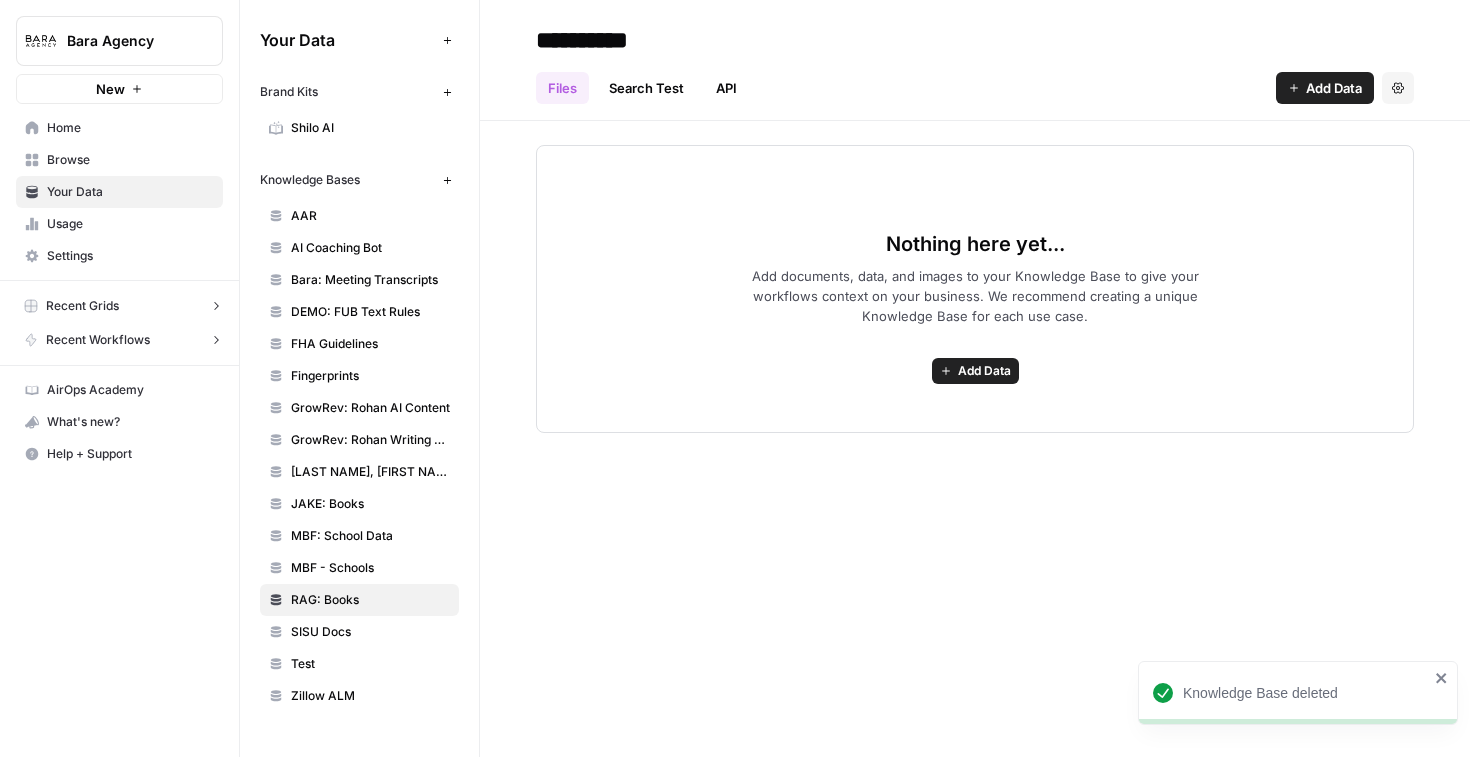 click on "SISU Docs" at bounding box center (359, 632) 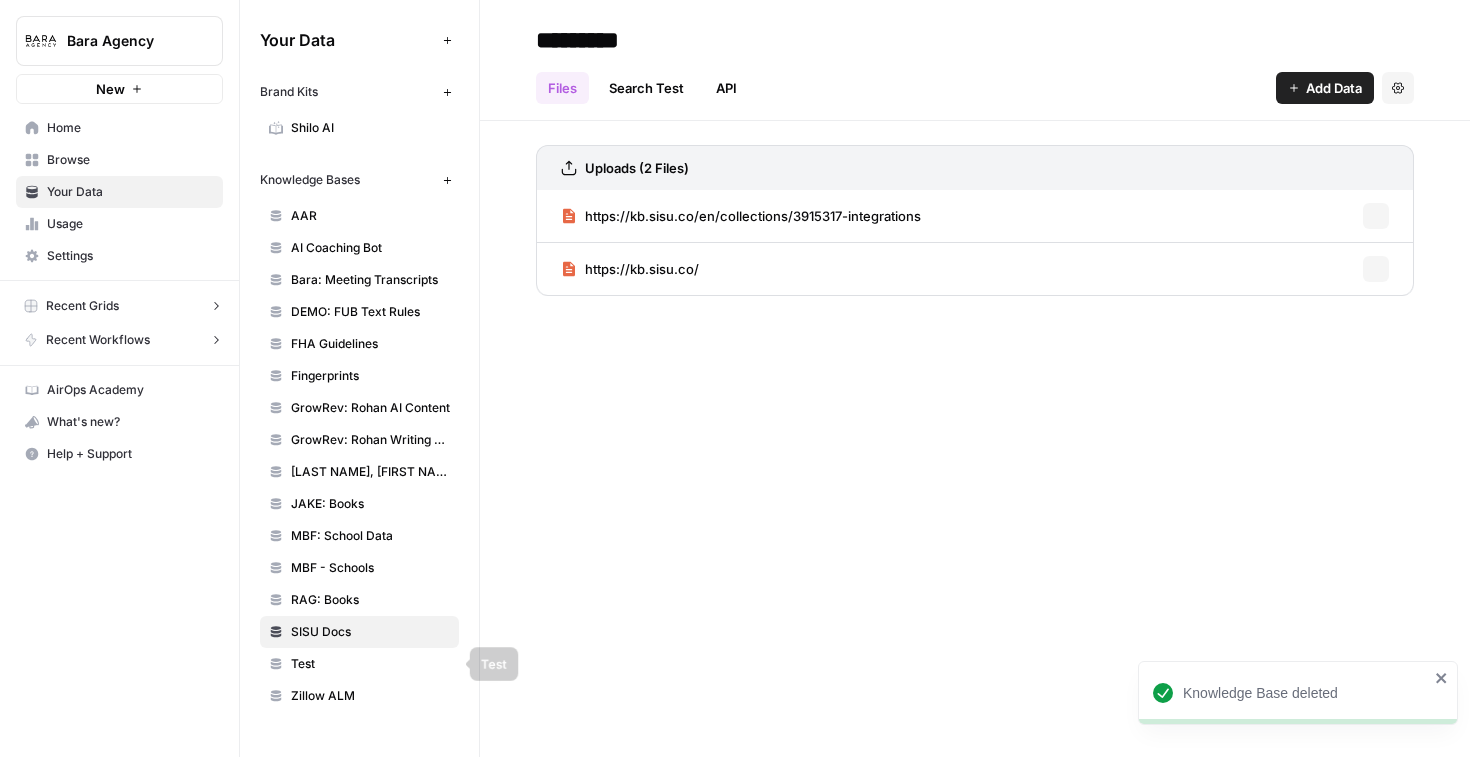 click on "Test" at bounding box center (370, 664) 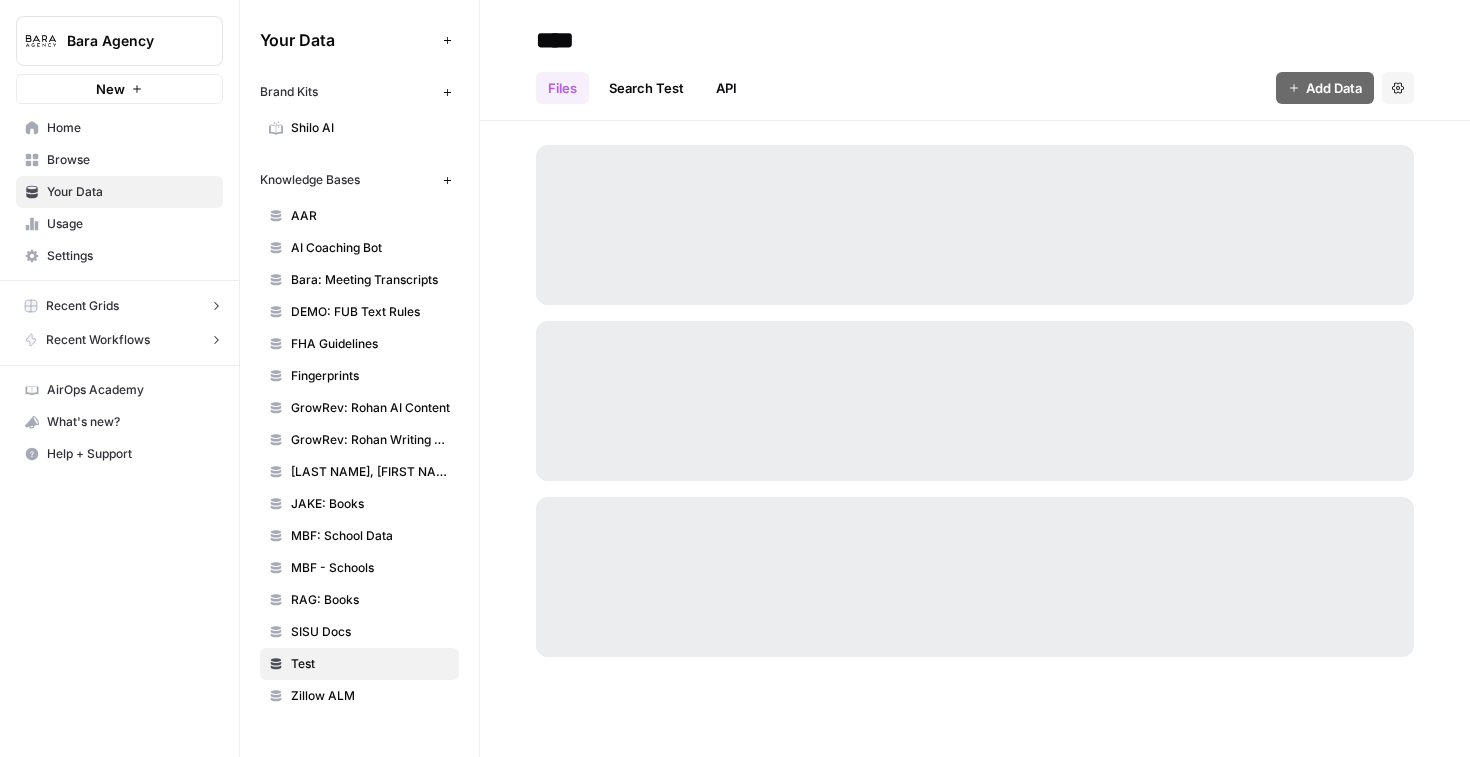 click on "Zillow ALM" at bounding box center [370, 696] 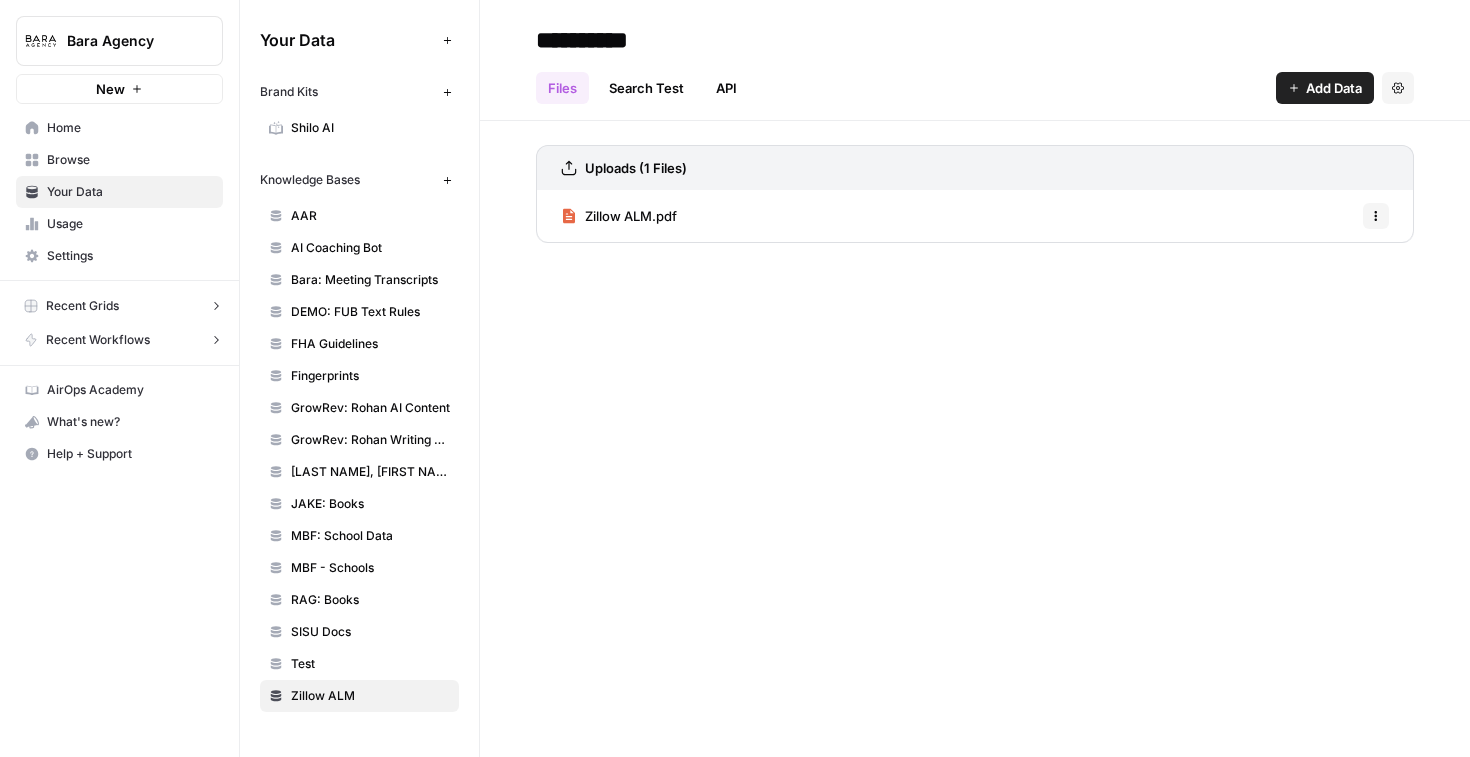 click on "Shilo AI" at bounding box center (370, 128) 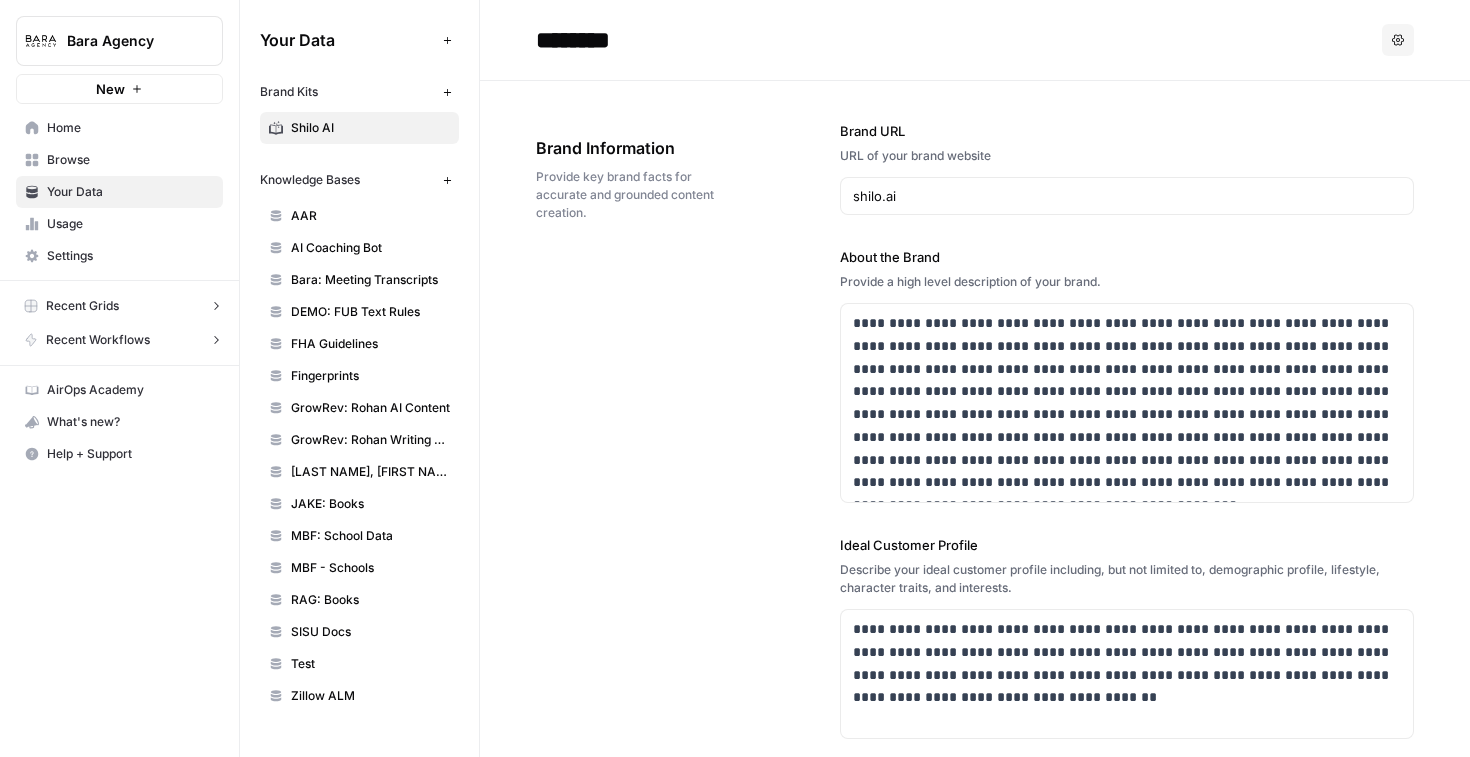 click on "Usage" at bounding box center (130, 224) 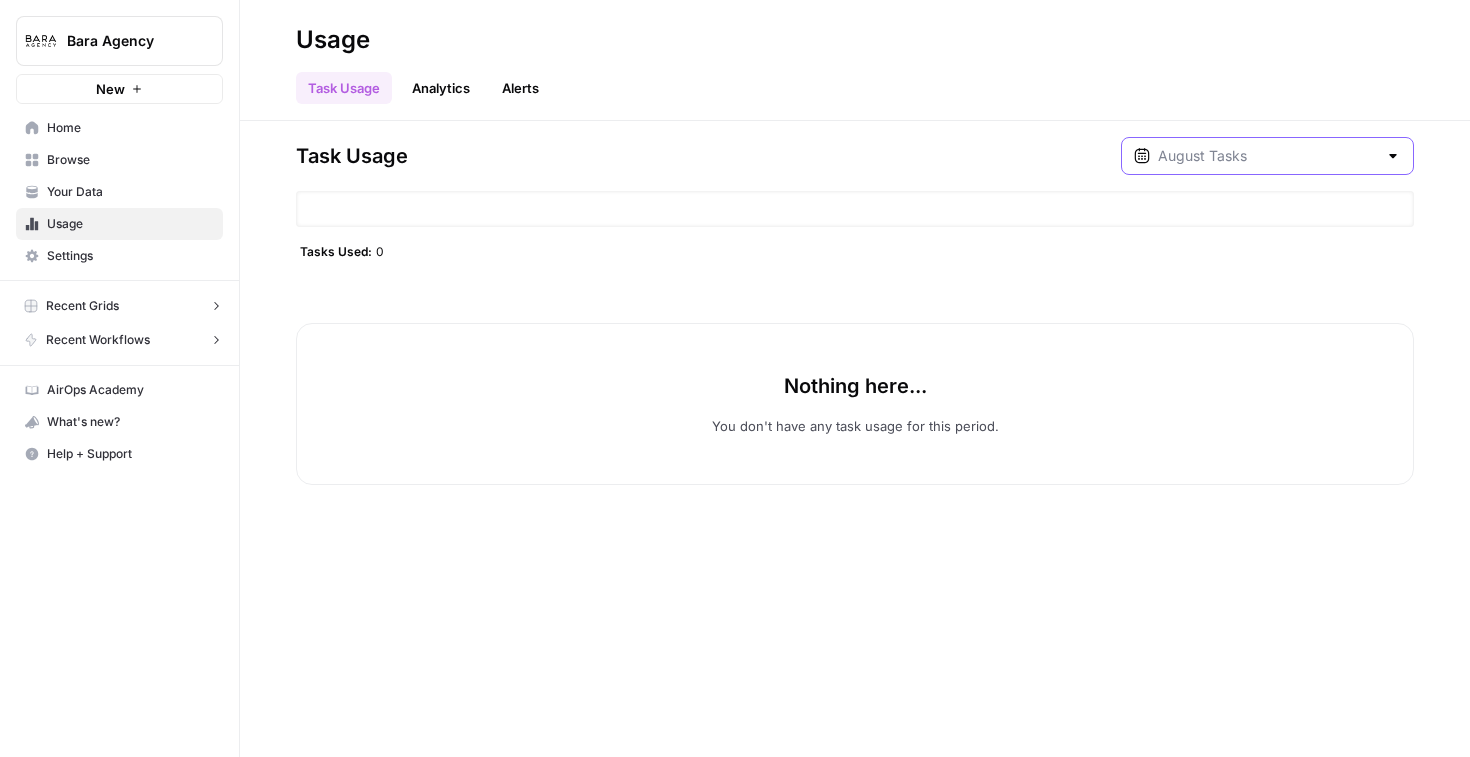click at bounding box center [1267, 156] 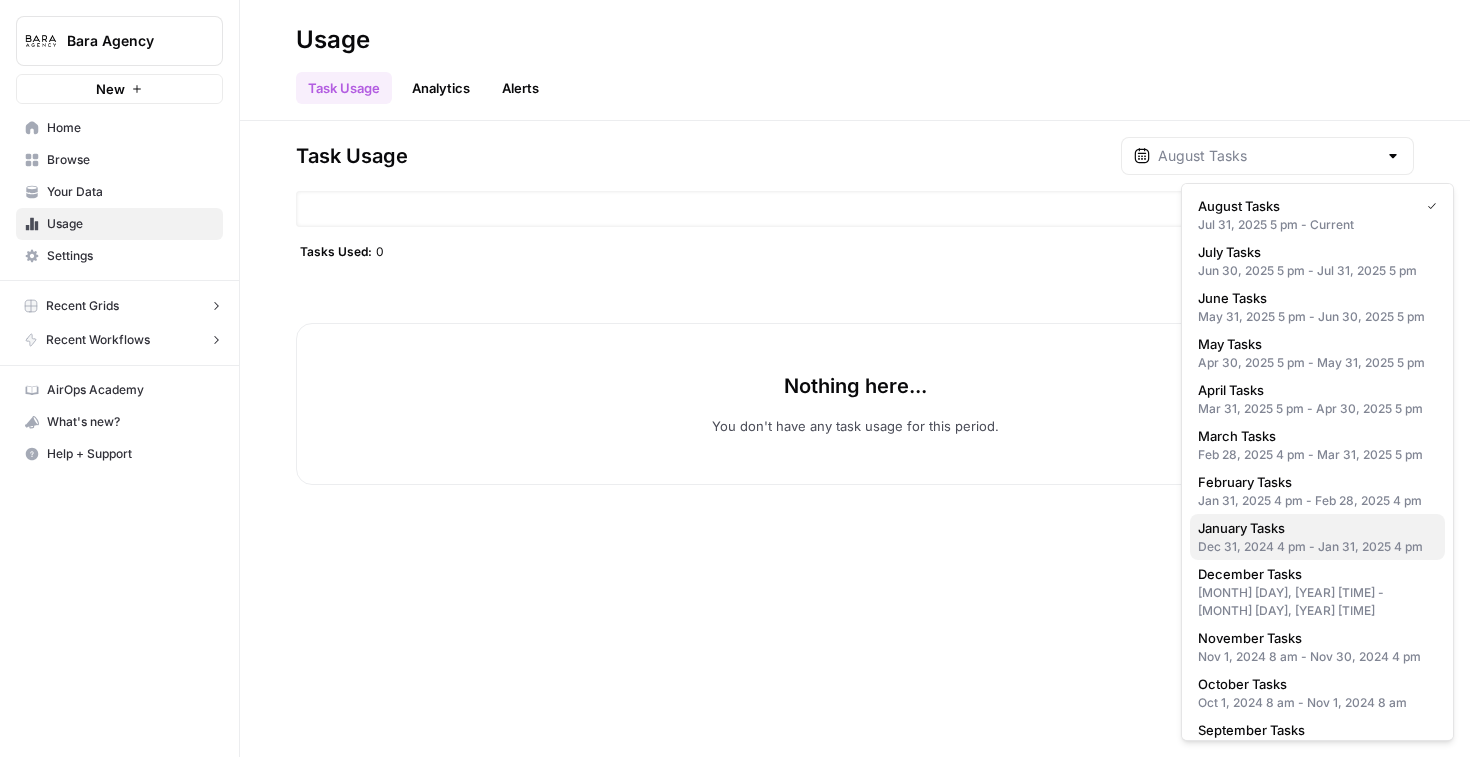 click on "January Tasks" at bounding box center (1313, 528) 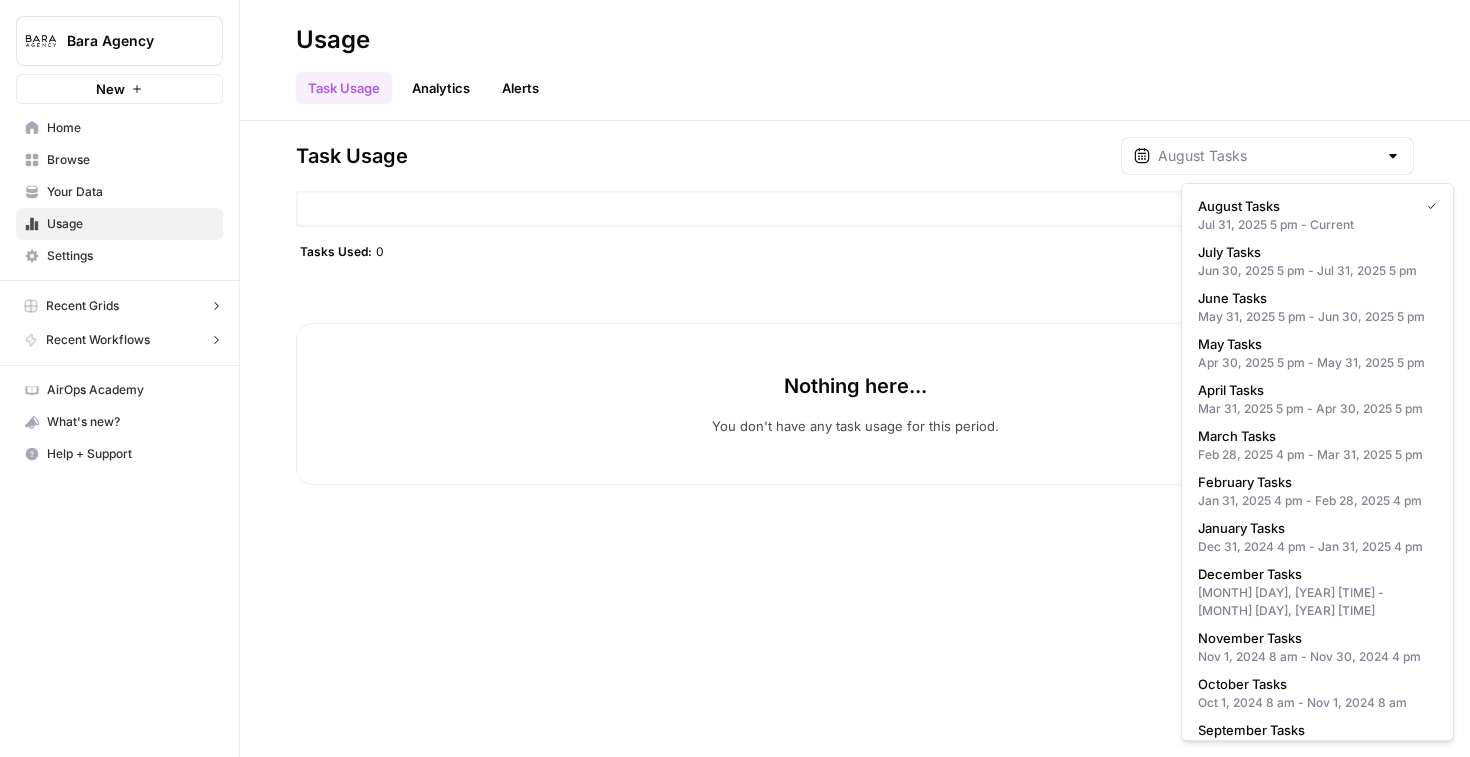 type on "January Tasks" 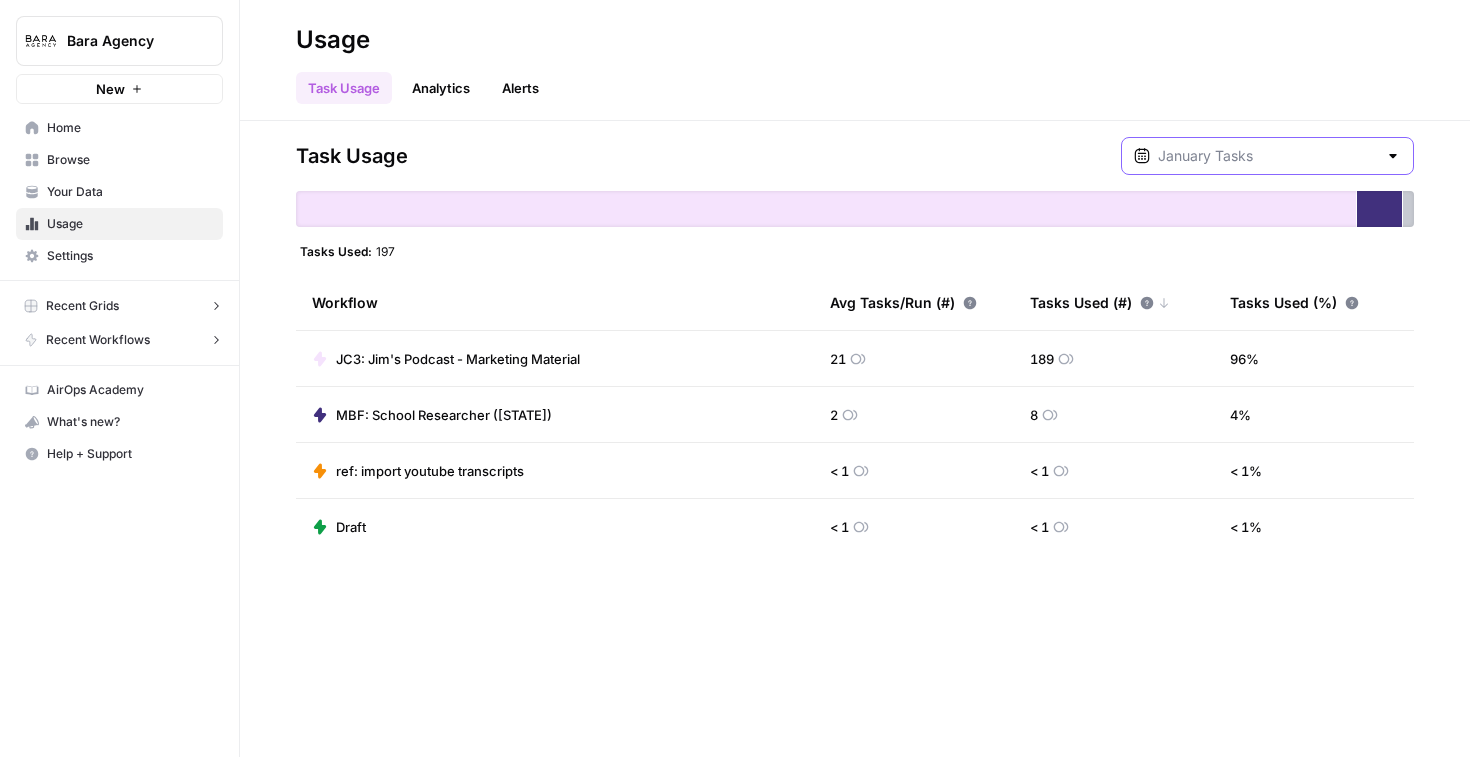 click at bounding box center (1267, 156) 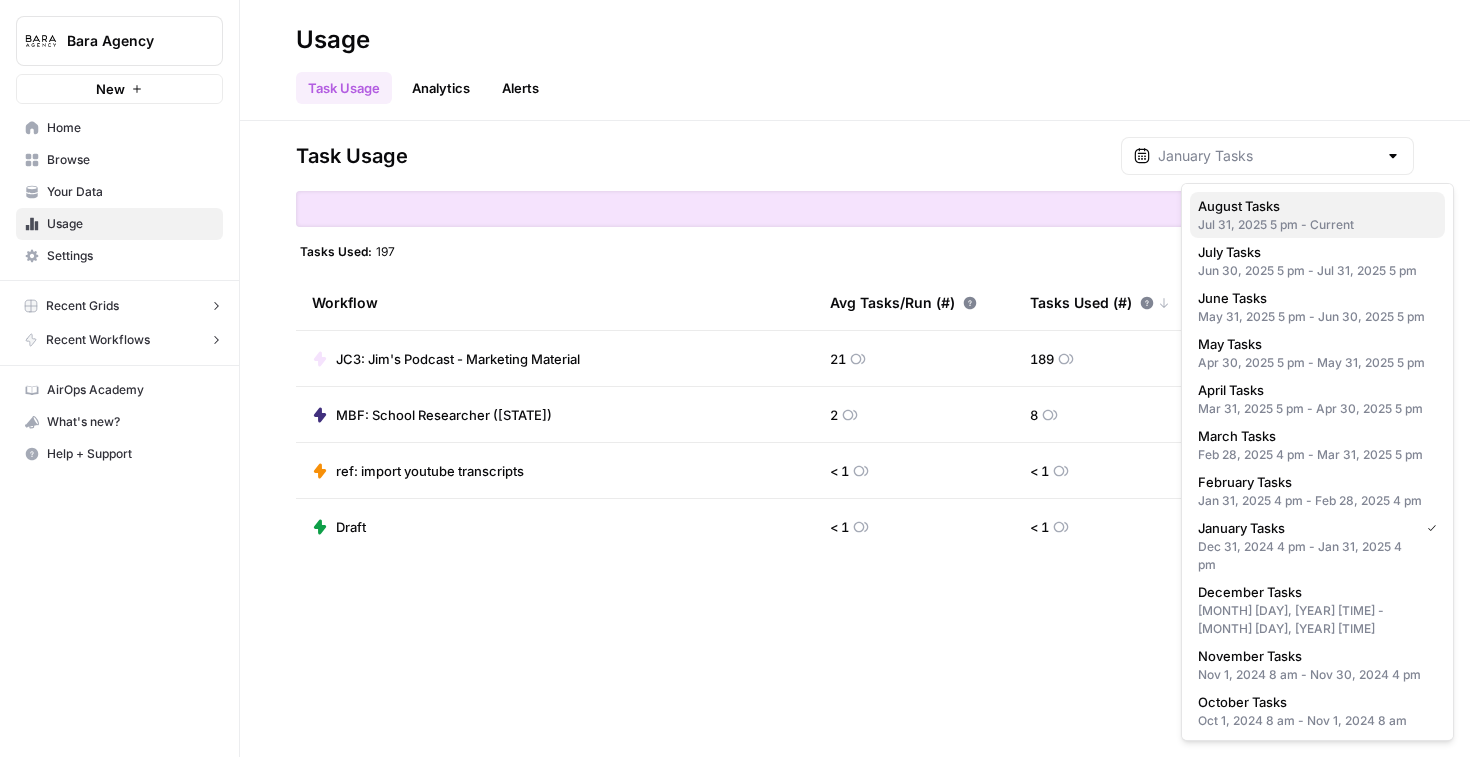 click on "Jul 31, 2025 5 pm - Current" at bounding box center [1317, 225] 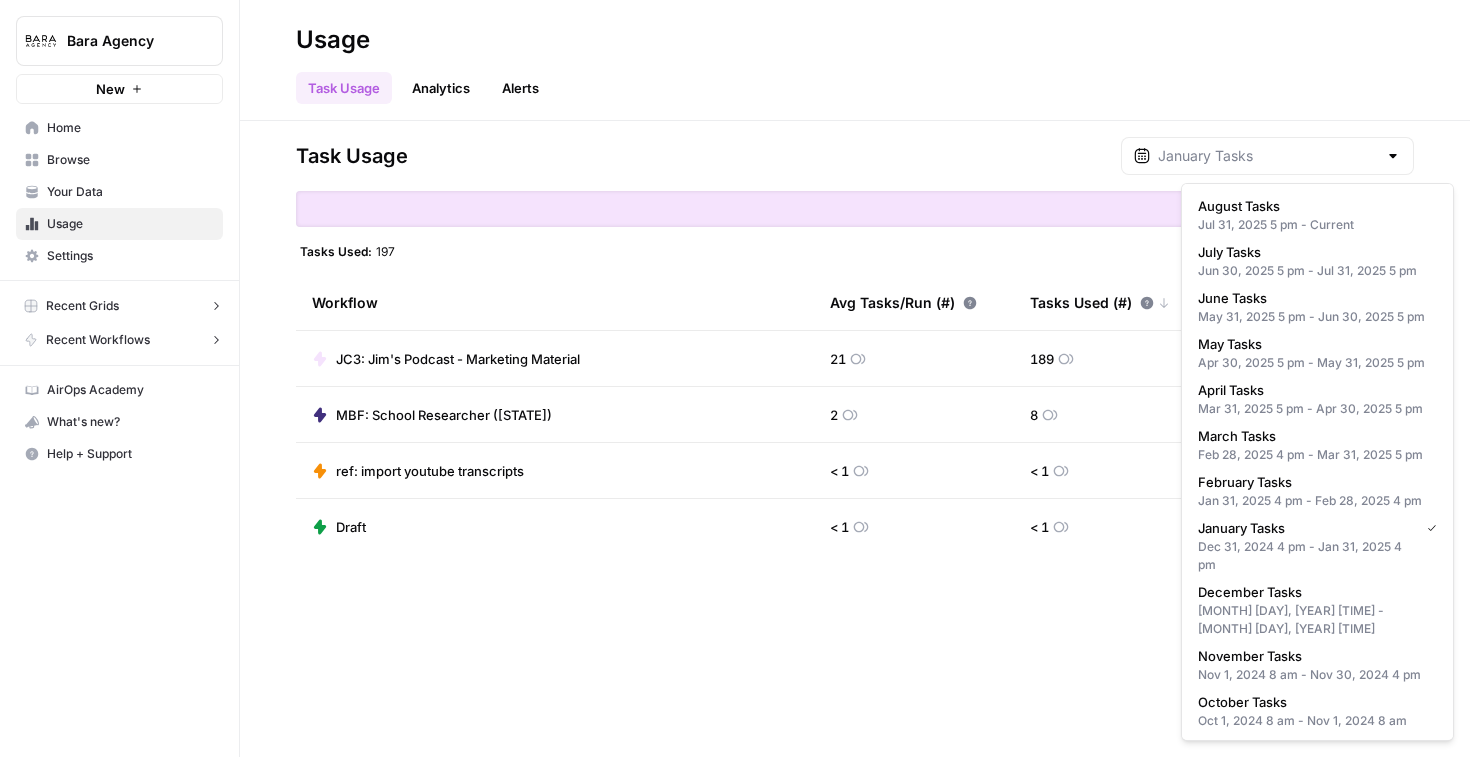type on "August Tasks" 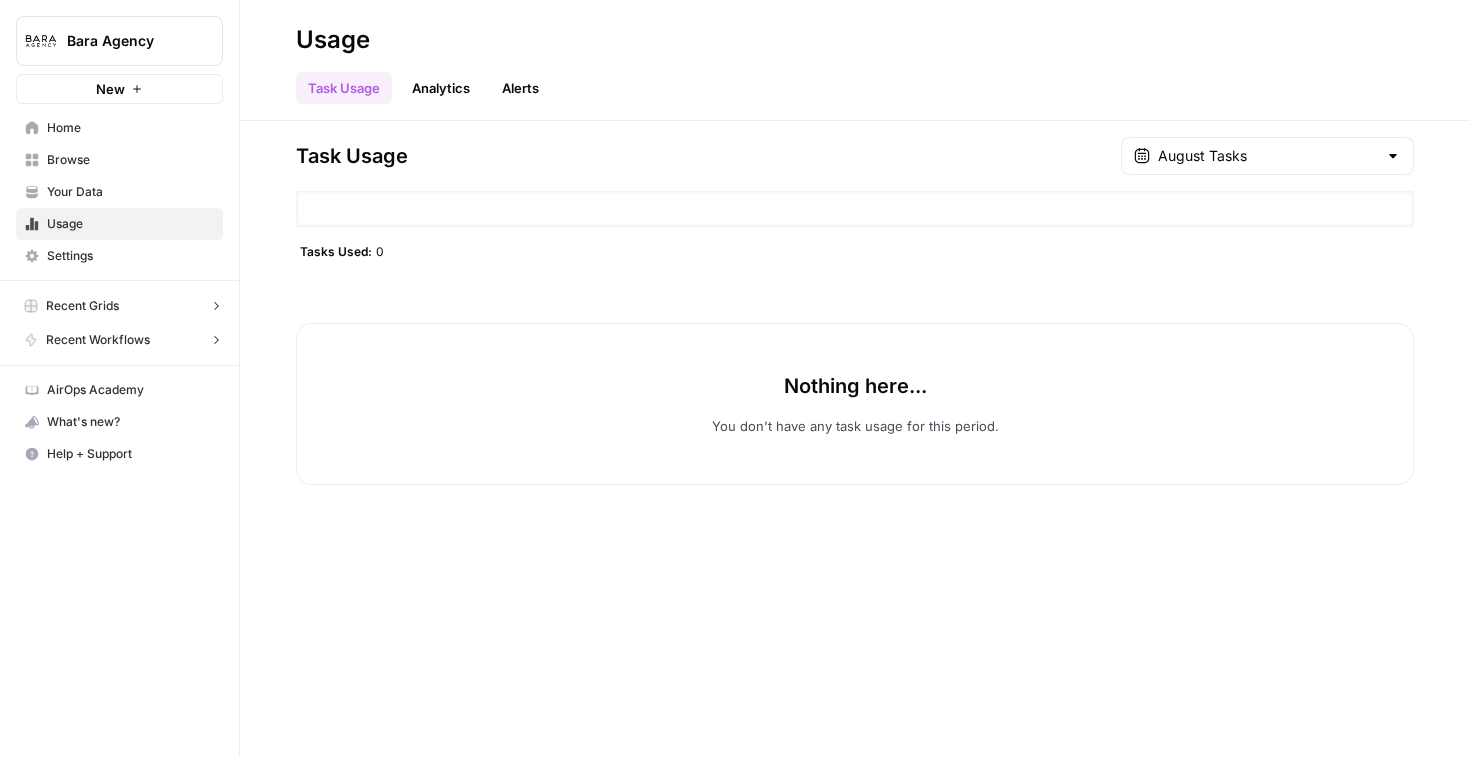 click on "Bara Agency" at bounding box center (119, 41) 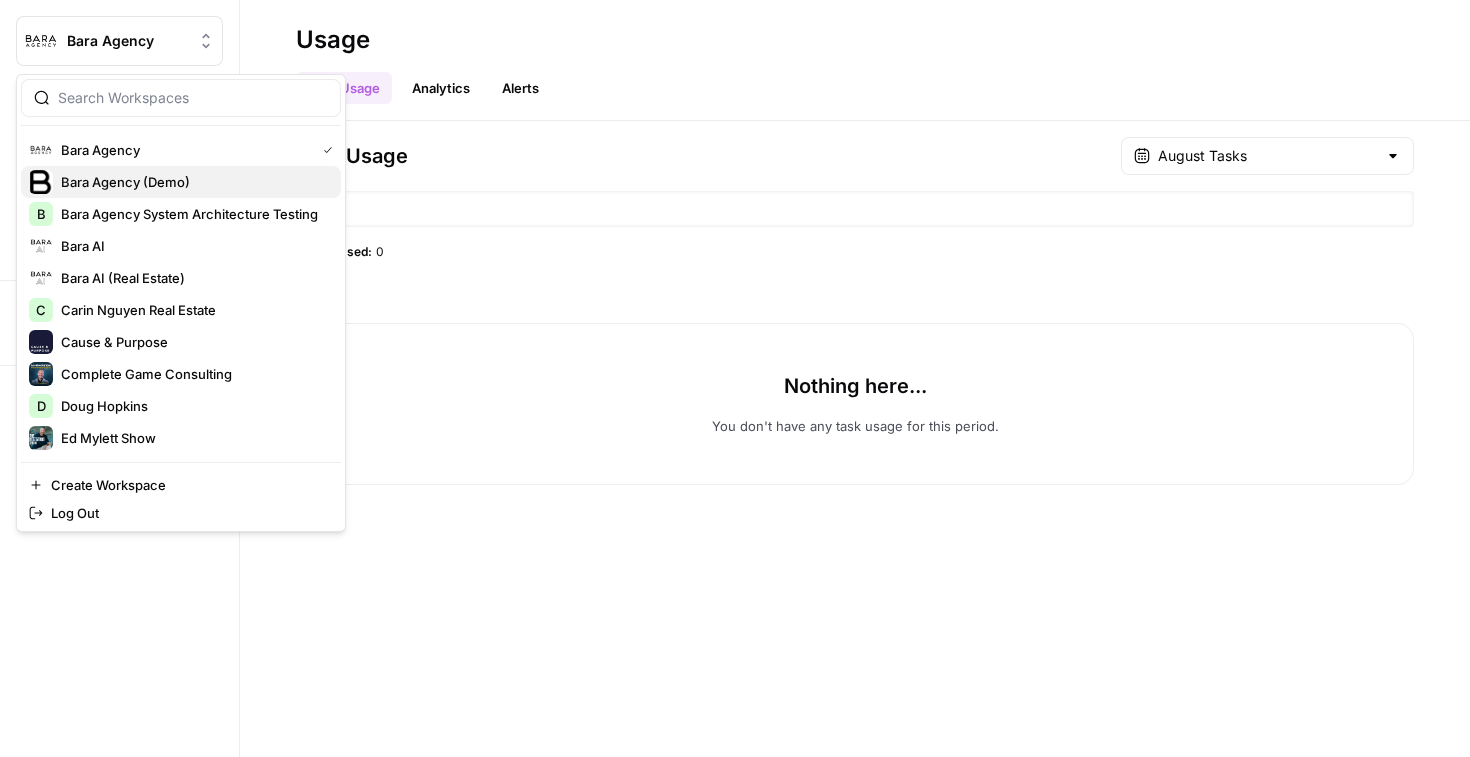 click on "Bara Agency (Demo)" at bounding box center (193, 182) 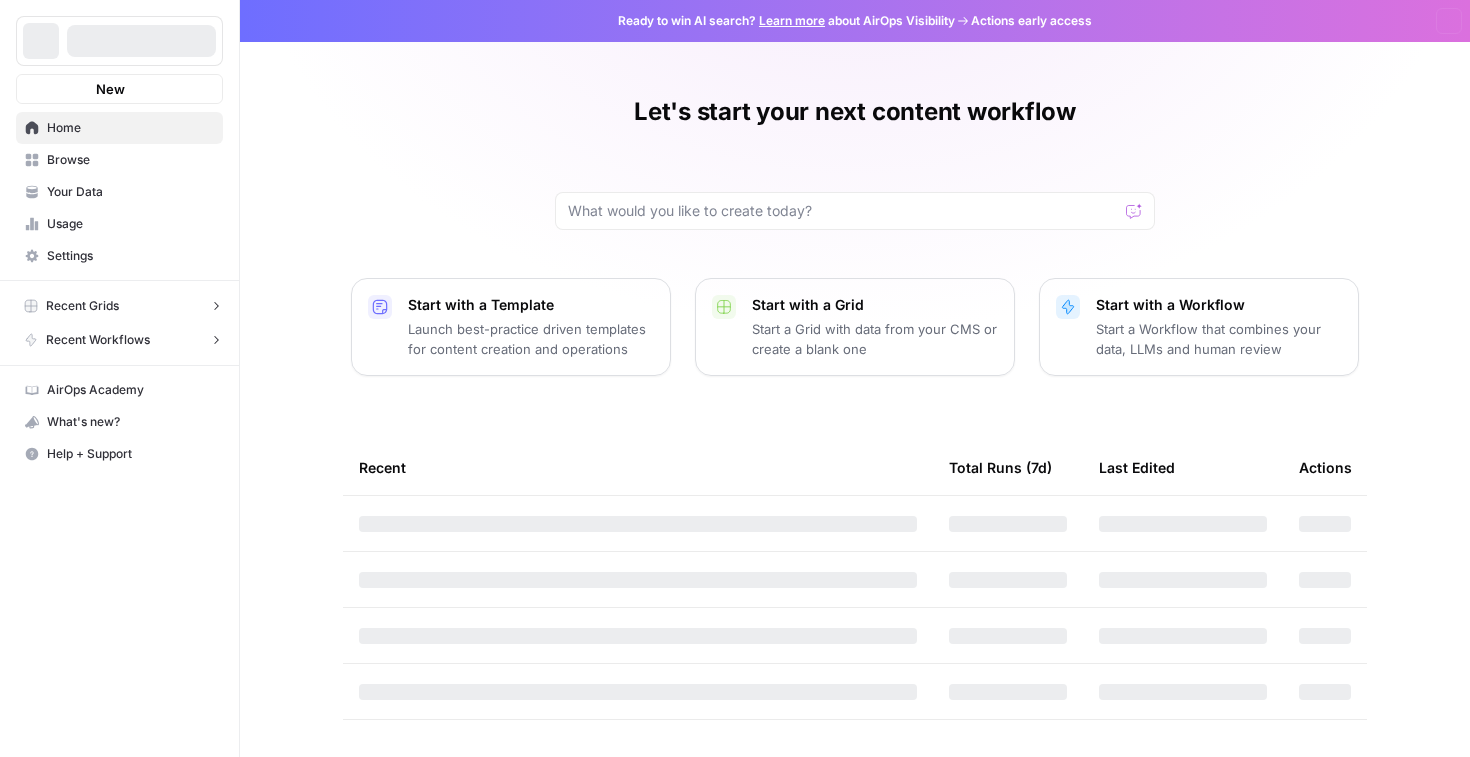 scroll, scrollTop: 0, scrollLeft: 0, axis: both 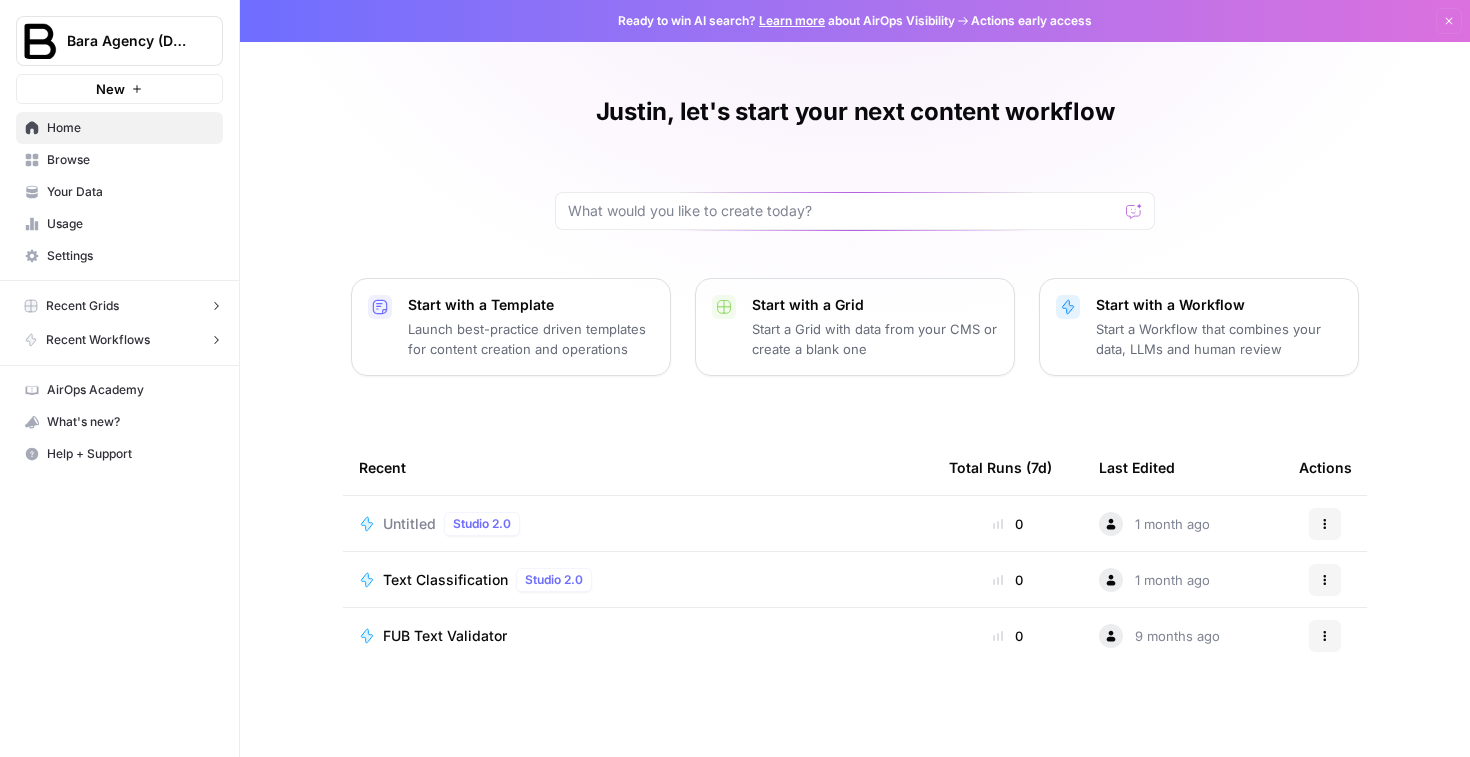 click on "Usage" at bounding box center (130, 224) 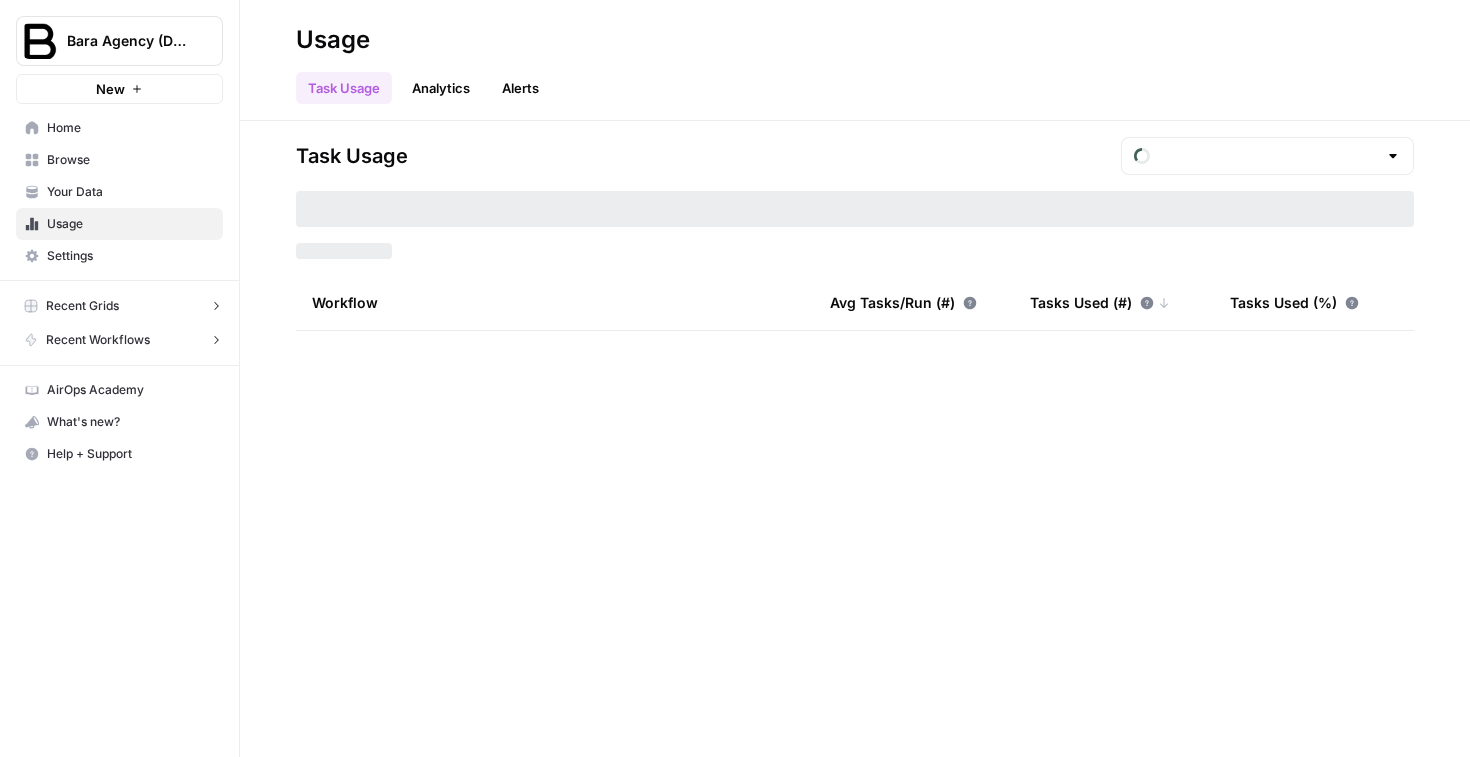 type on "August Tasks" 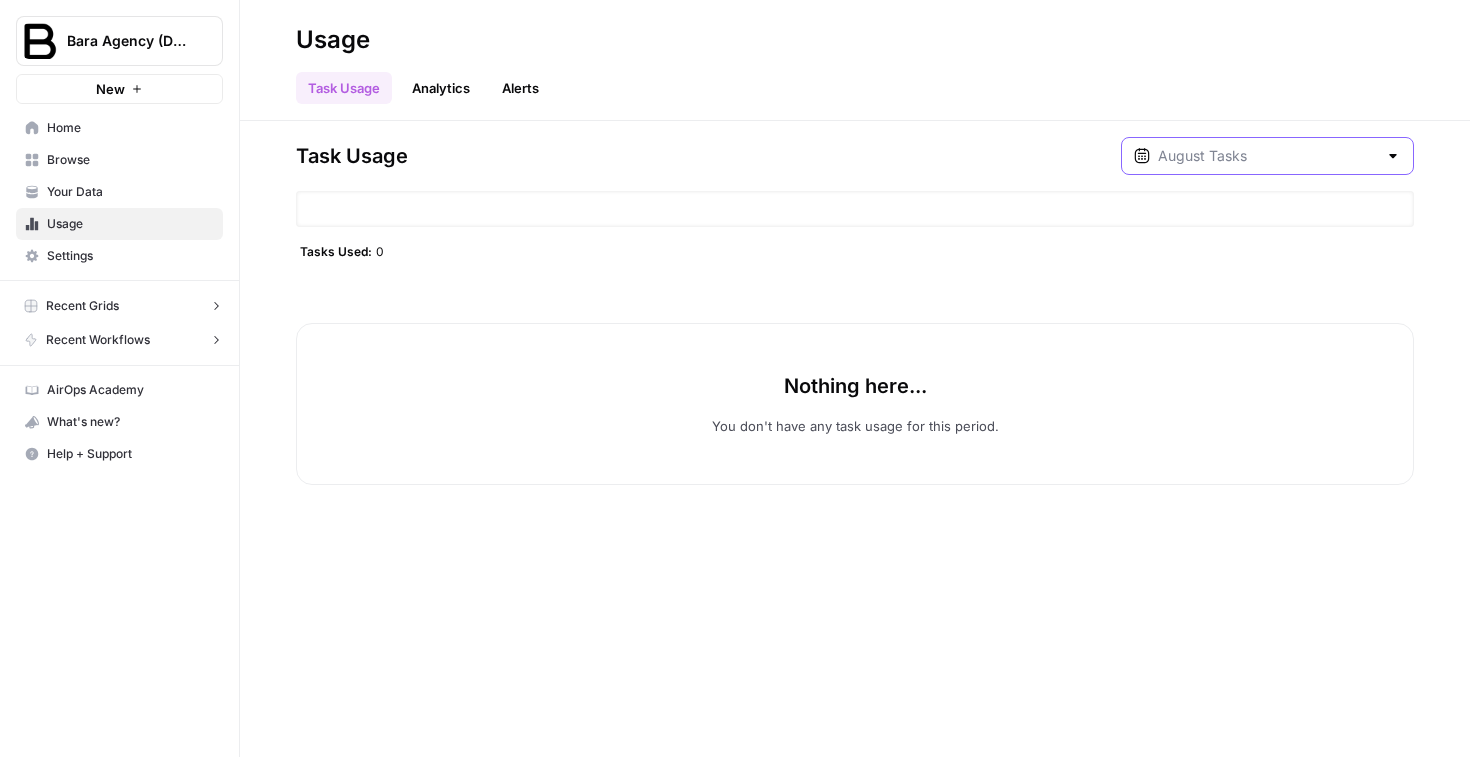 click at bounding box center [1267, 156] 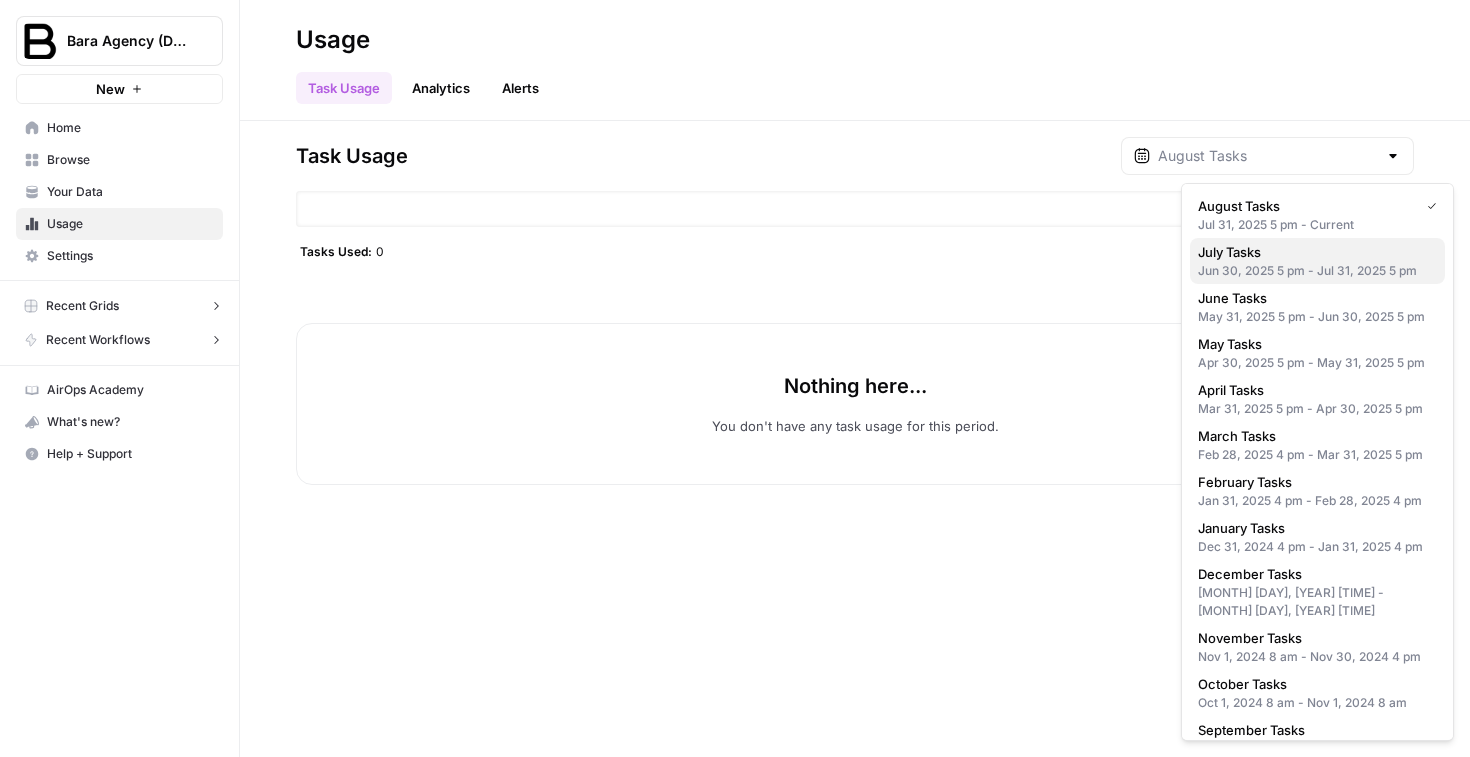 click on "Jun 30, 2025 5 pm - Jul 31, 2025 5 pm" at bounding box center (1317, 271) 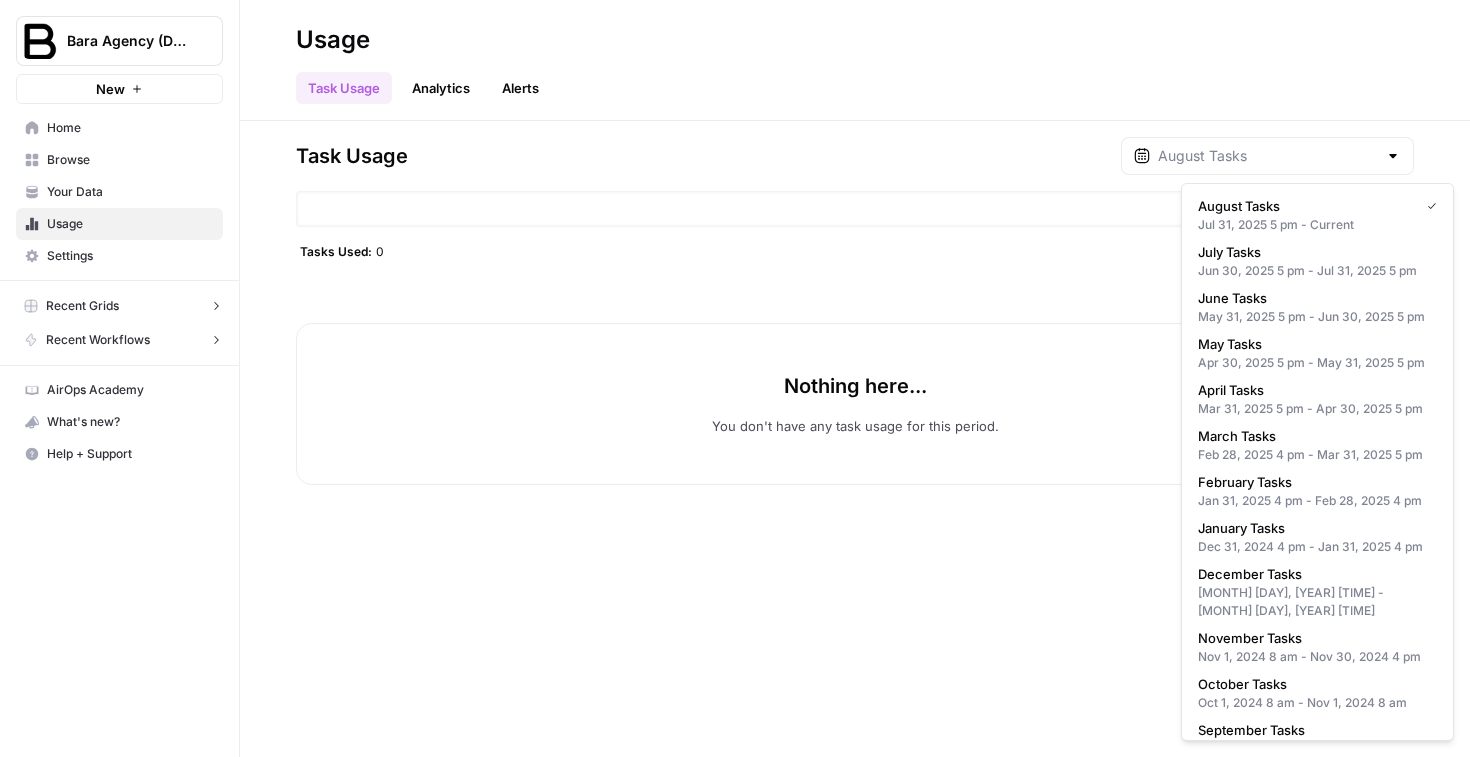 type on "July Tasks" 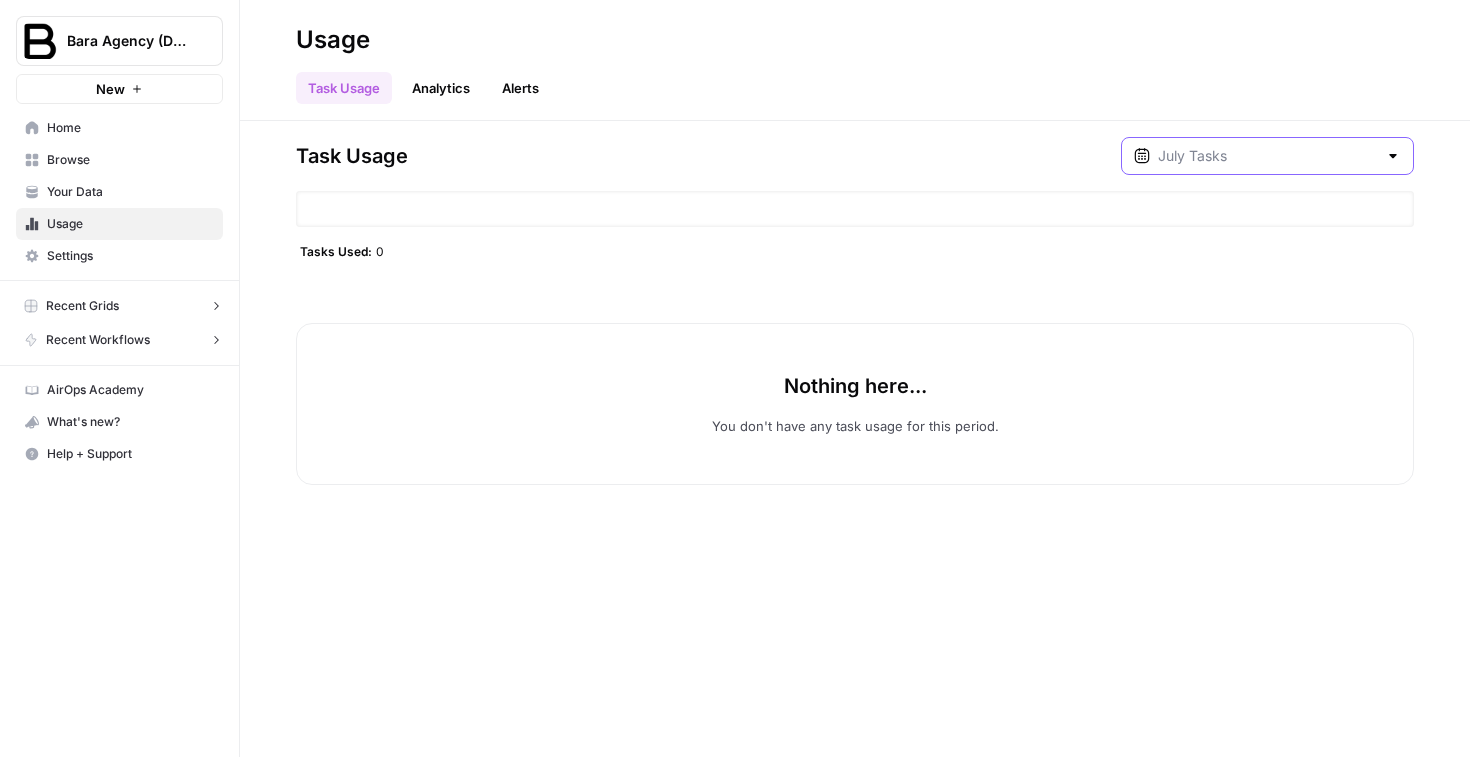 click at bounding box center (1267, 156) 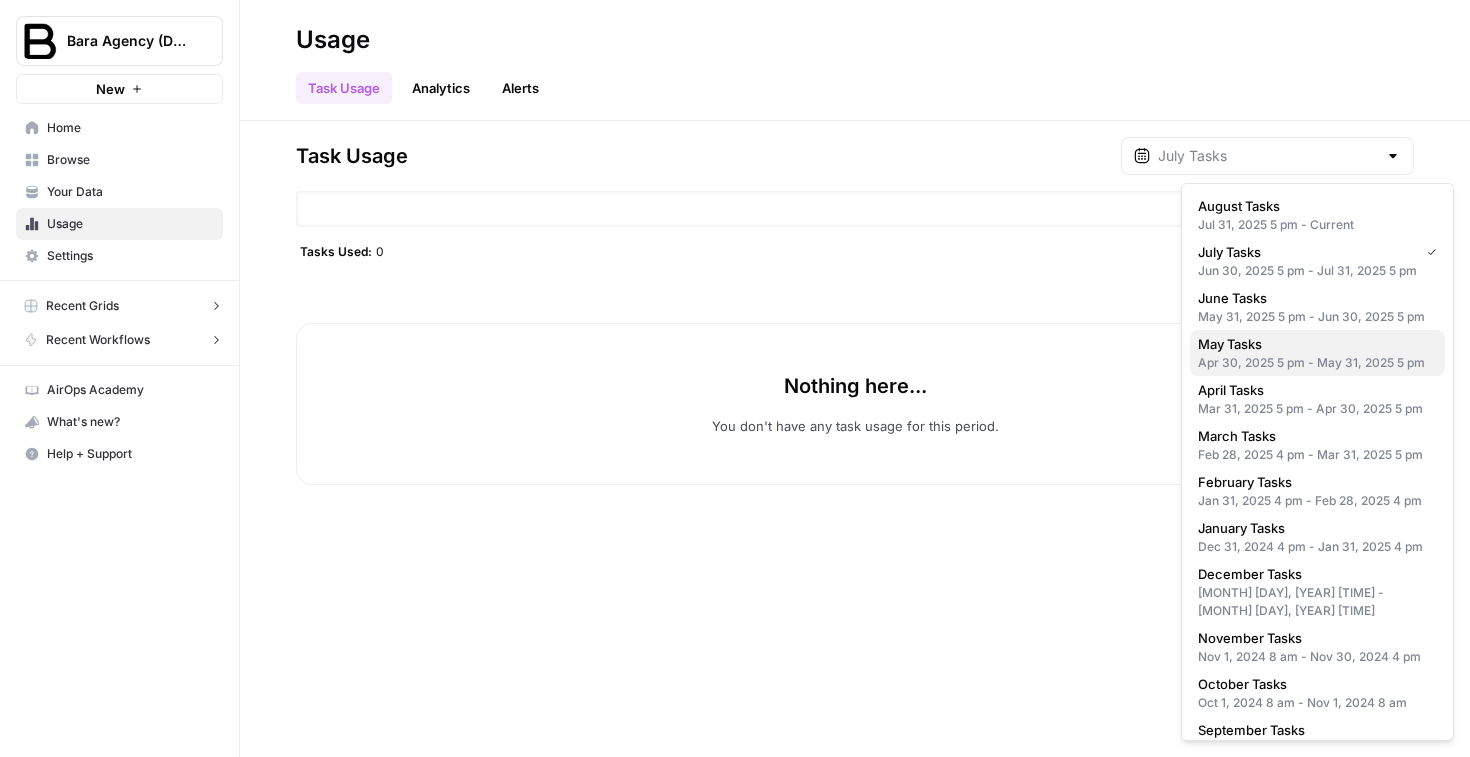 click on "Apr 30, 2025 5 pm - May 31, 2025 5 pm" at bounding box center [1317, 363] 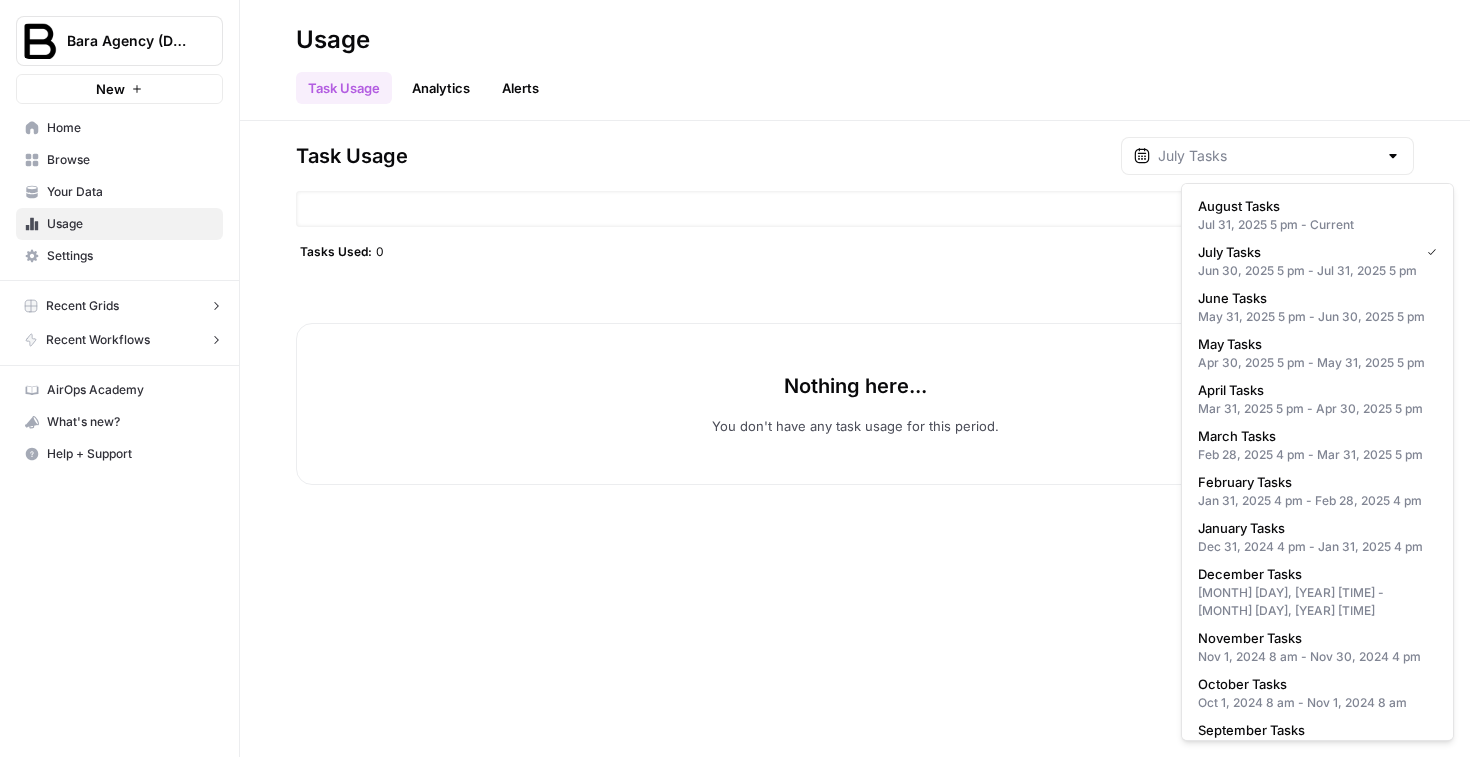 type on "May Tasks" 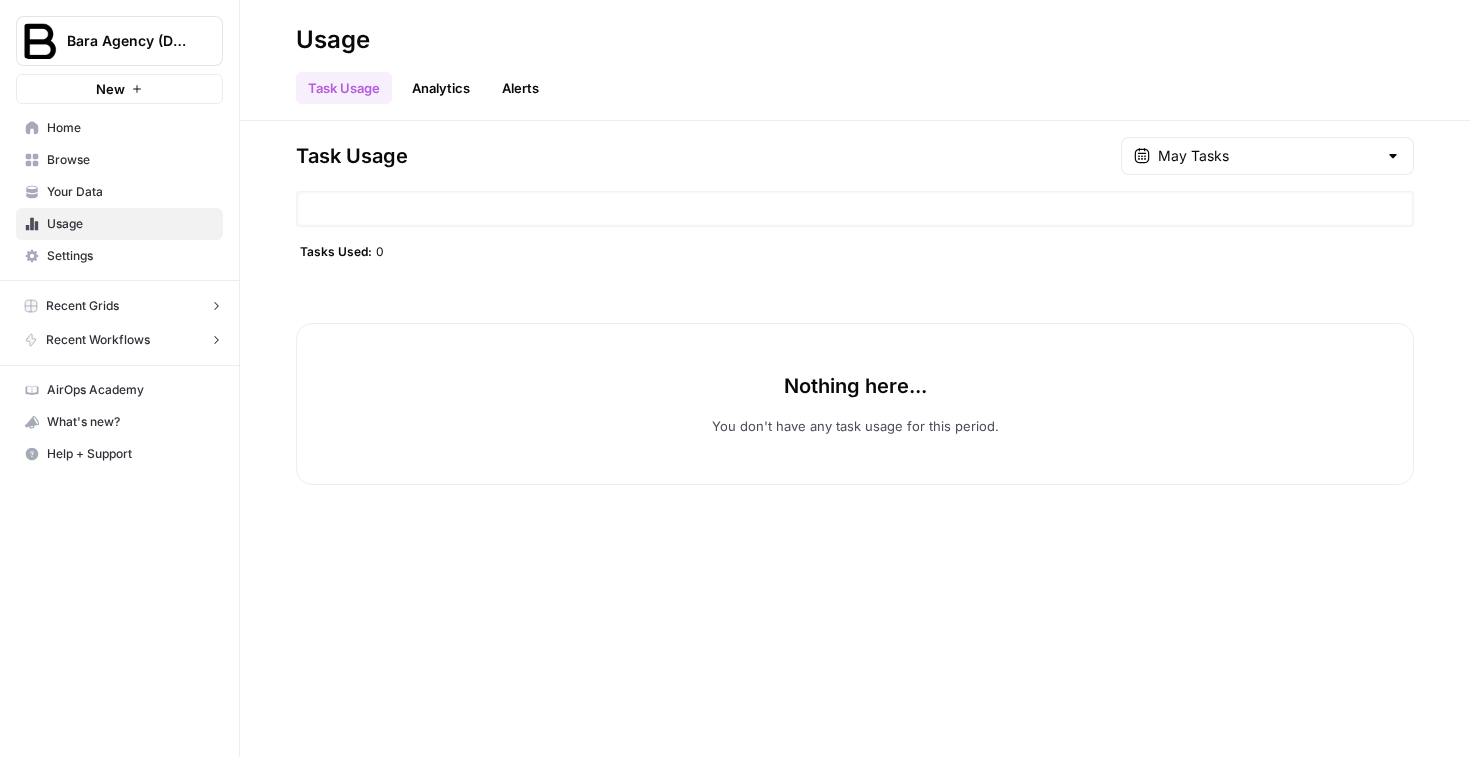 click on "Settings" at bounding box center [119, 256] 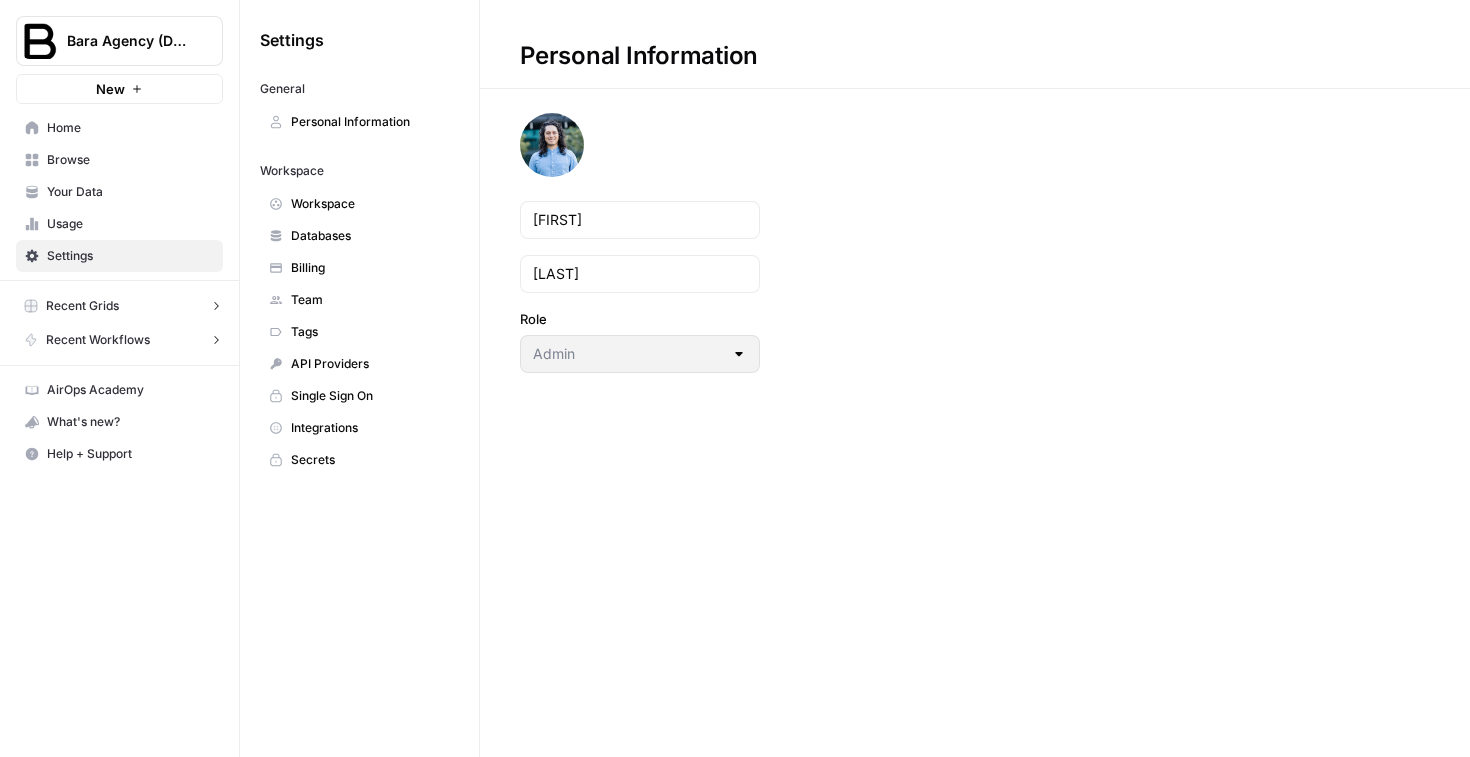 click on "Personal Information" at bounding box center (370, 122) 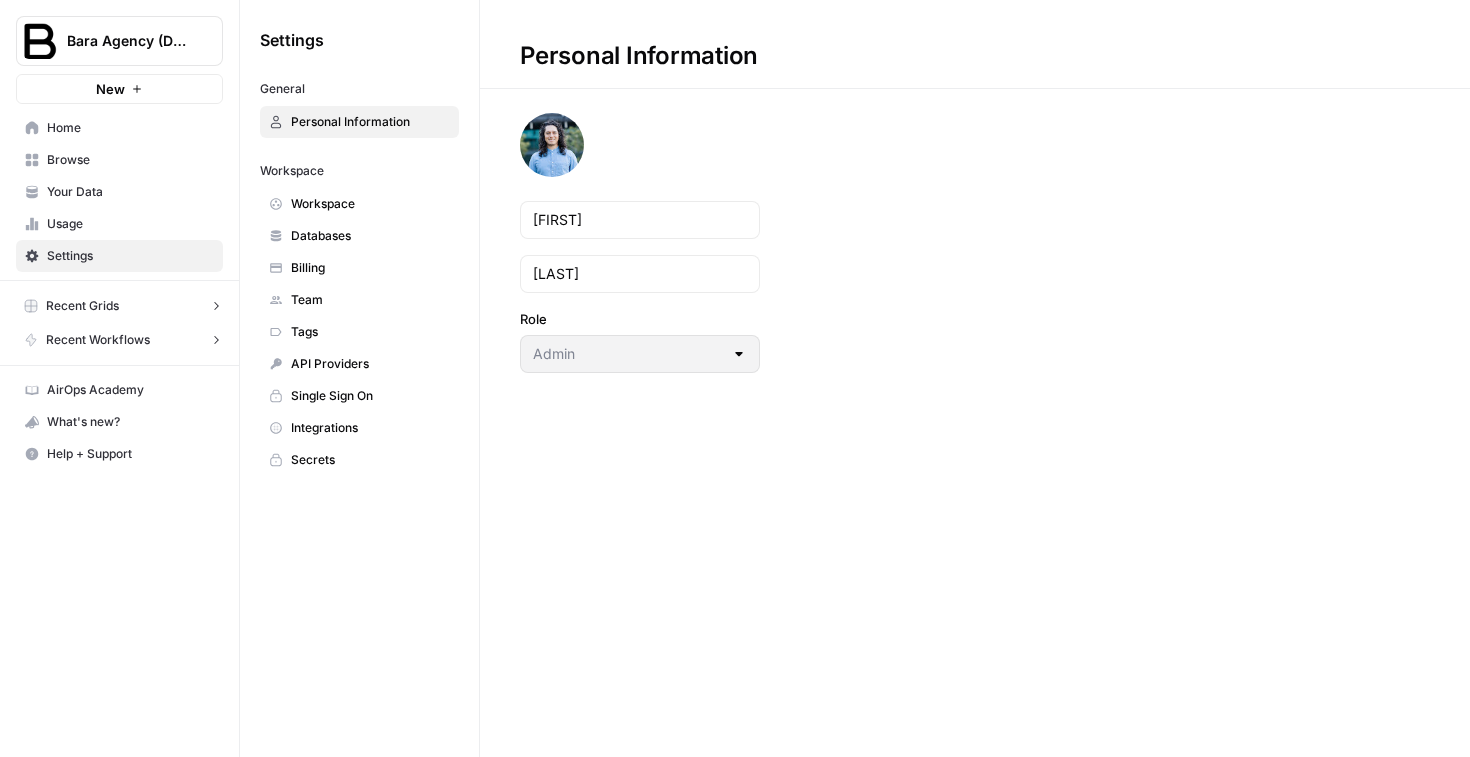 click on "Workspace" at bounding box center (370, 204) 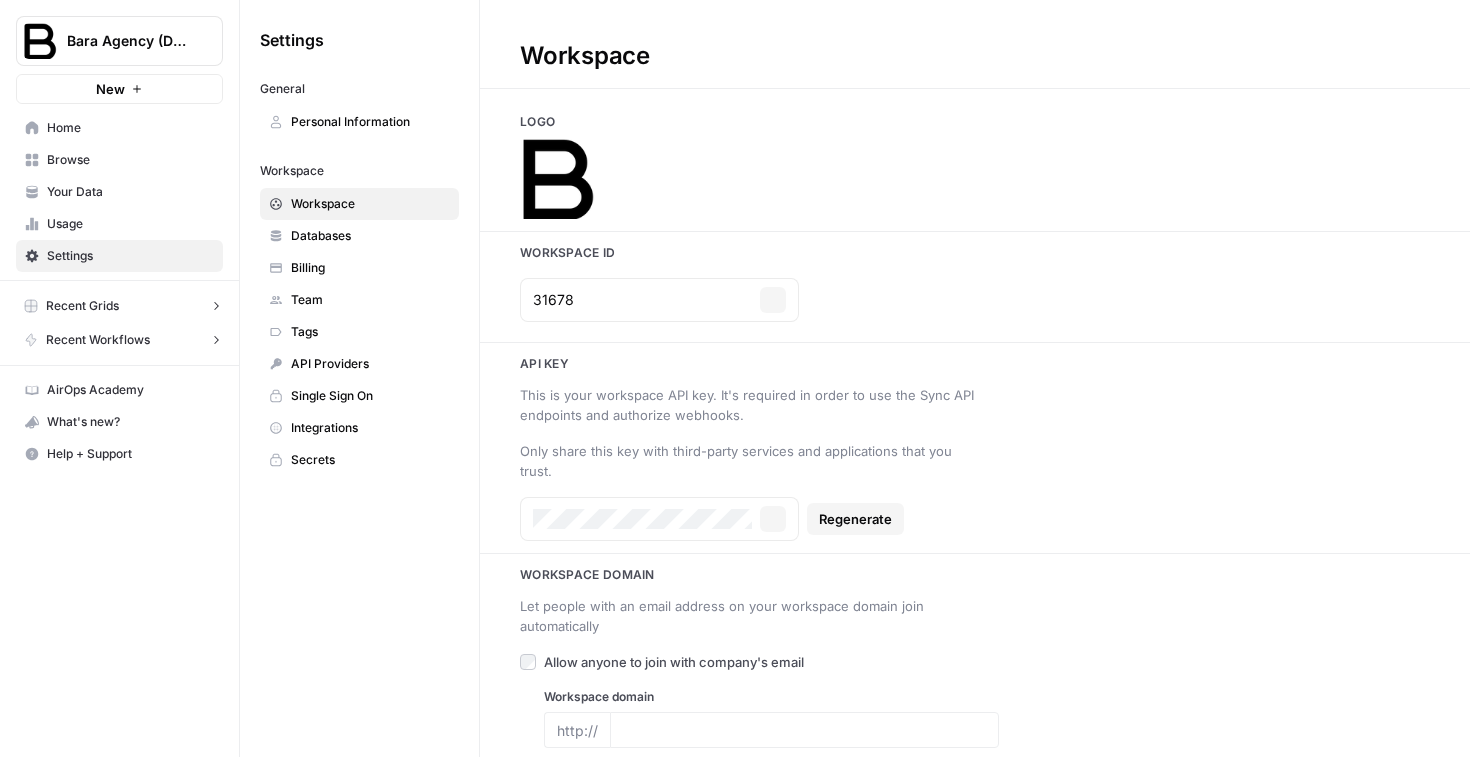 type on "https://baraagency.com/" 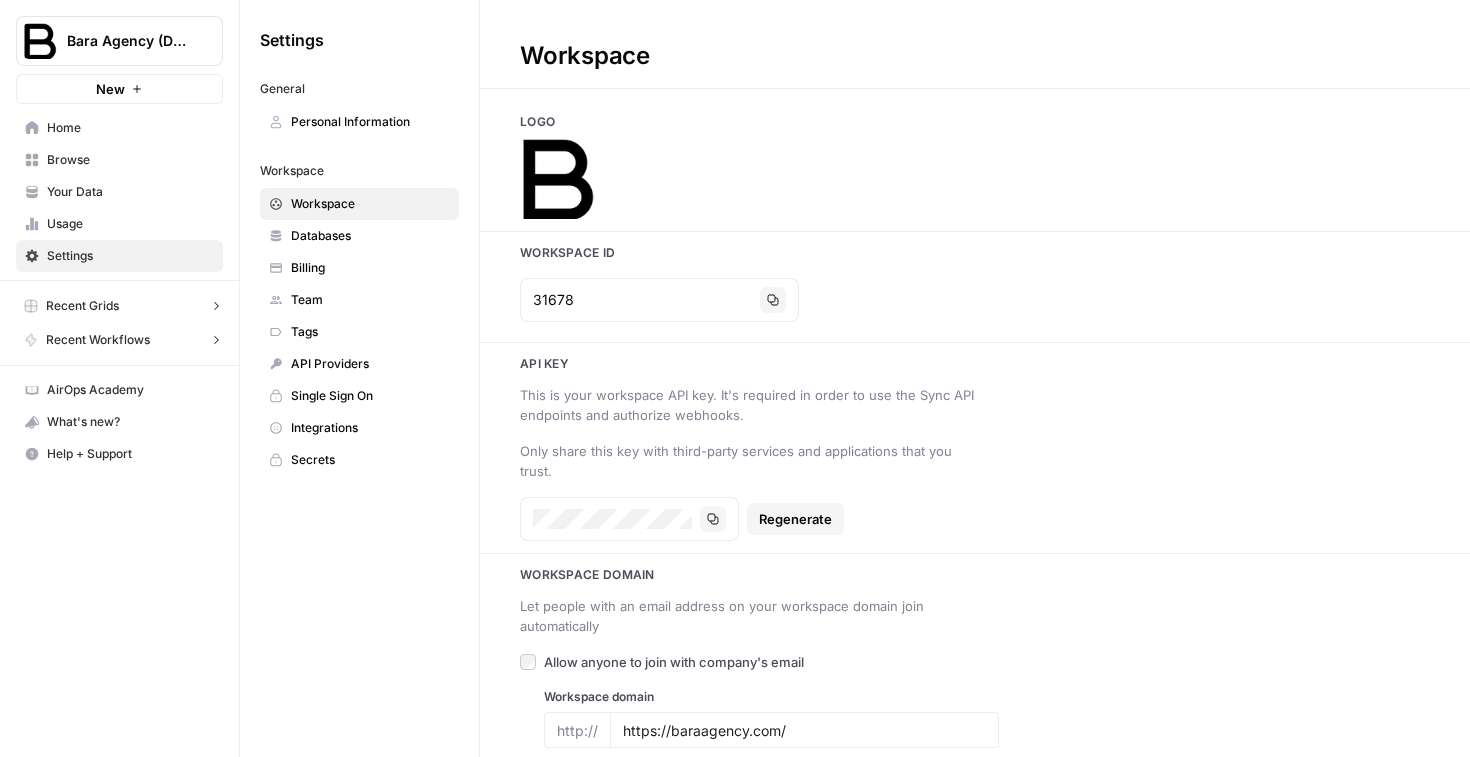 scroll, scrollTop: 4, scrollLeft: 0, axis: vertical 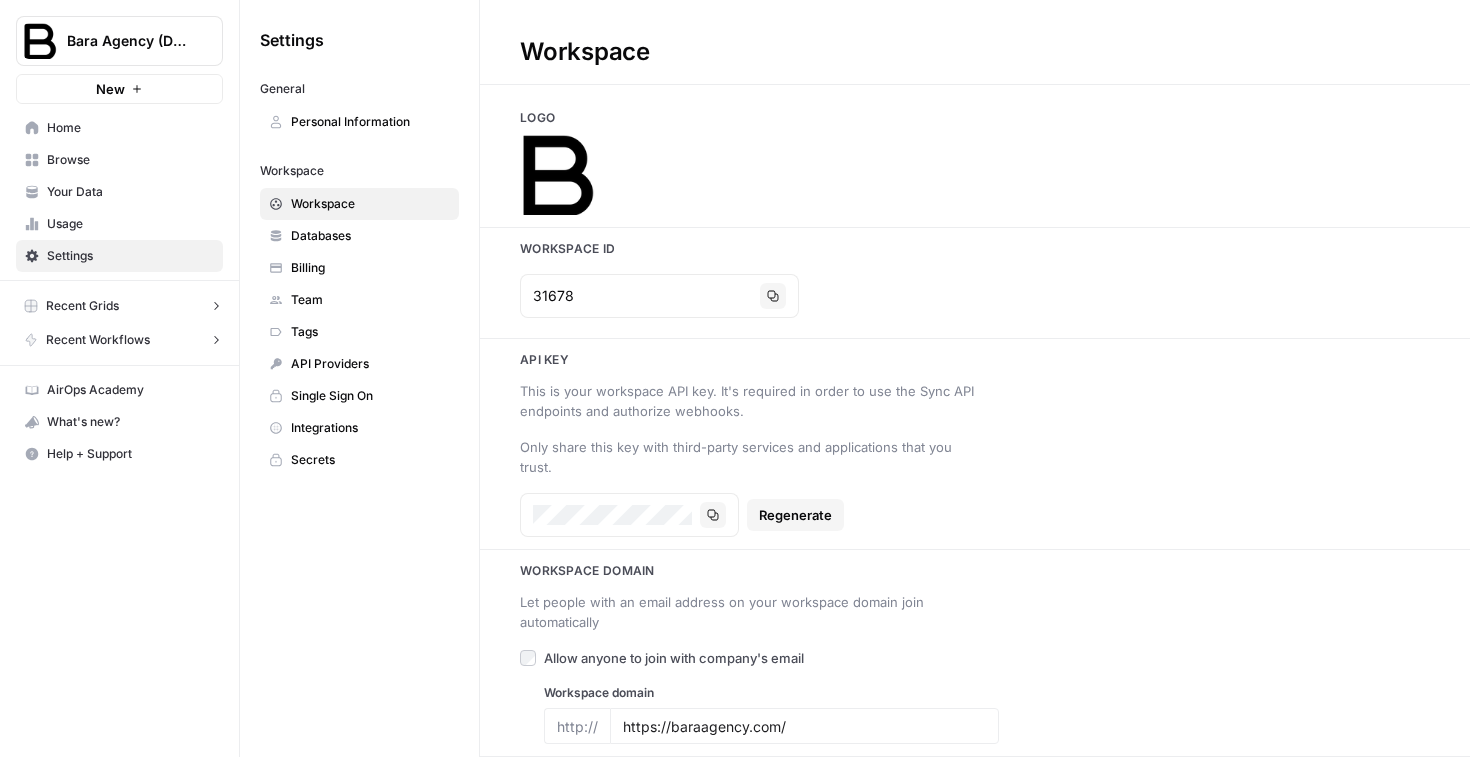 click on "Secrets" at bounding box center [370, 460] 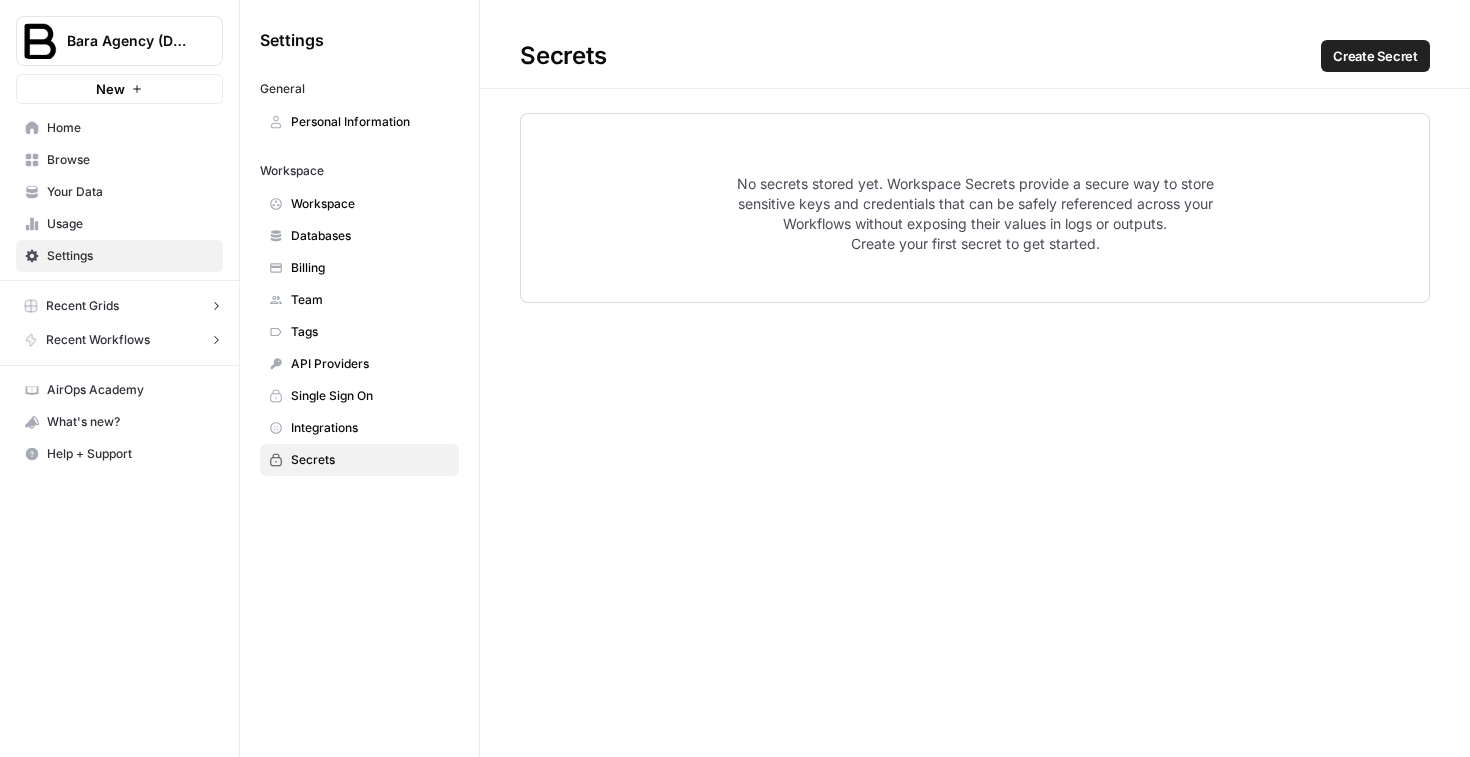 click on "Integrations" at bounding box center (370, 428) 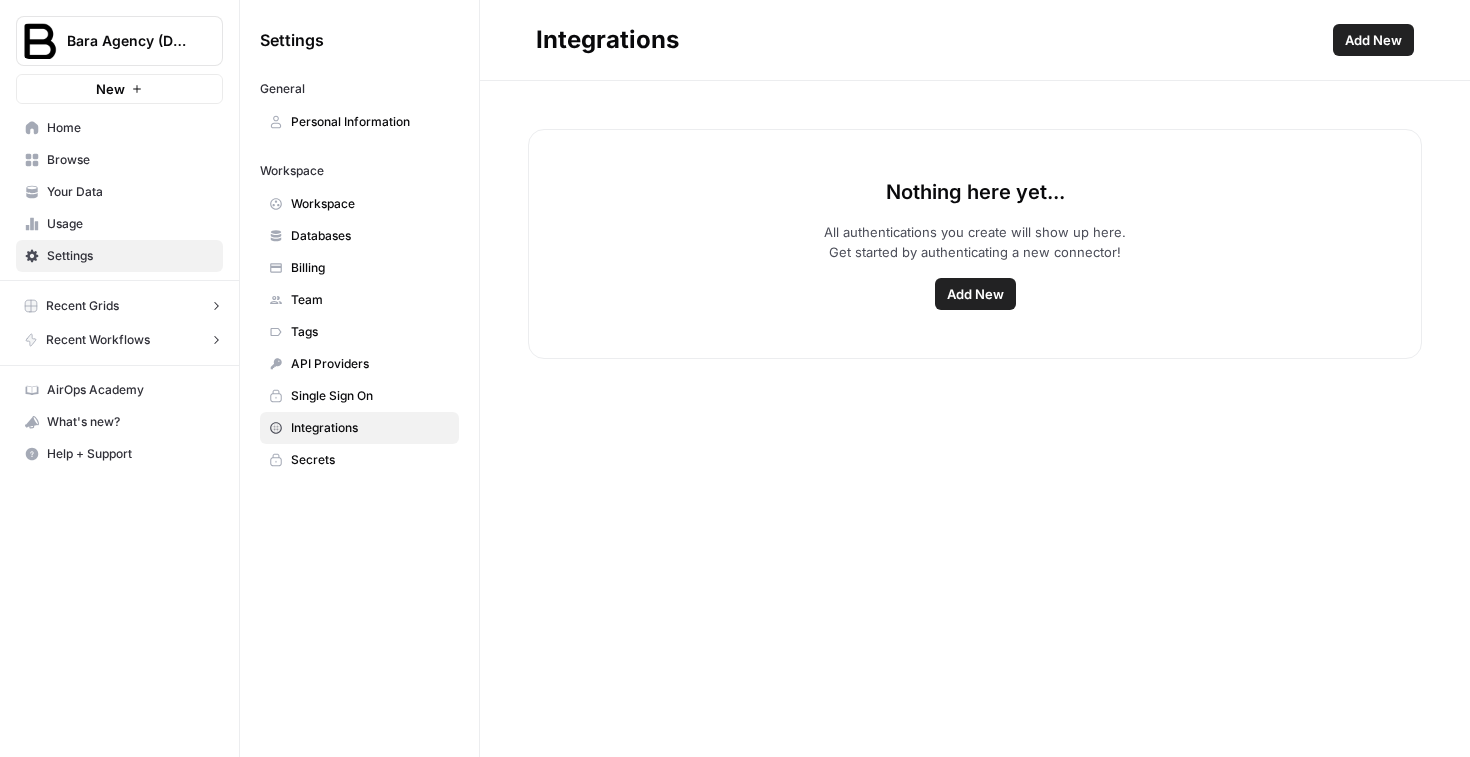 click on "Single Sign On" at bounding box center (370, 396) 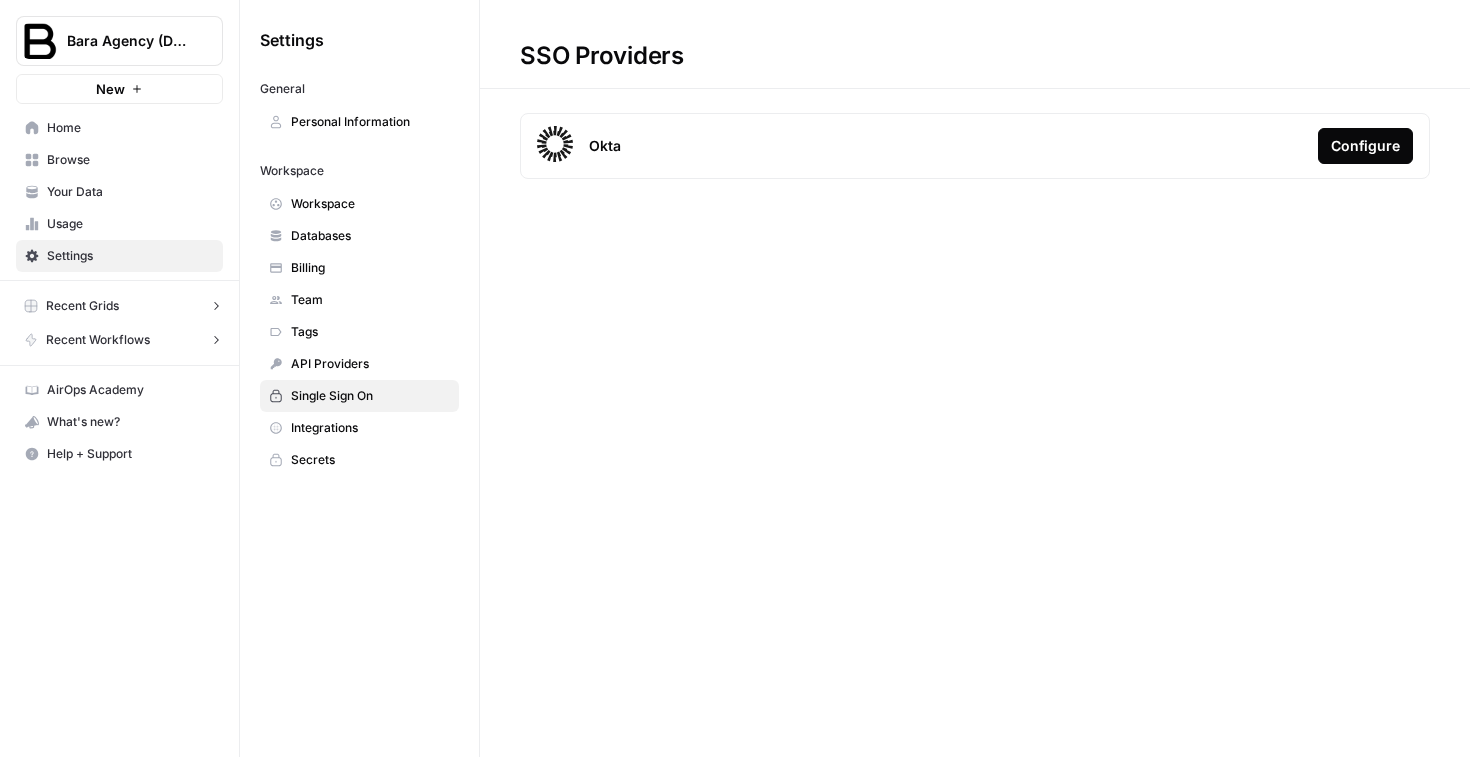 click on "API Providers" at bounding box center [359, 364] 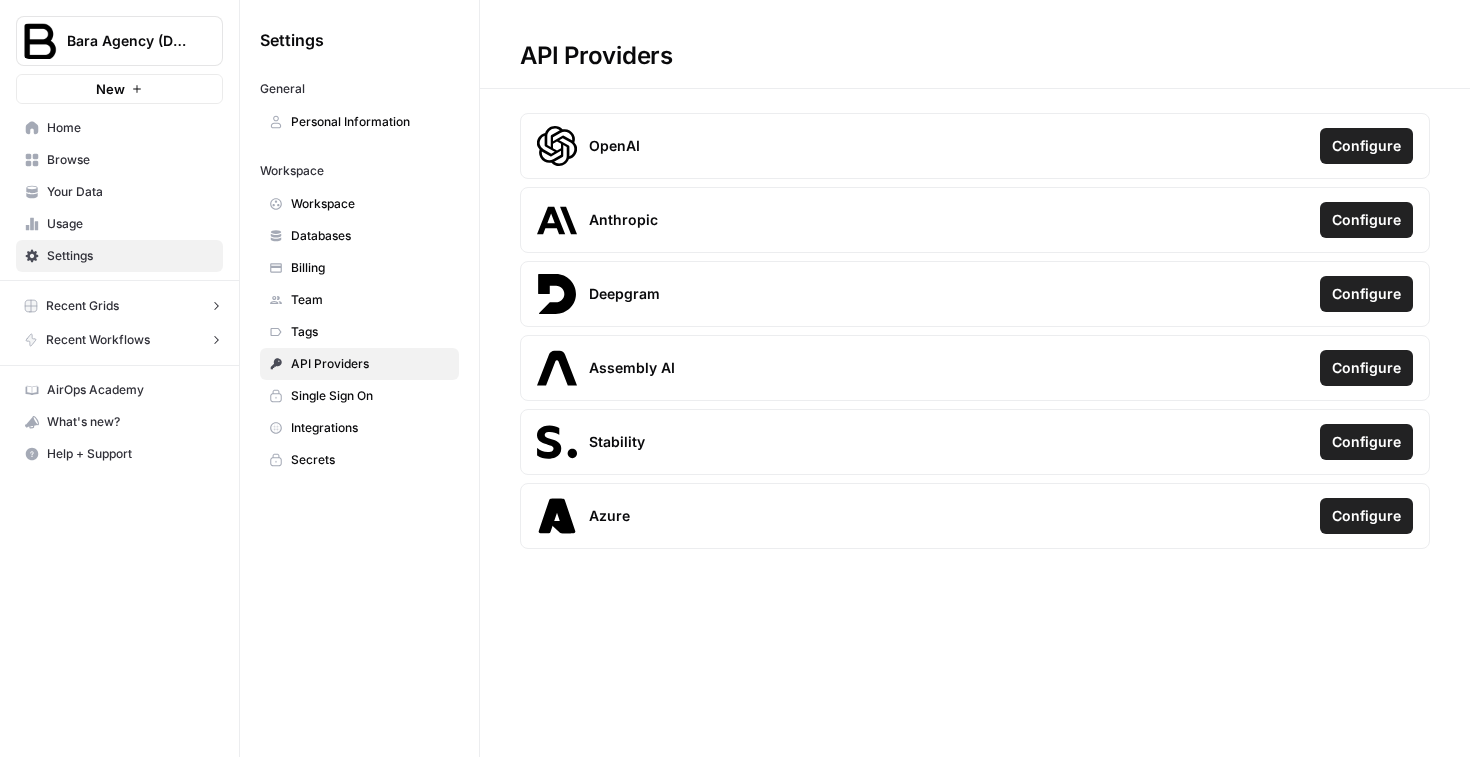 click on "Tags" at bounding box center (370, 332) 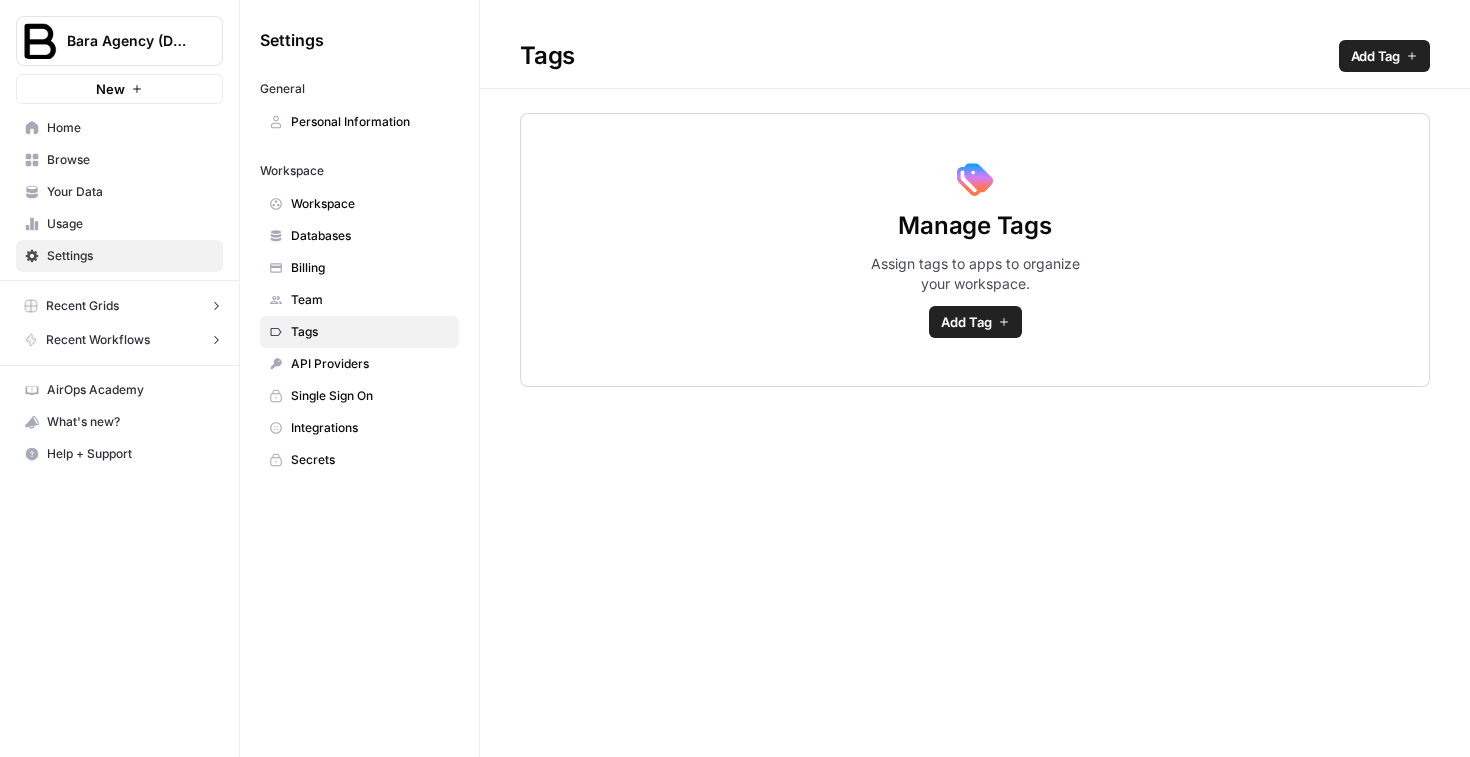 click on "Team" at bounding box center (359, 300) 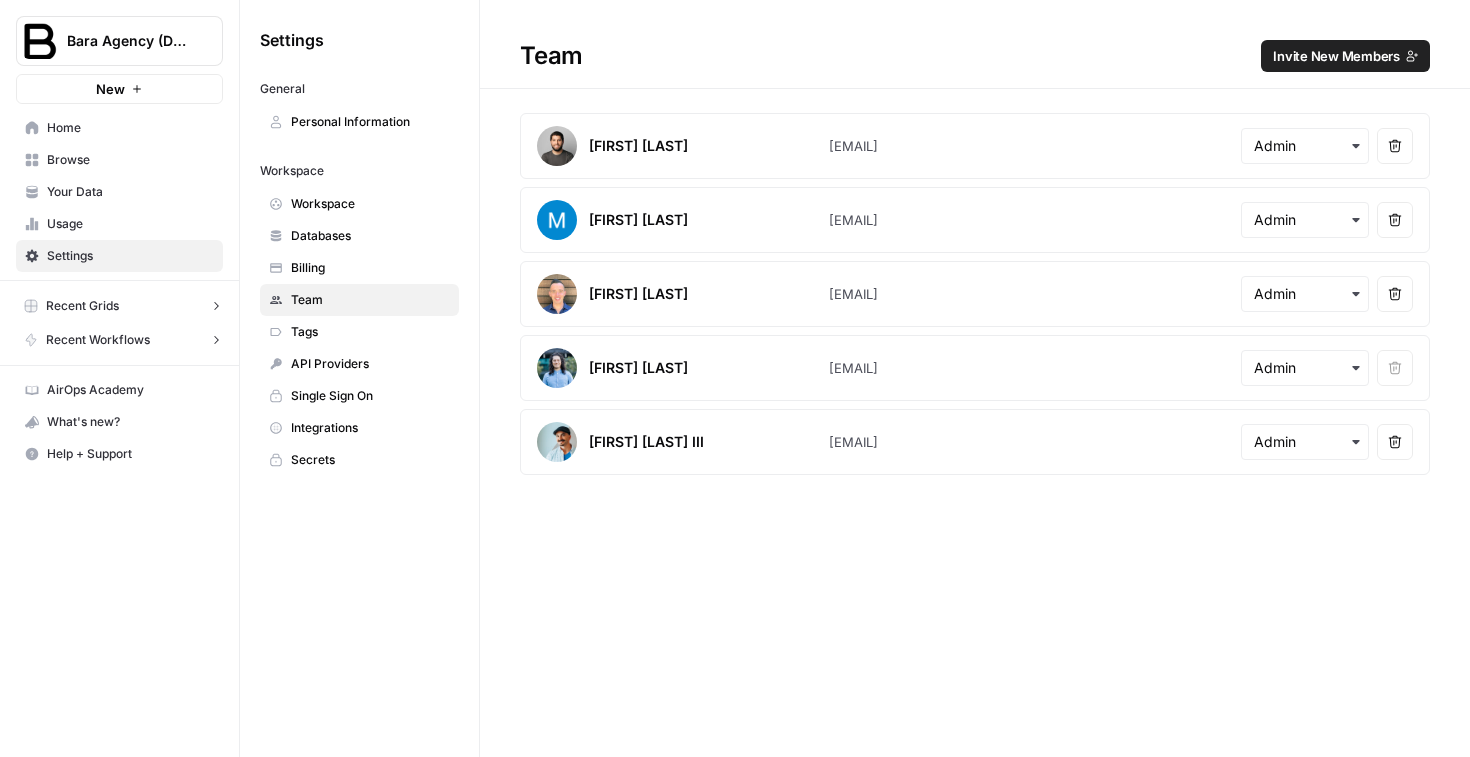 click on "Billing" at bounding box center (370, 268) 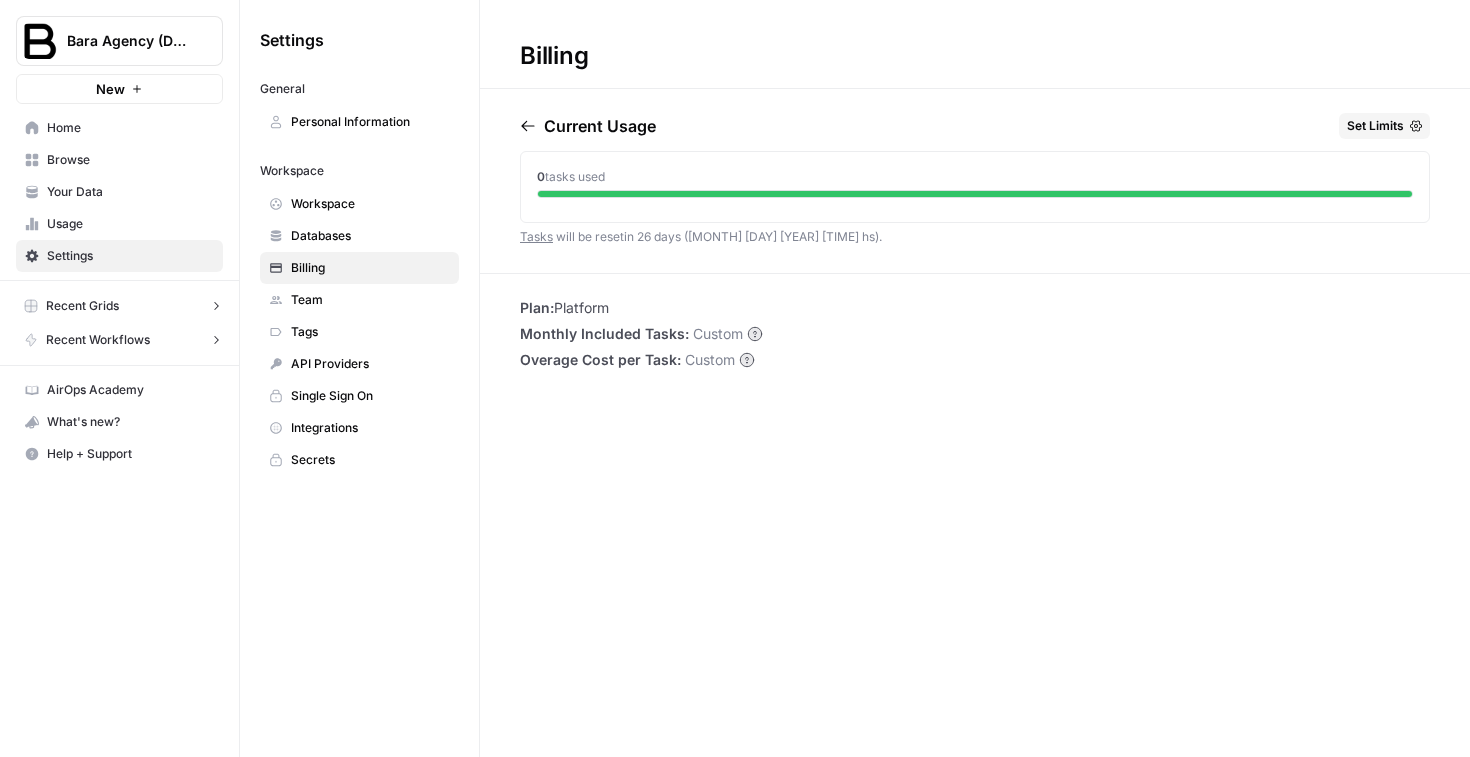 click on "Databases" at bounding box center (370, 236) 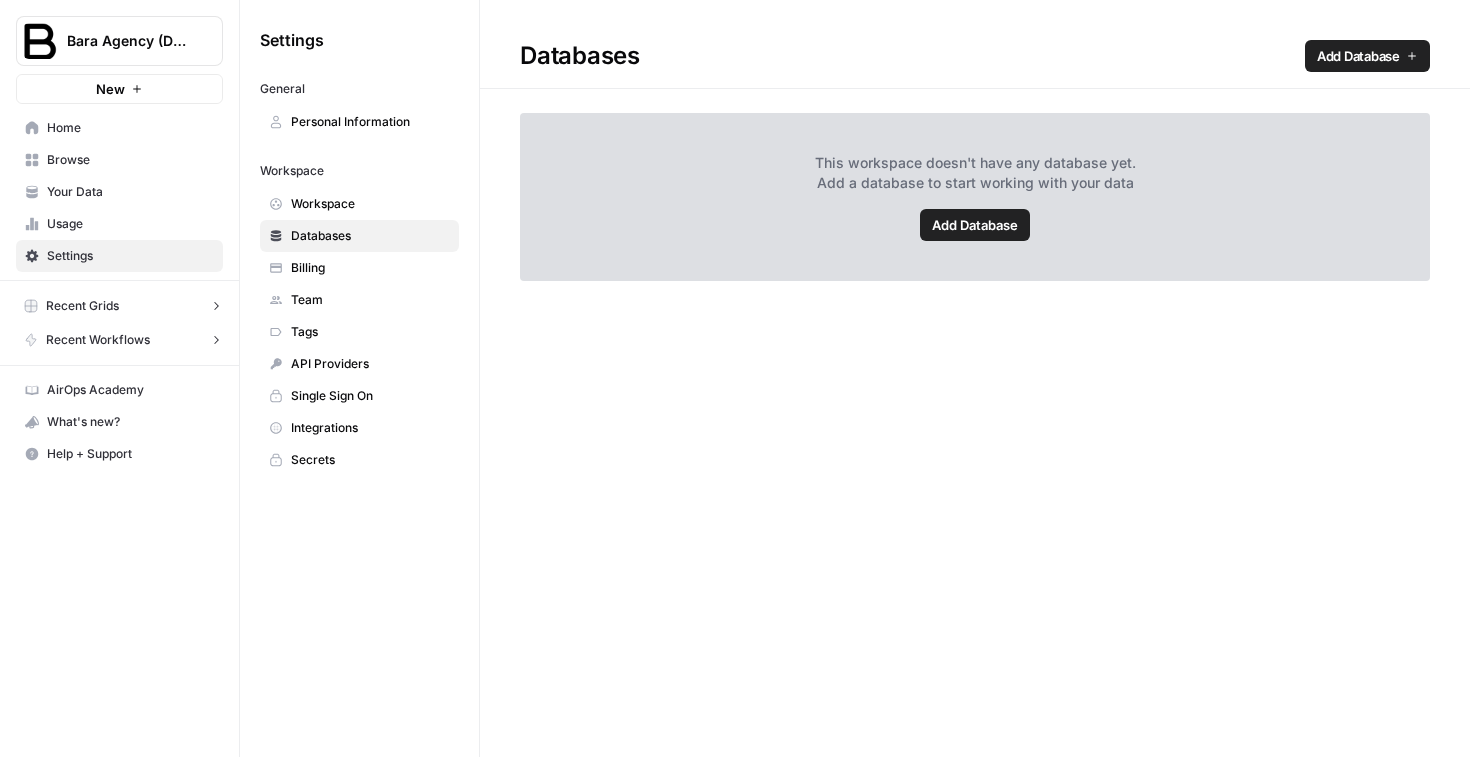click on "Workspace" at bounding box center [370, 204] 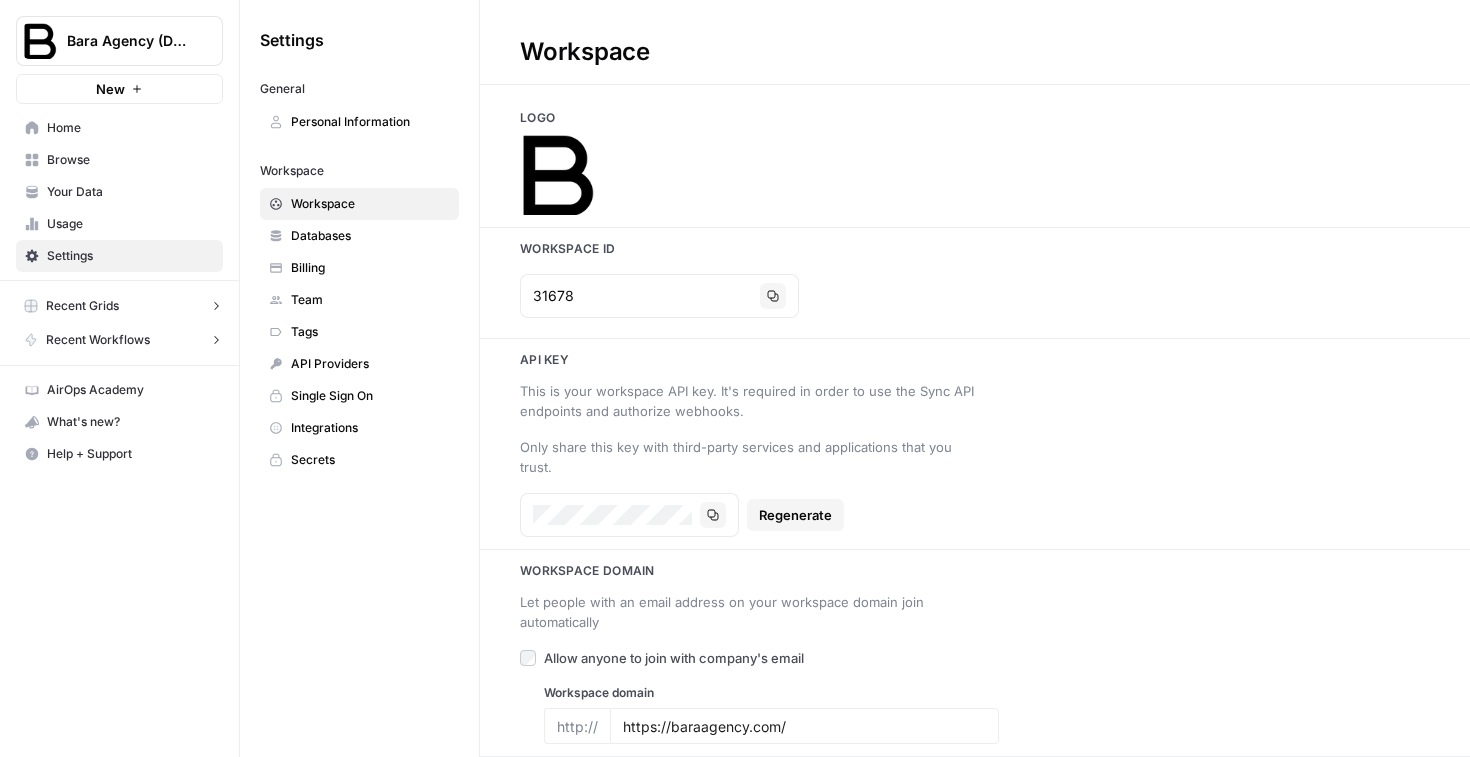 scroll, scrollTop: 0, scrollLeft: 0, axis: both 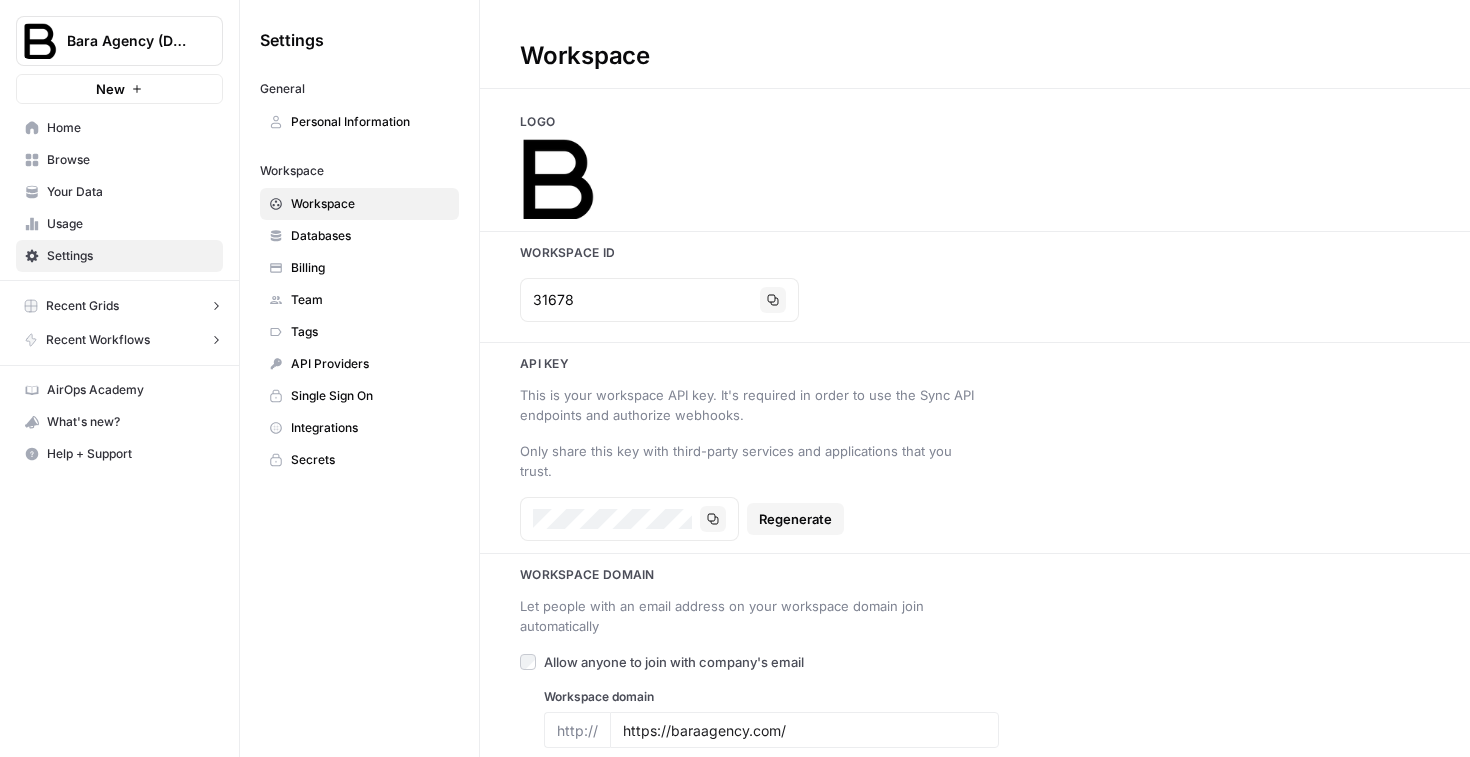 click on "General Personal Information" at bounding box center [359, 105] 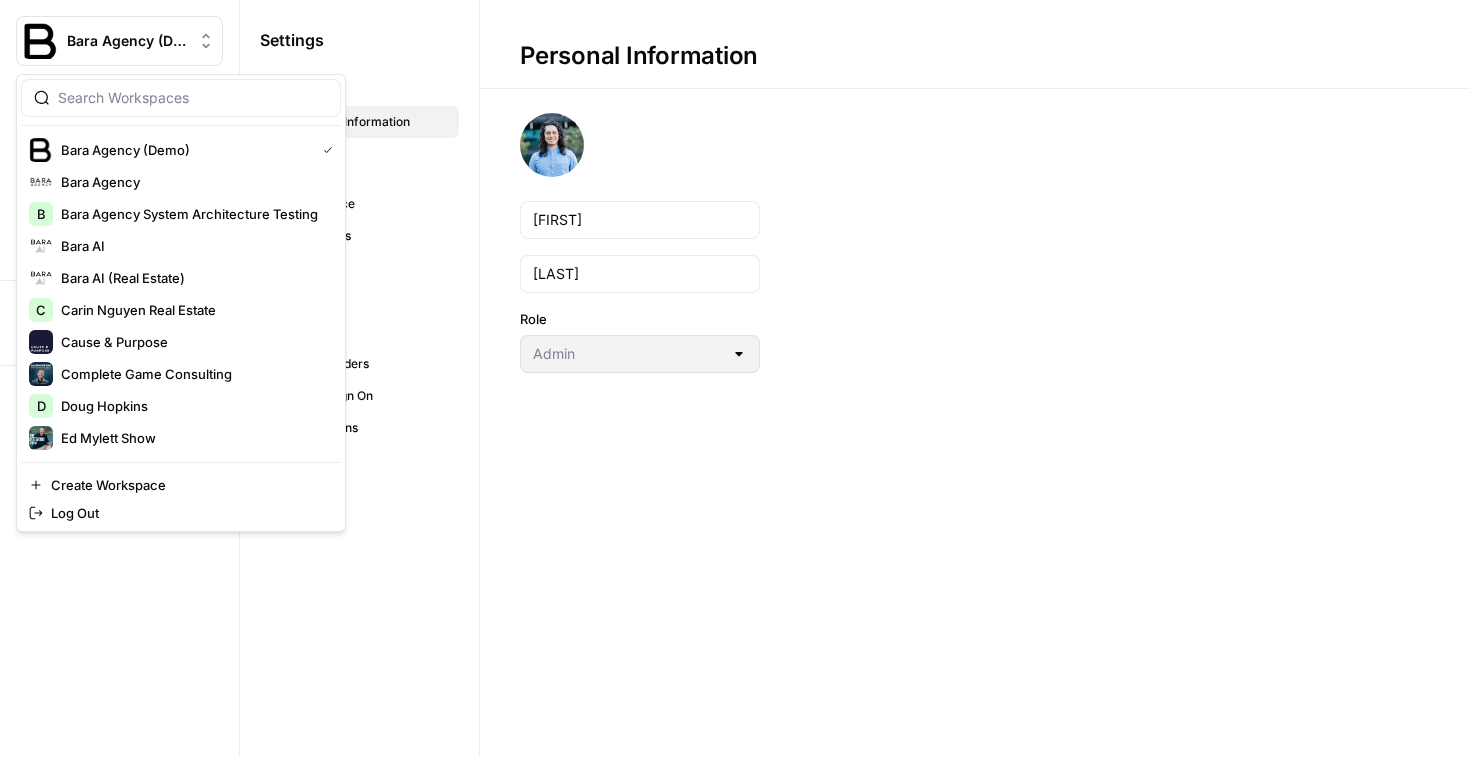 click on "Bara Agency (Demo)" at bounding box center [127, 41] 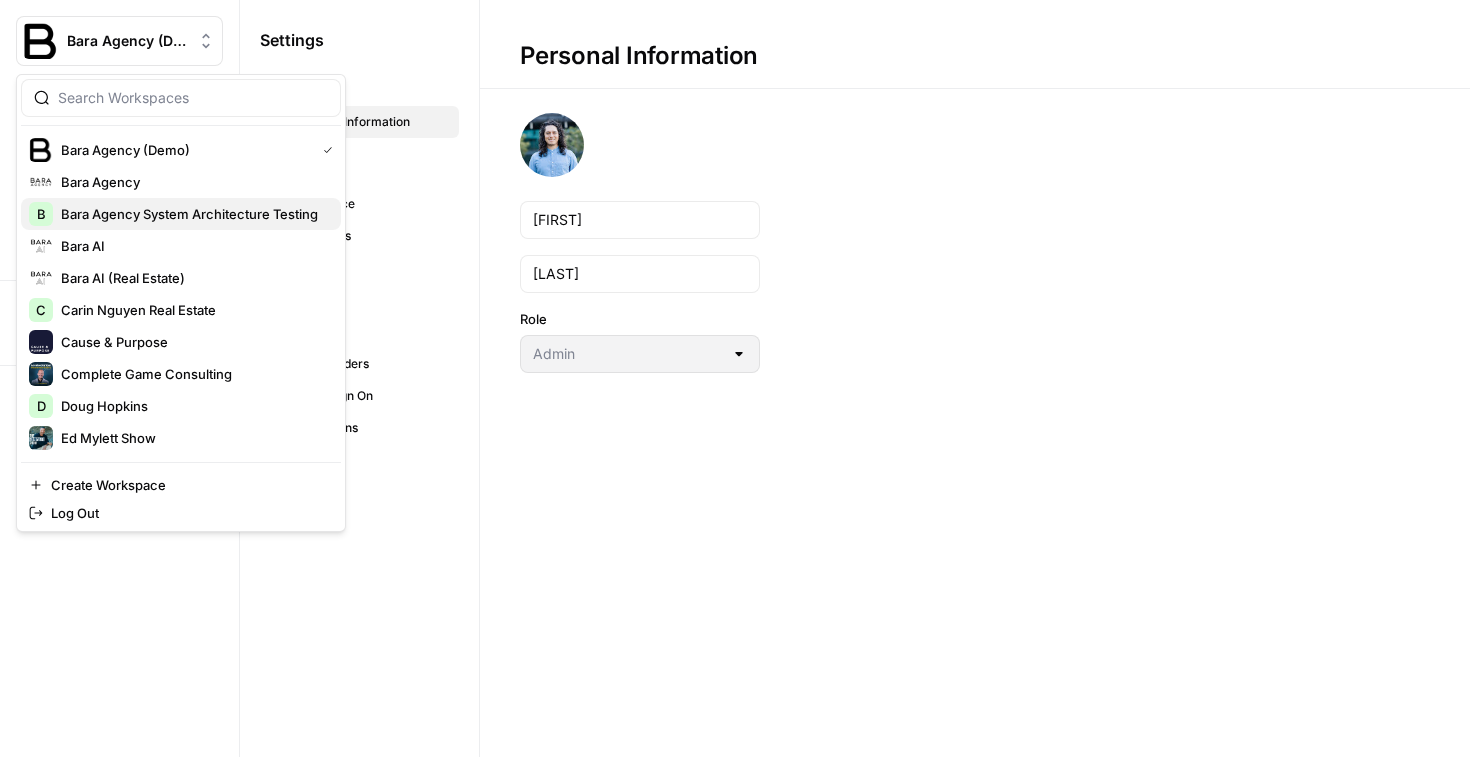 click on "Bara Agency System Architecture Testing" at bounding box center (193, 214) 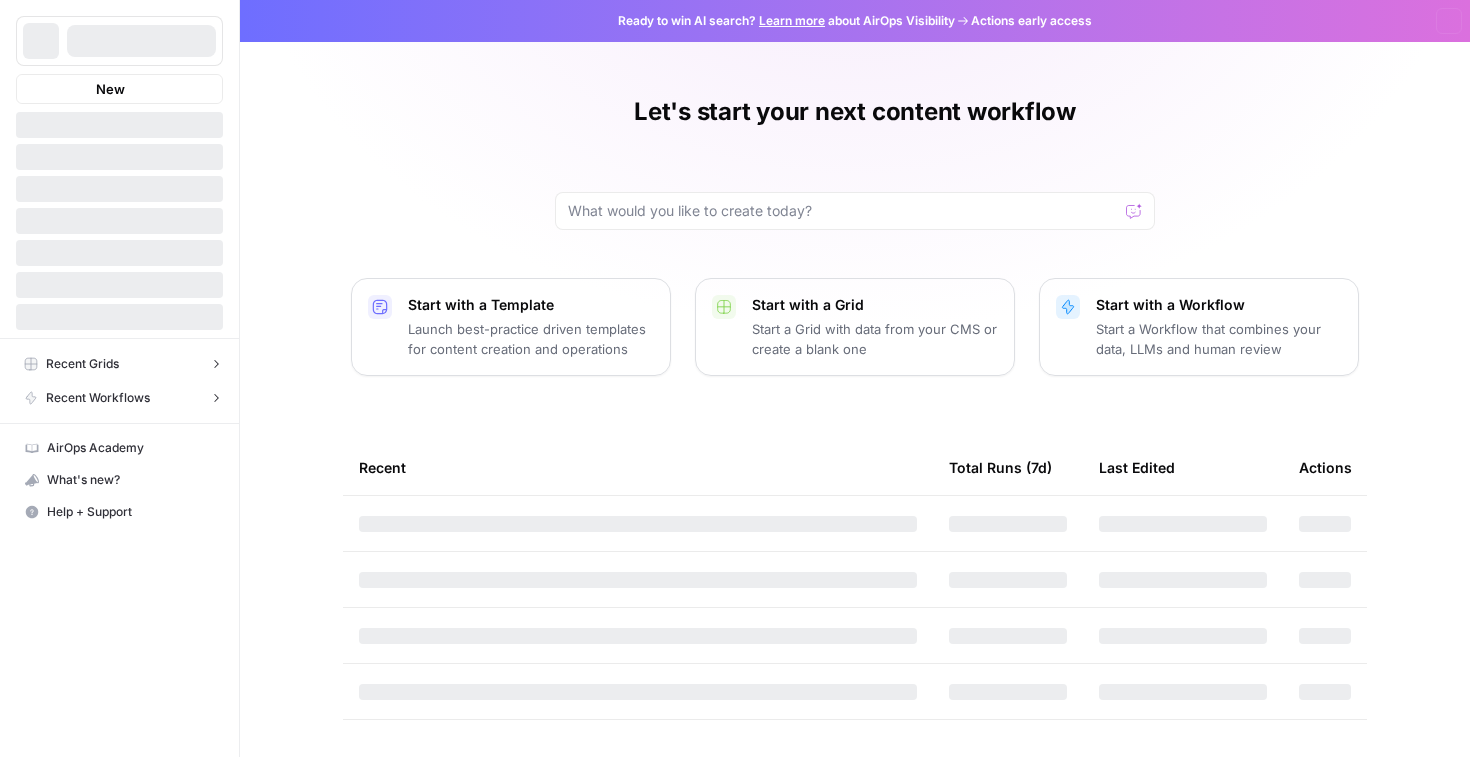 scroll, scrollTop: 0, scrollLeft: 0, axis: both 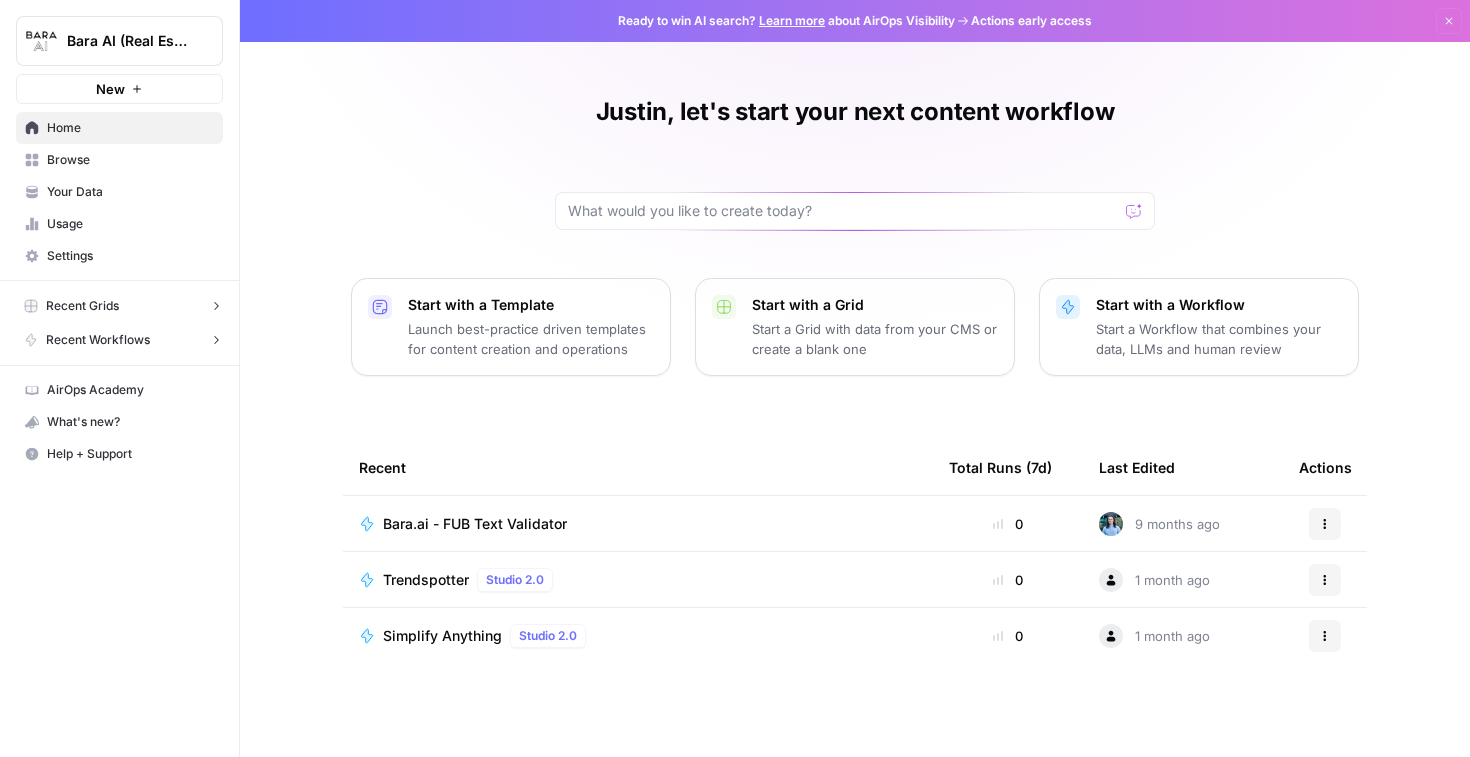 click on "Browse" at bounding box center [130, 160] 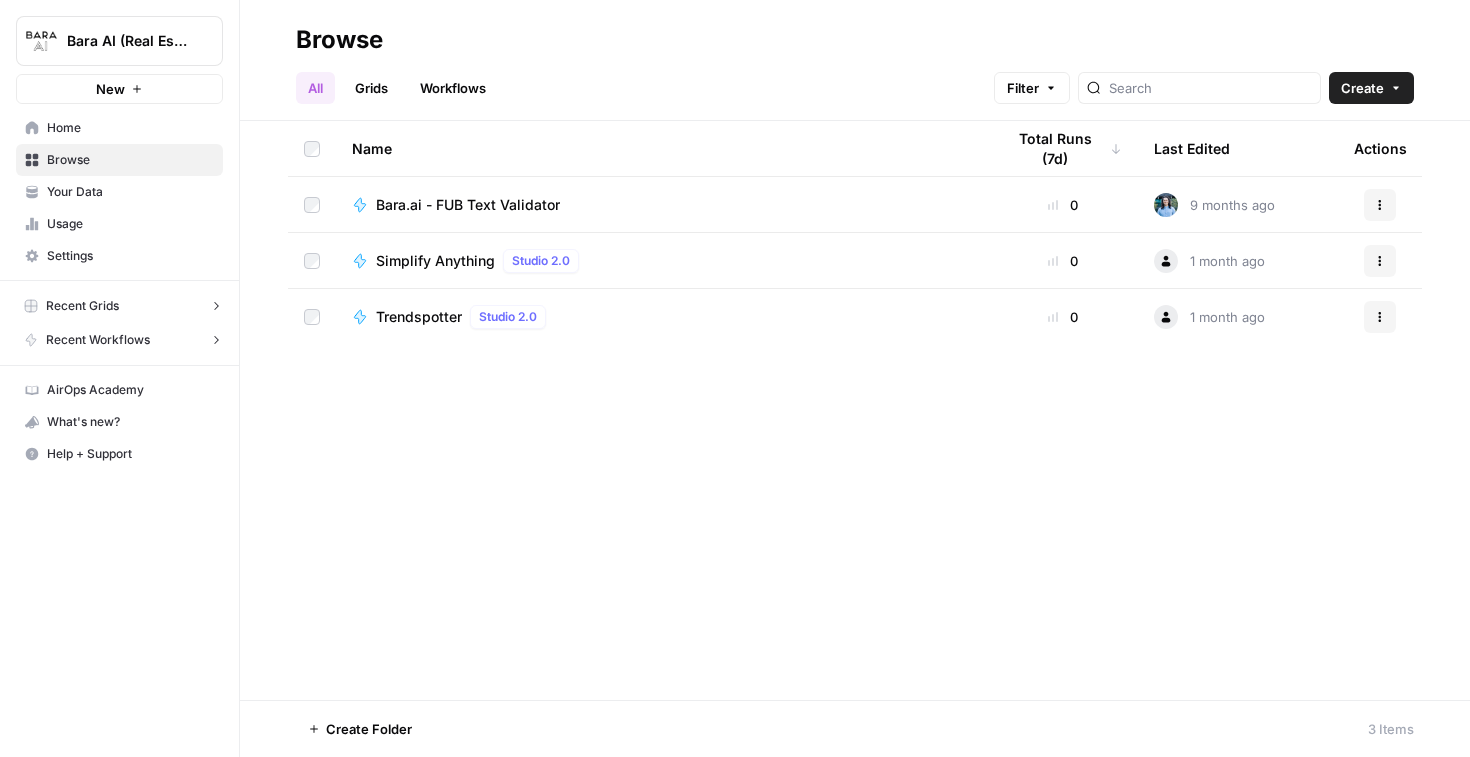 click on "Usage" at bounding box center (130, 224) 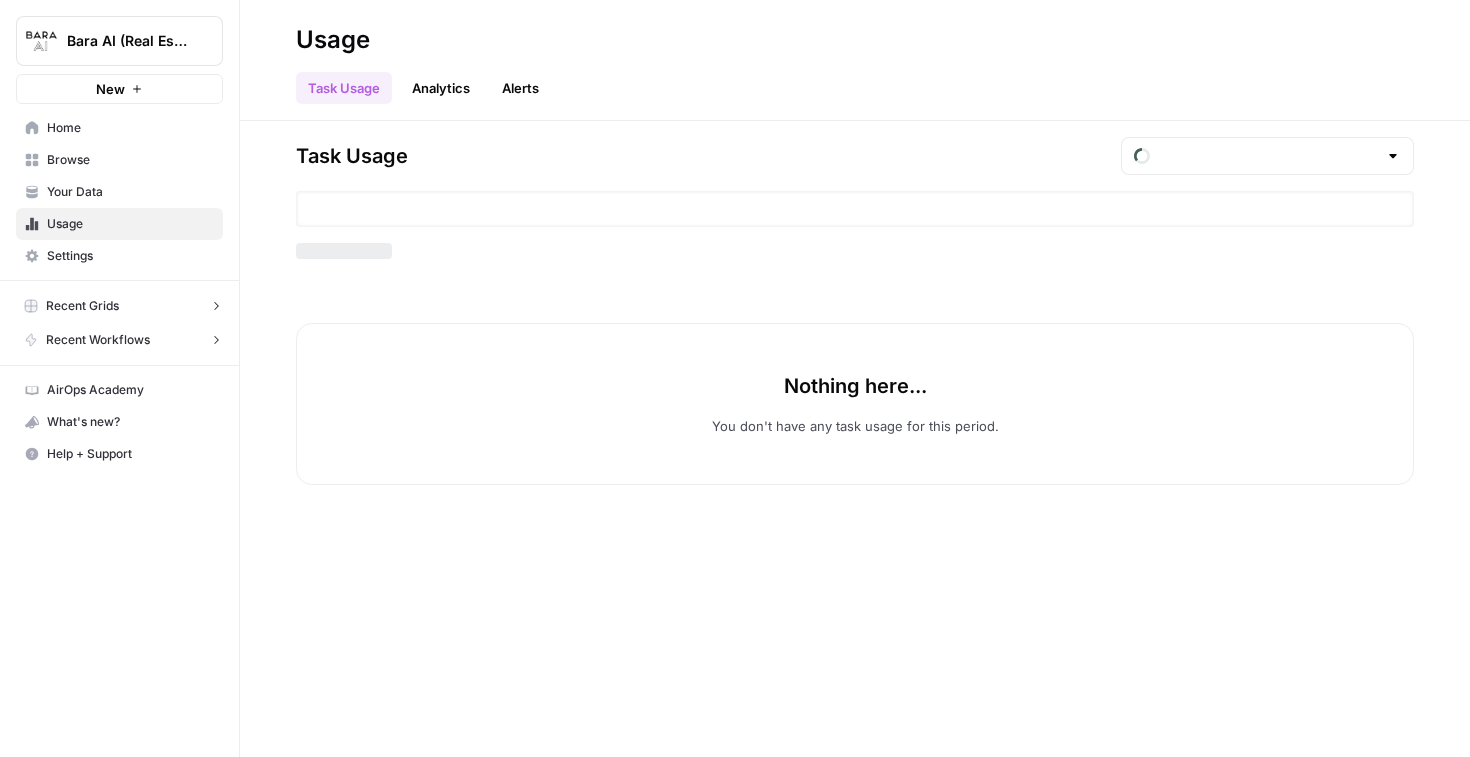 type on "August Tasks" 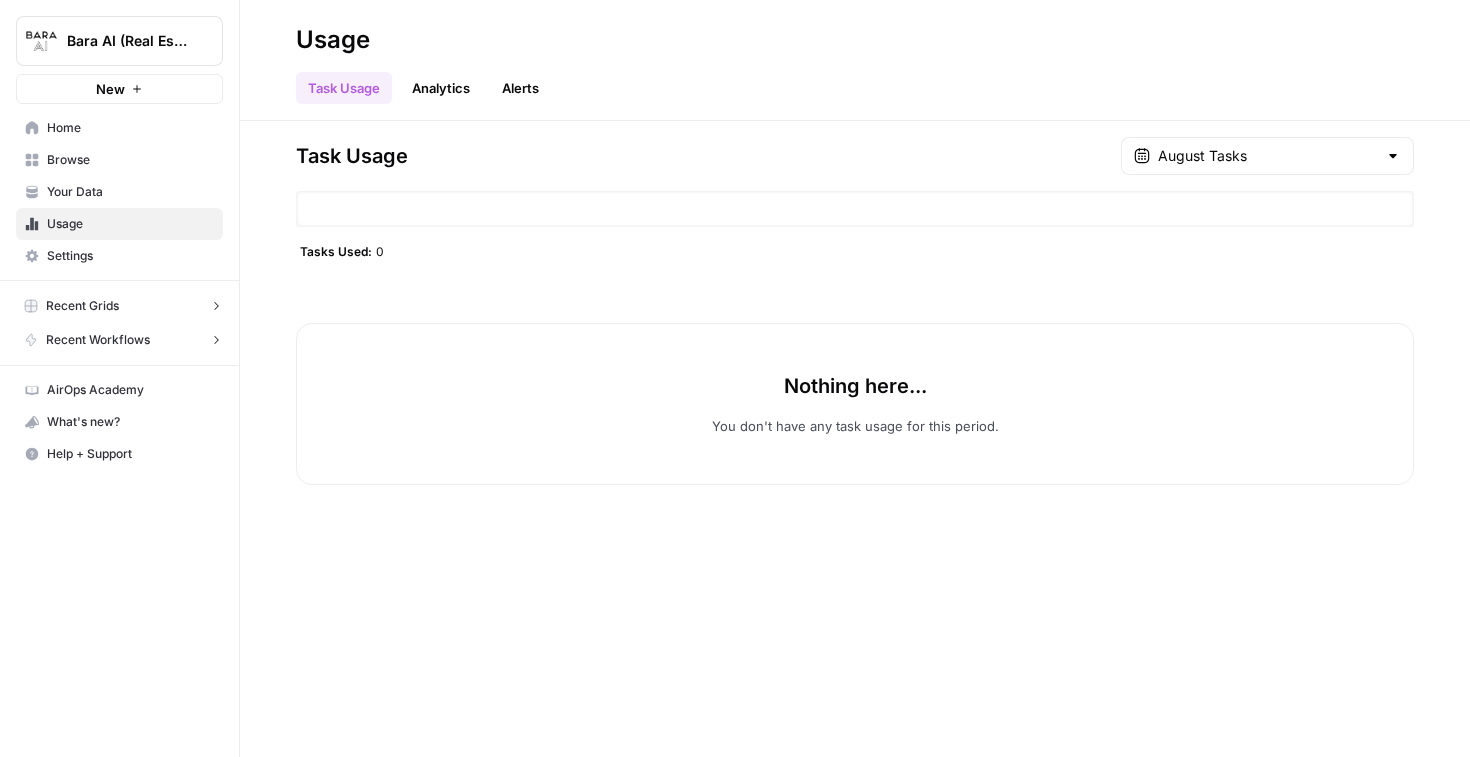 click on "August Tasks" at bounding box center [1267, 156] 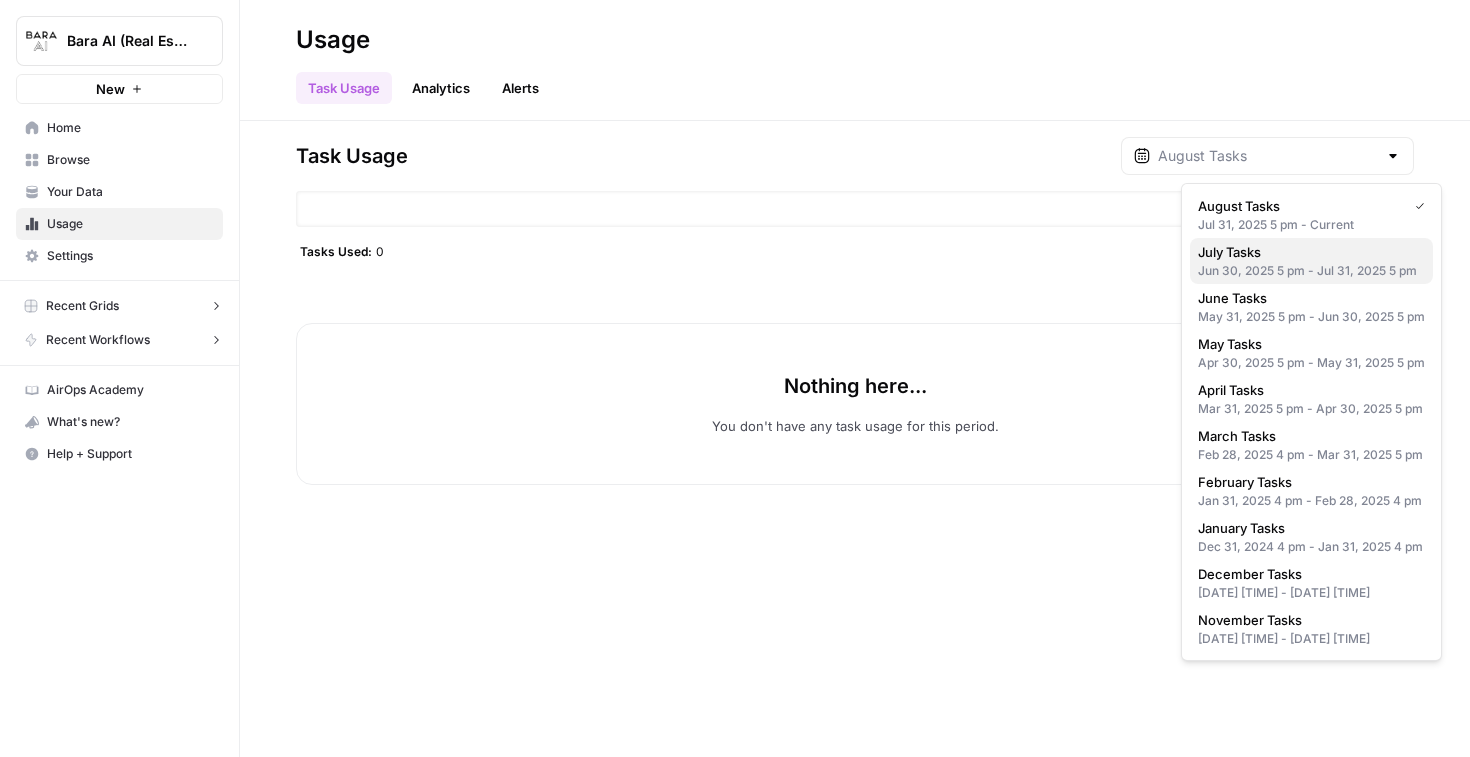 click on "July Tasks" at bounding box center (1307, 252) 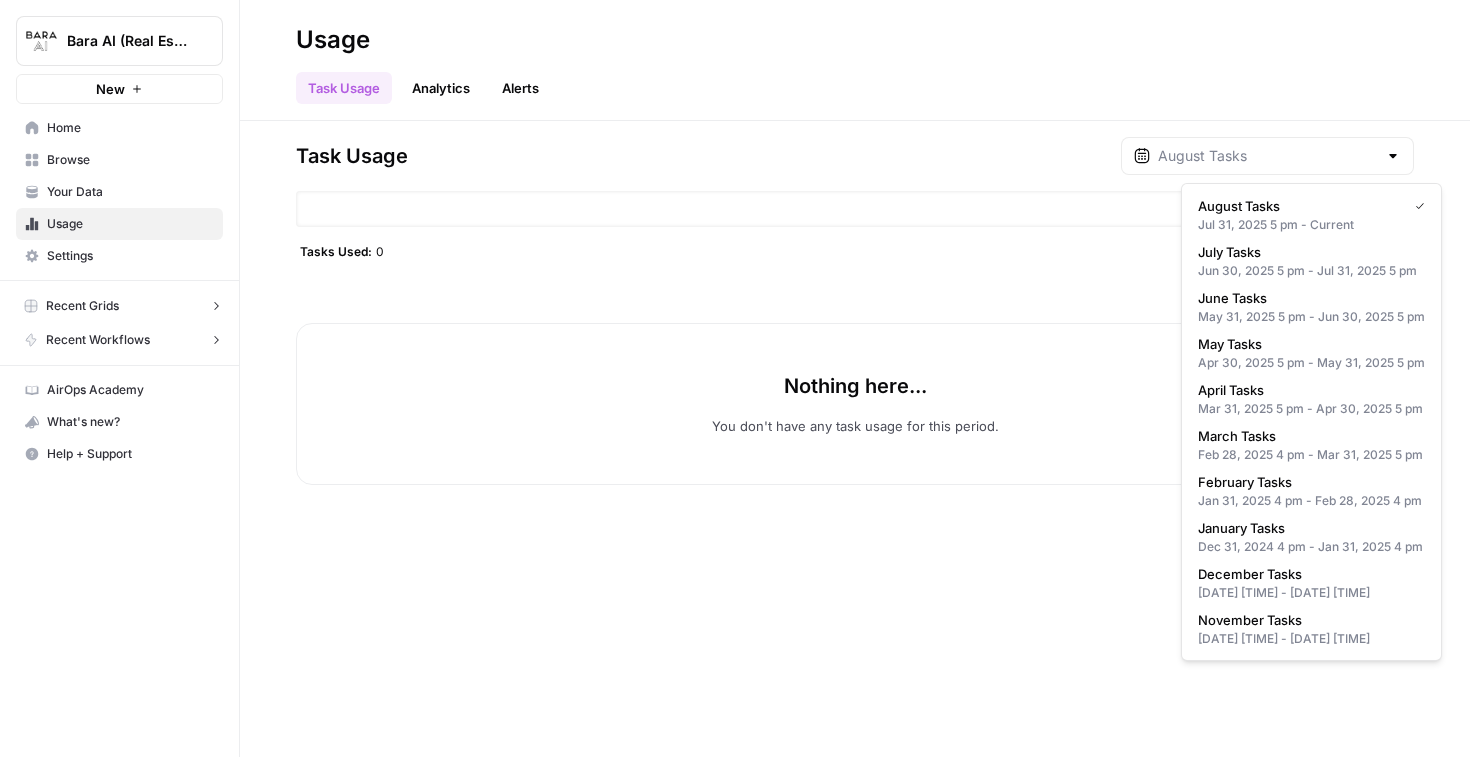 type on "July Tasks" 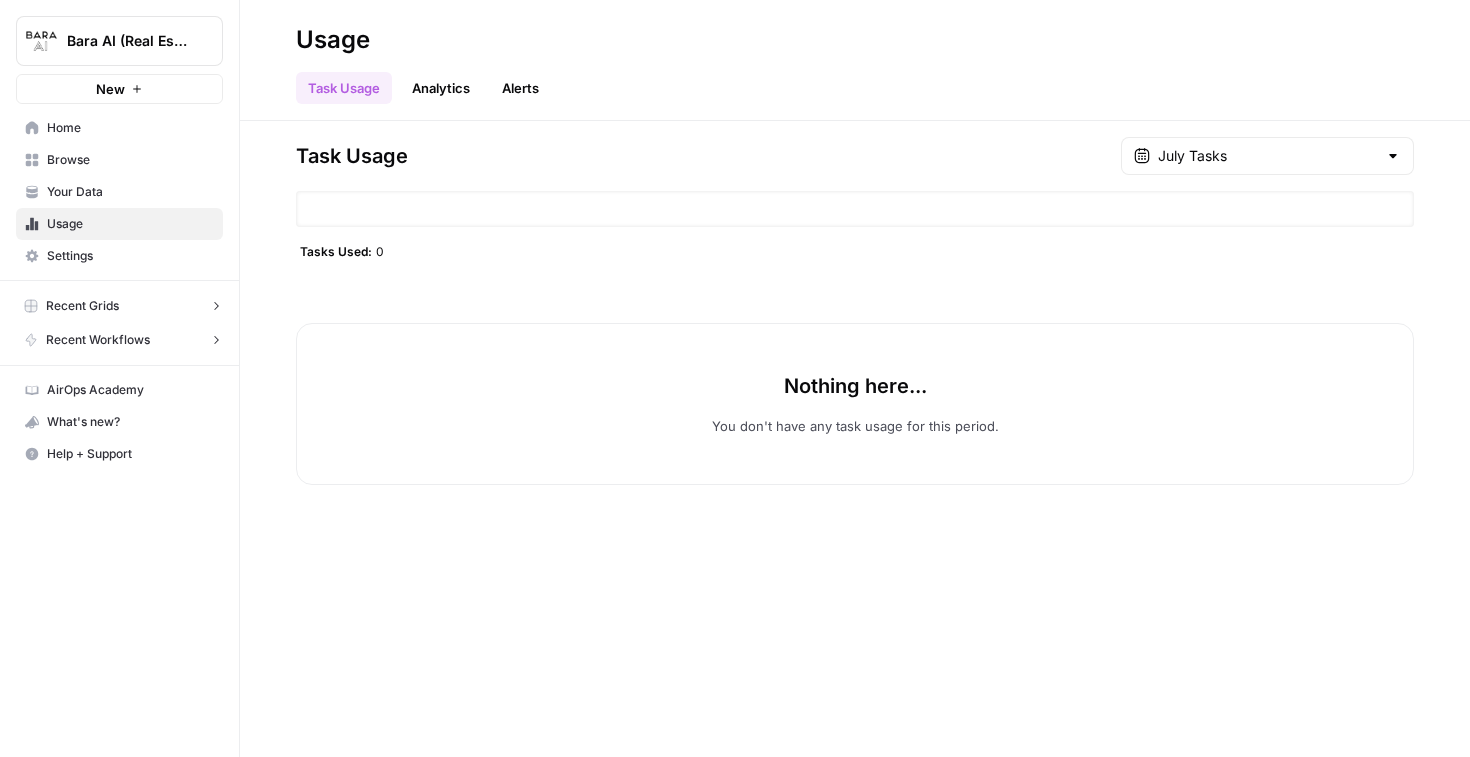 click on "July Tasks" at bounding box center (1267, 156) 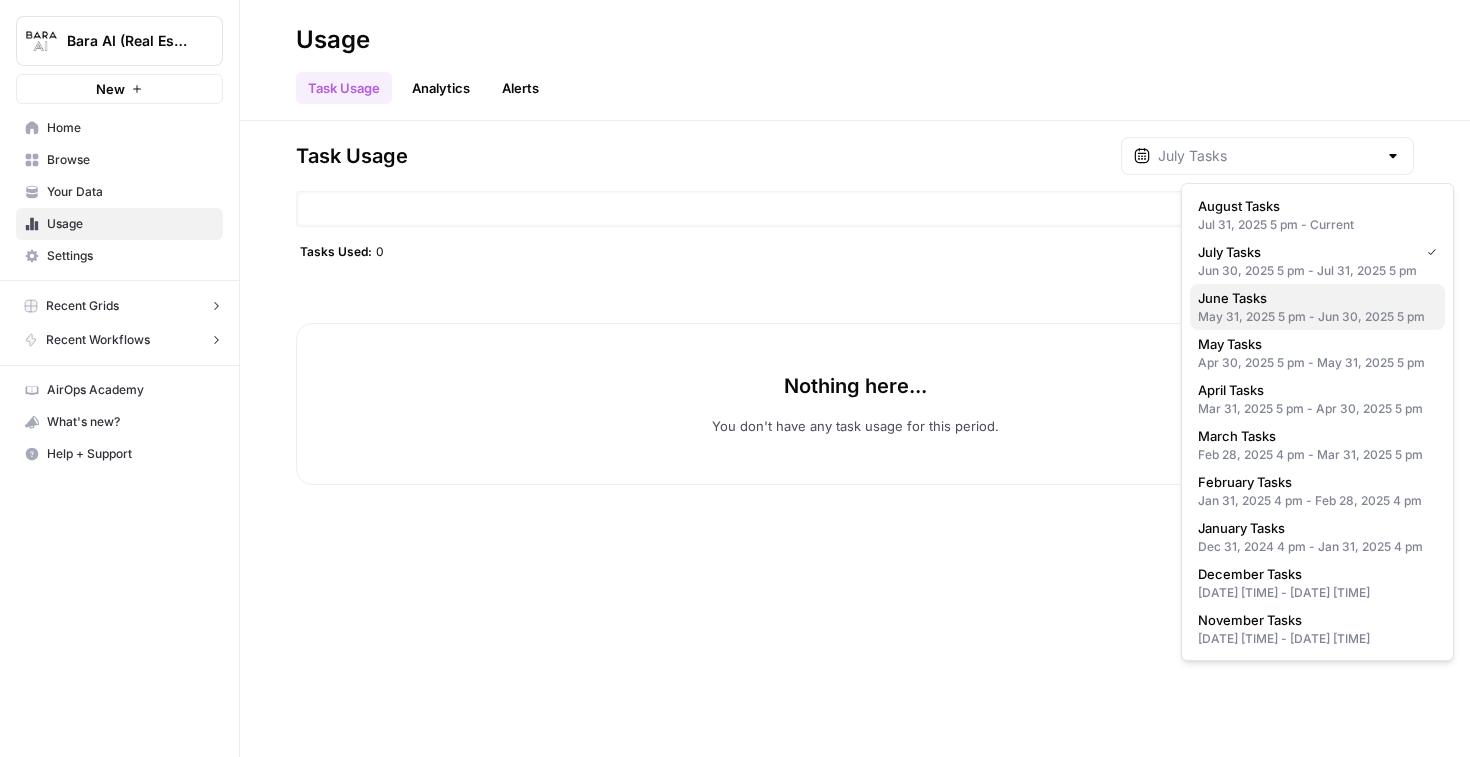 click on "June Tasks" at bounding box center [1313, 298] 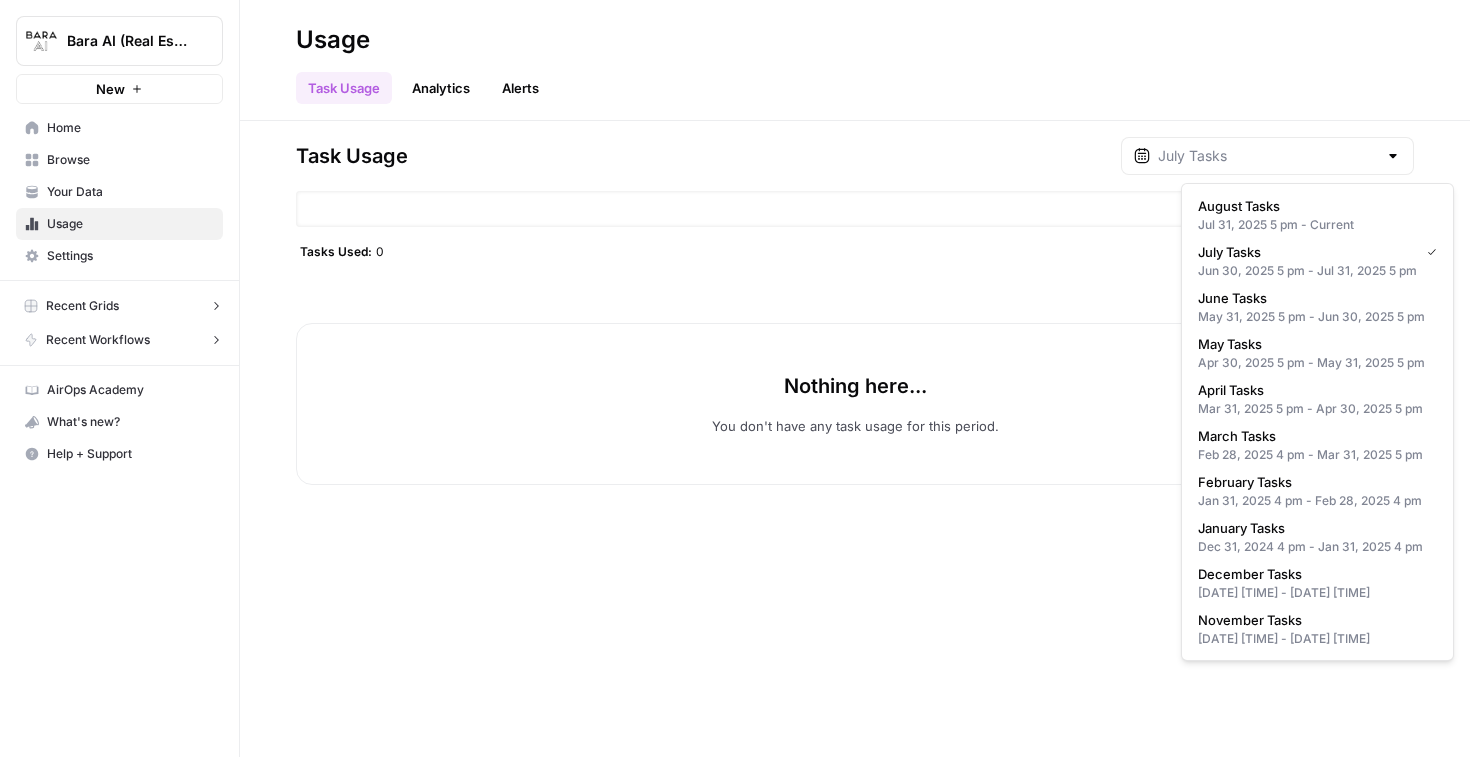 type on "June Tasks" 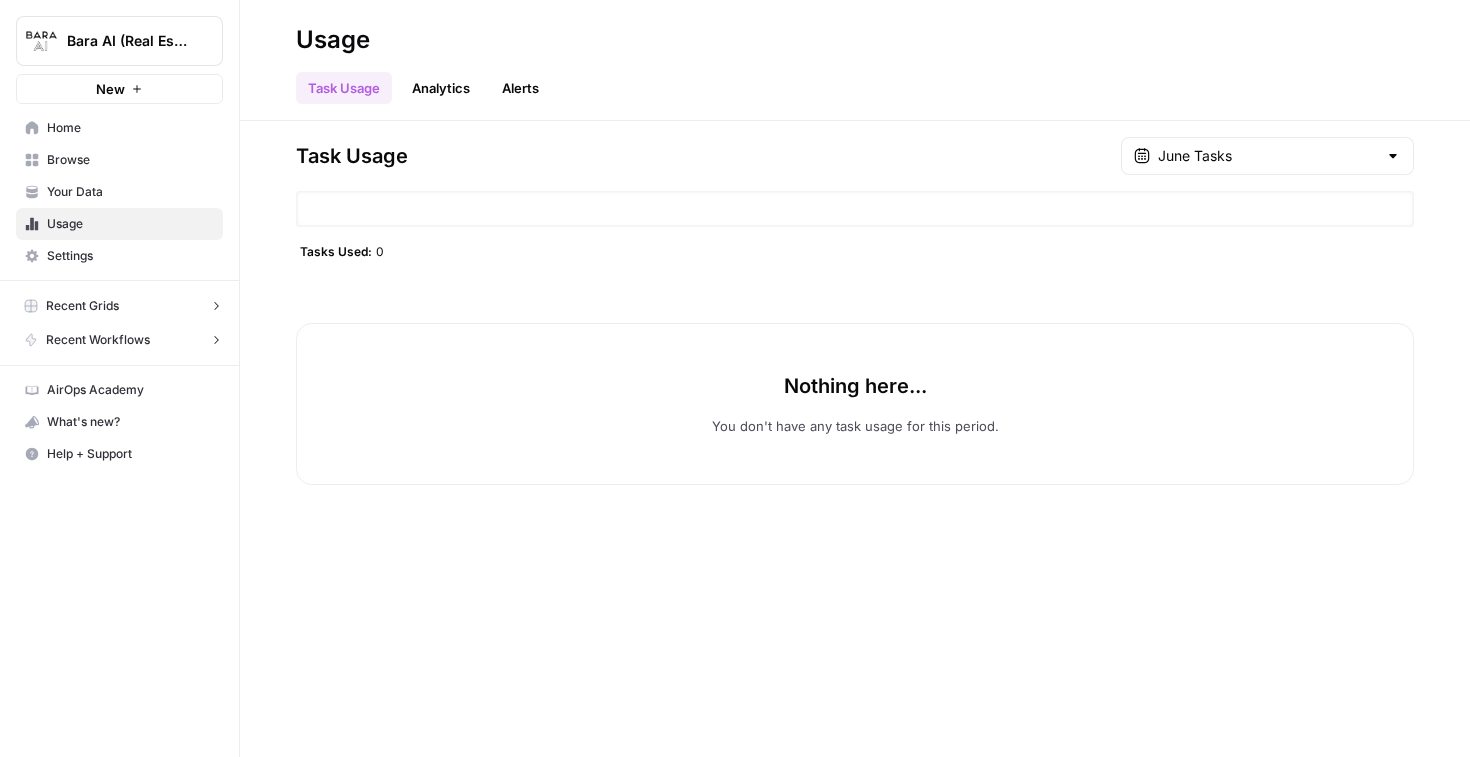 click on "June Tasks" at bounding box center [1267, 156] 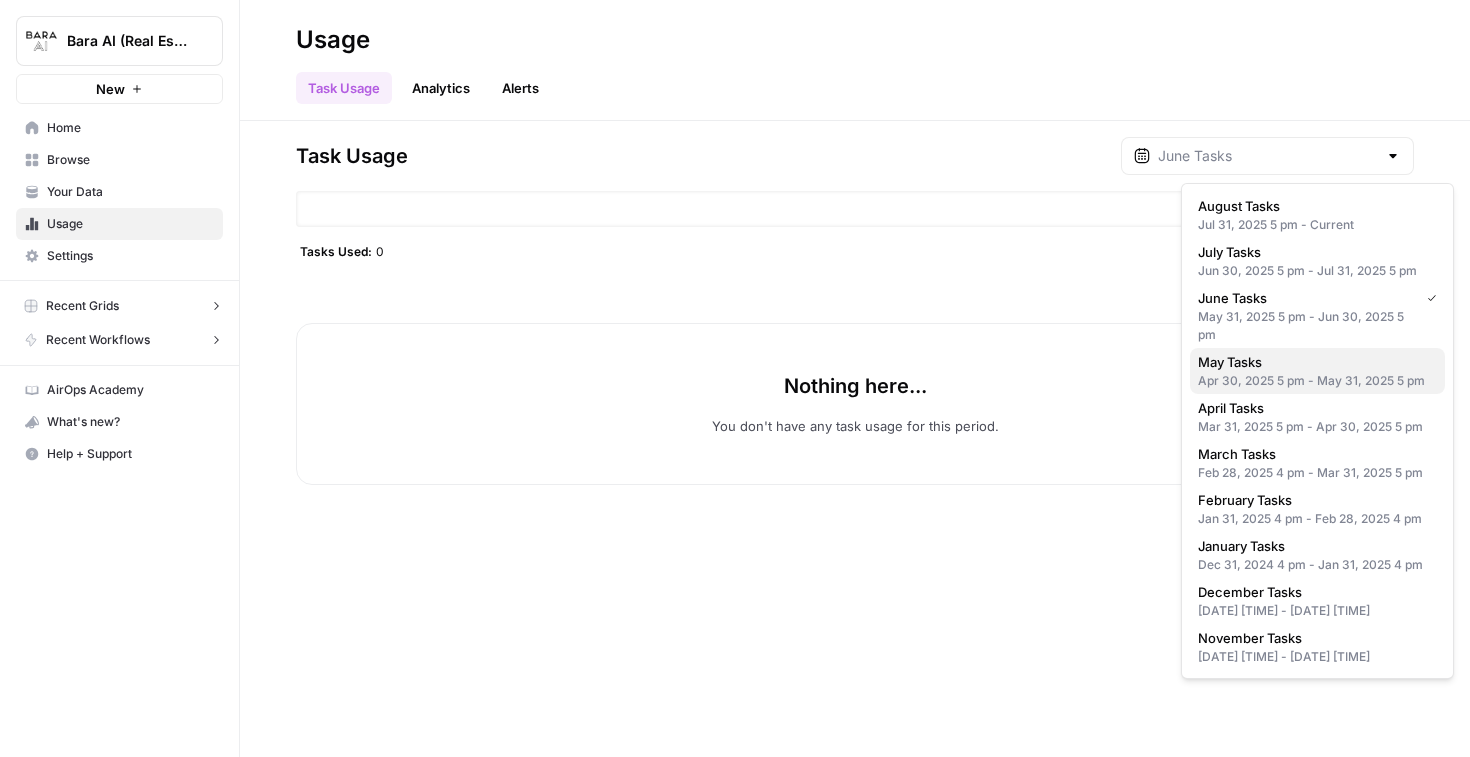 click on "Apr 30, 2025 5 pm - May 31, 2025 5 pm" at bounding box center (1317, 381) 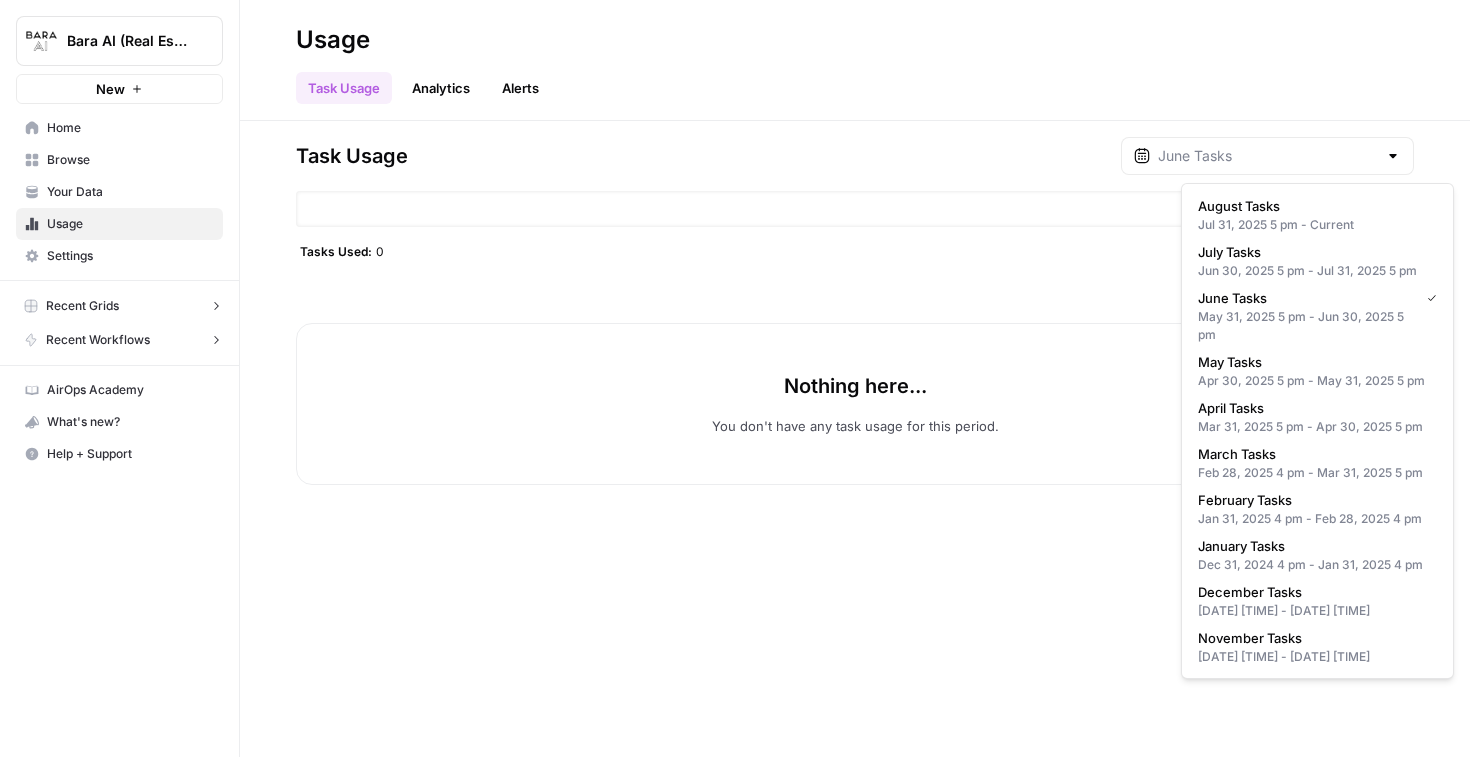 type on "May Tasks" 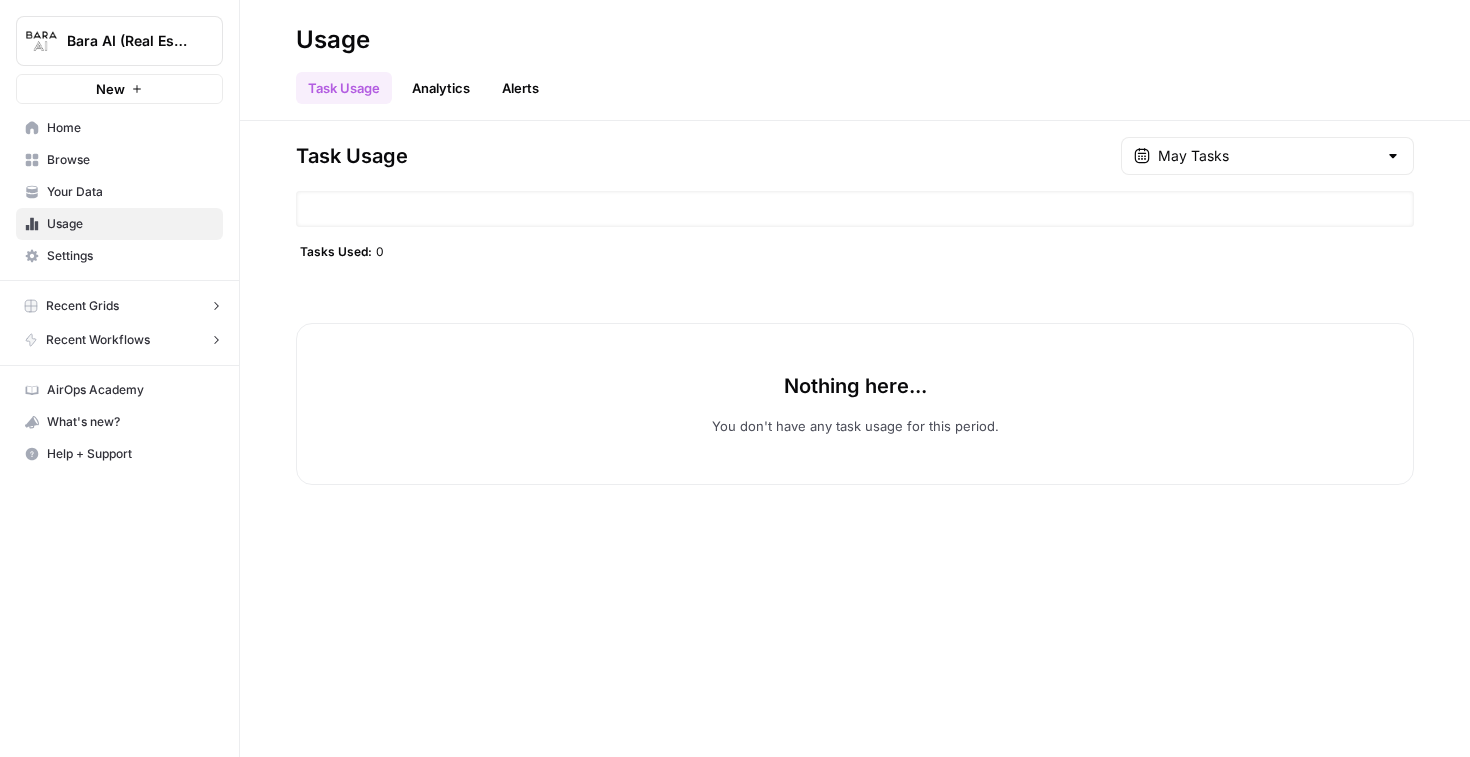 click on "Home" at bounding box center [130, 128] 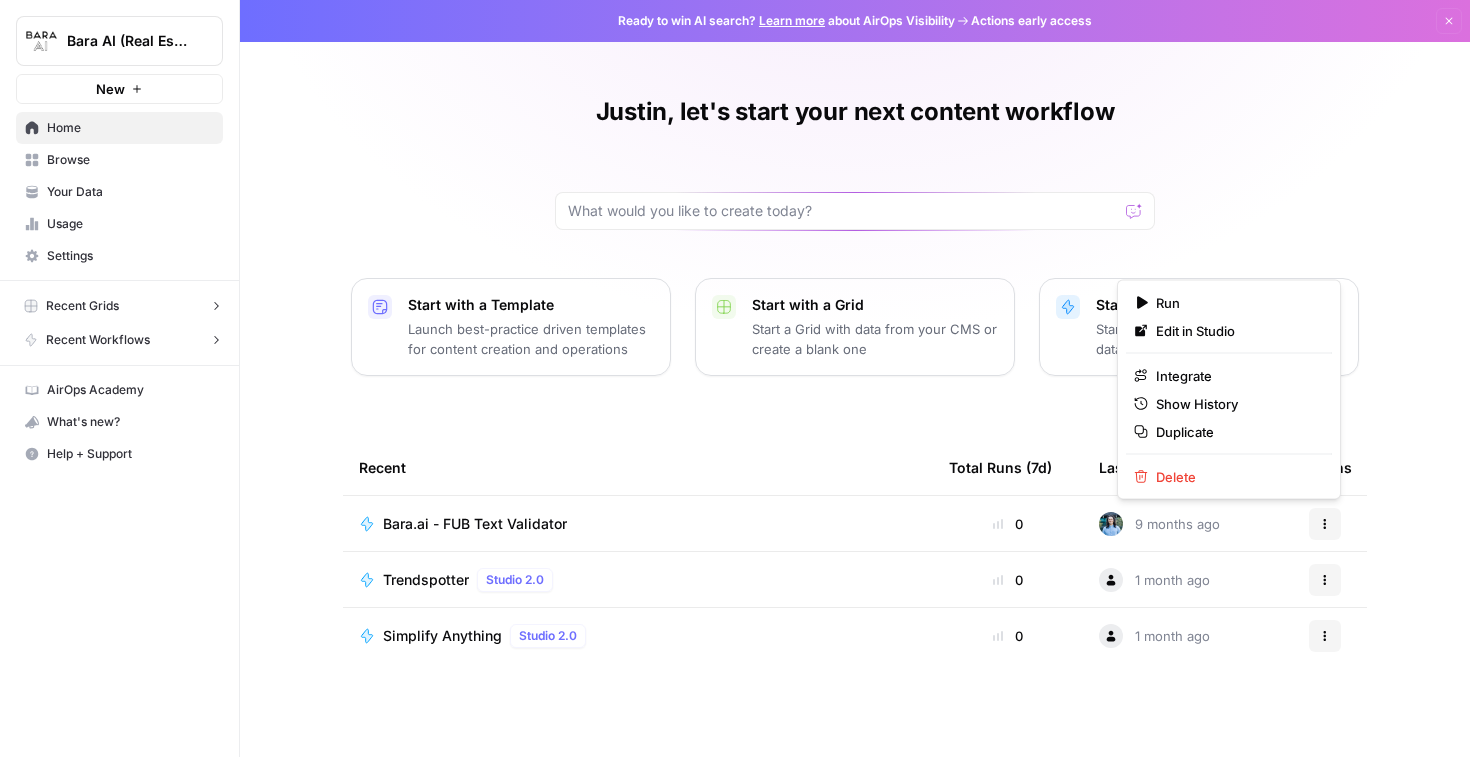 click 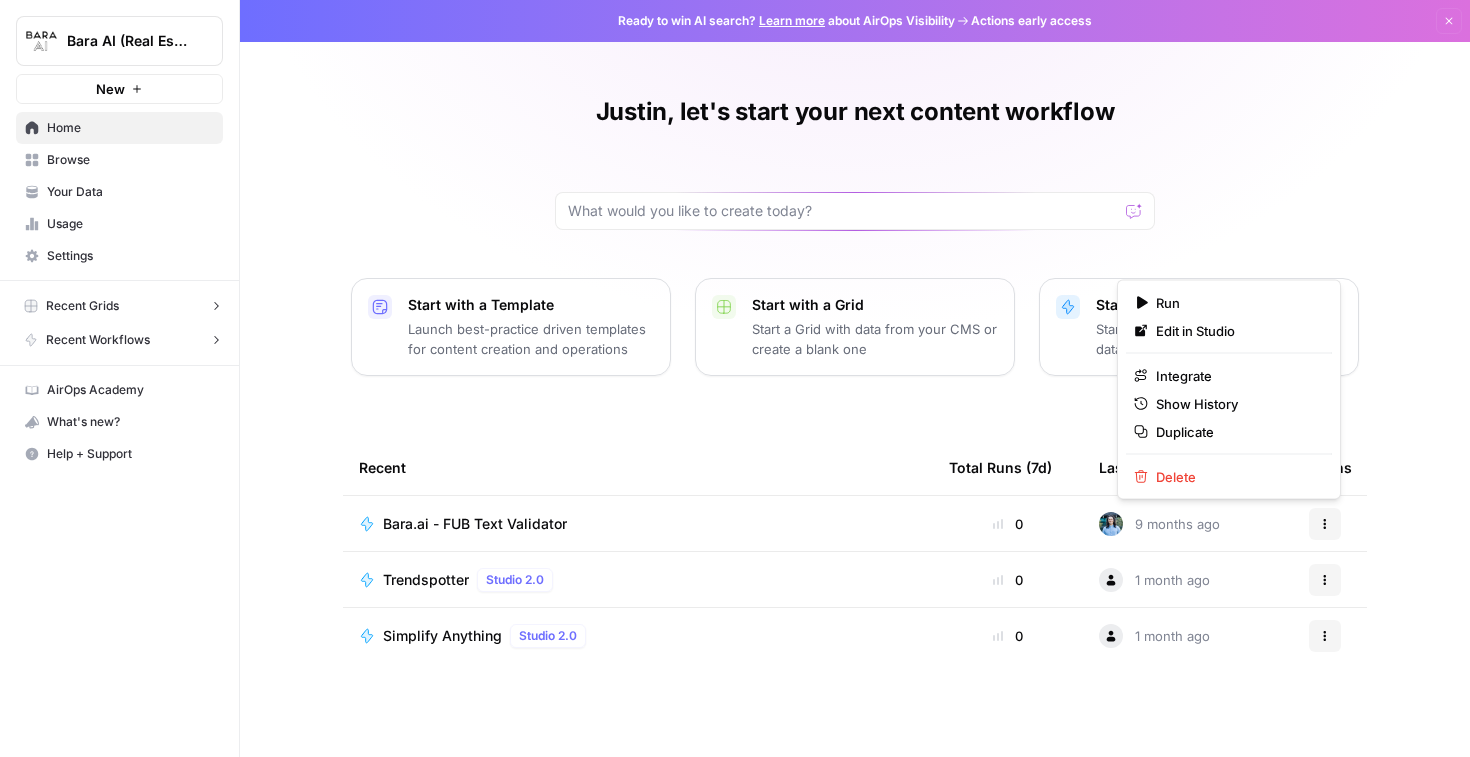 click on "Browse" at bounding box center [130, 160] 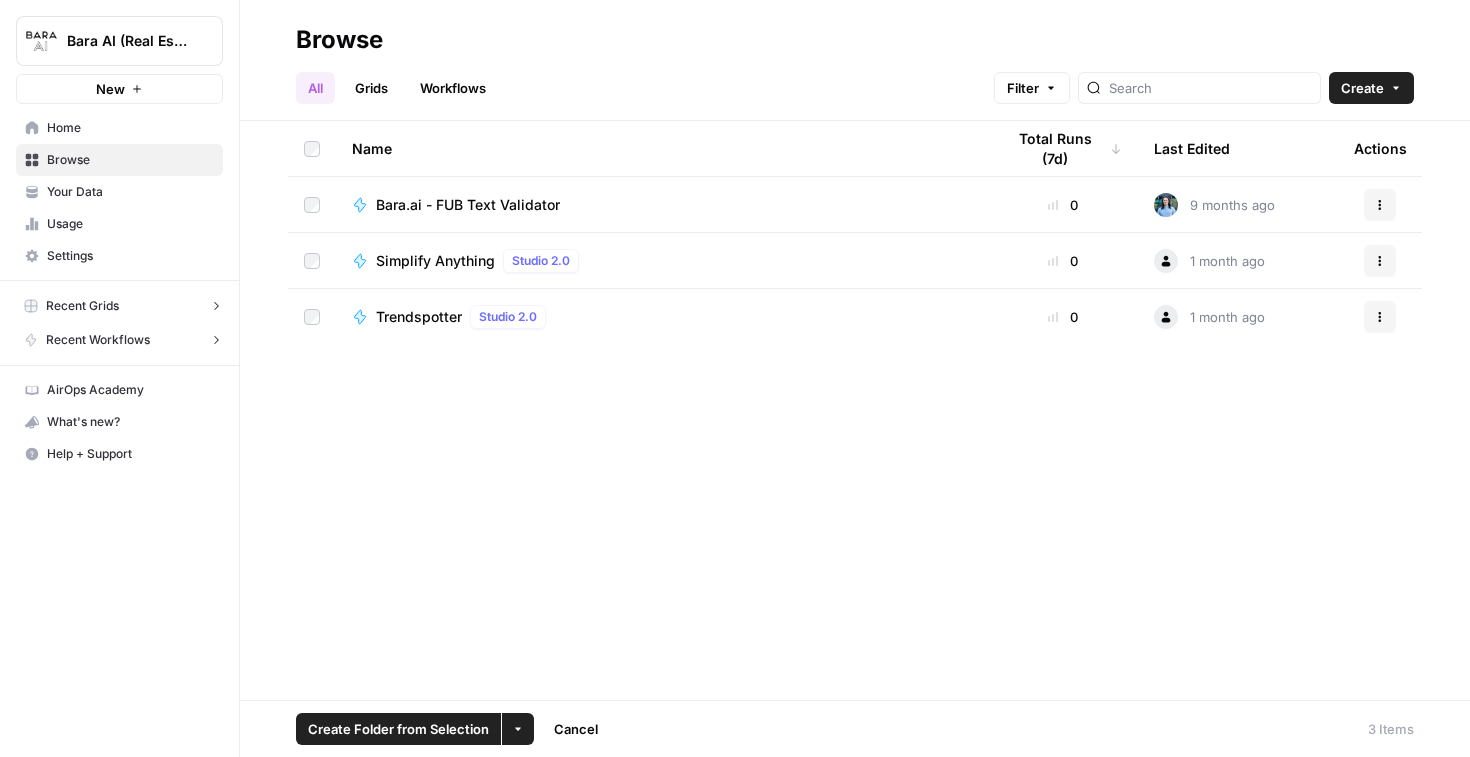 click on "More Options" at bounding box center [518, 729] 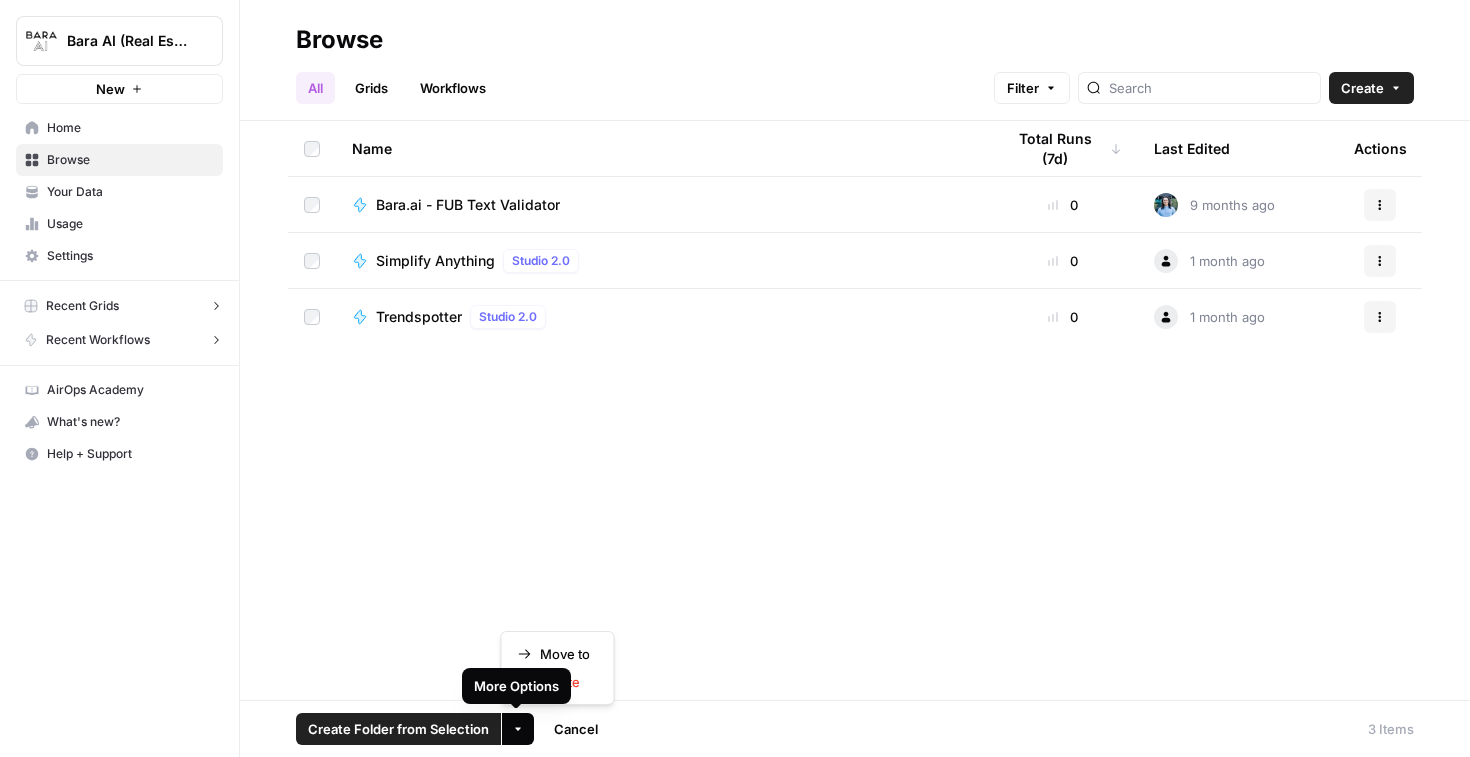 click on "Name Total Runs (7d) Last Edited Actions Bara.ai - FUB Text Validator 0 9 months ago Actions Simplify Anything Studio 2.0 0 1 month ago Actions Trendspotter Studio 2.0 0 1 month ago Actions" at bounding box center [855, 410] 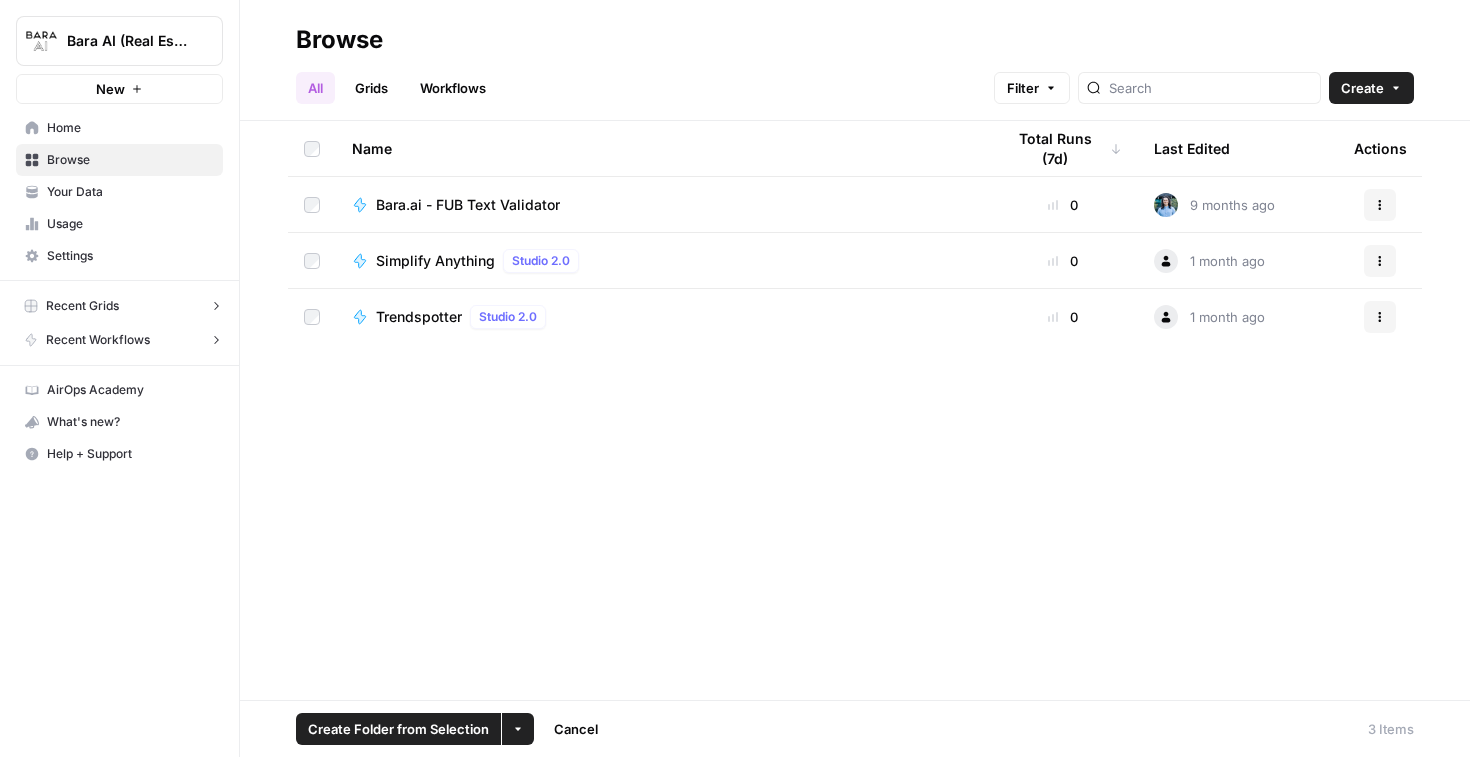 click on "Your Data" at bounding box center [130, 192] 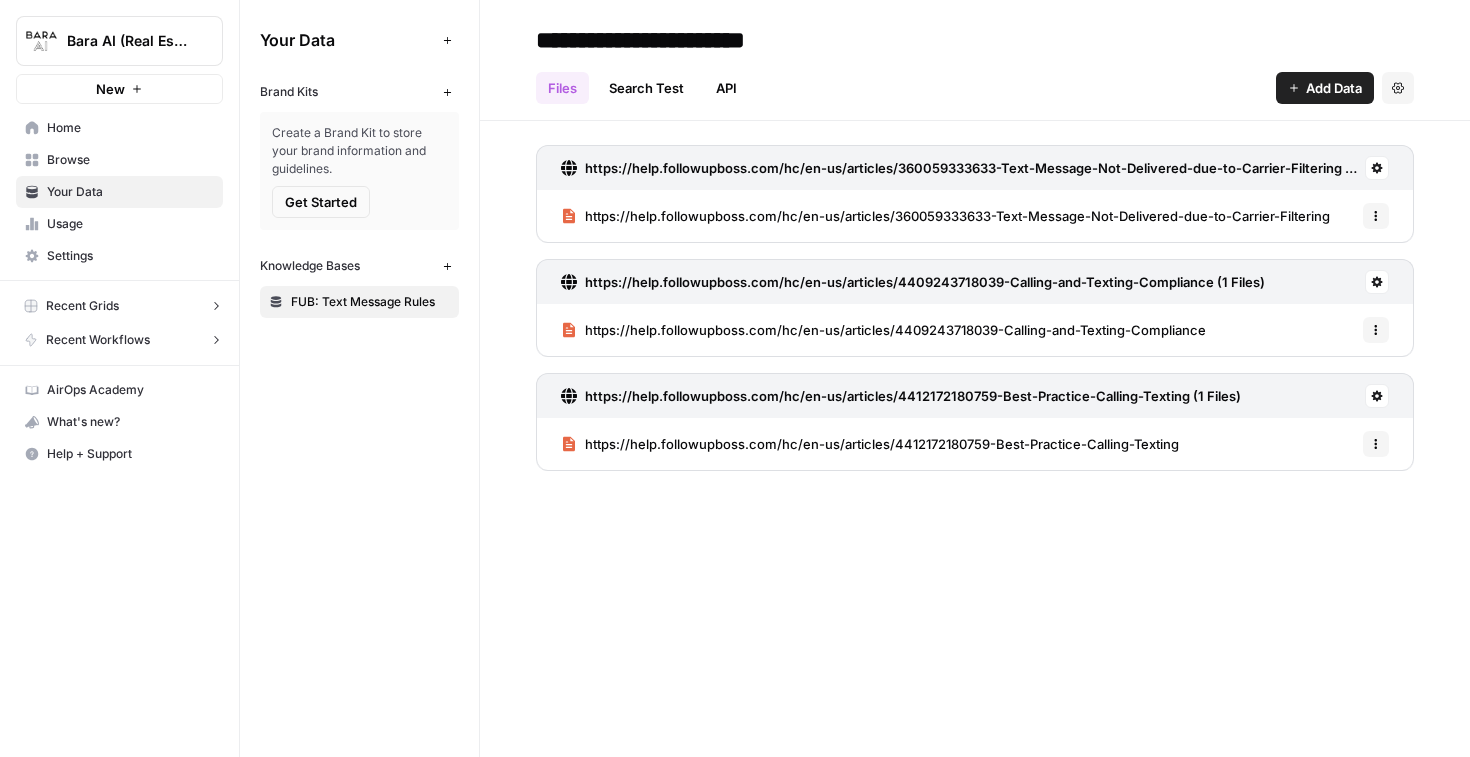 click on "Files Search Test API Add Data Settings" at bounding box center (975, 80) 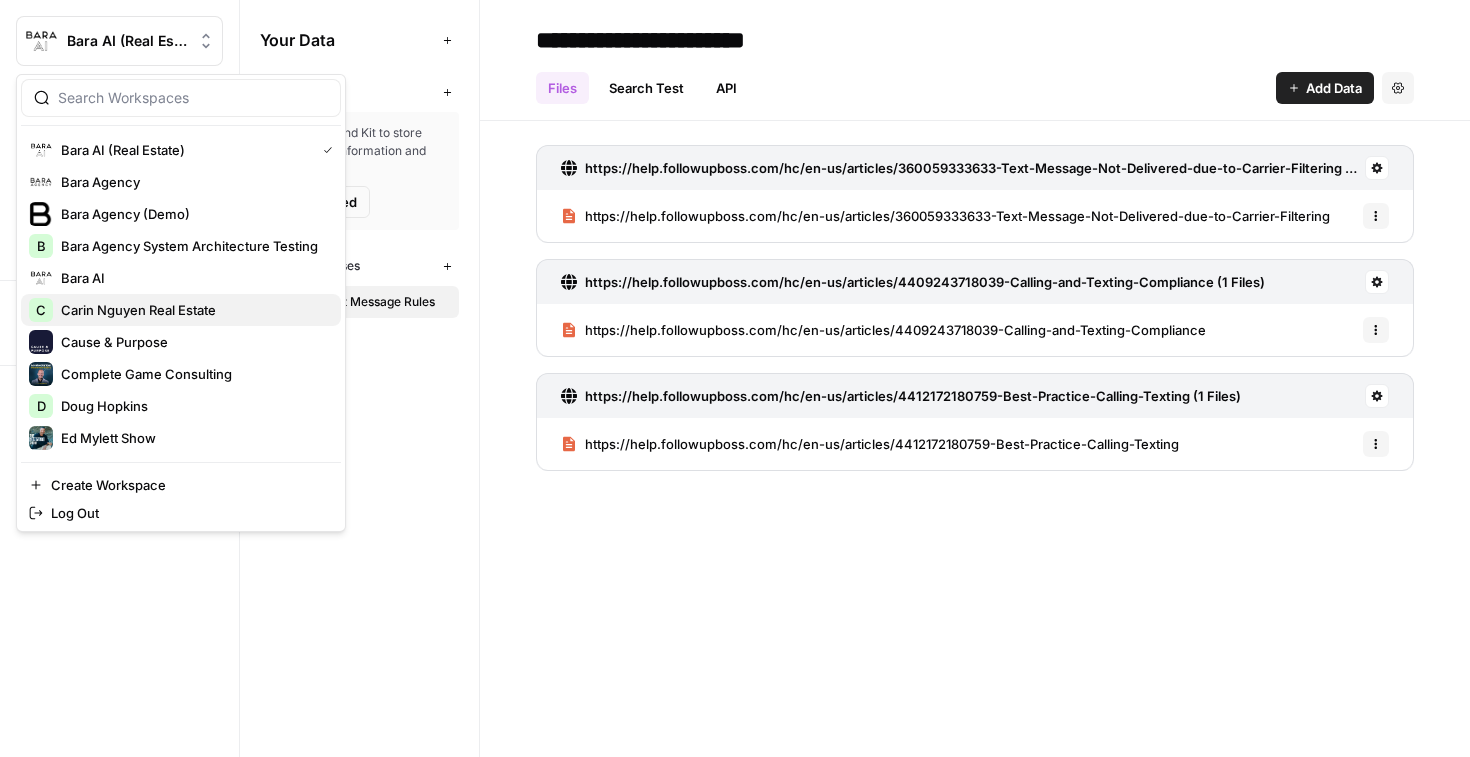 click on "Carin Nguyen Real Estate" at bounding box center (193, 310) 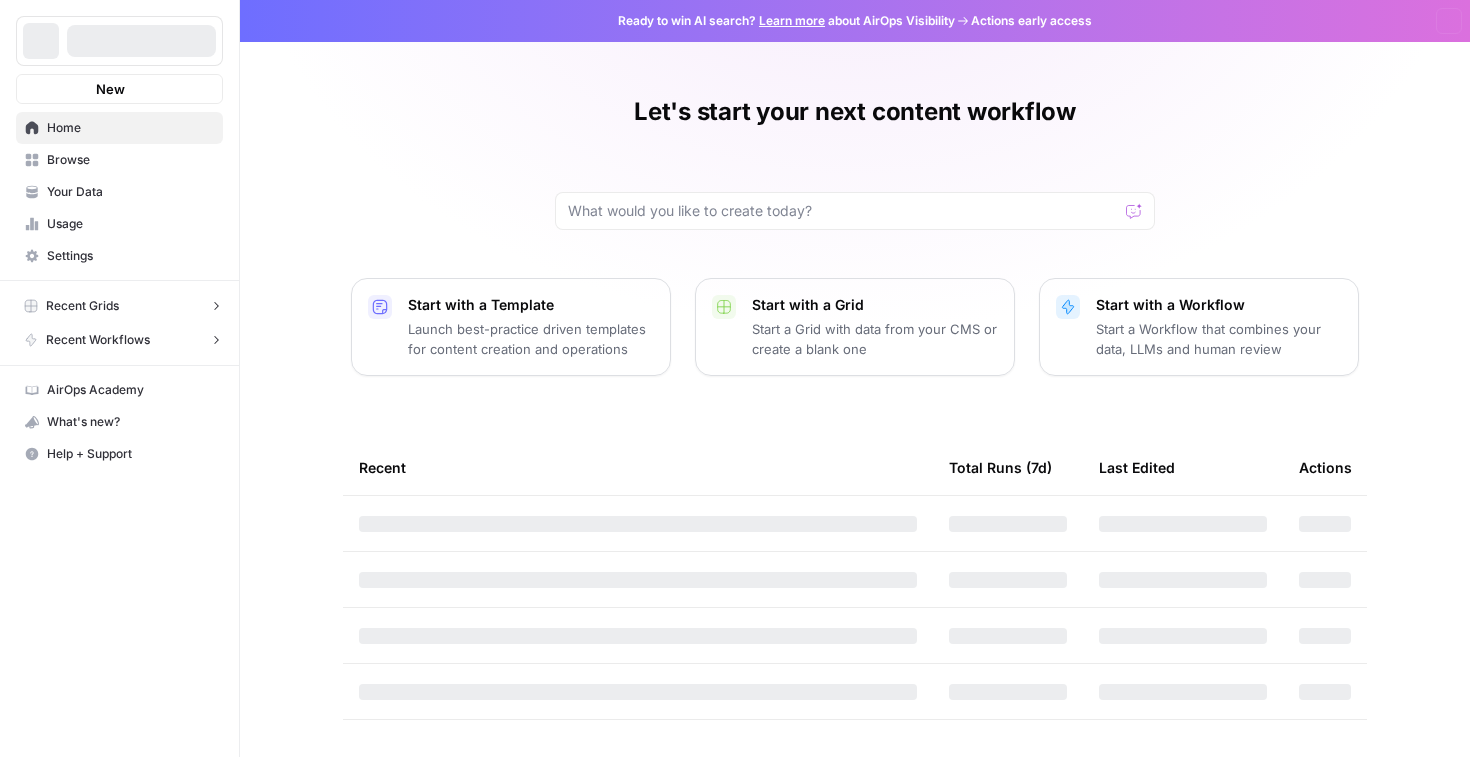 scroll, scrollTop: 0, scrollLeft: 0, axis: both 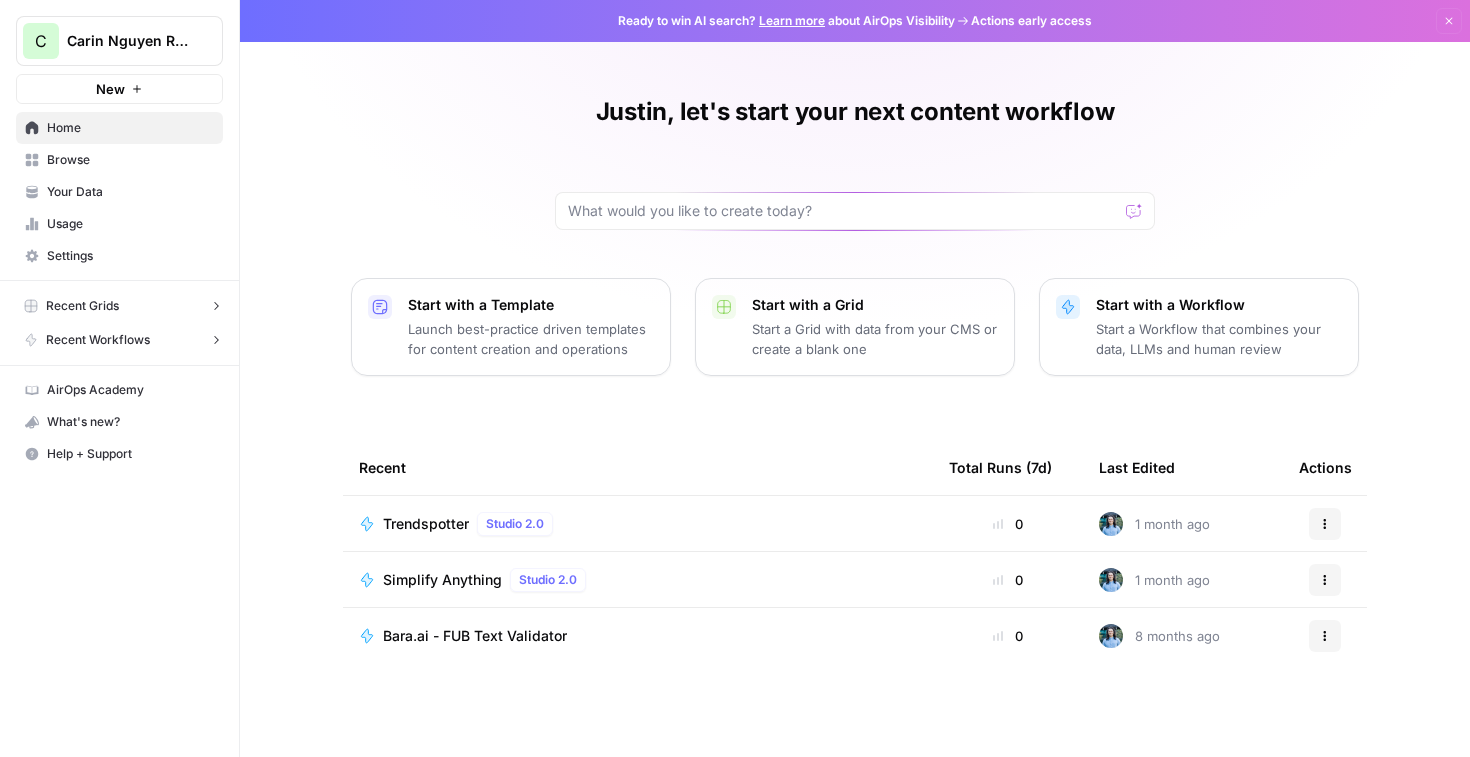 click on "Usage" at bounding box center (130, 224) 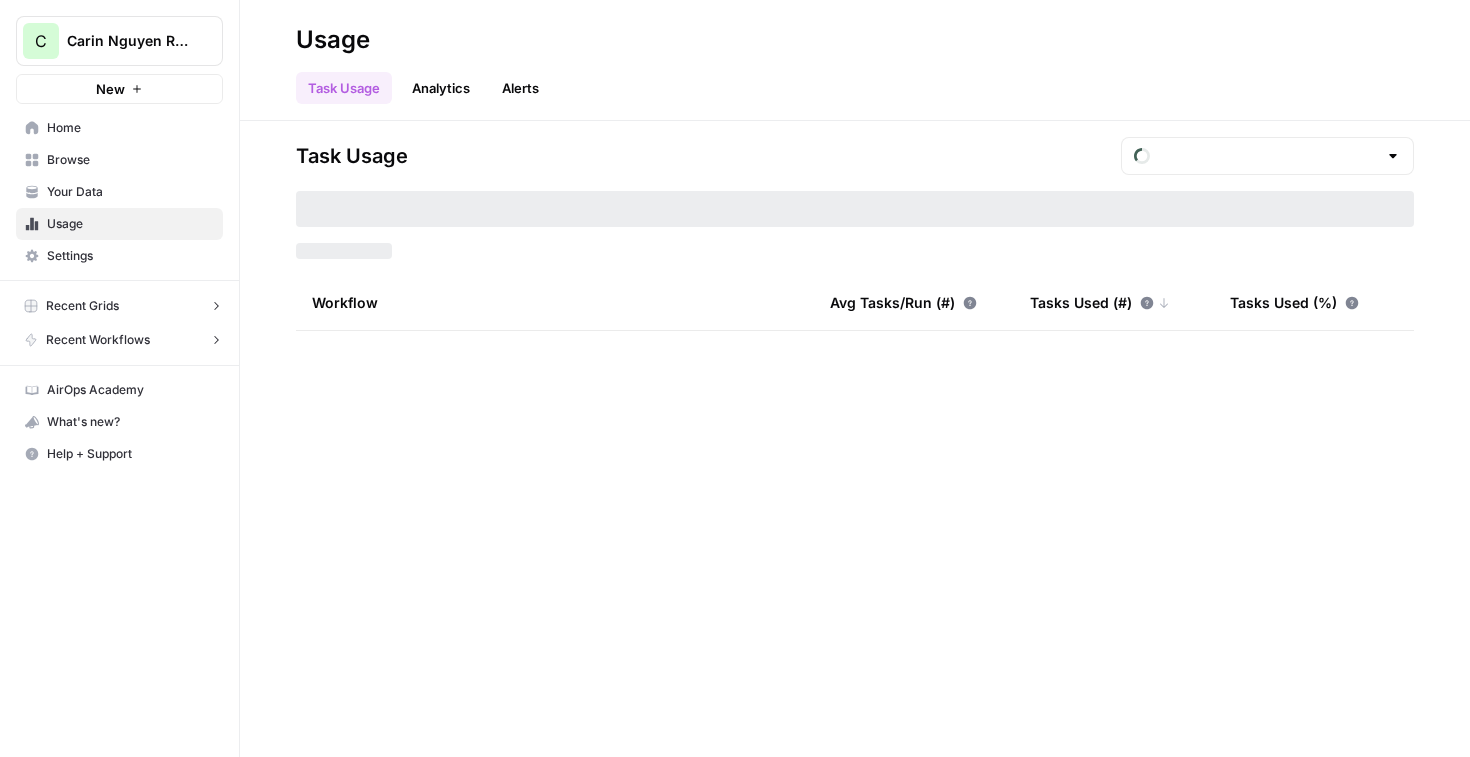 type on "August Tasks" 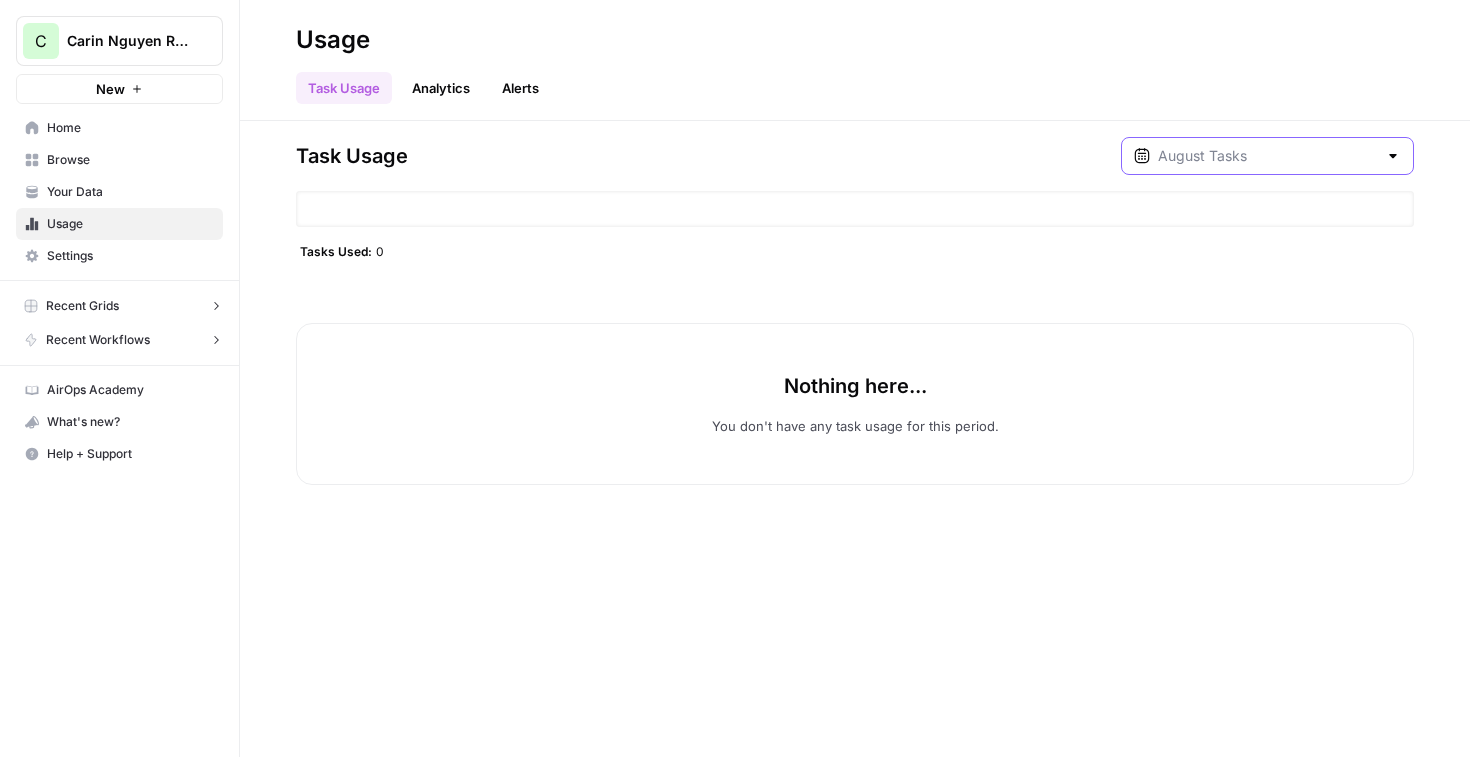 click at bounding box center (1267, 156) 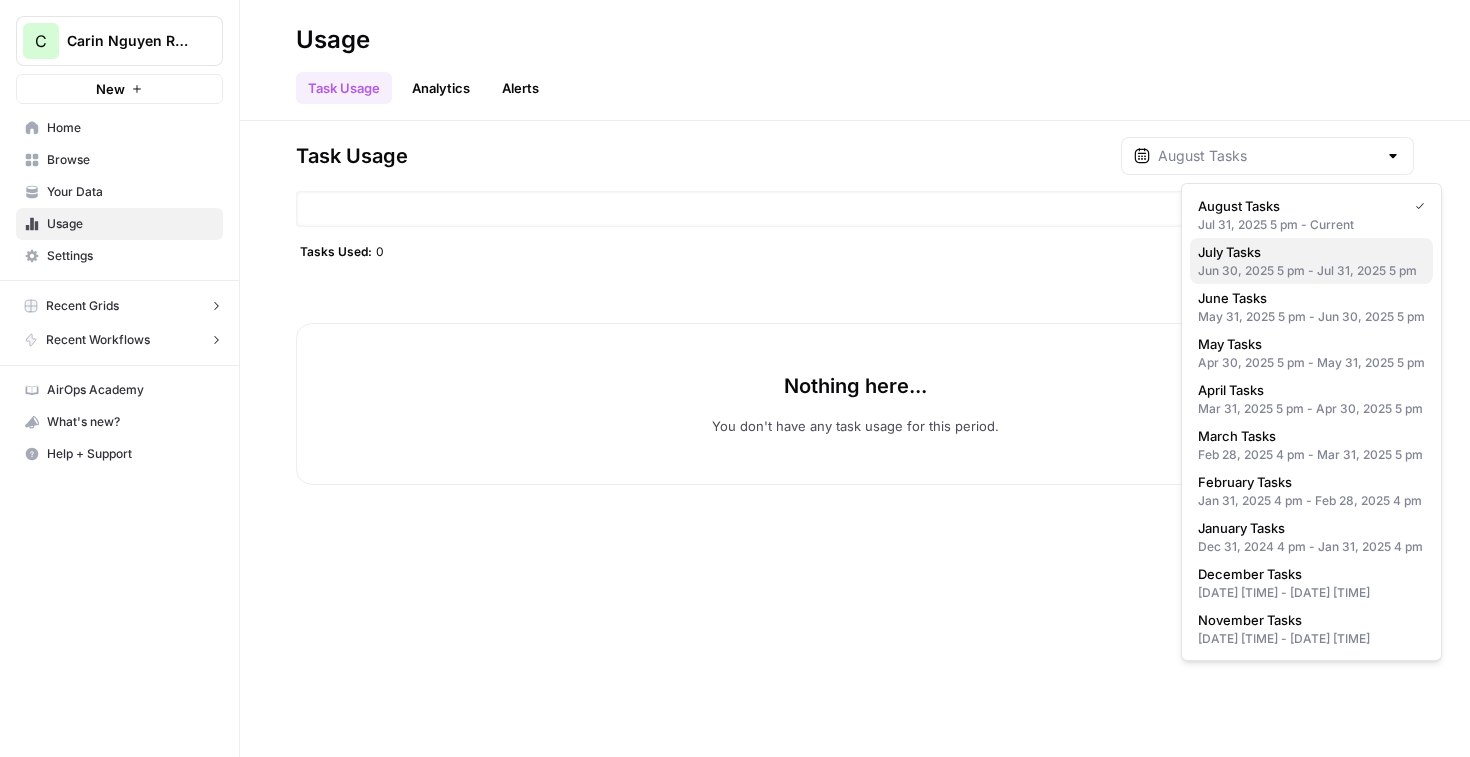 click on "July Tasks" at bounding box center [1307, 252] 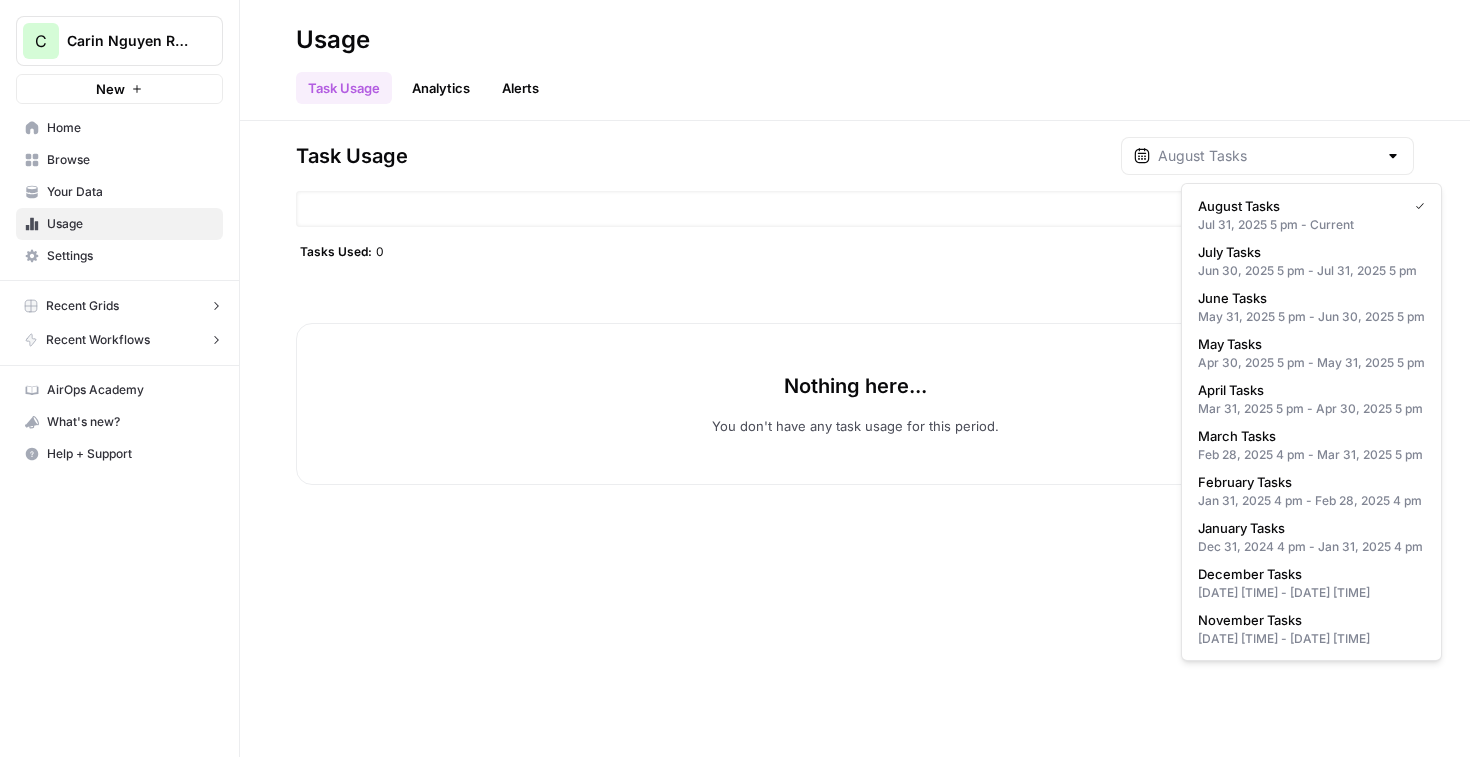 type on "July Tasks" 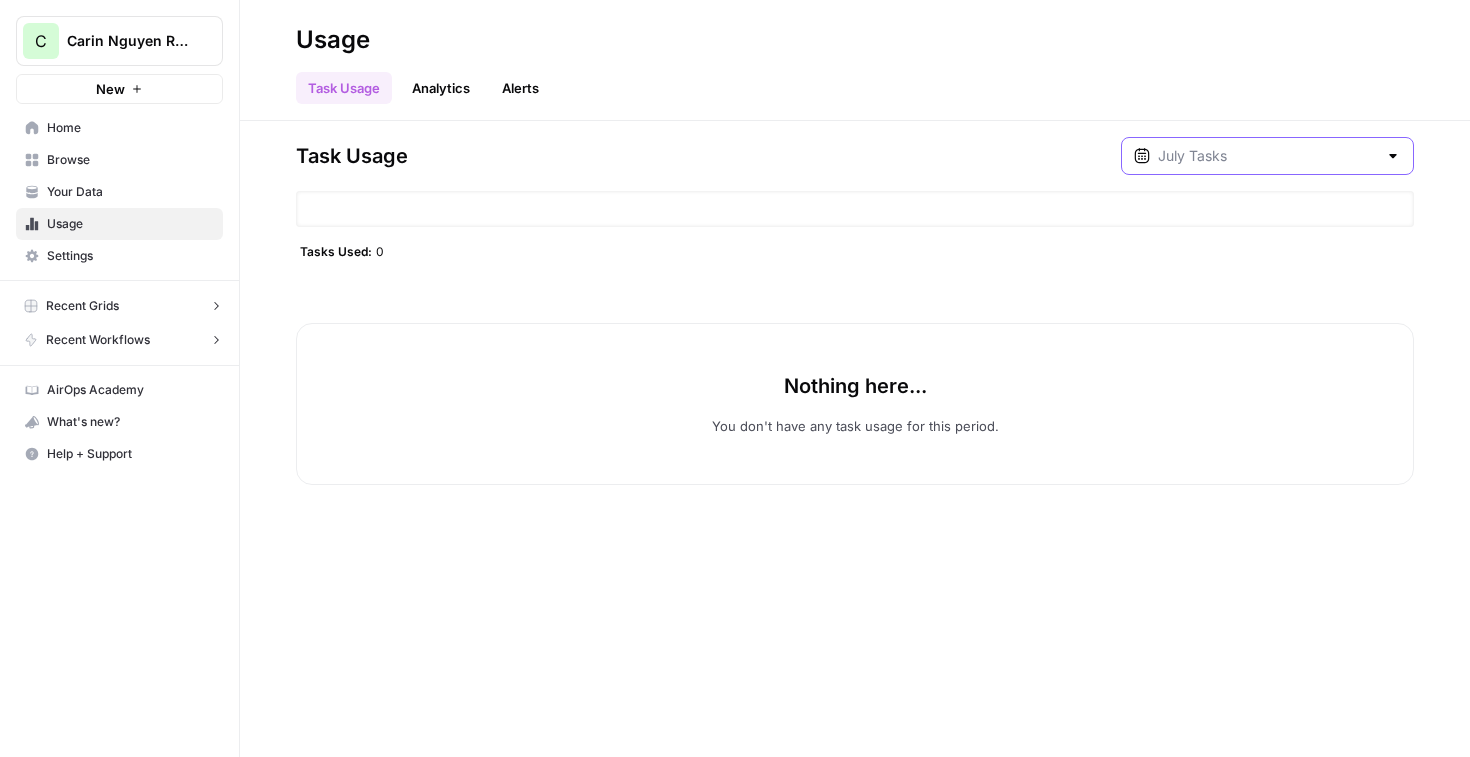 click at bounding box center (1267, 156) 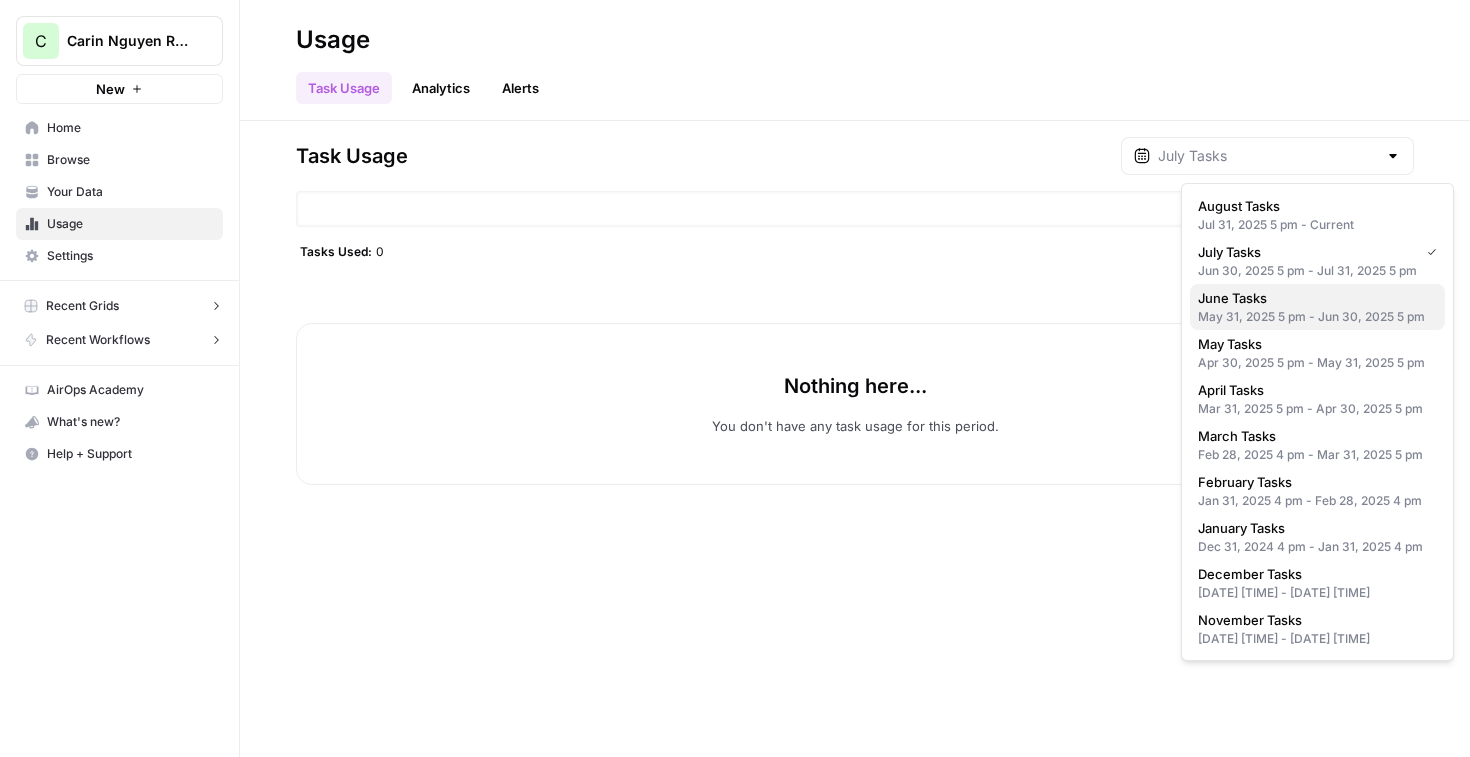click on "June Tasks" at bounding box center [1313, 298] 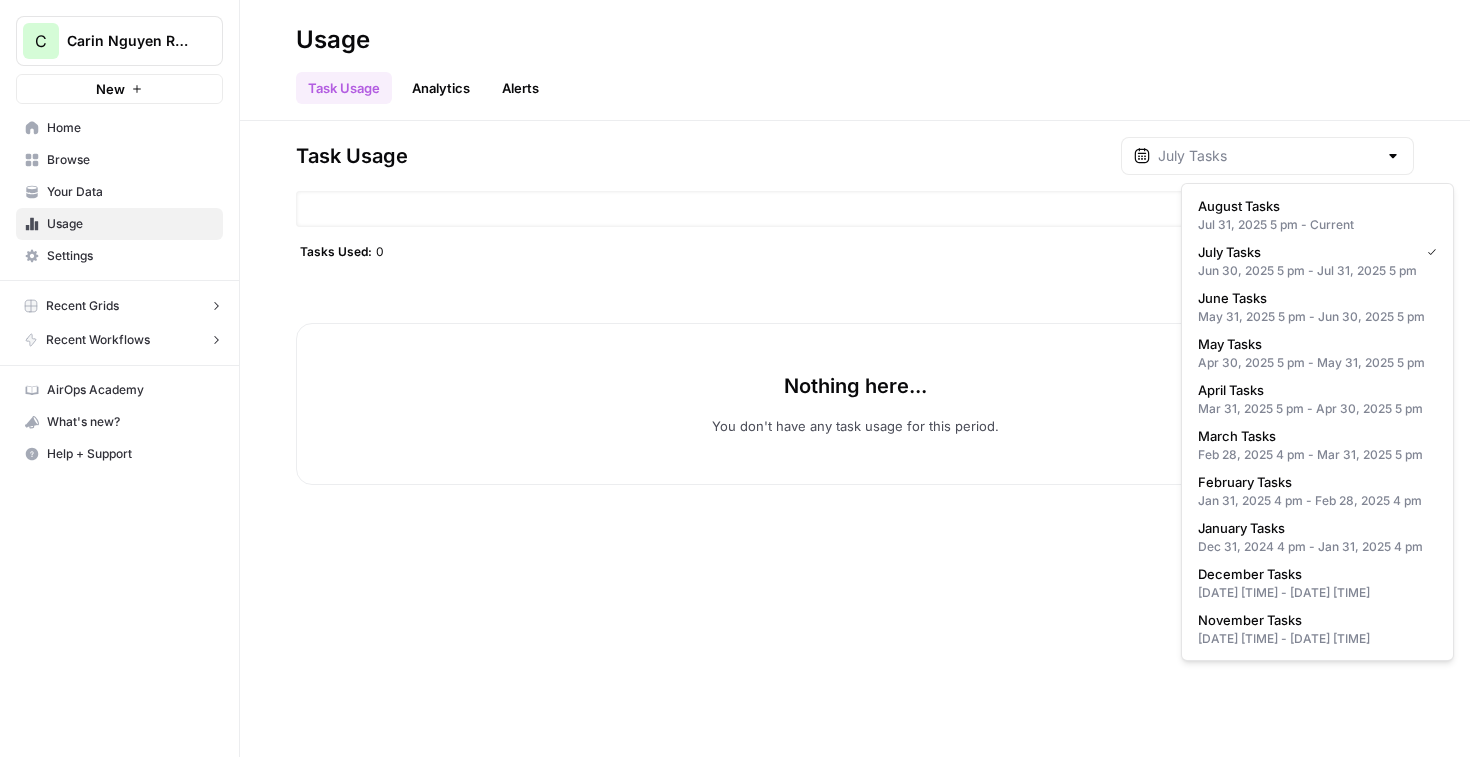 type on "June Tasks" 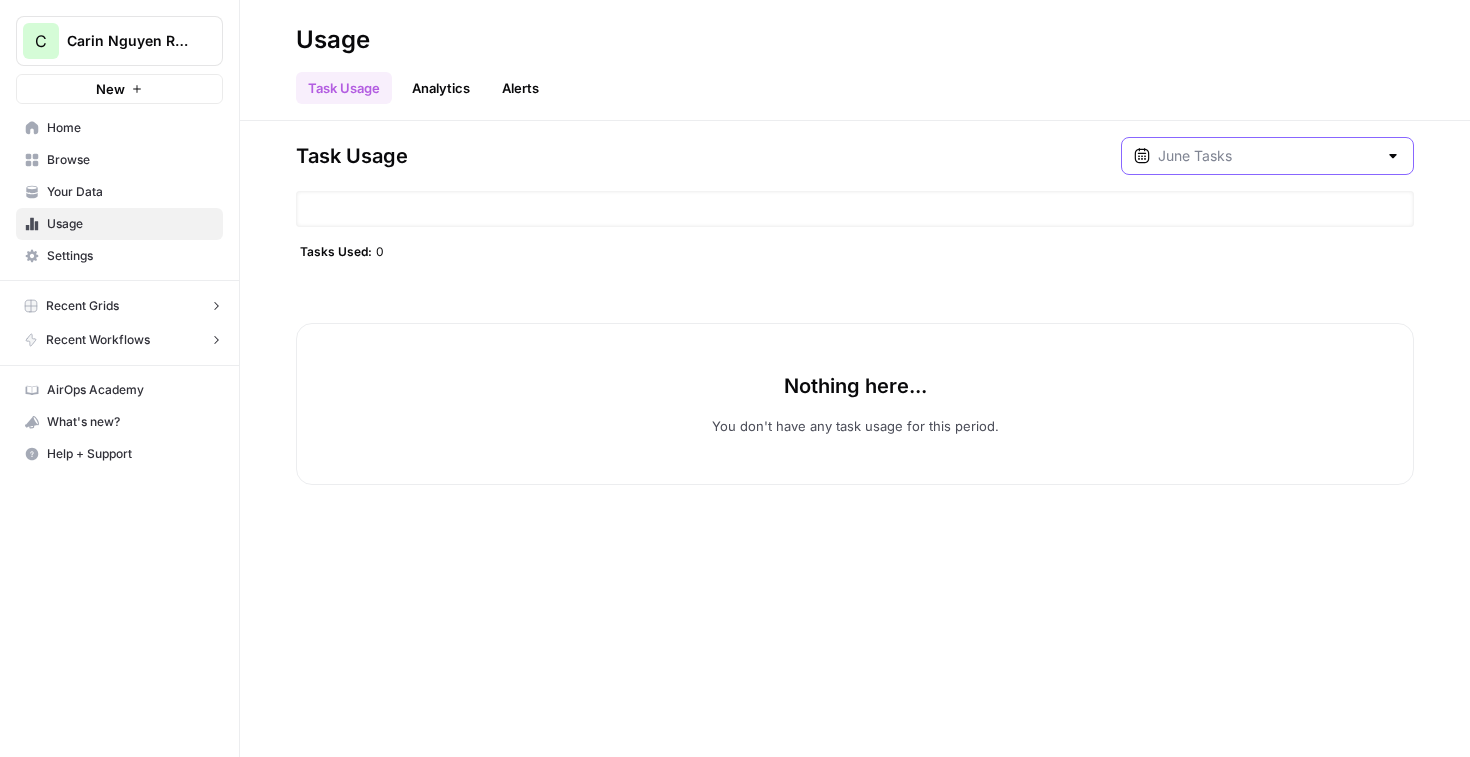 click at bounding box center [1267, 156] 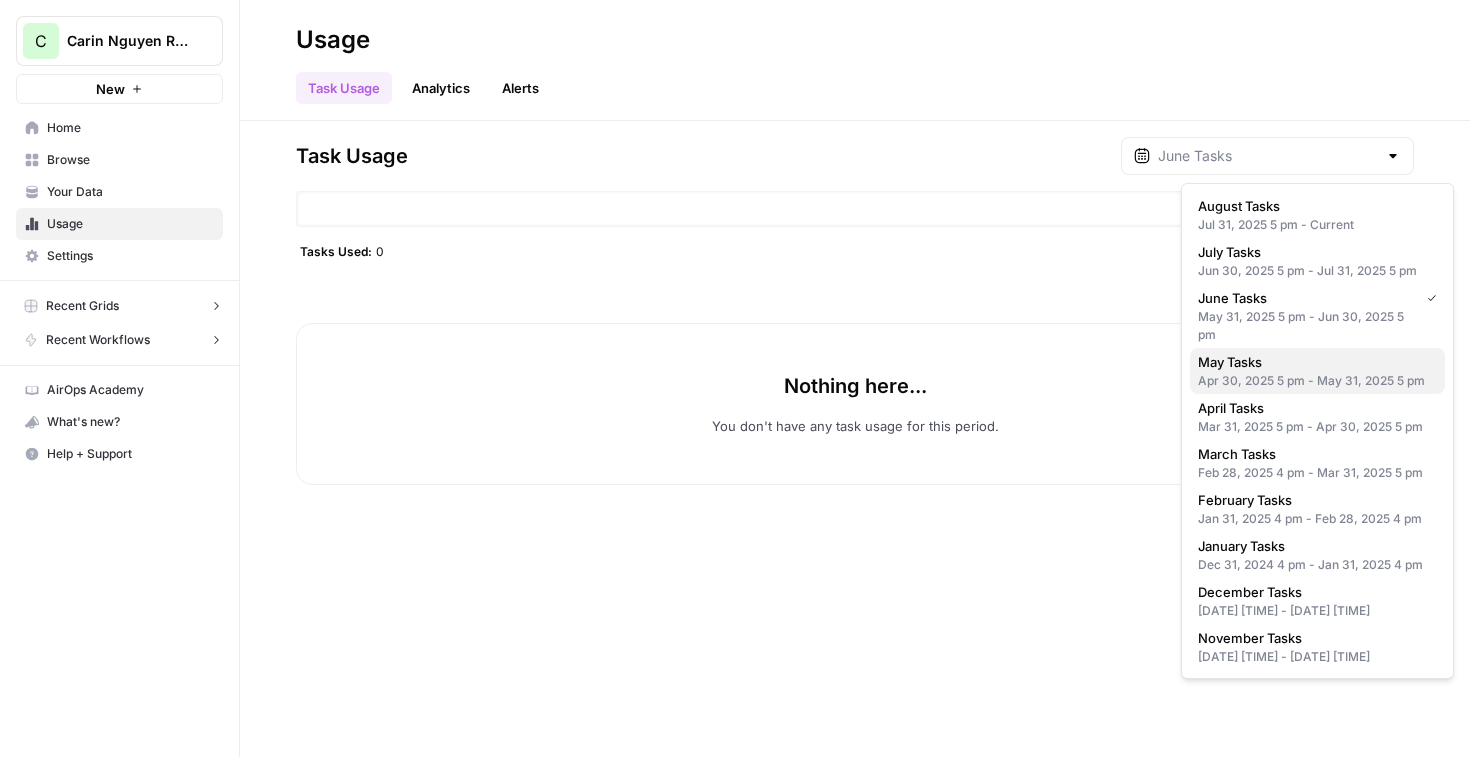 click on "May Tasks Apr 30, 2025 5 pm - May 31, 2025 5 pm" at bounding box center [1317, 371] 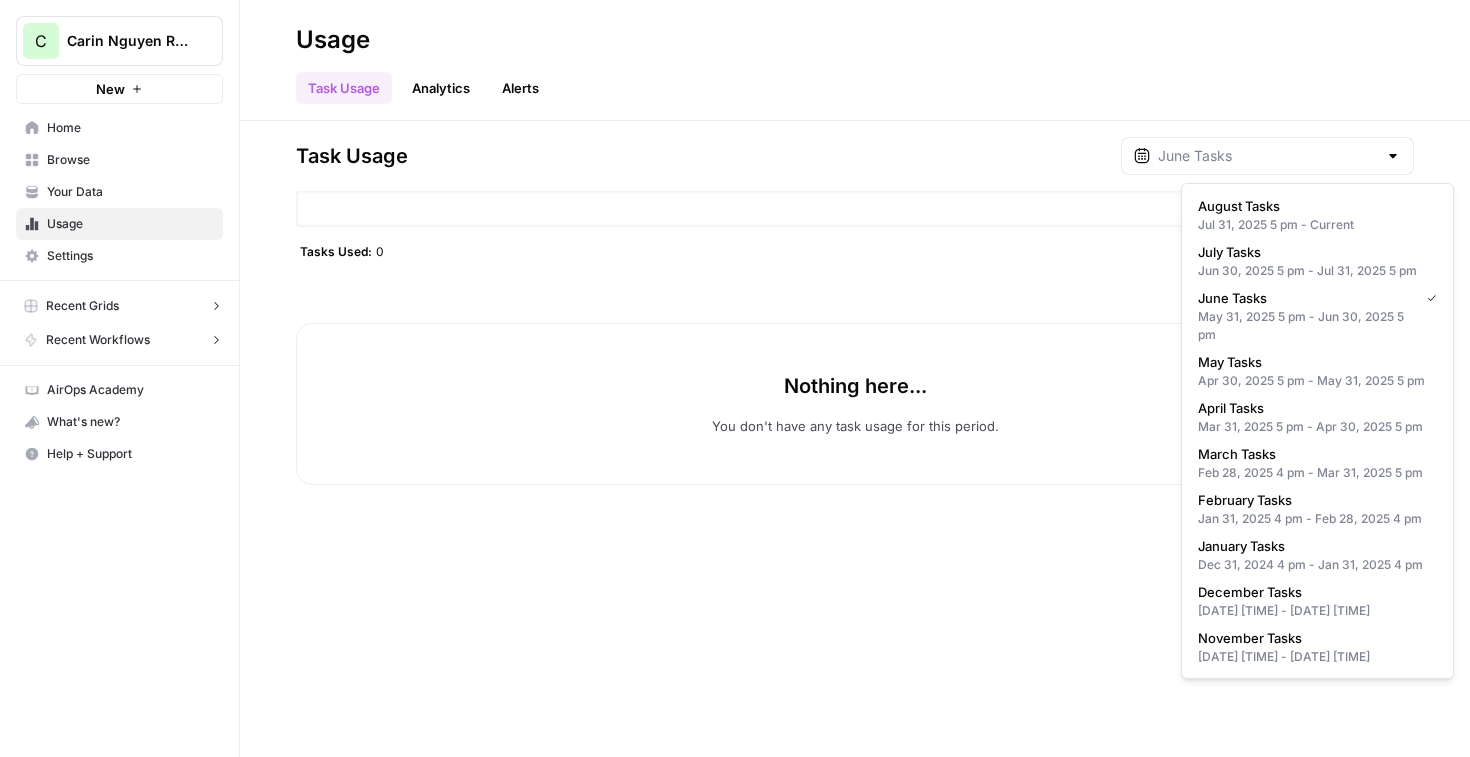 type on "May Tasks" 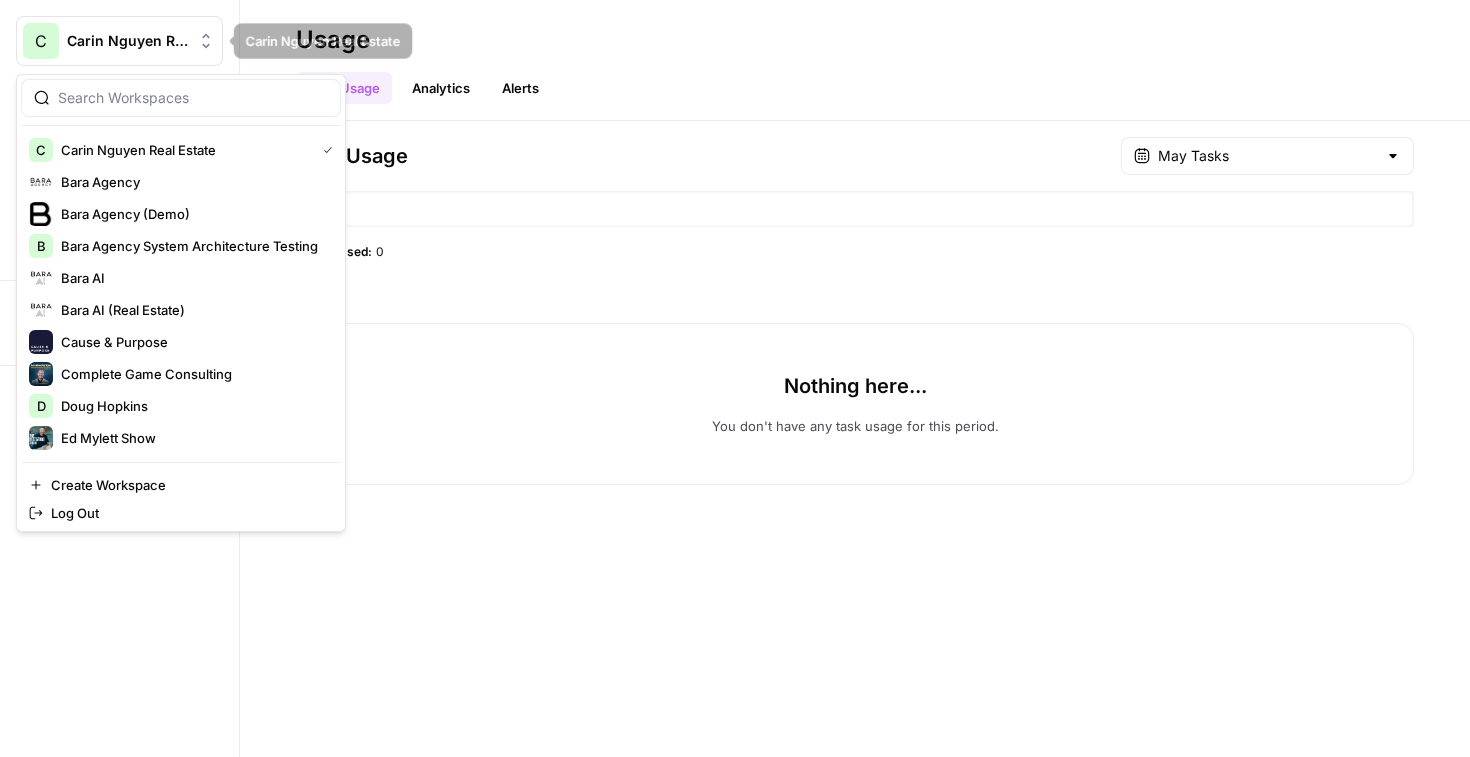 click on "Carin Nguyen Real Estate" at bounding box center [127, 41] 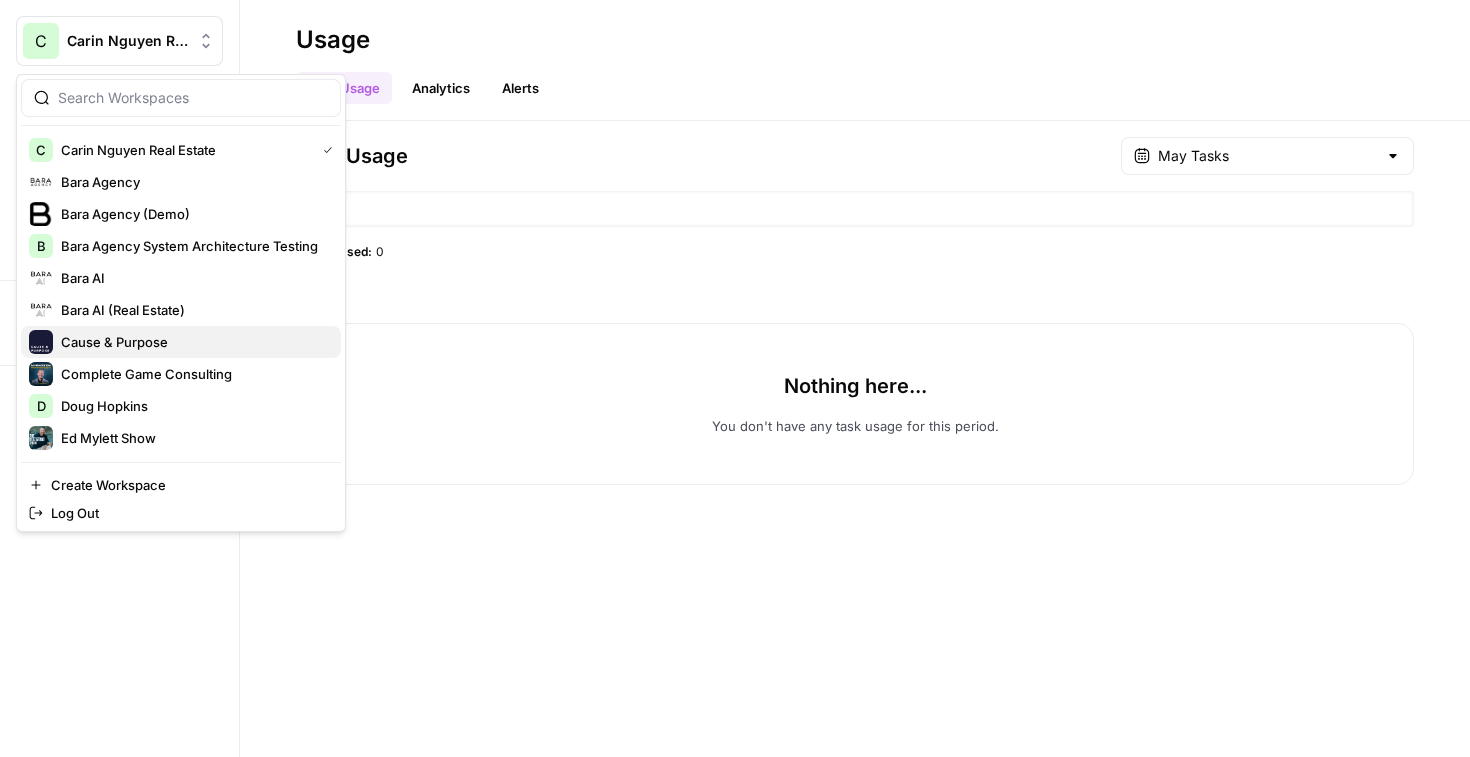 click on "Cause & Purpose" at bounding box center (193, 342) 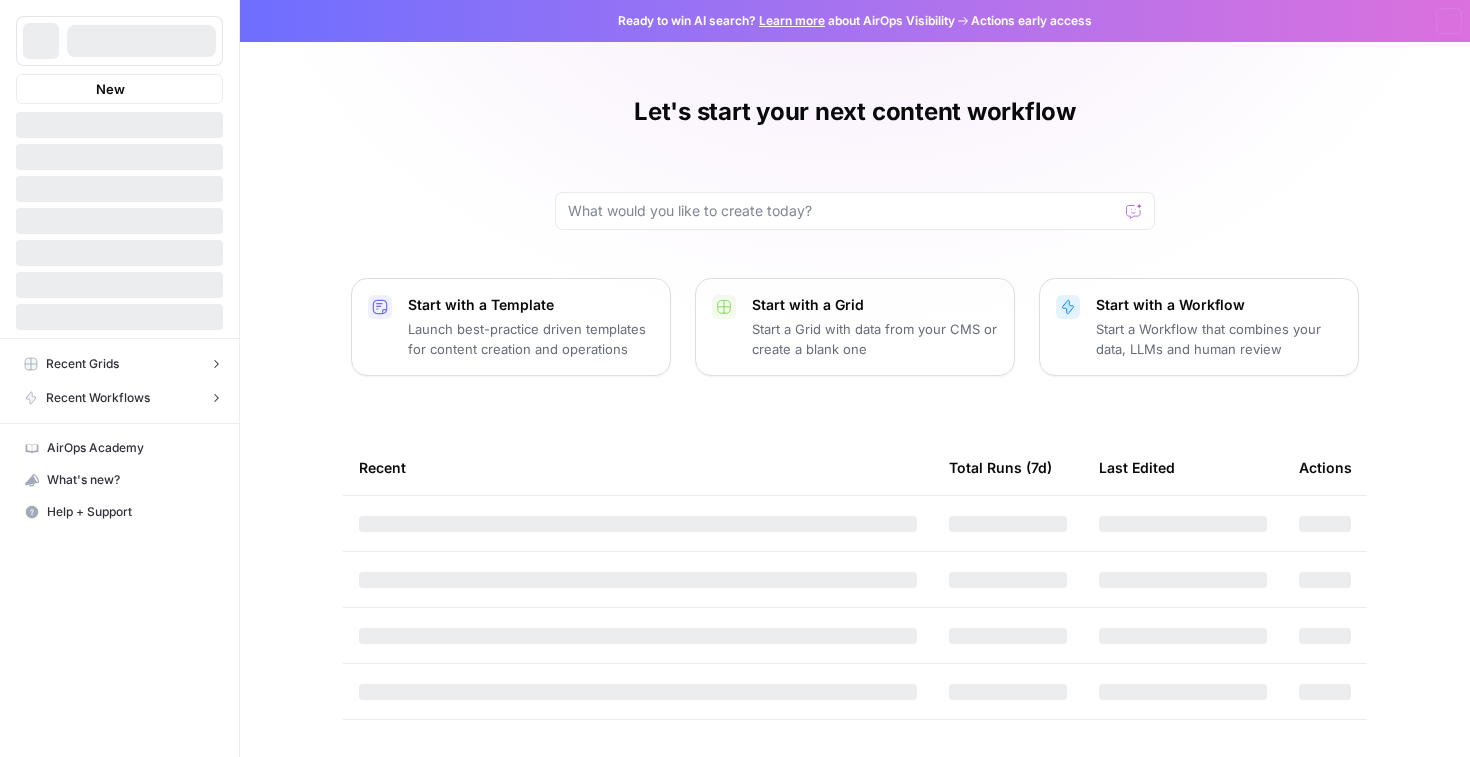 scroll, scrollTop: 0, scrollLeft: 0, axis: both 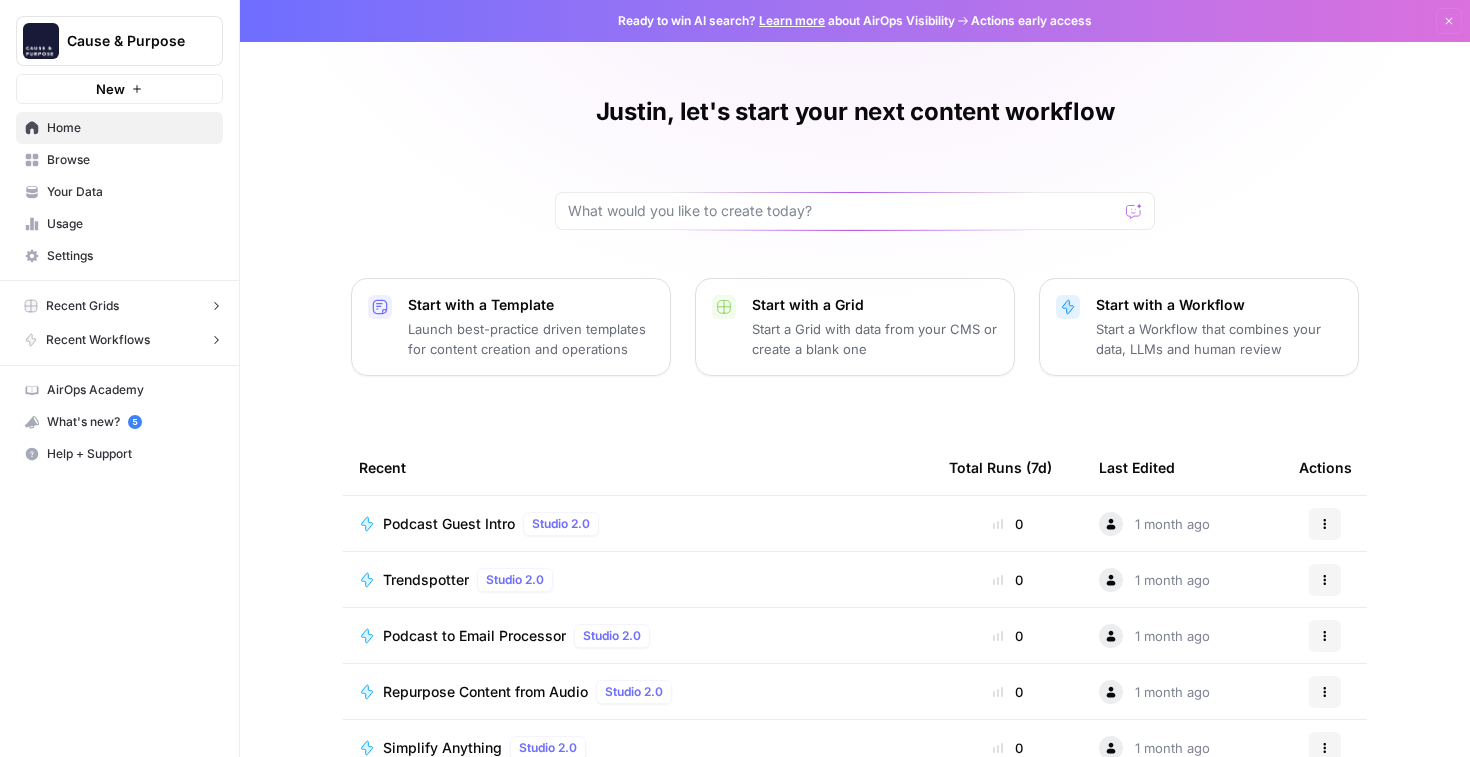 click on "Usage" at bounding box center (119, 224) 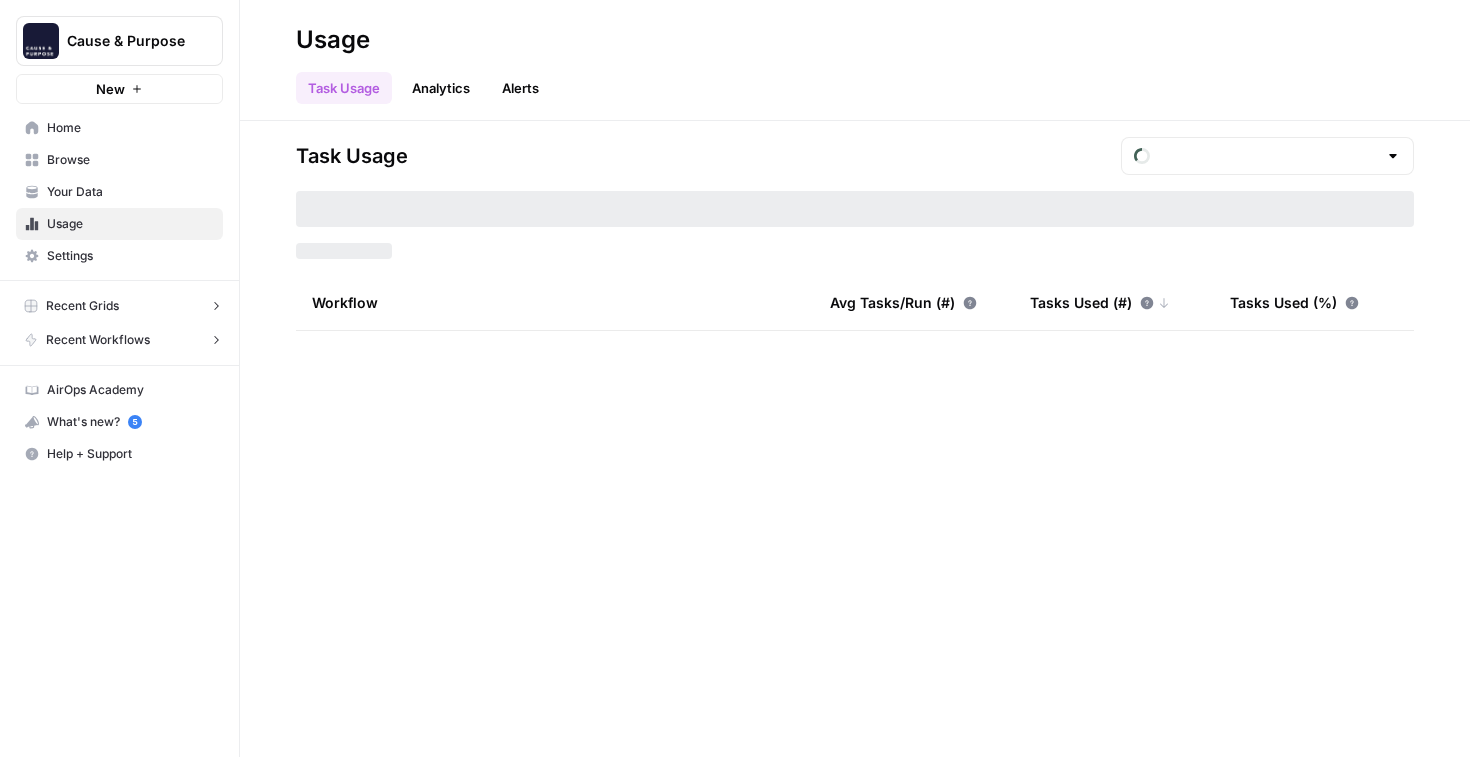 type on "August Tasks" 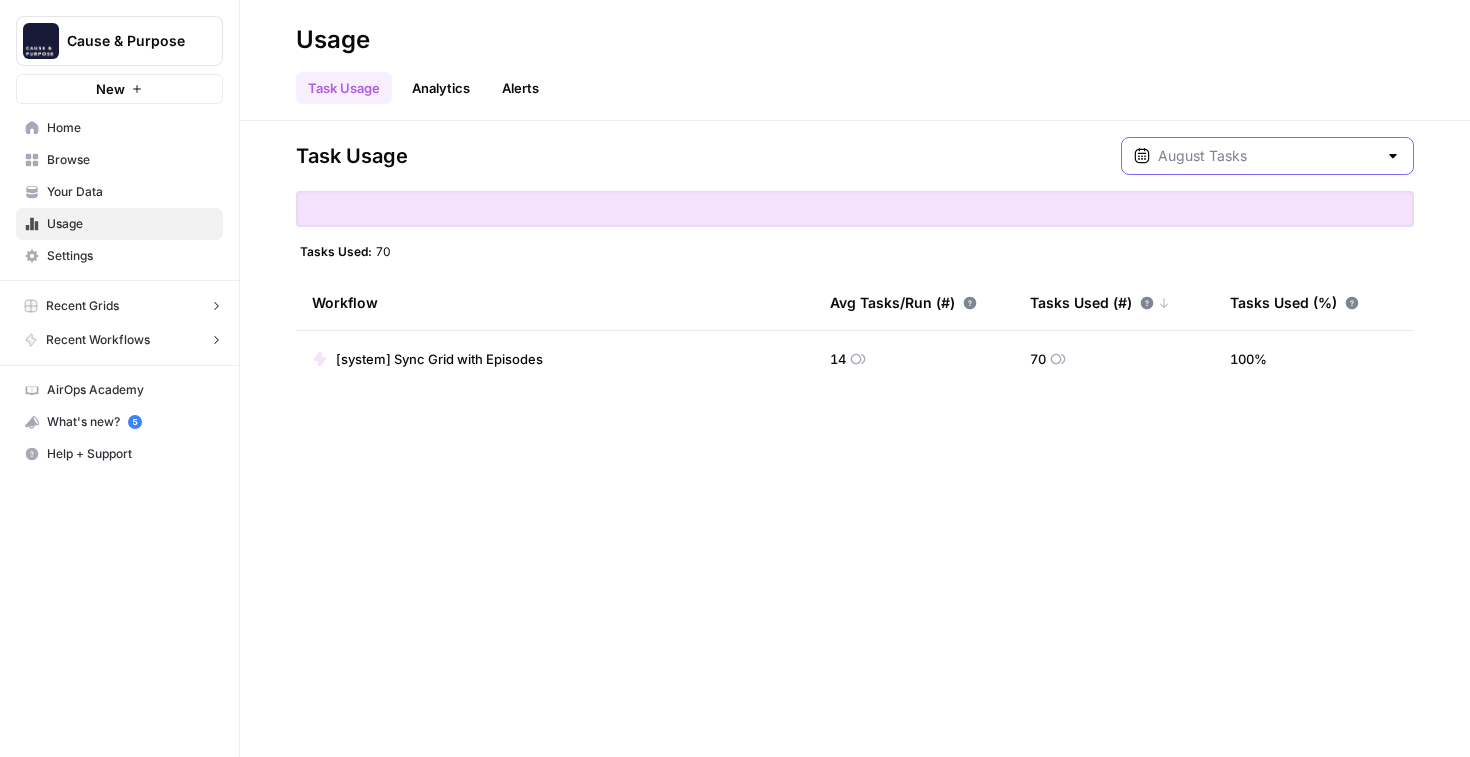 click at bounding box center [1267, 156] 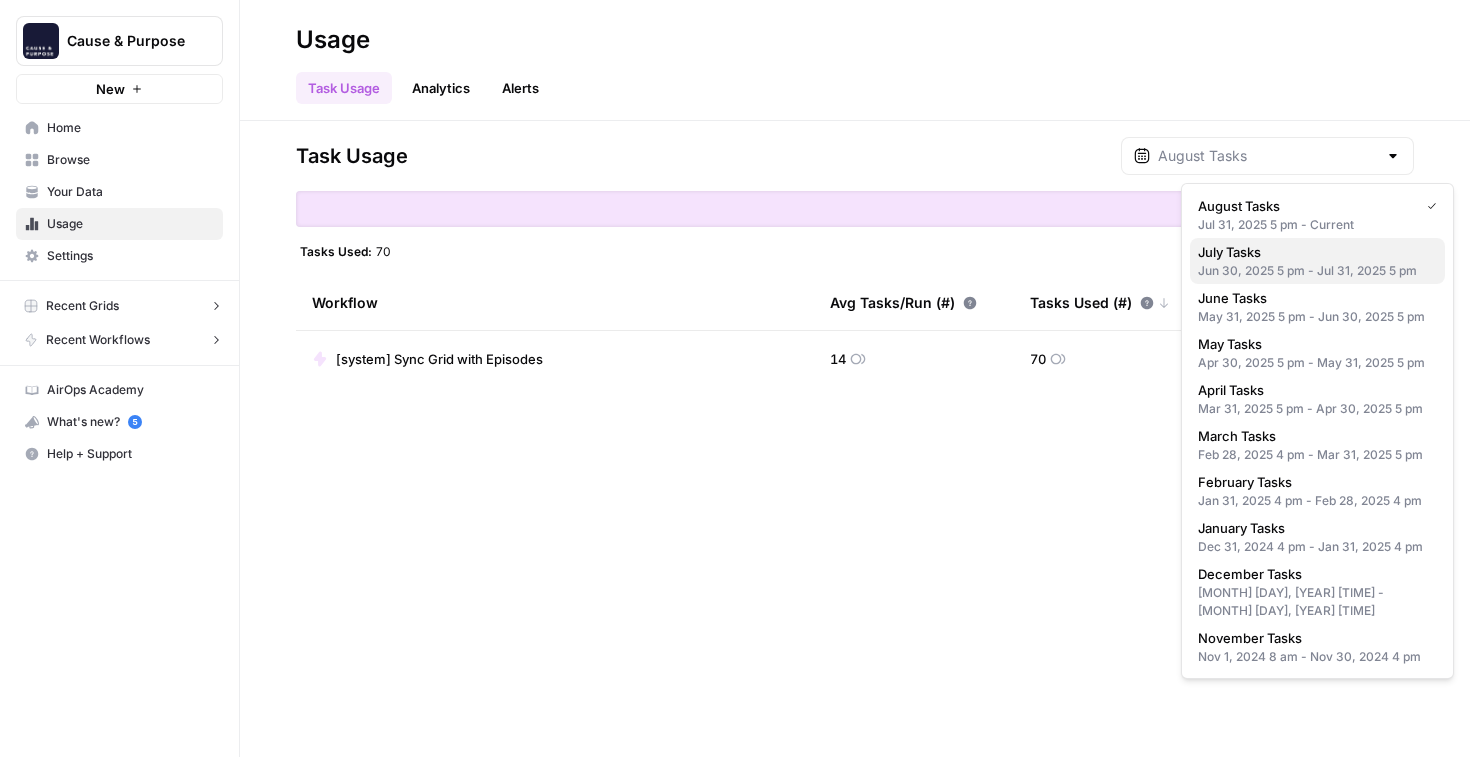 click on "Jun 30, 2025 5 pm - Jul 31, 2025 5 pm" at bounding box center (1317, 271) 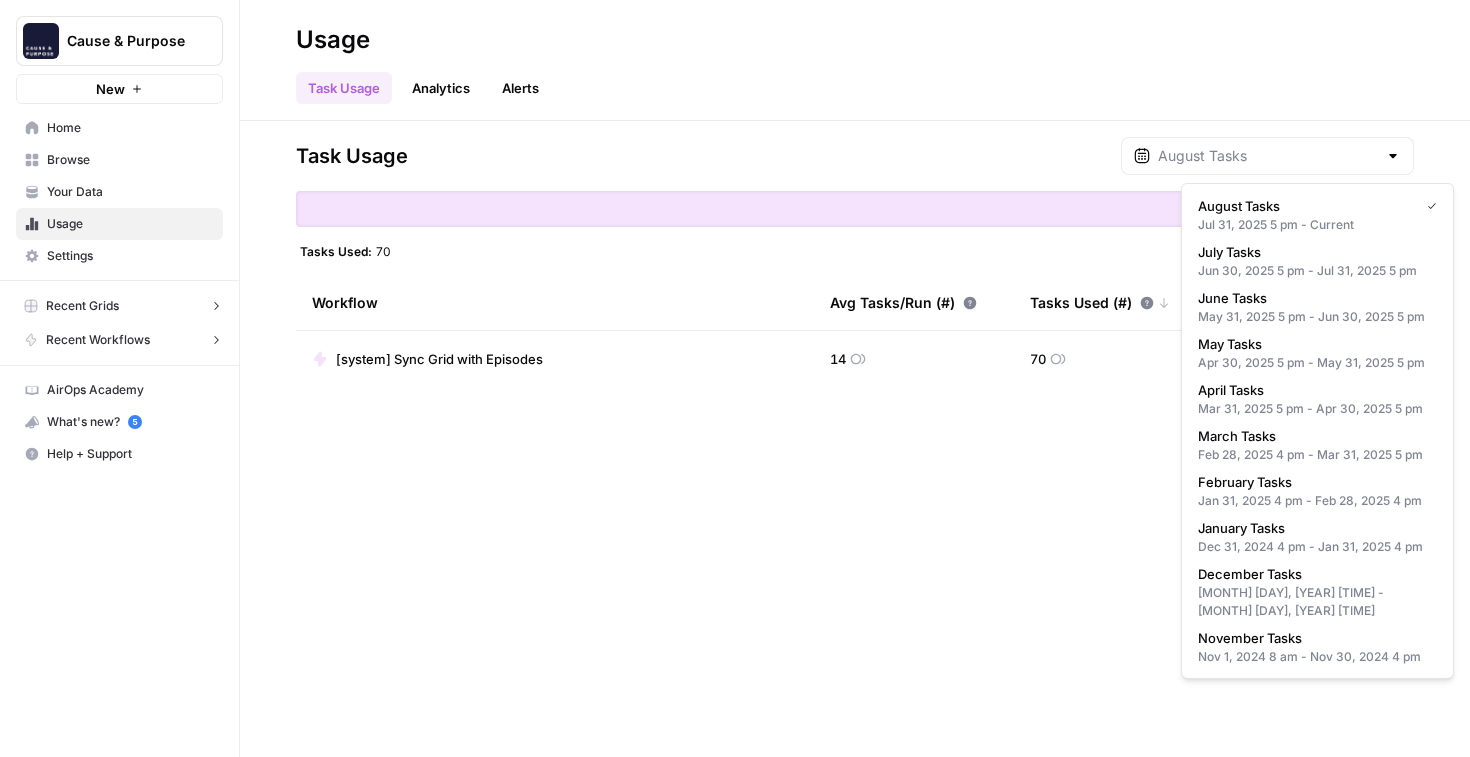 type on "July Tasks" 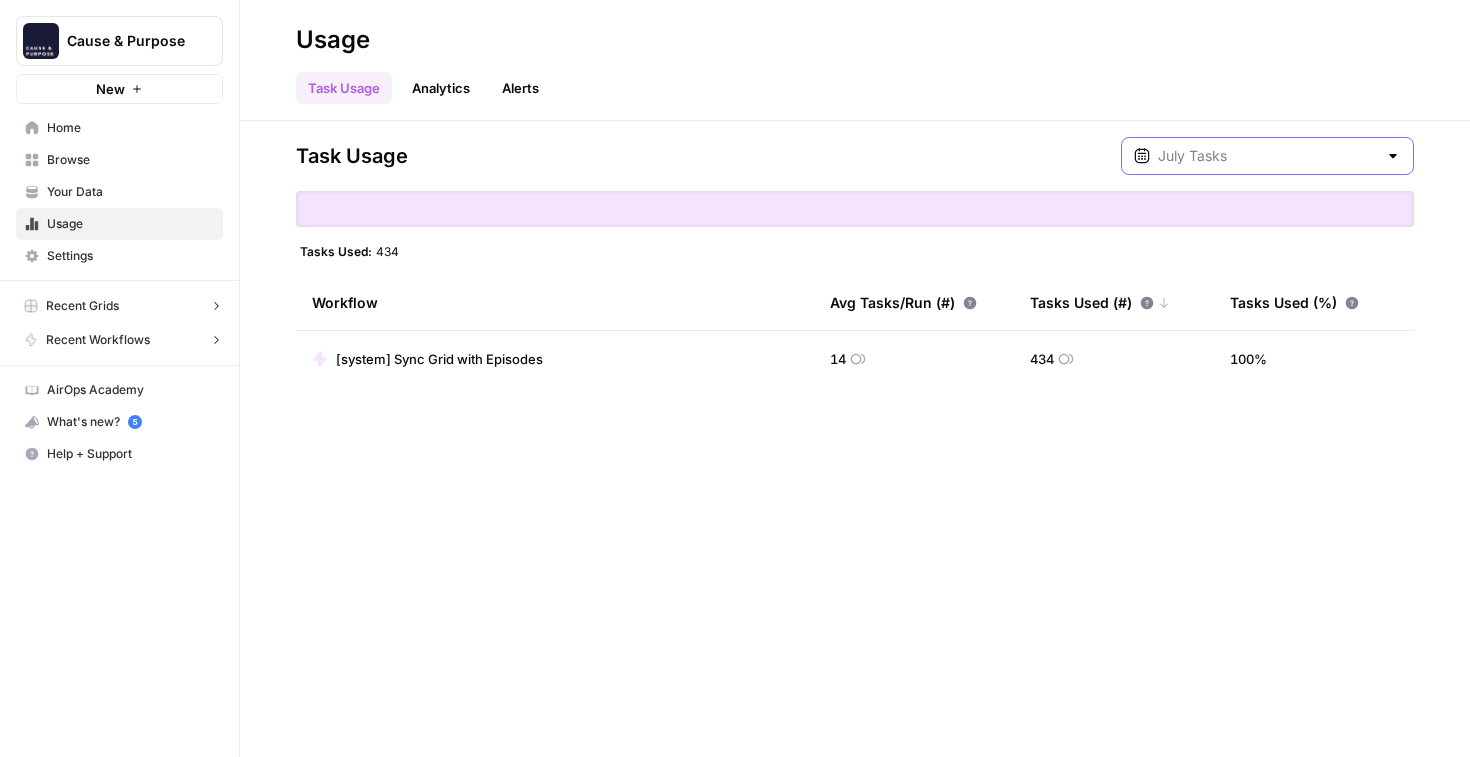 click at bounding box center [1267, 156] 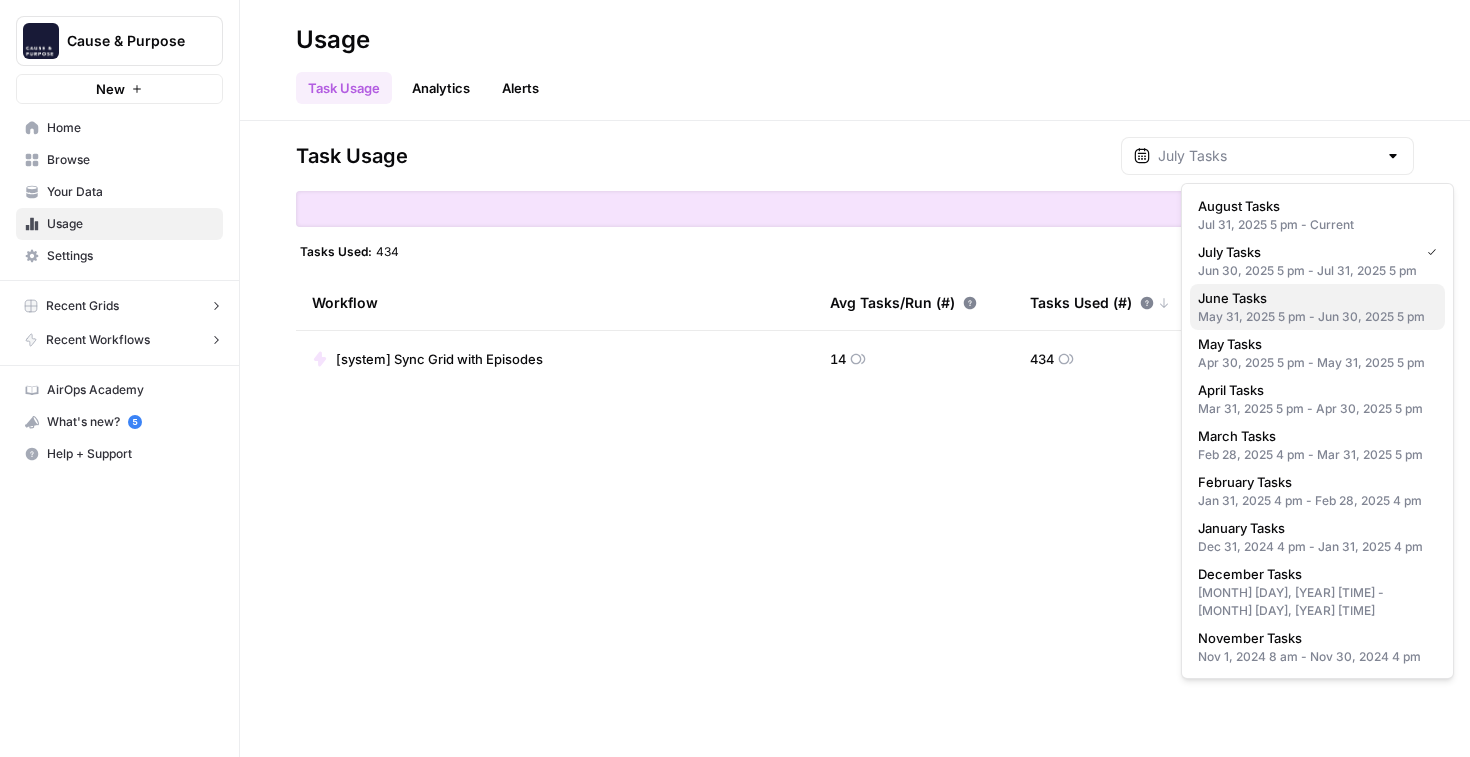 click on "June Tasks May 31, 2025 5 pm - Jun 30, 2025 5 pm" at bounding box center [1317, 307] 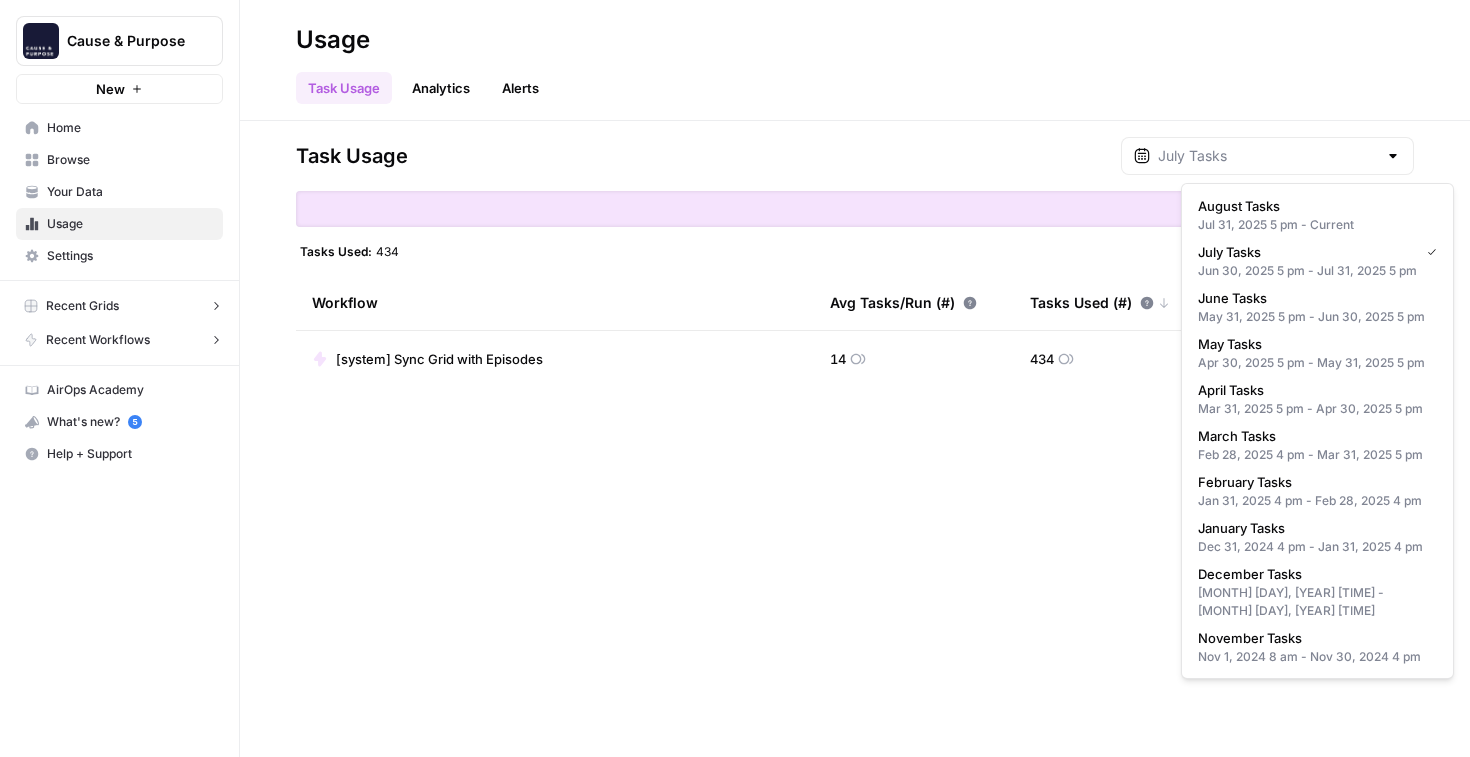type on "June Tasks" 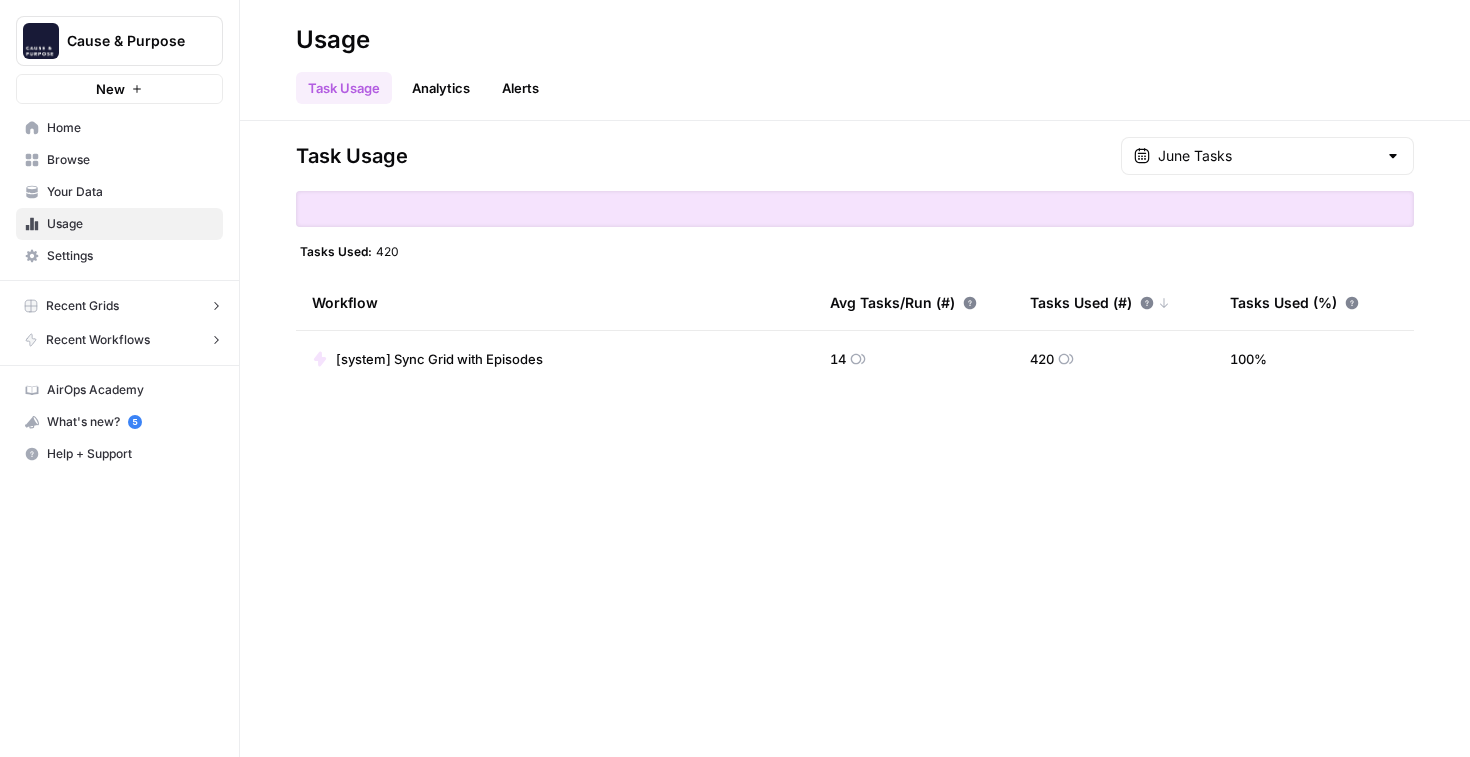click on "Cause & Purpose" at bounding box center [127, 41] 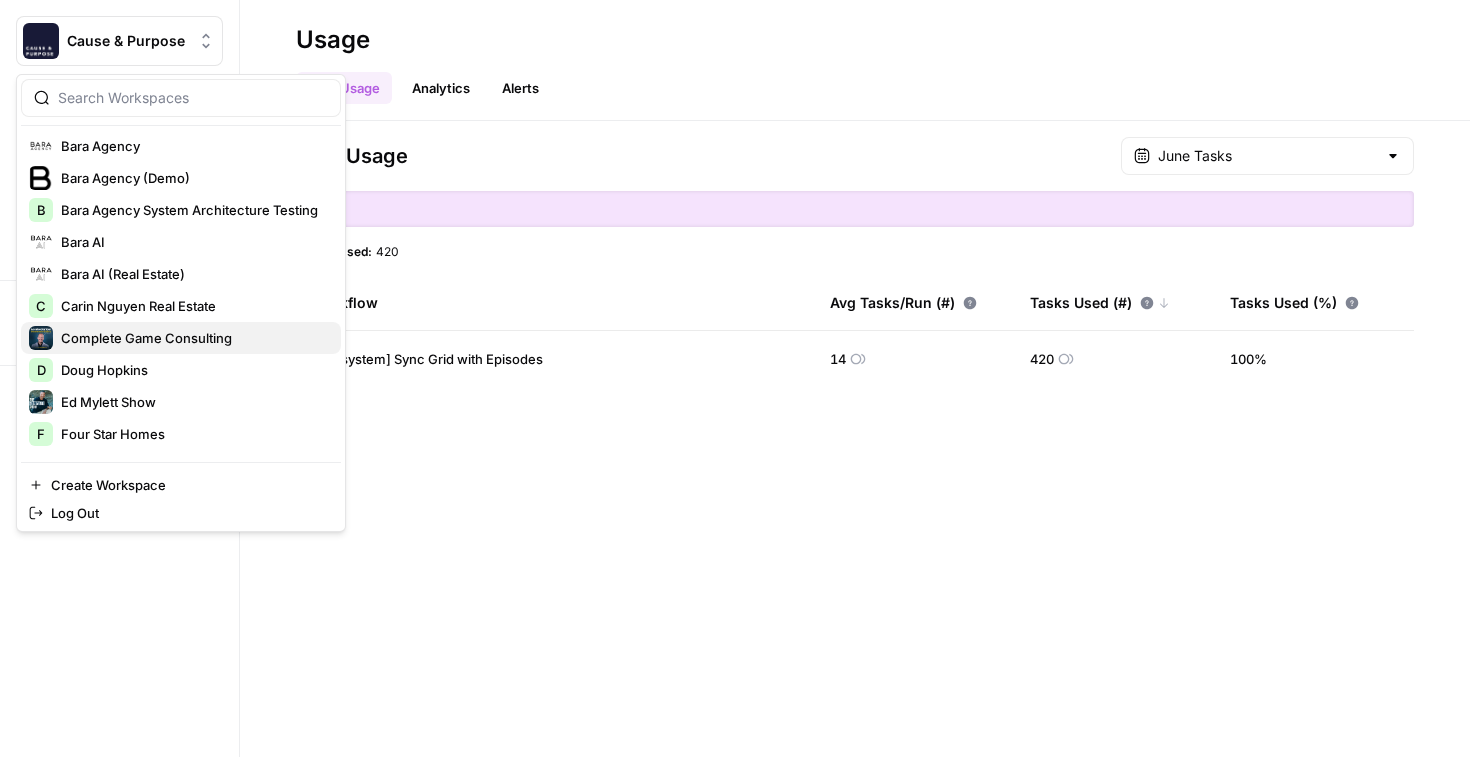 scroll, scrollTop: 42, scrollLeft: 0, axis: vertical 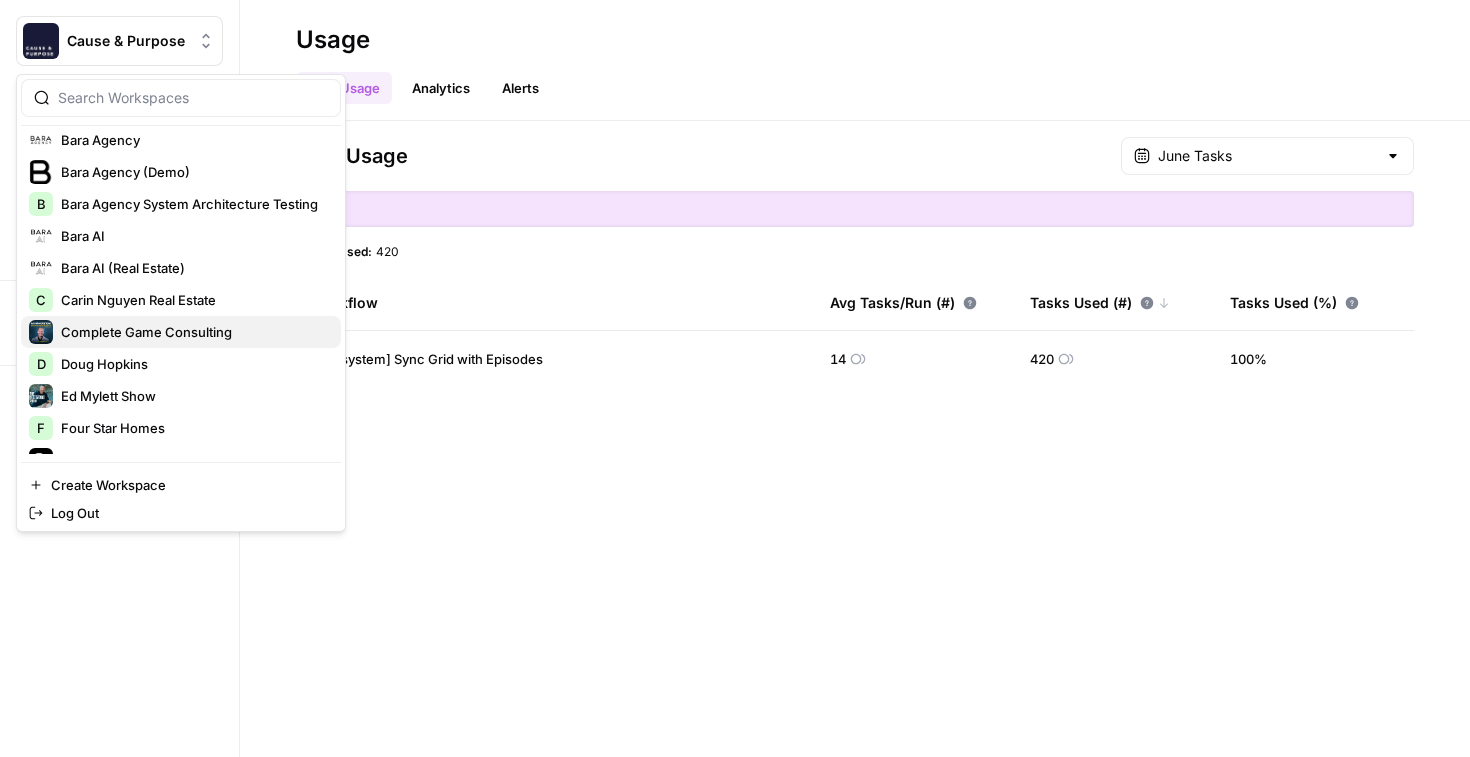 click on "Complete Game Consulting" at bounding box center (193, 332) 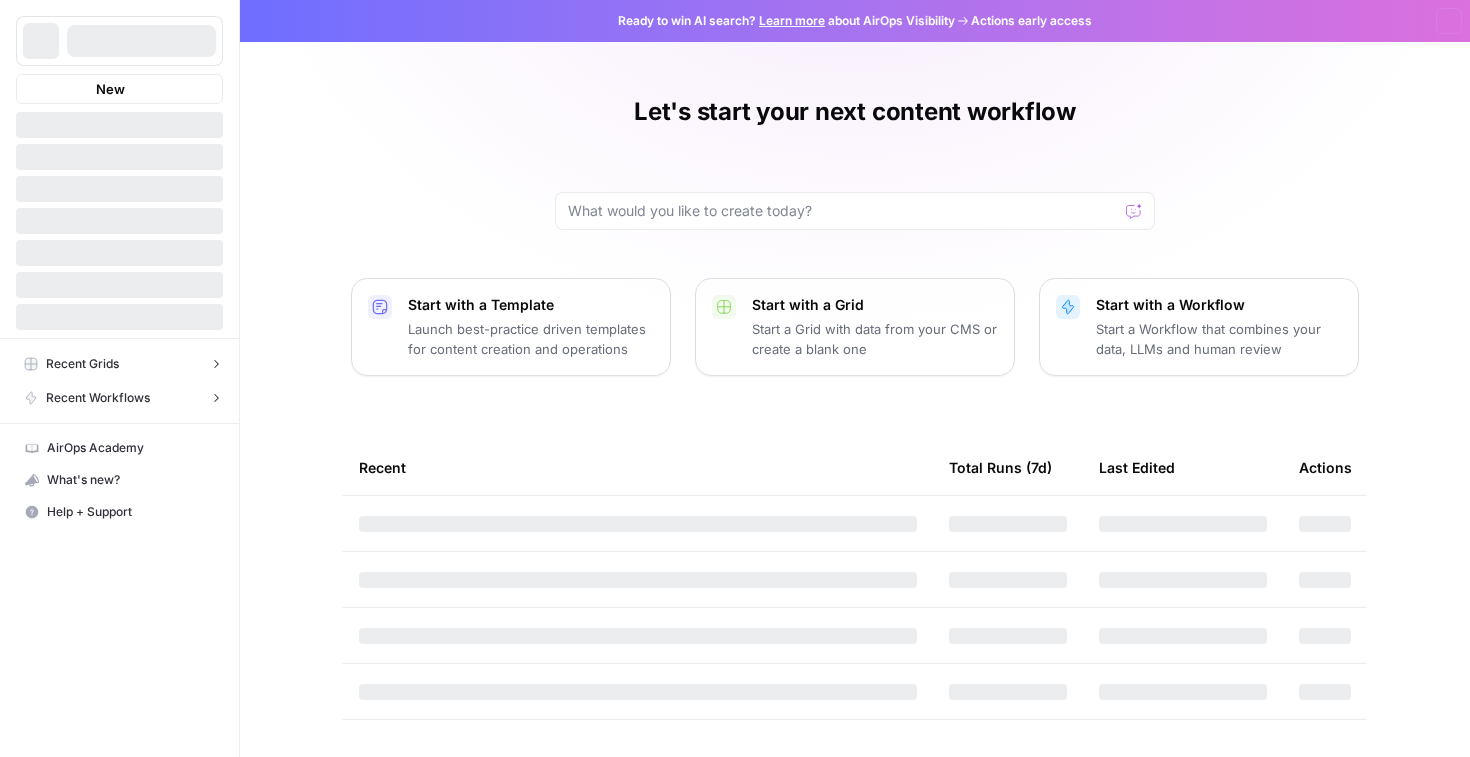 scroll, scrollTop: 0, scrollLeft: 0, axis: both 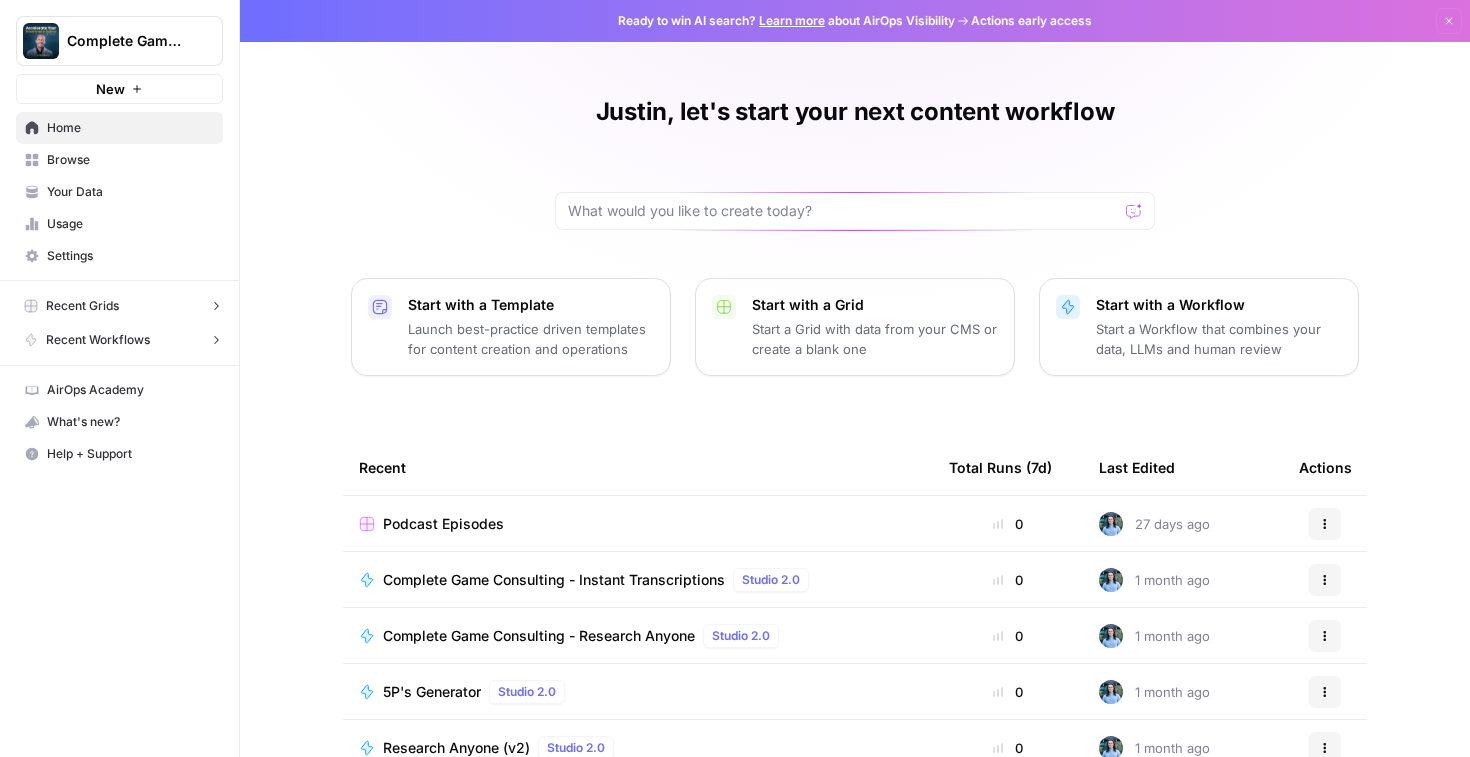 click on "Browse" at bounding box center (119, 160) 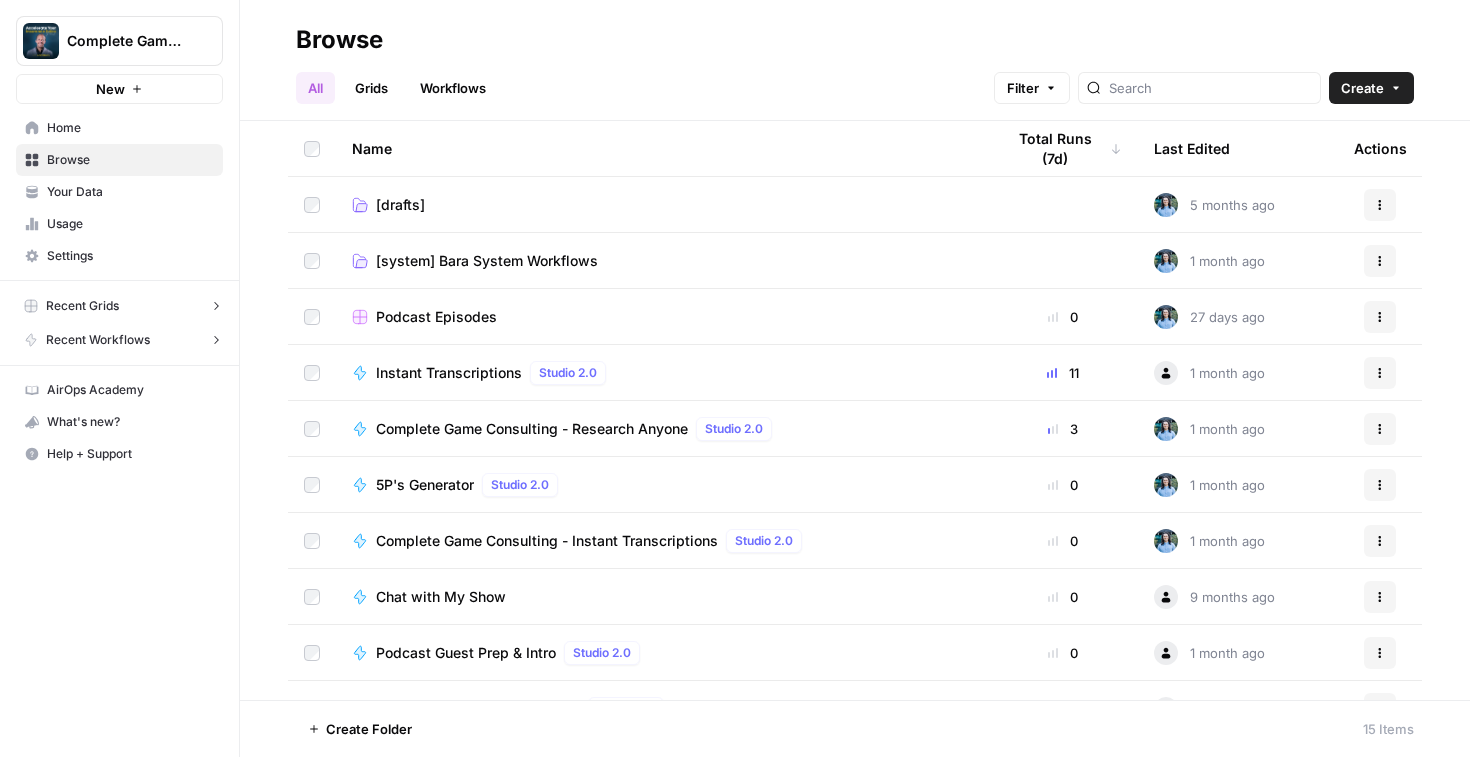 click on "Complete Game Consulting" at bounding box center [127, 41] 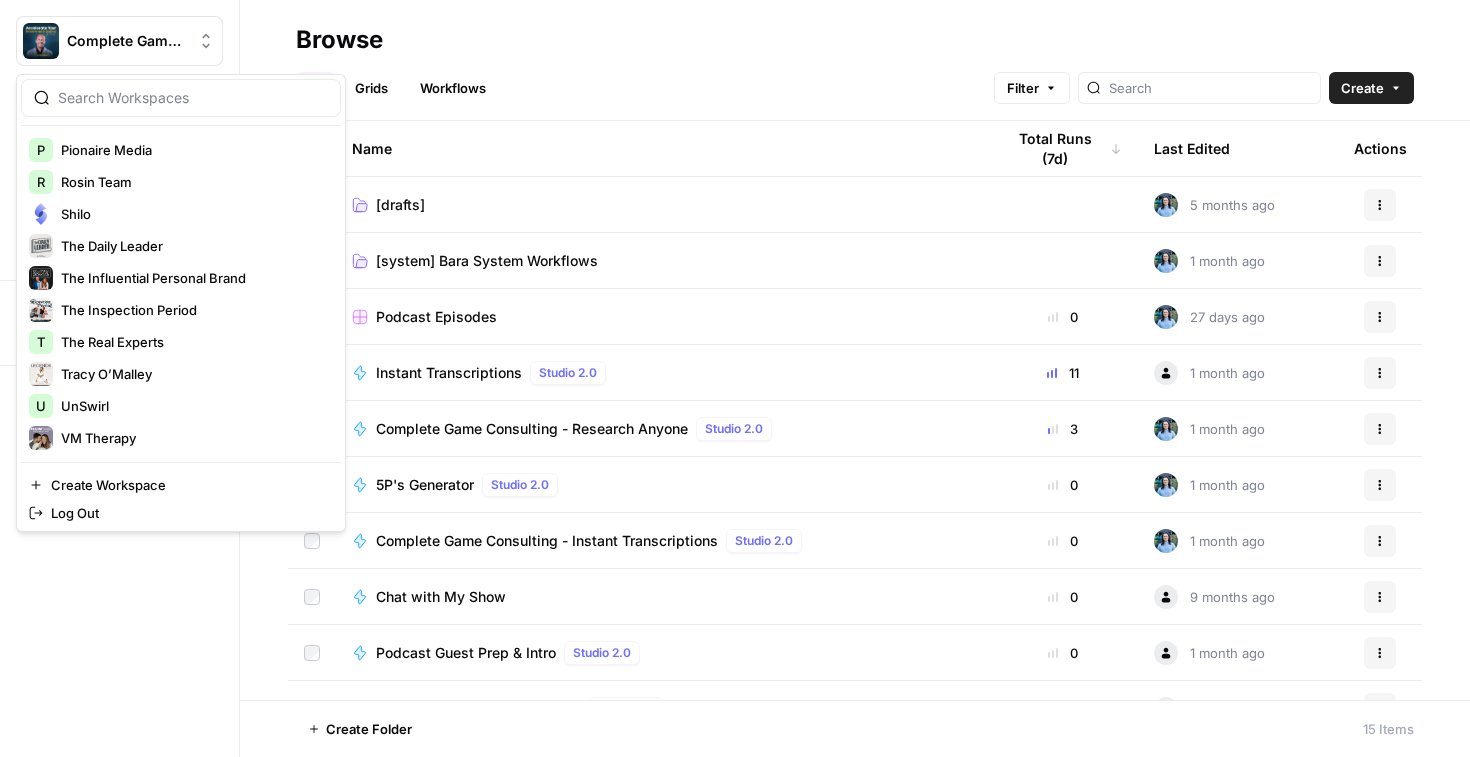scroll, scrollTop: 766, scrollLeft: 0, axis: vertical 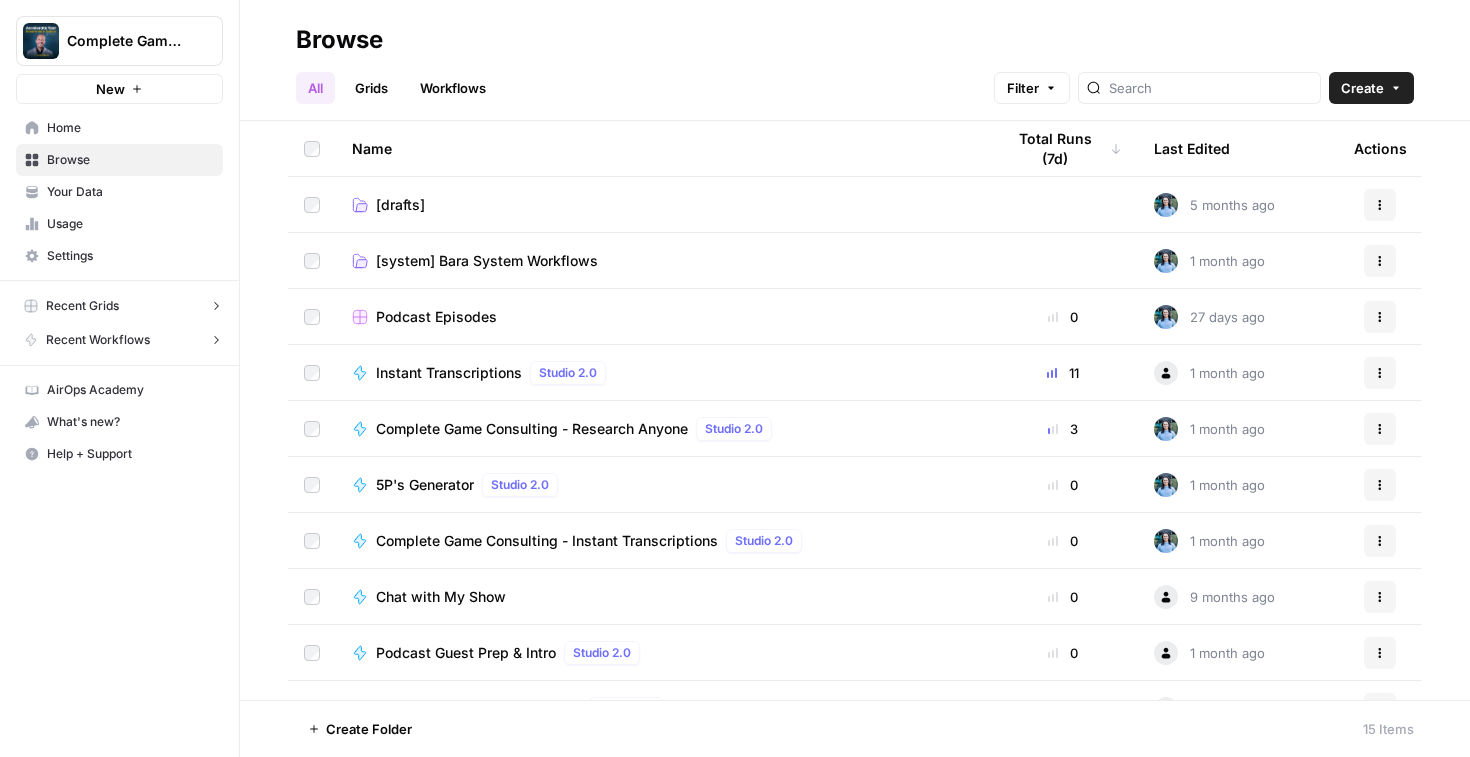 click on "Complete Game Consulting New Home Browse Your Data Usage Settings Recent Grids Podcast Episodes Recent Workflows Complete Game Consulting - Instant Transcriptions Complete Game Consulting - Research Anyone 5P's Generator AirOps Academy What's new? Help + Support" at bounding box center (119, 378) 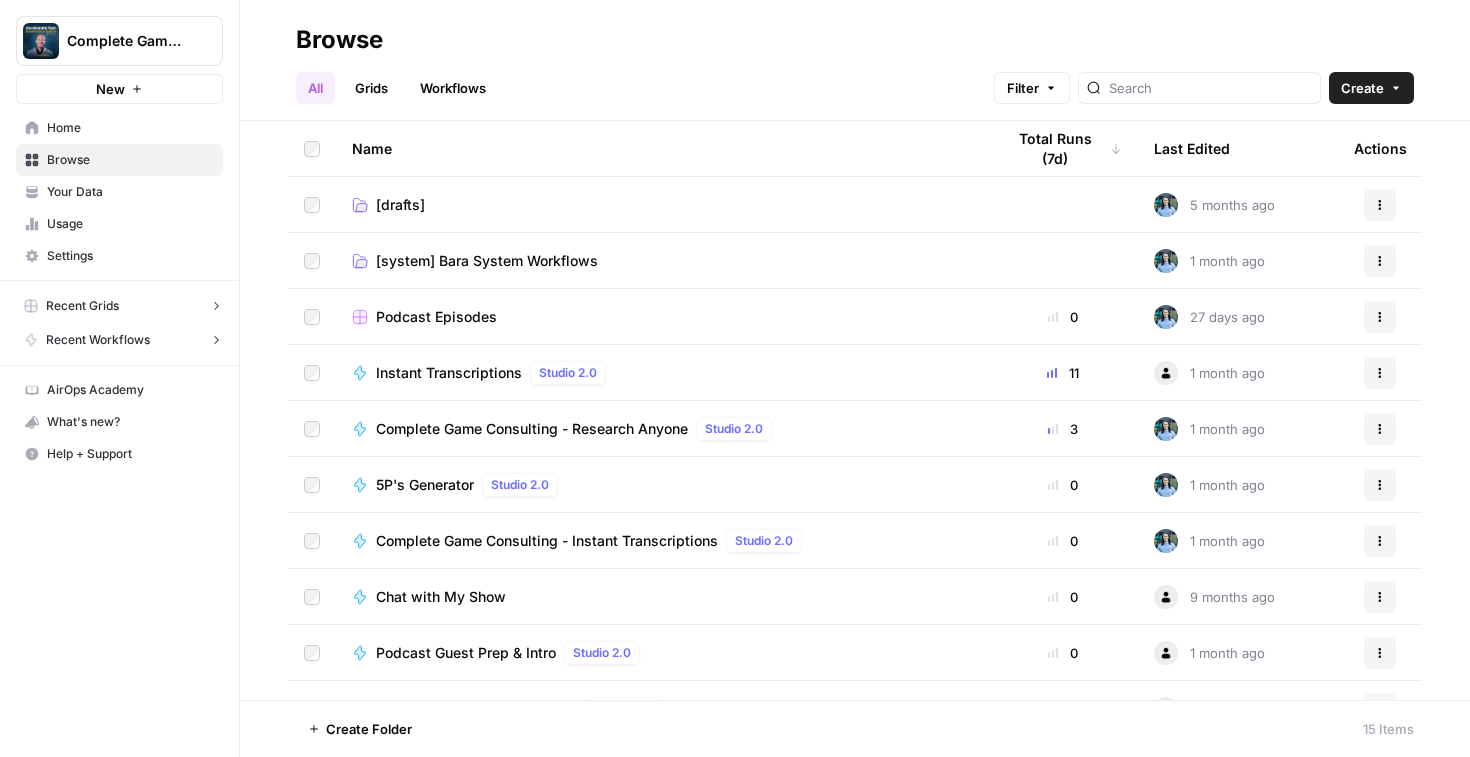 click on "[drafts]" at bounding box center [400, 205] 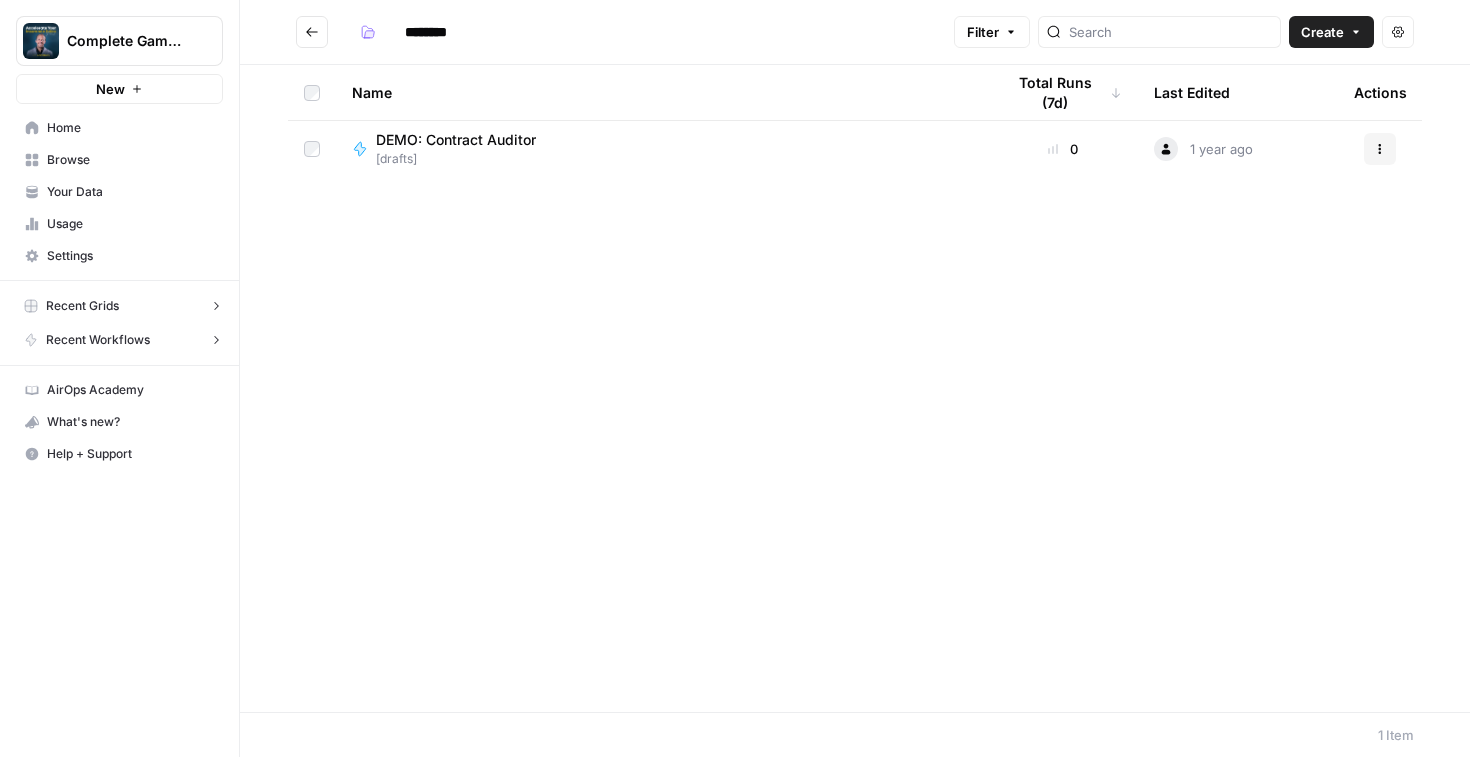 click at bounding box center (312, 32) 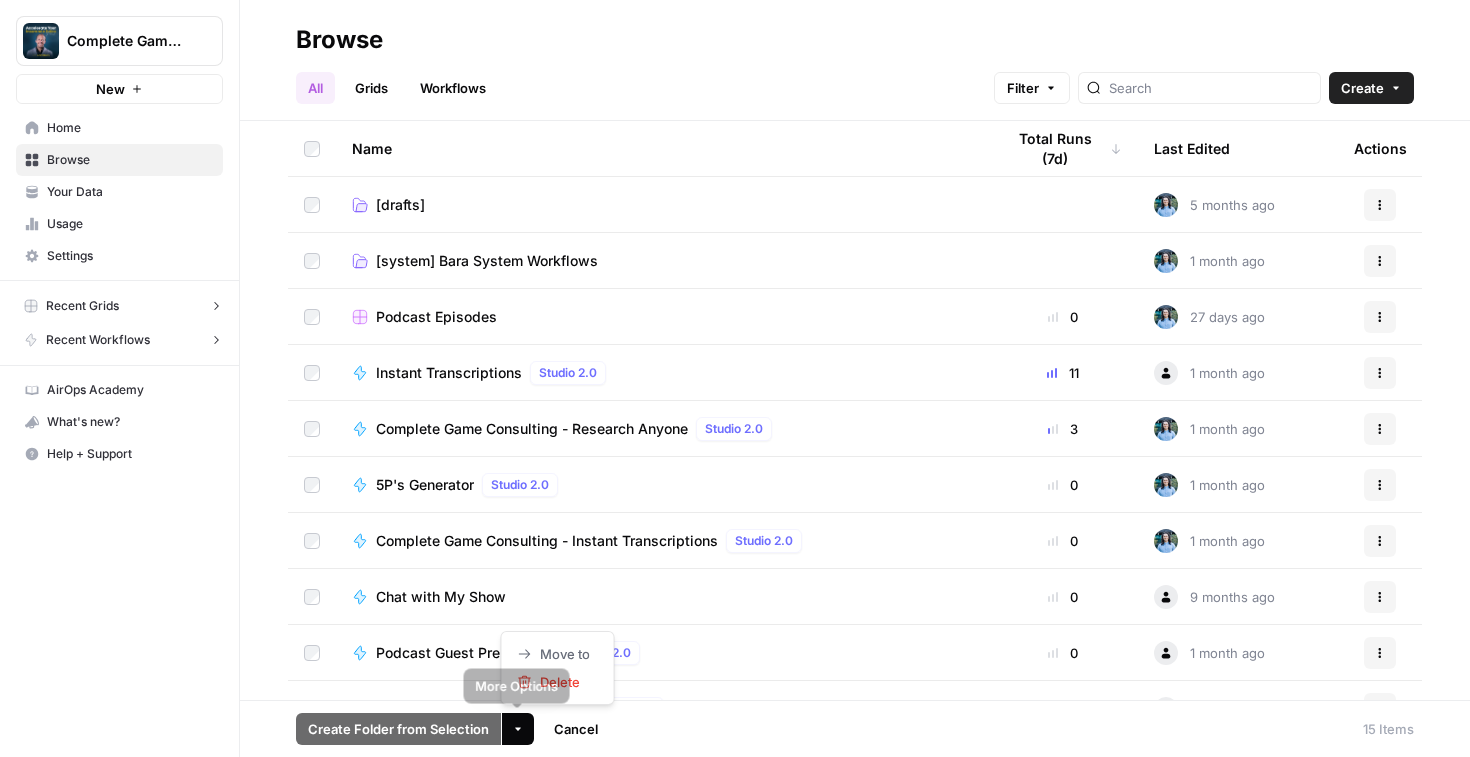 click 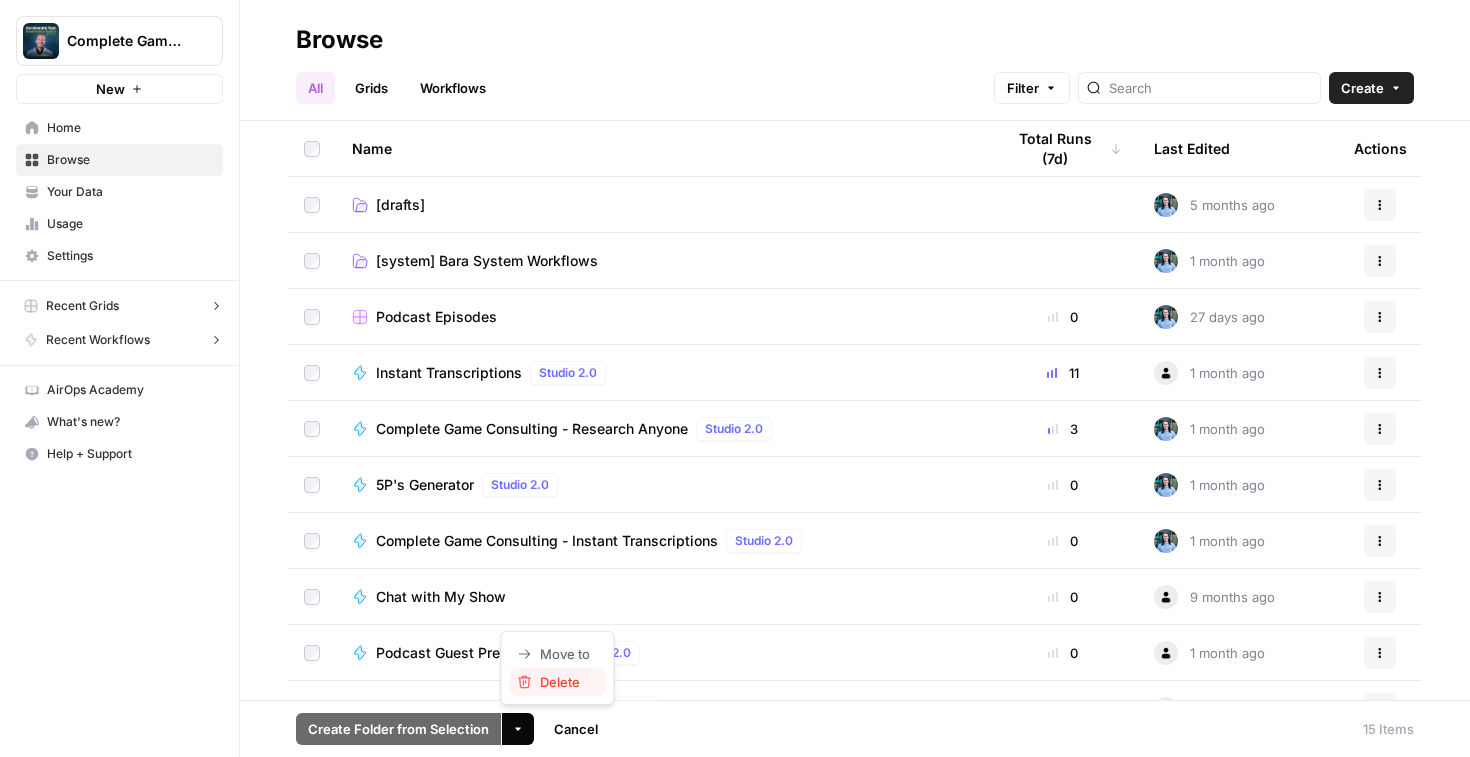 click on "Delete" at bounding box center (565, 682) 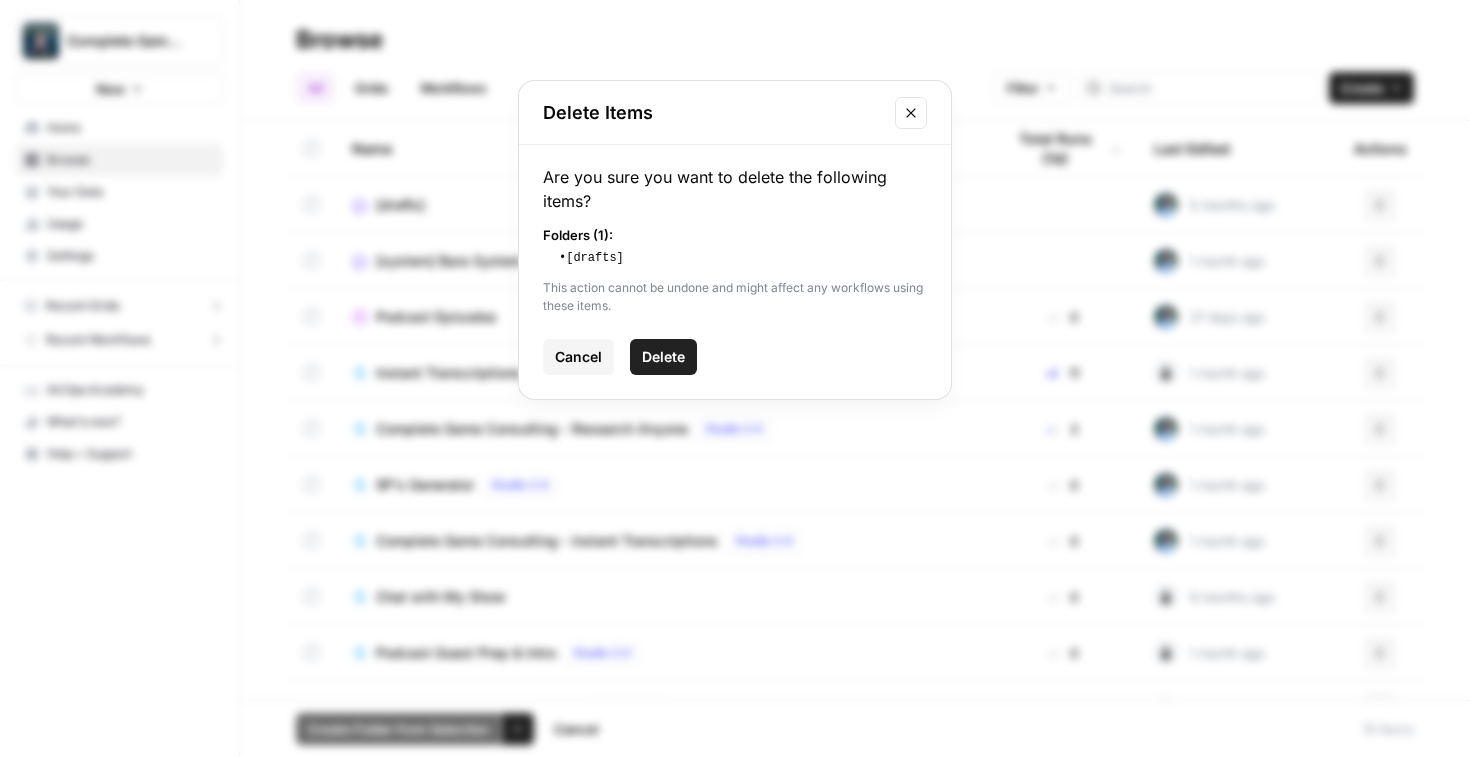 click 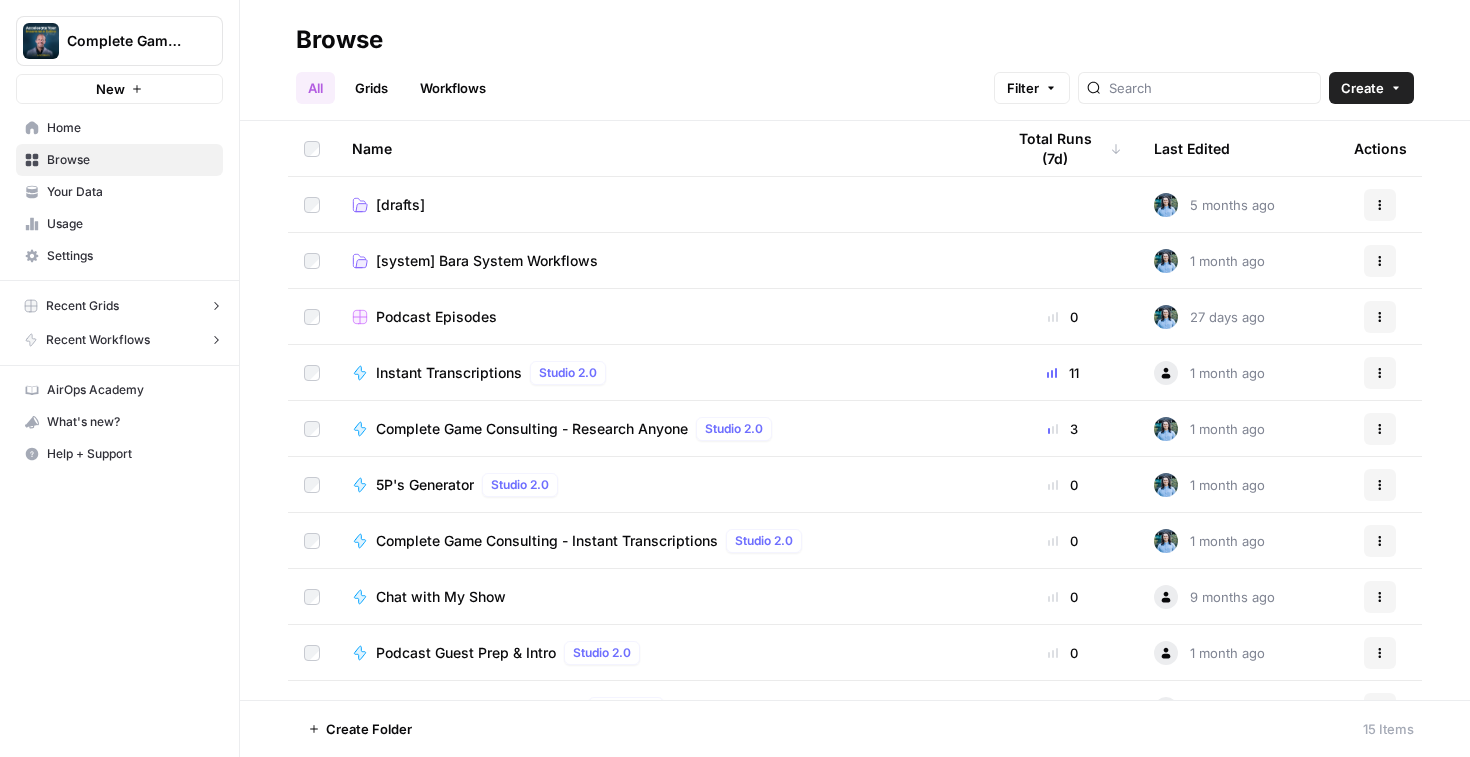 click on "[drafts]" at bounding box center [400, 205] 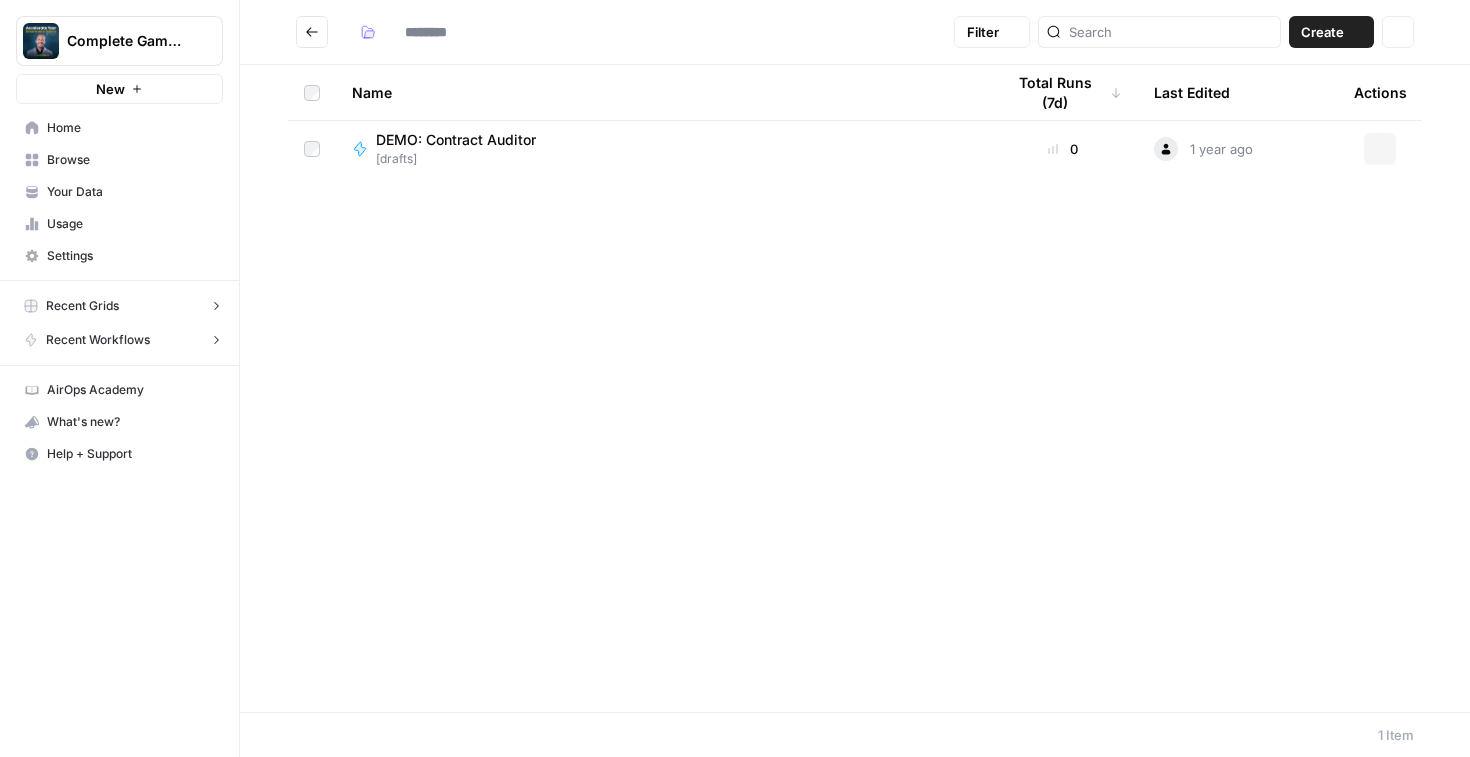 type on "********" 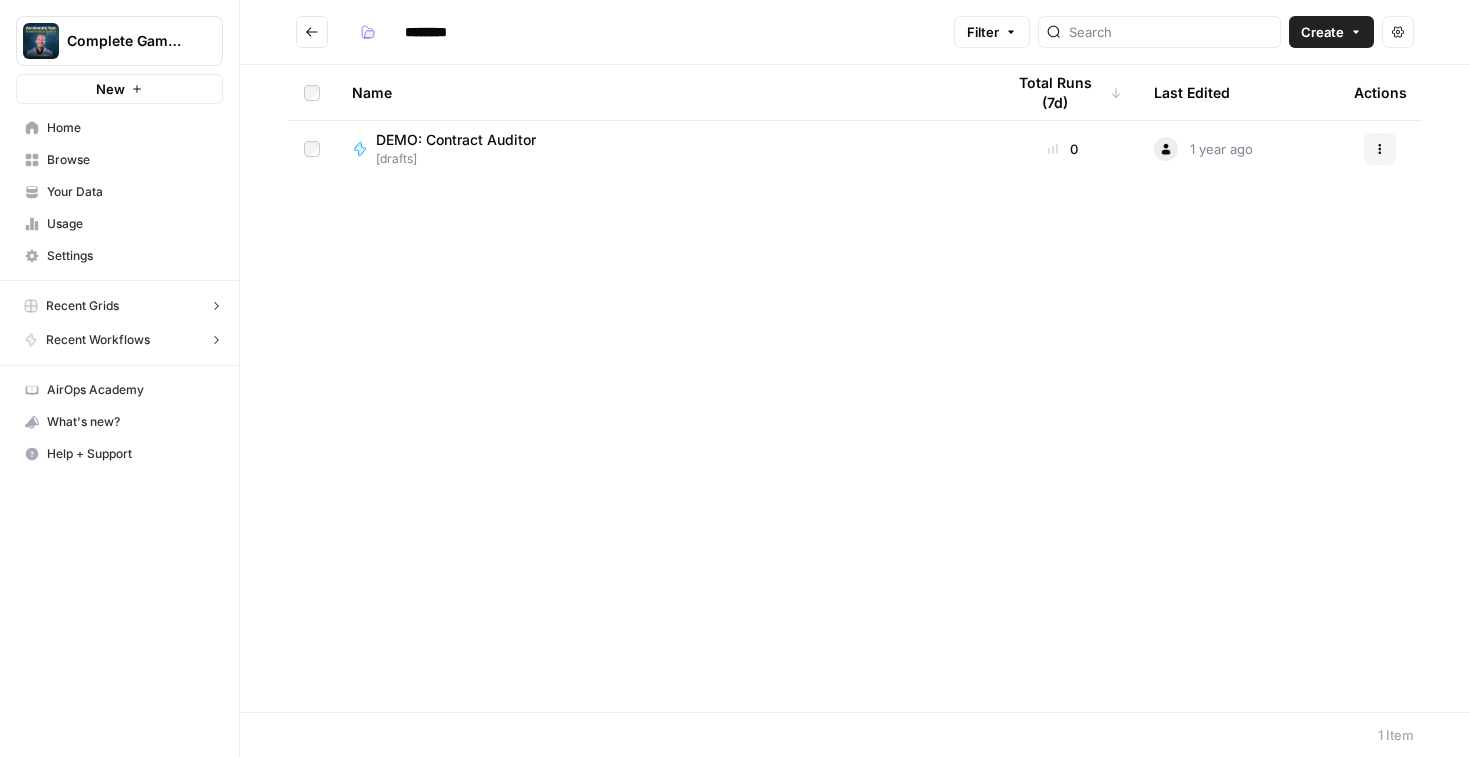 click 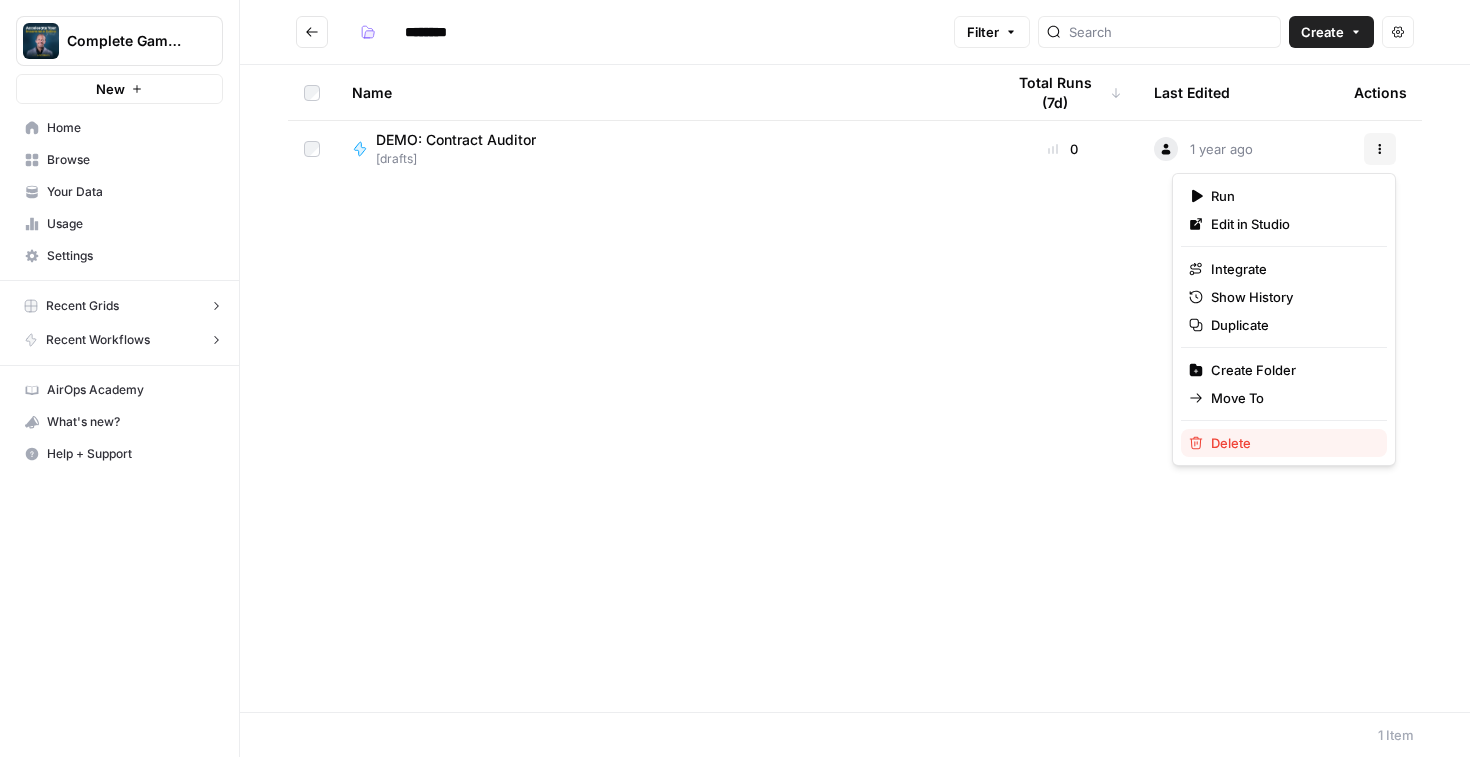 click on "Delete" at bounding box center (1291, 443) 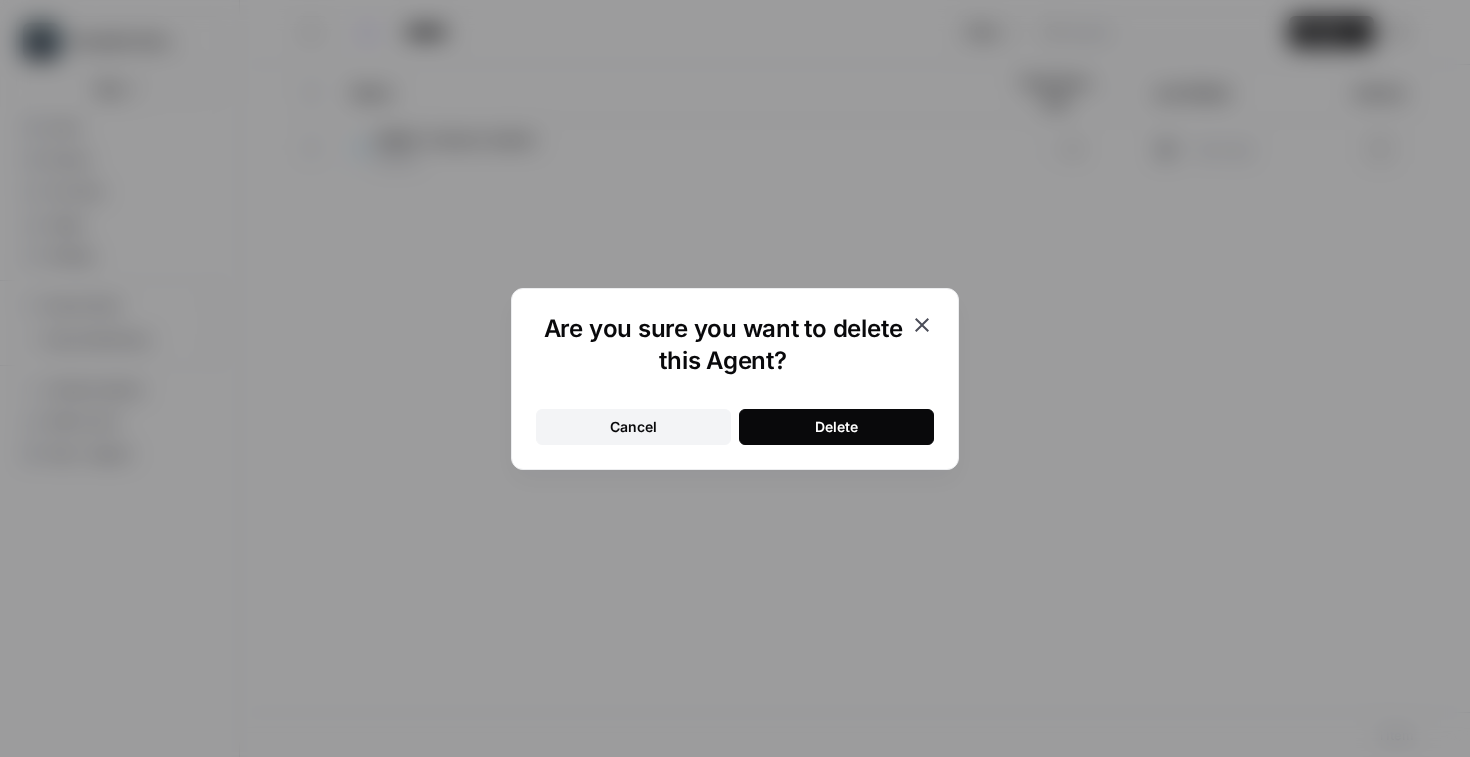 click on "Delete" at bounding box center [836, 427] 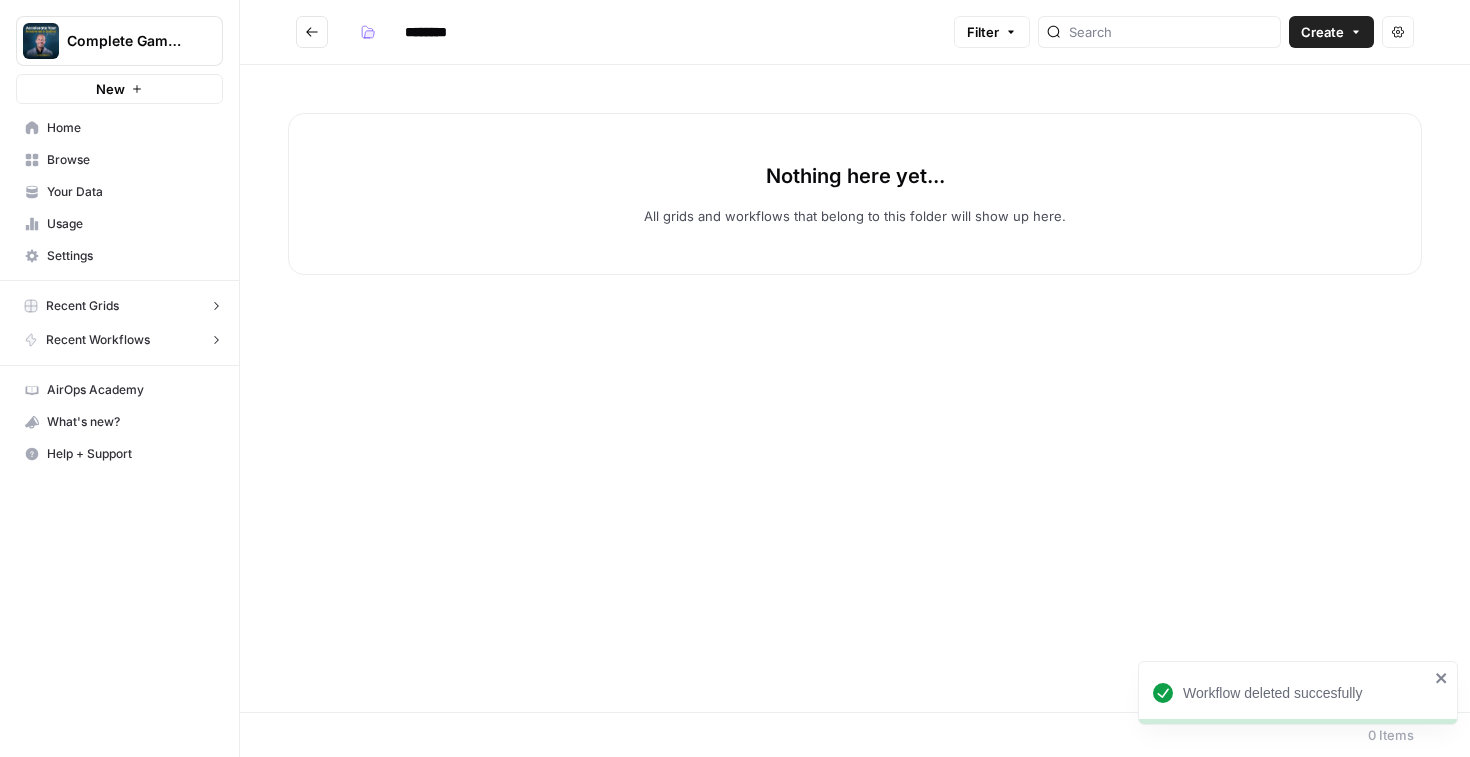 click 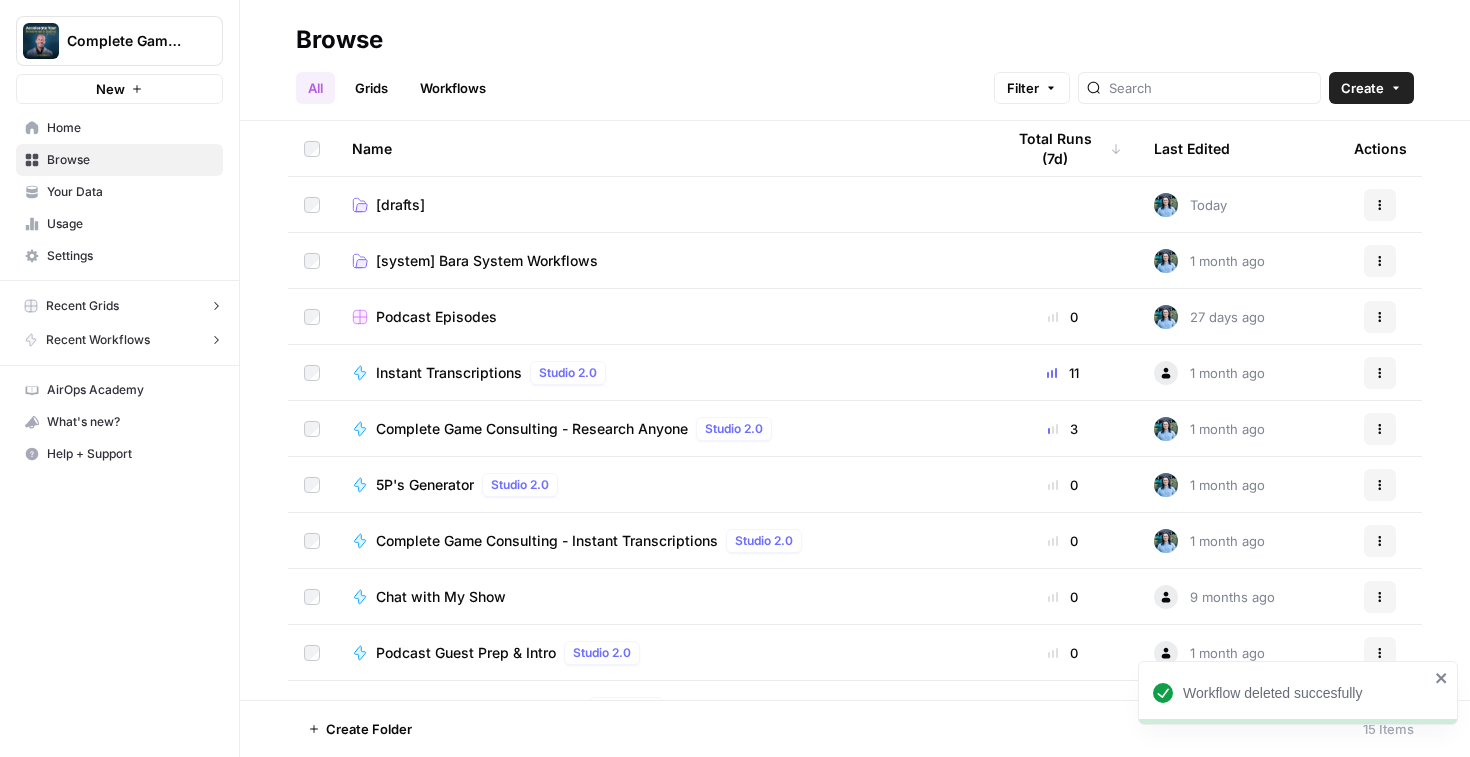 click on "Actions" at bounding box center (1380, 205) 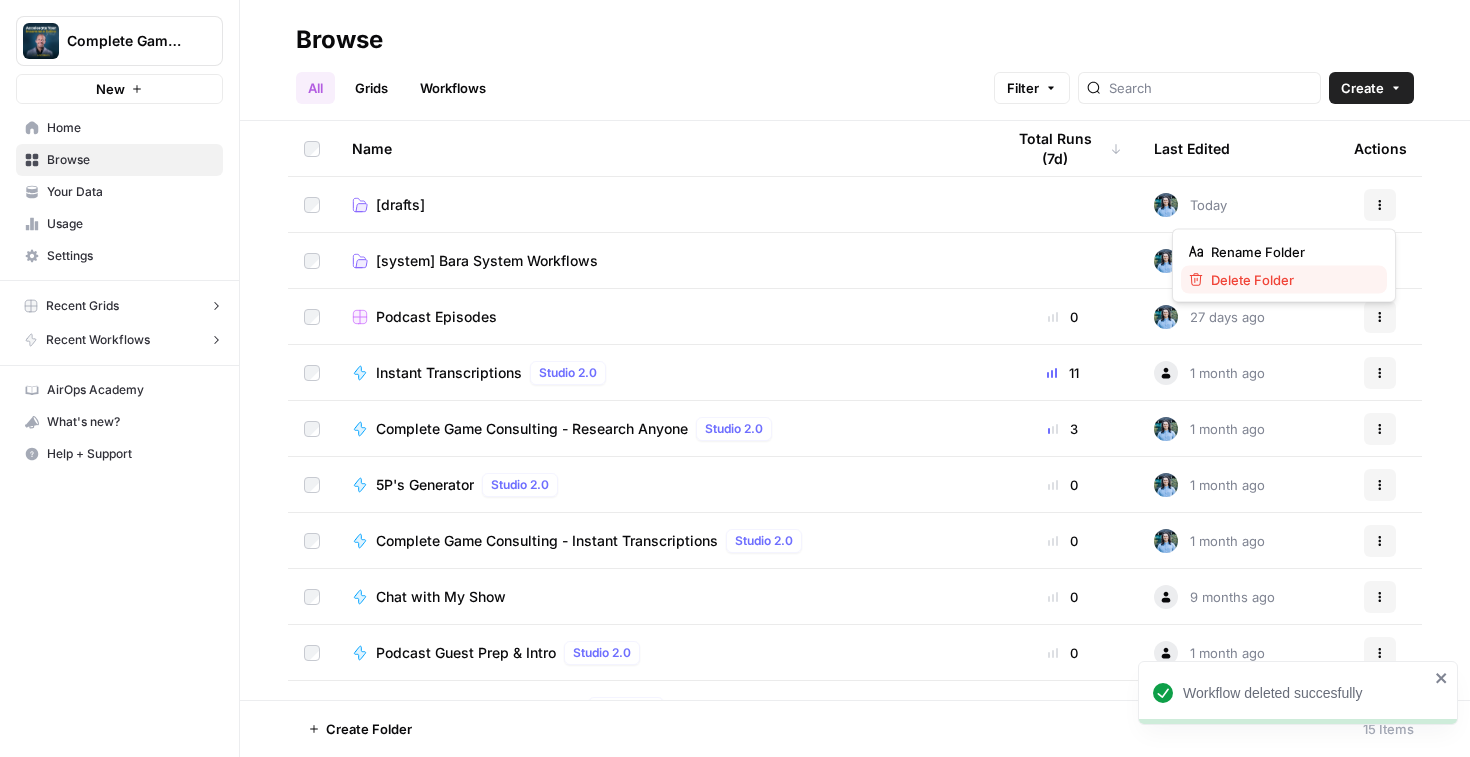 click on "Delete Folder" at bounding box center (1291, 280) 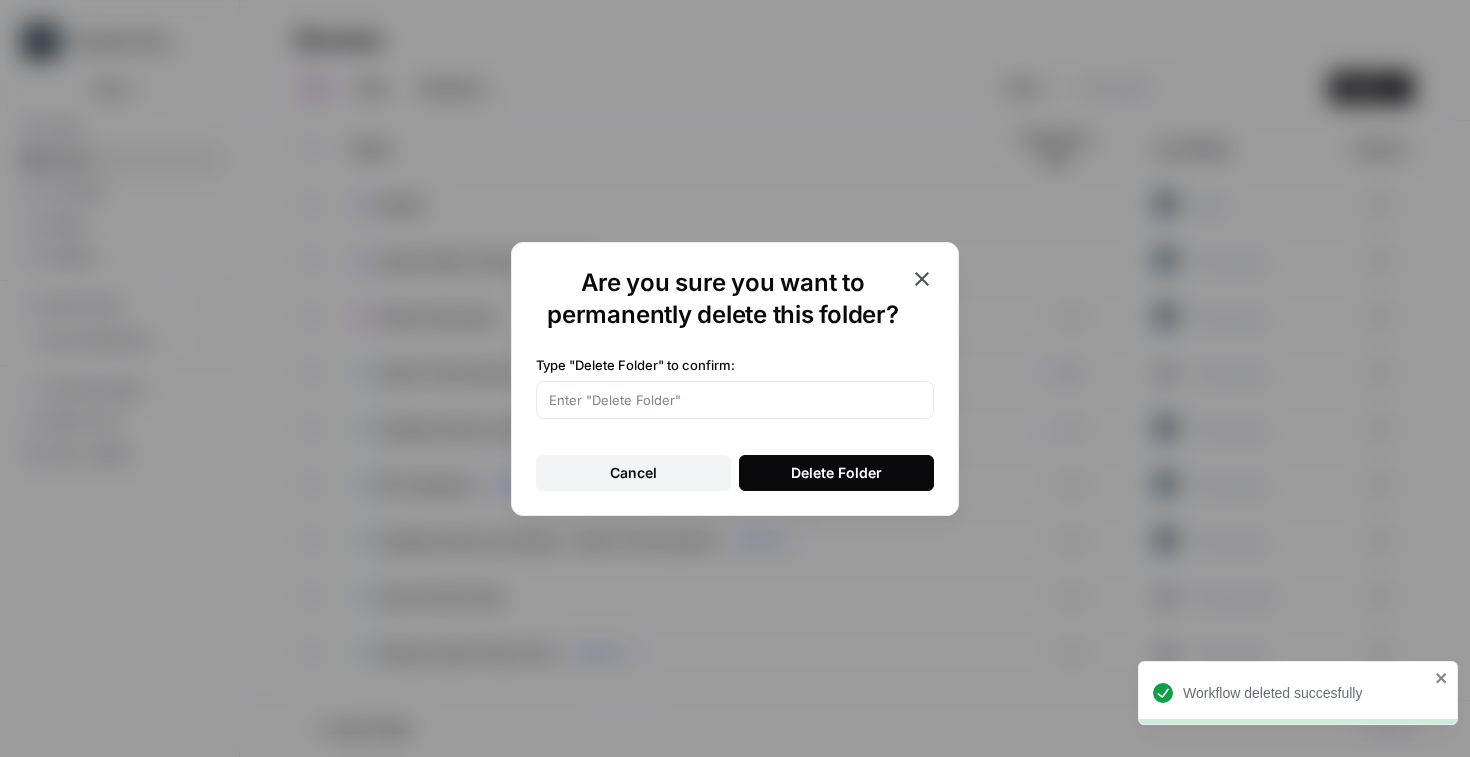 click on "Type "Delete Folder" to confirm:" at bounding box center (735, 365) 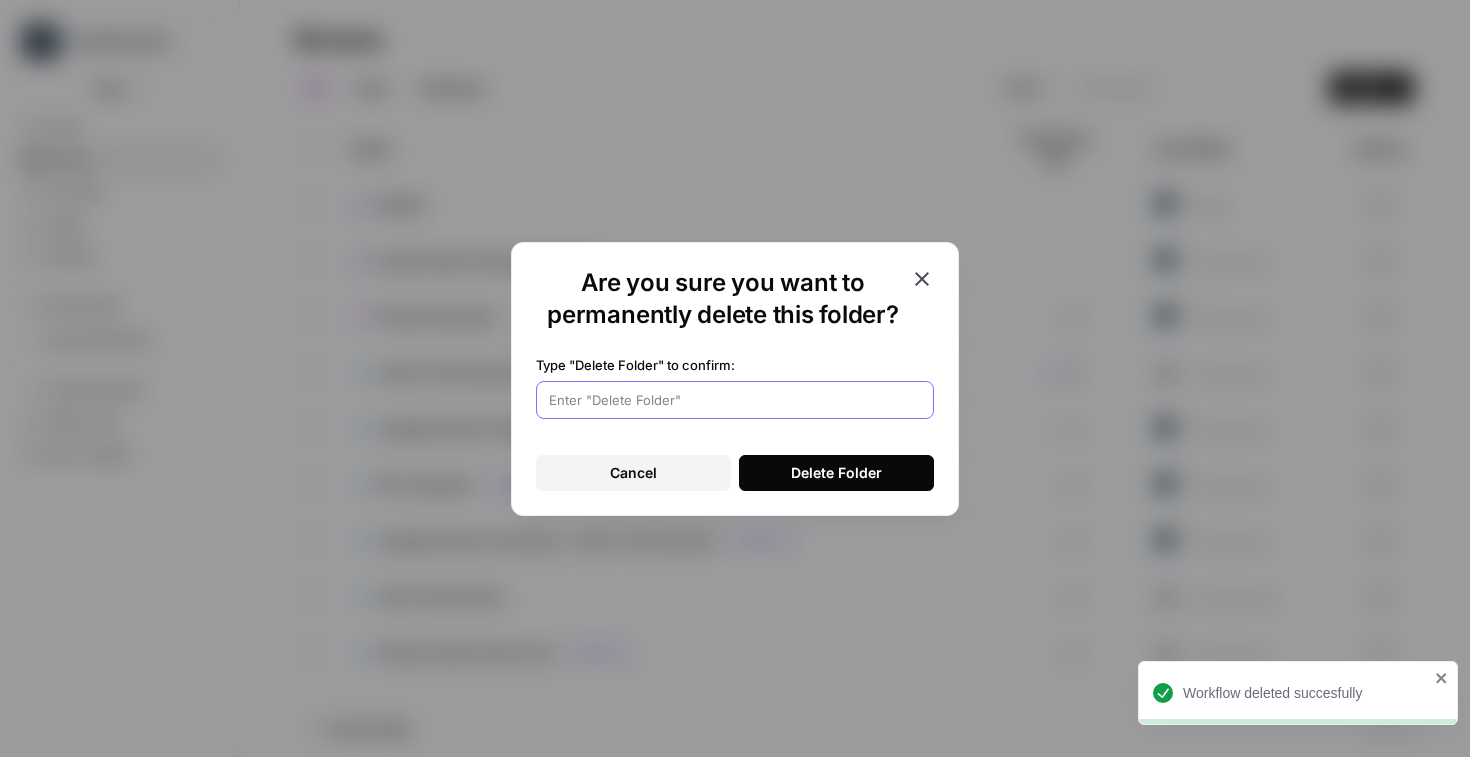 click on "Type "Delete Folder" to confirm:" at bounding box center (735, 400) 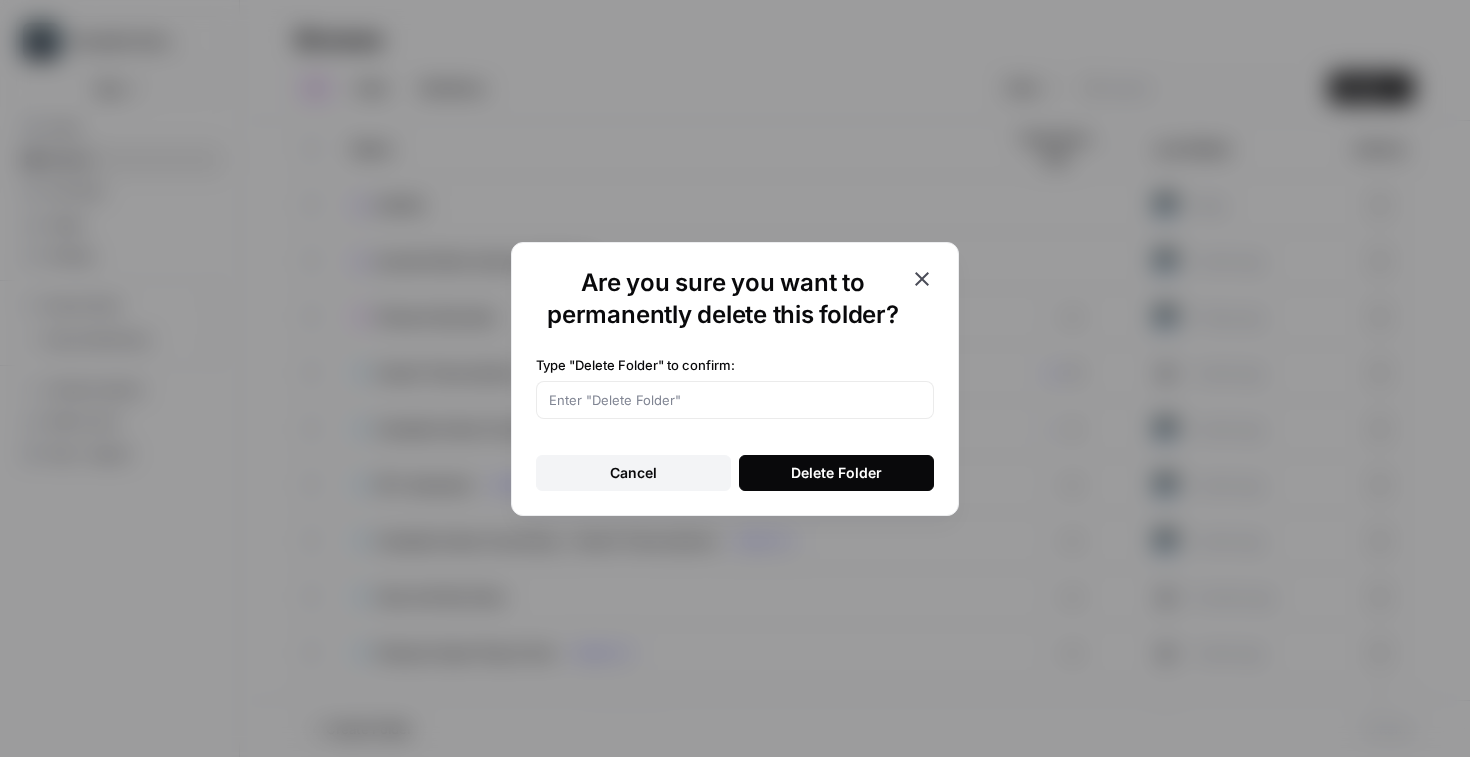 click on "Type "Delete Folder" to confirm:" at bounding box center (735, 365) 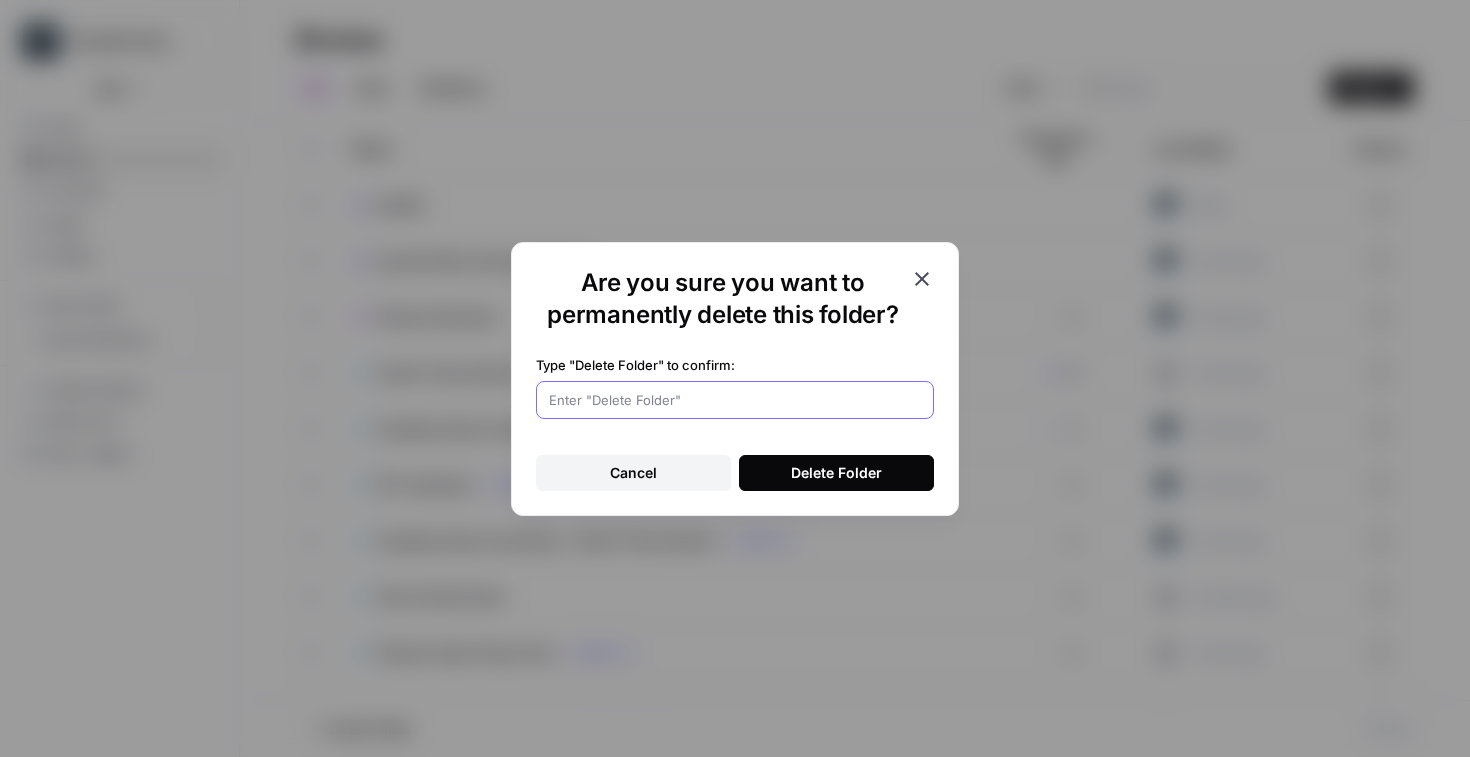 paste on "Delete Folder" 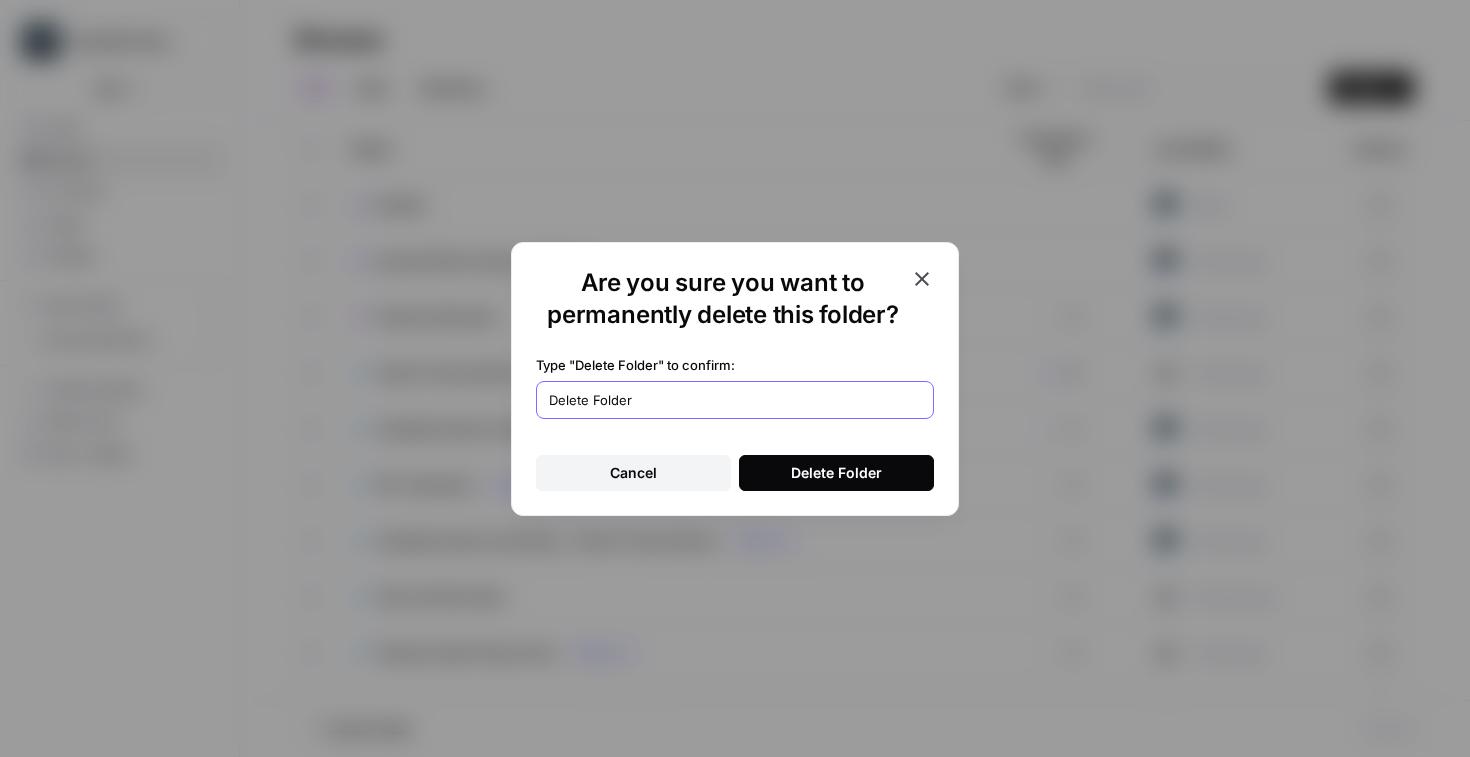 type on "Delete Folder" 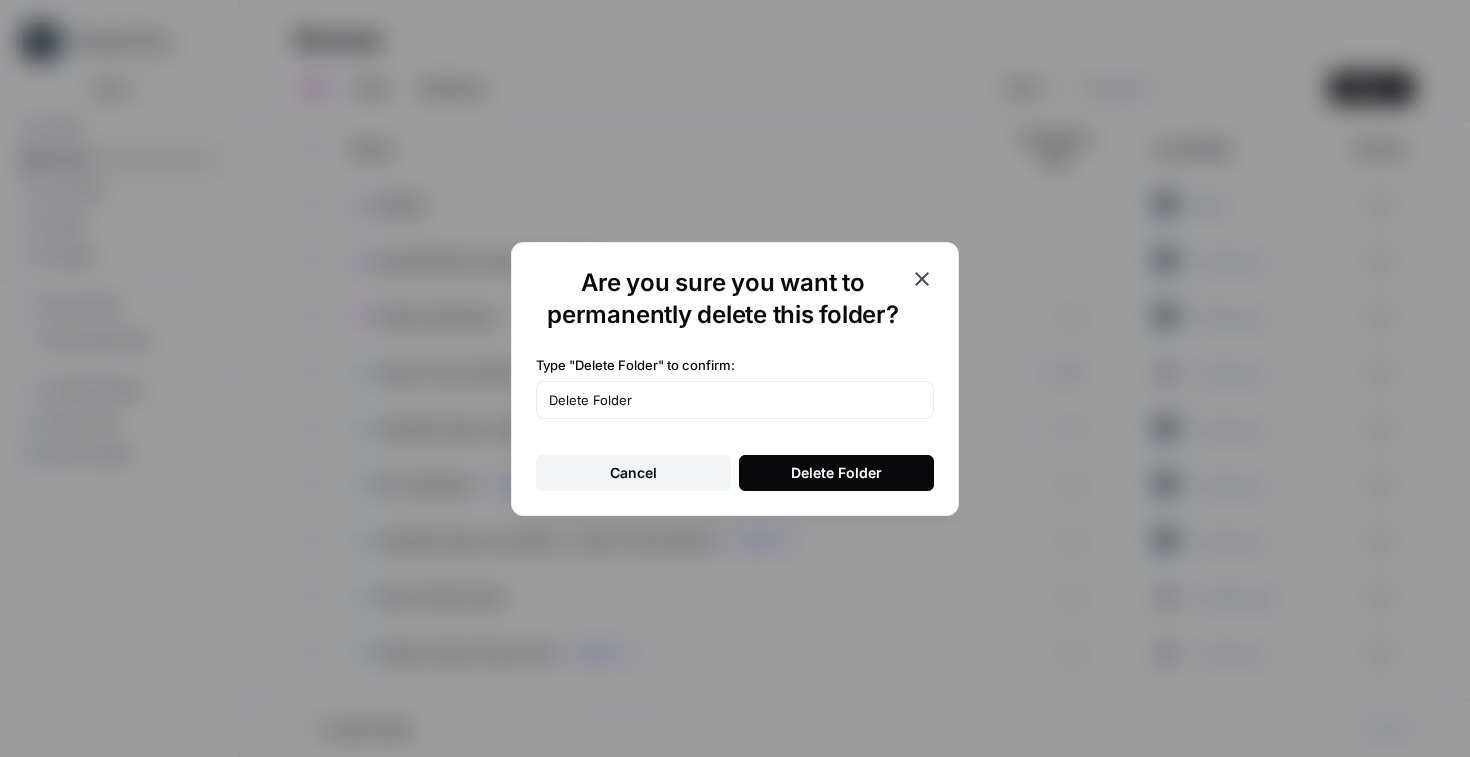 click on "Delete Folder" at bounding box center (836, 473) 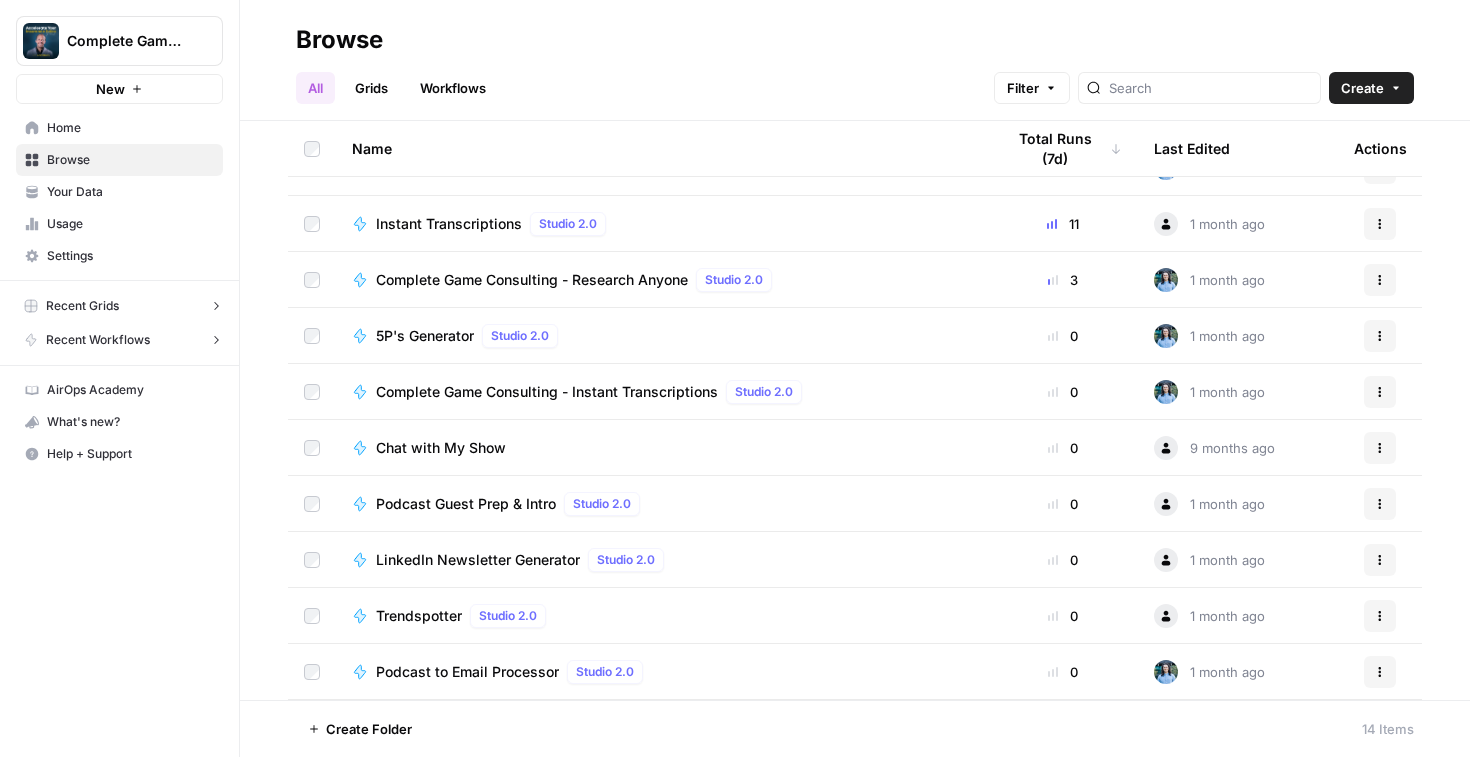 scroll, scrollTop: 0, scrollLeft: 0, axis: both 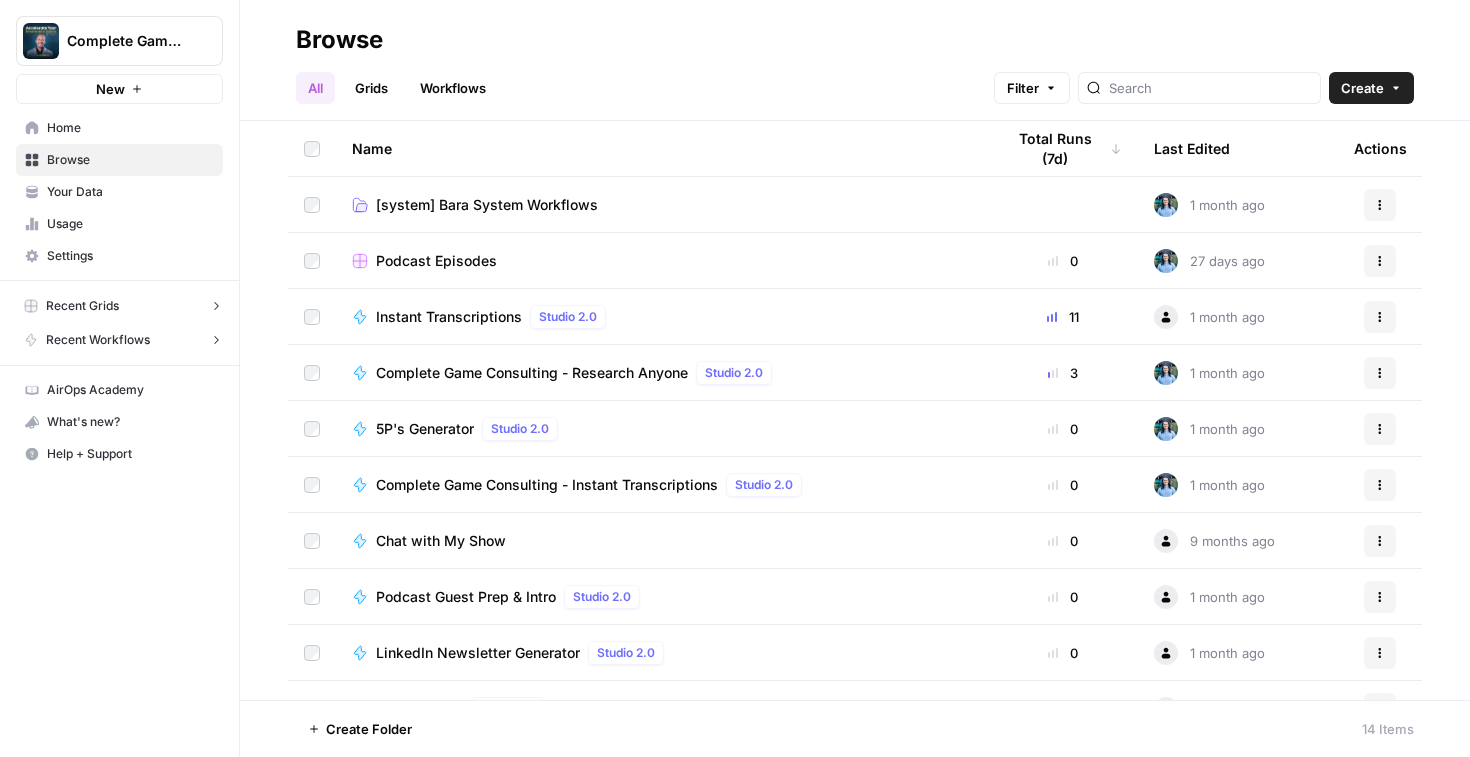 click on "Filter" at bounding box center (1023, 88) 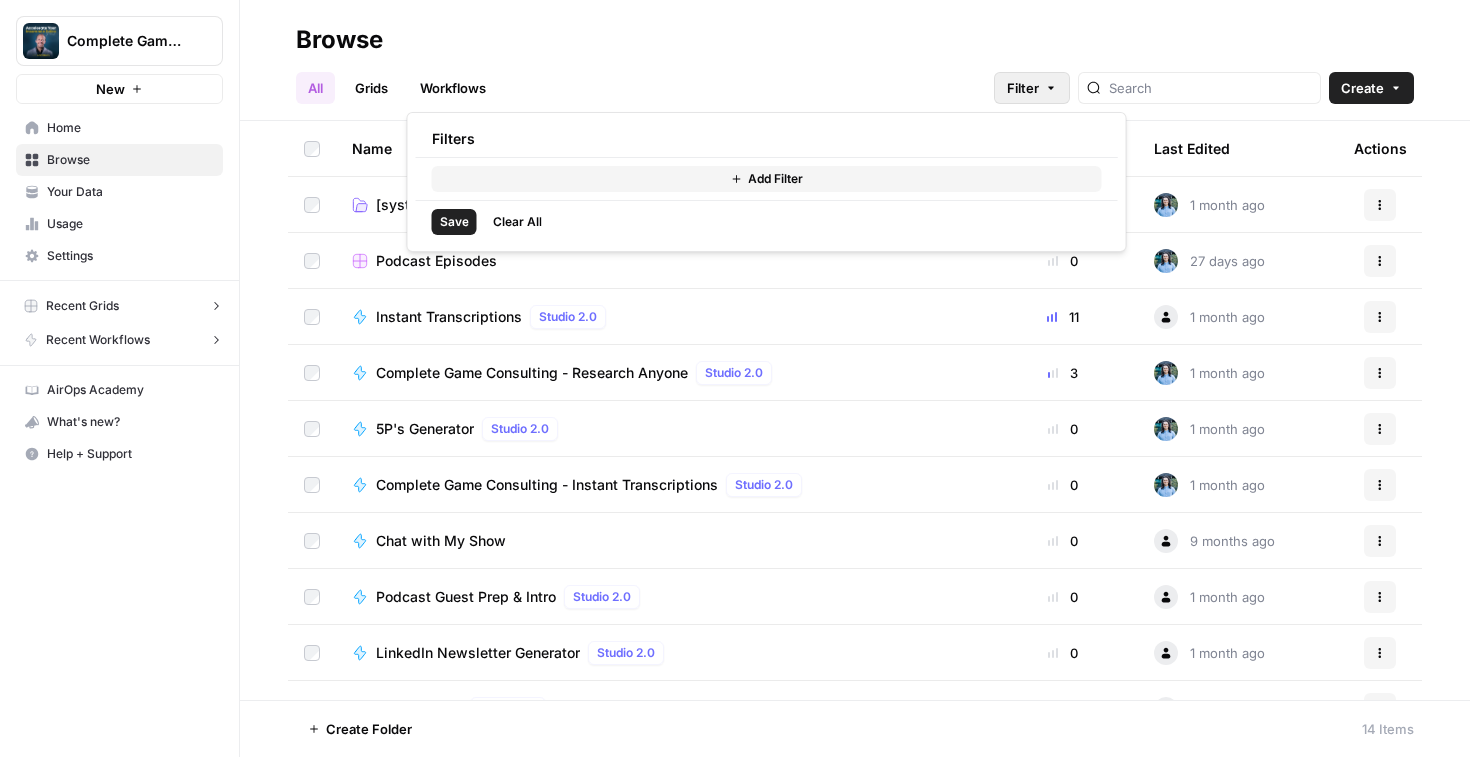 click on "Filter" at bounding box center (1023, 88) 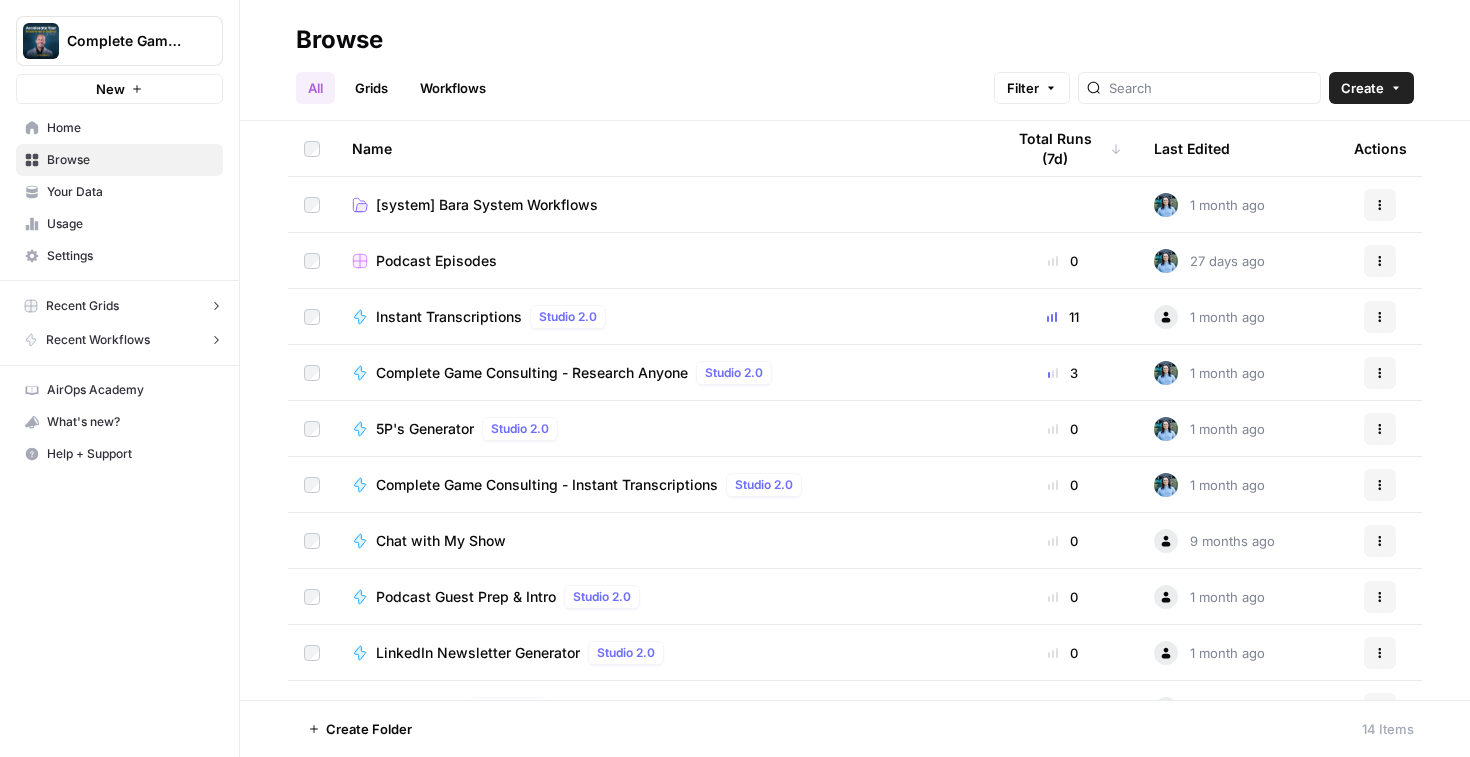 click on "All Grids Workflows Filter Create" at bounding box center [855, 80] 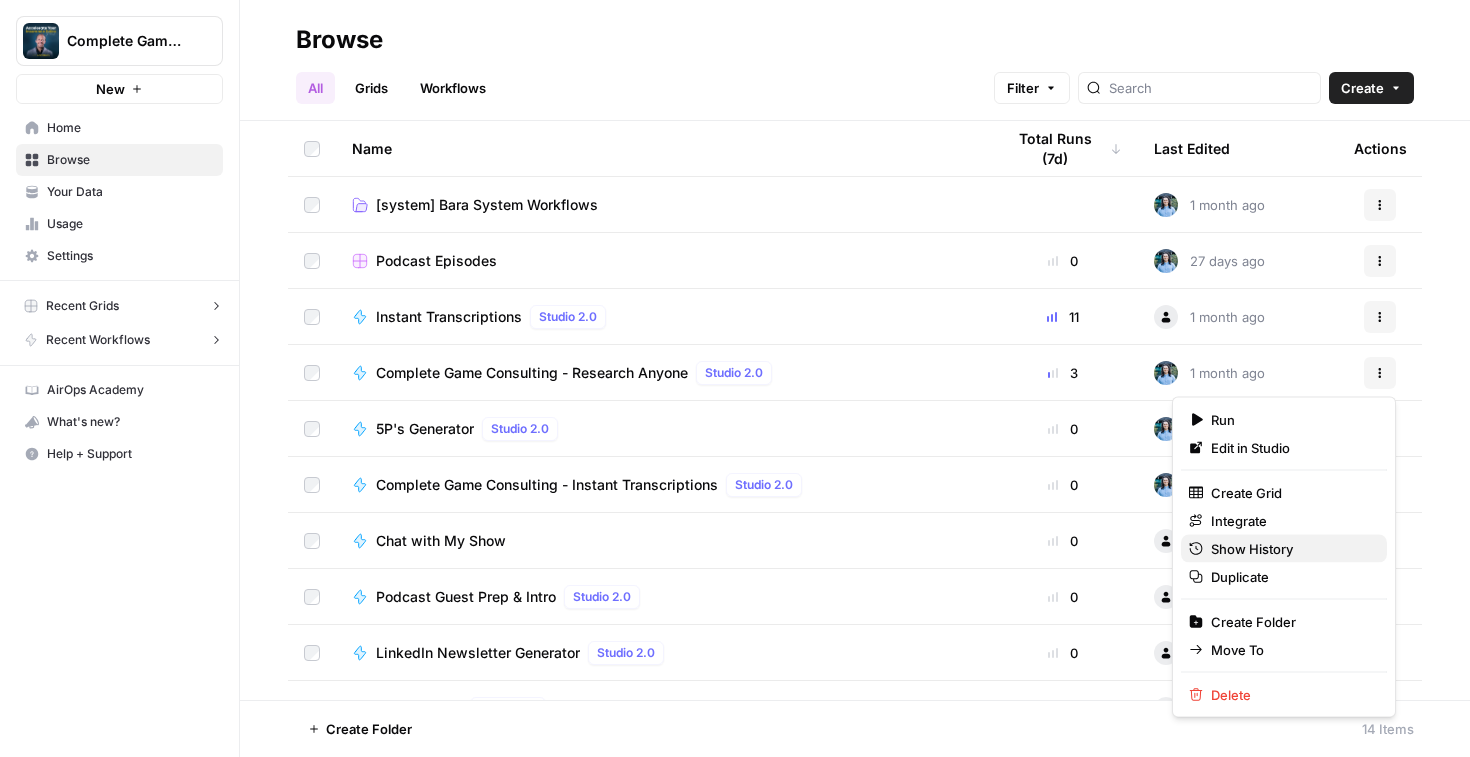 click on "Show History" at bounding box center (1291, 549) 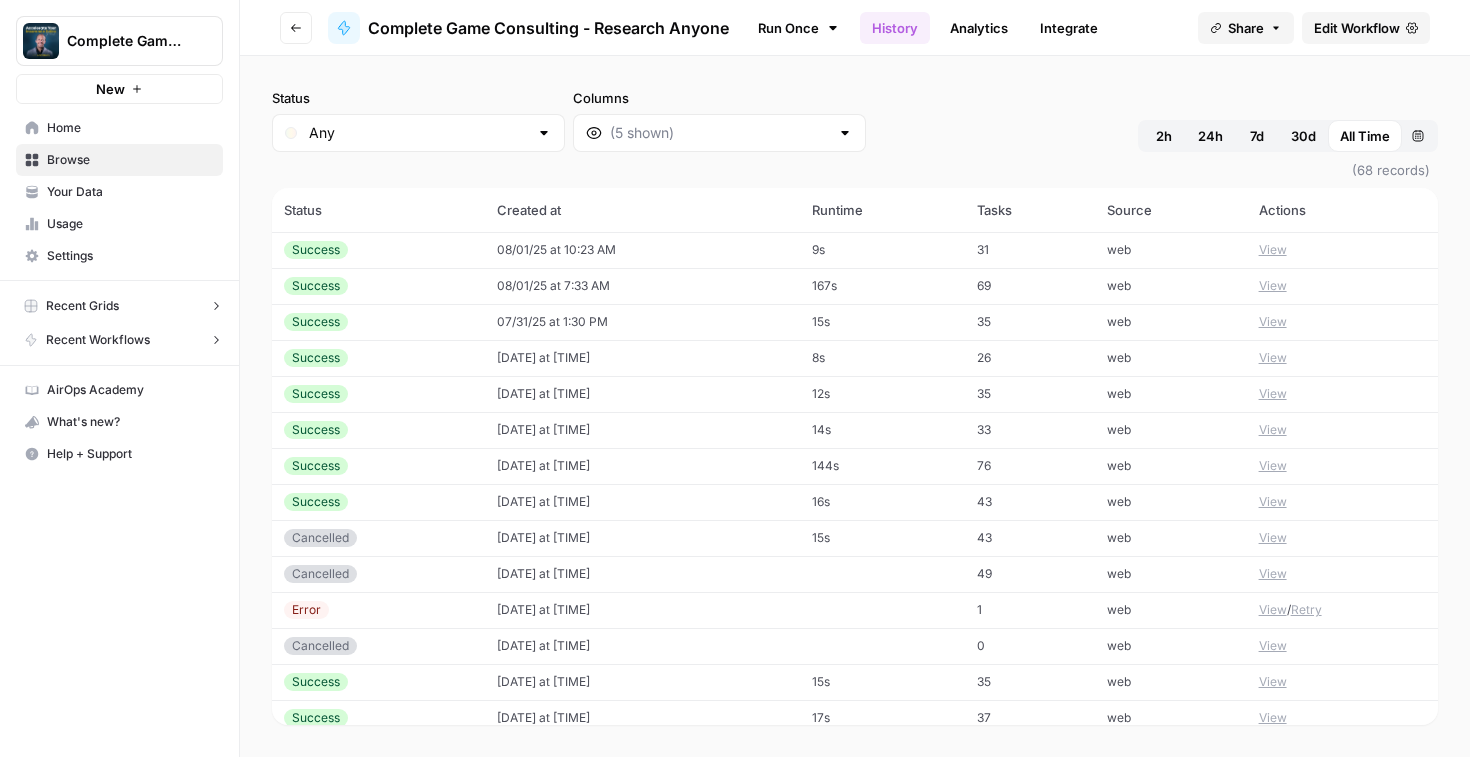click on "08/01/25 at 10:23 AM" at bounding box center [642, 250] 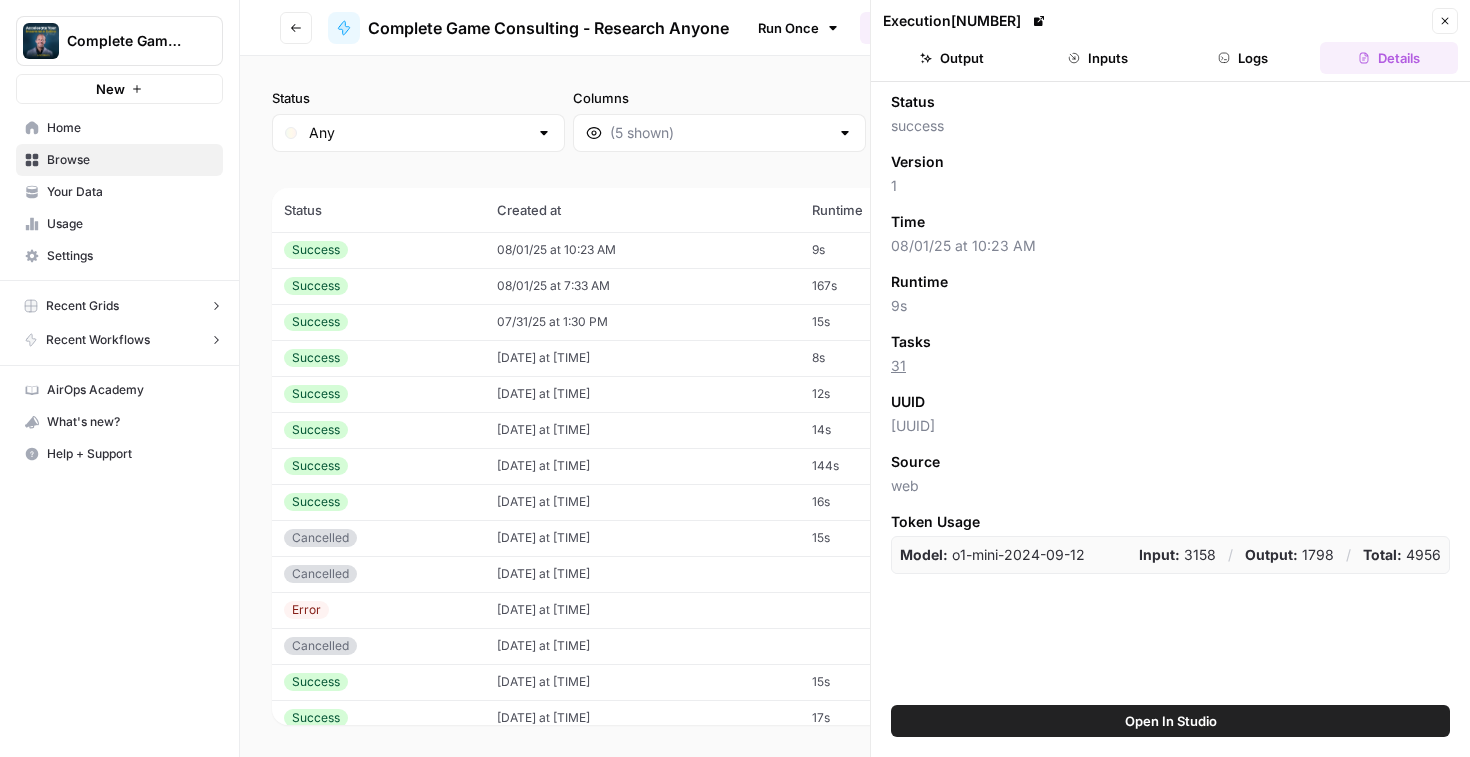 click on "Inputs" at bounding box center (1098, 58) 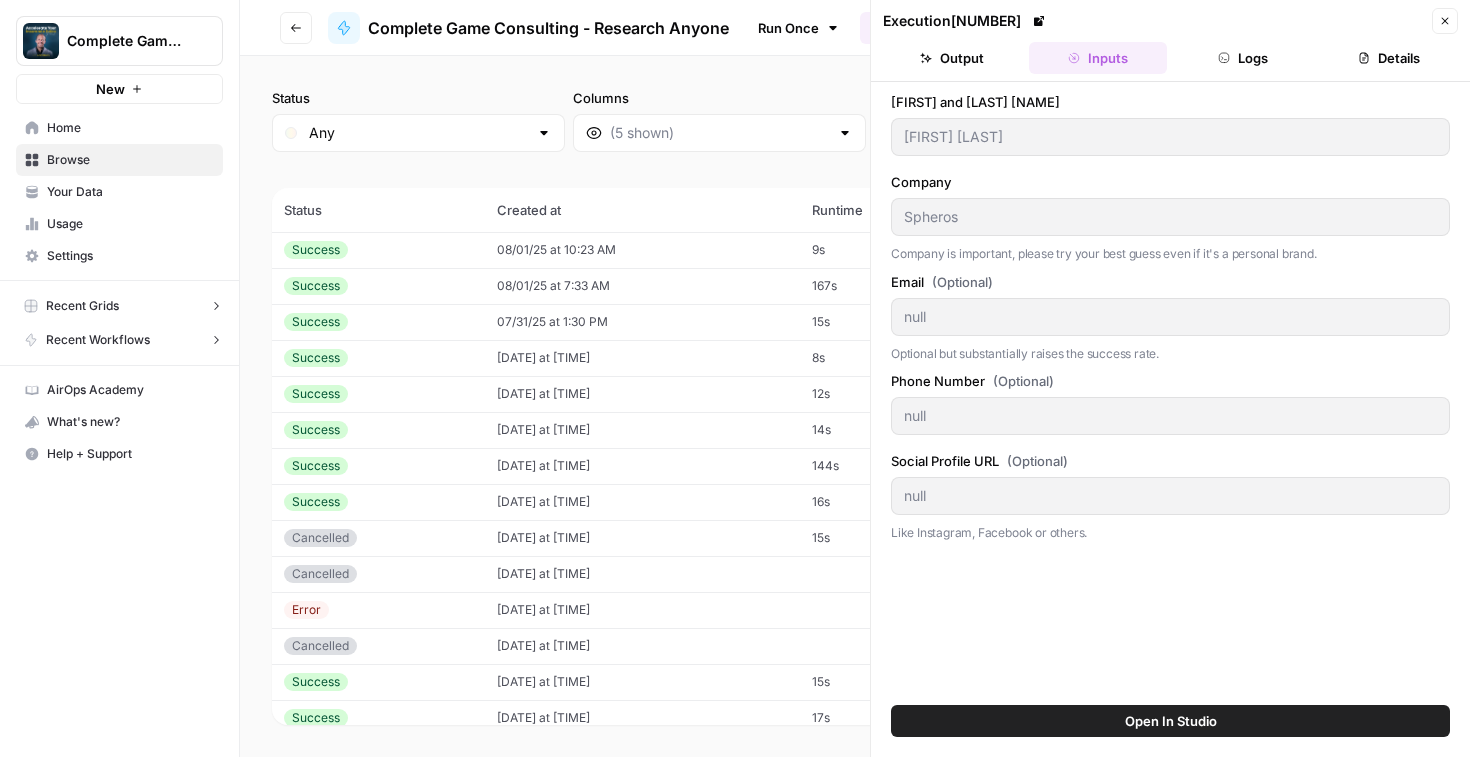 click on "08/01/25 at 7:33 AM" at bounding box center (642, 286) 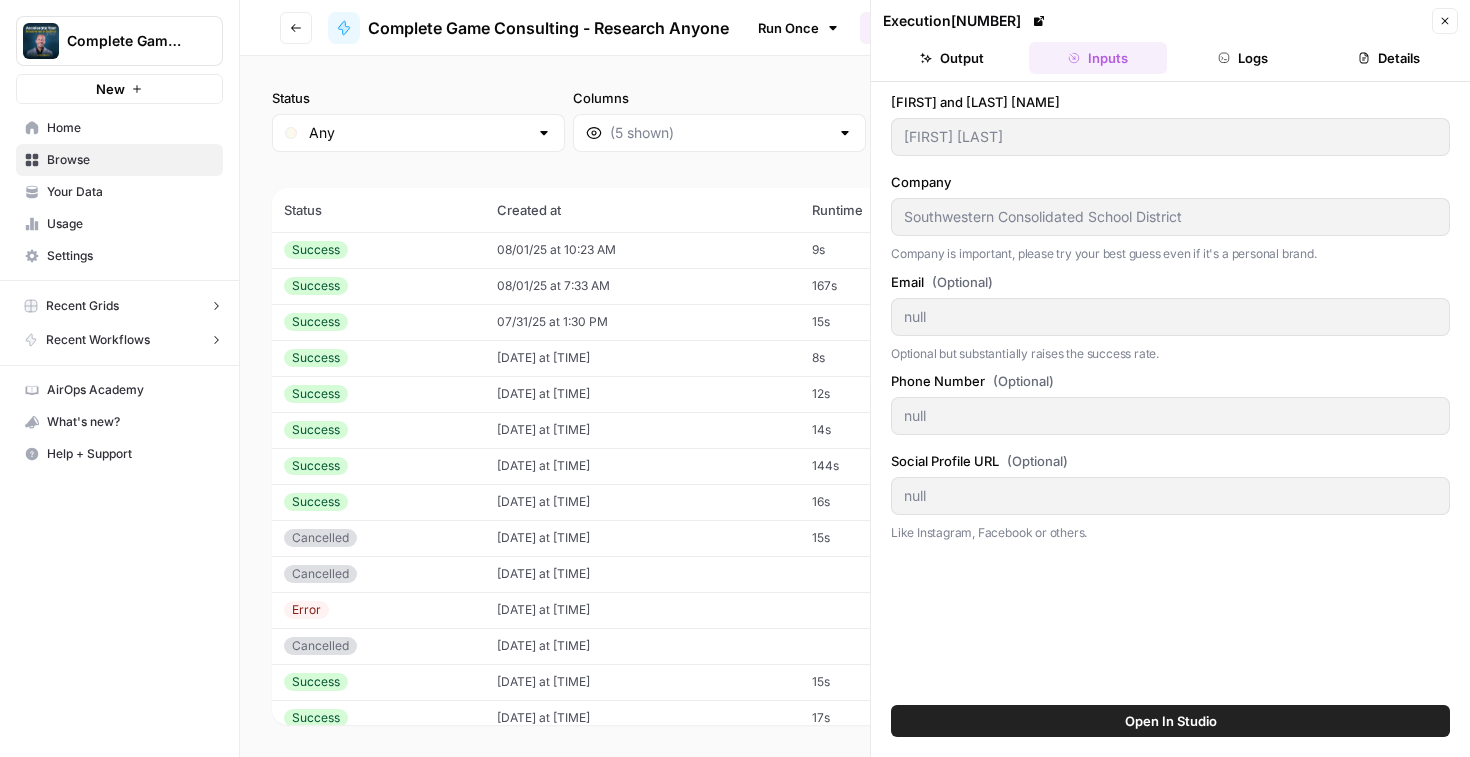click on "07/31/25 at 1:30 PM" at bounding box center (642, 322) 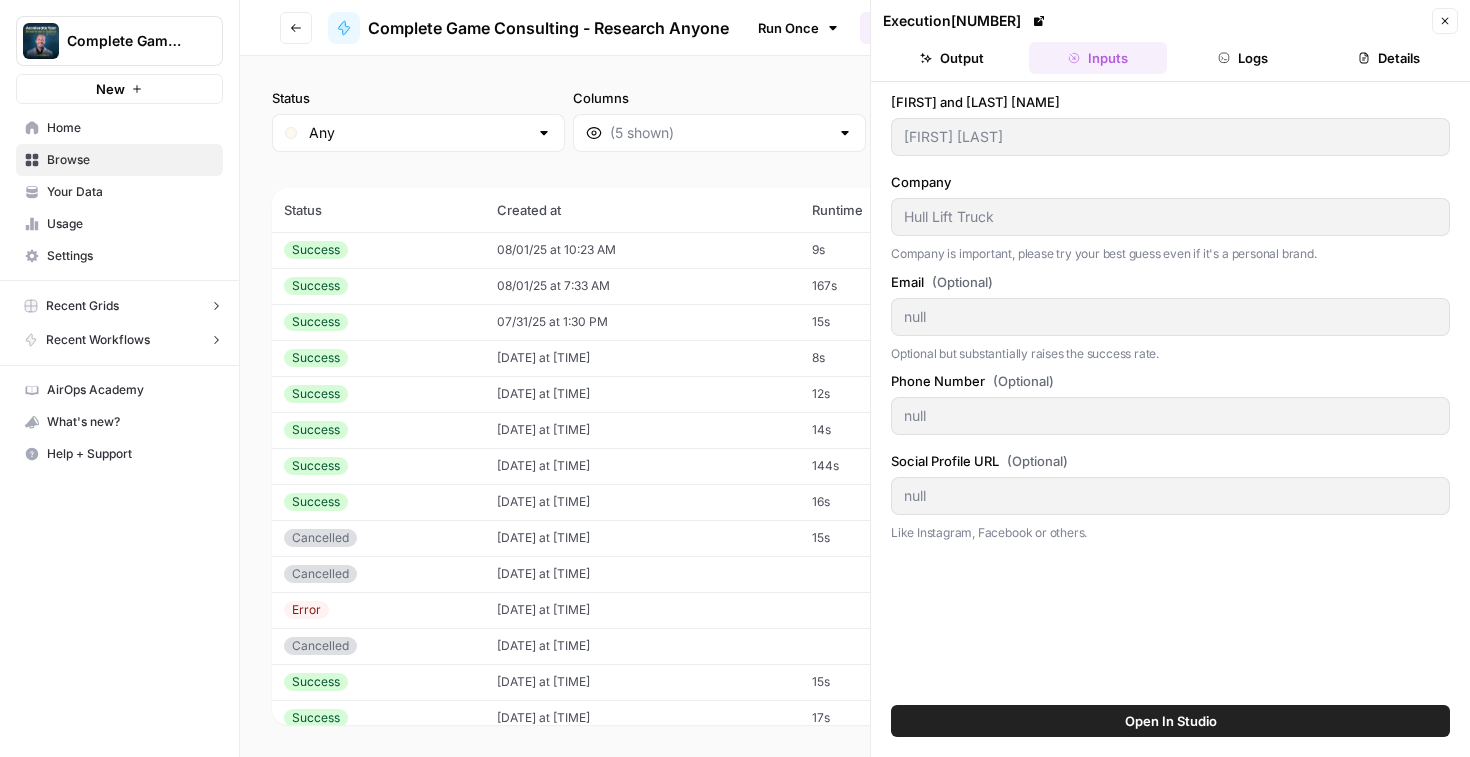 click on "07/23/25 at 9:04 AM" at bounding box center [642, 358] 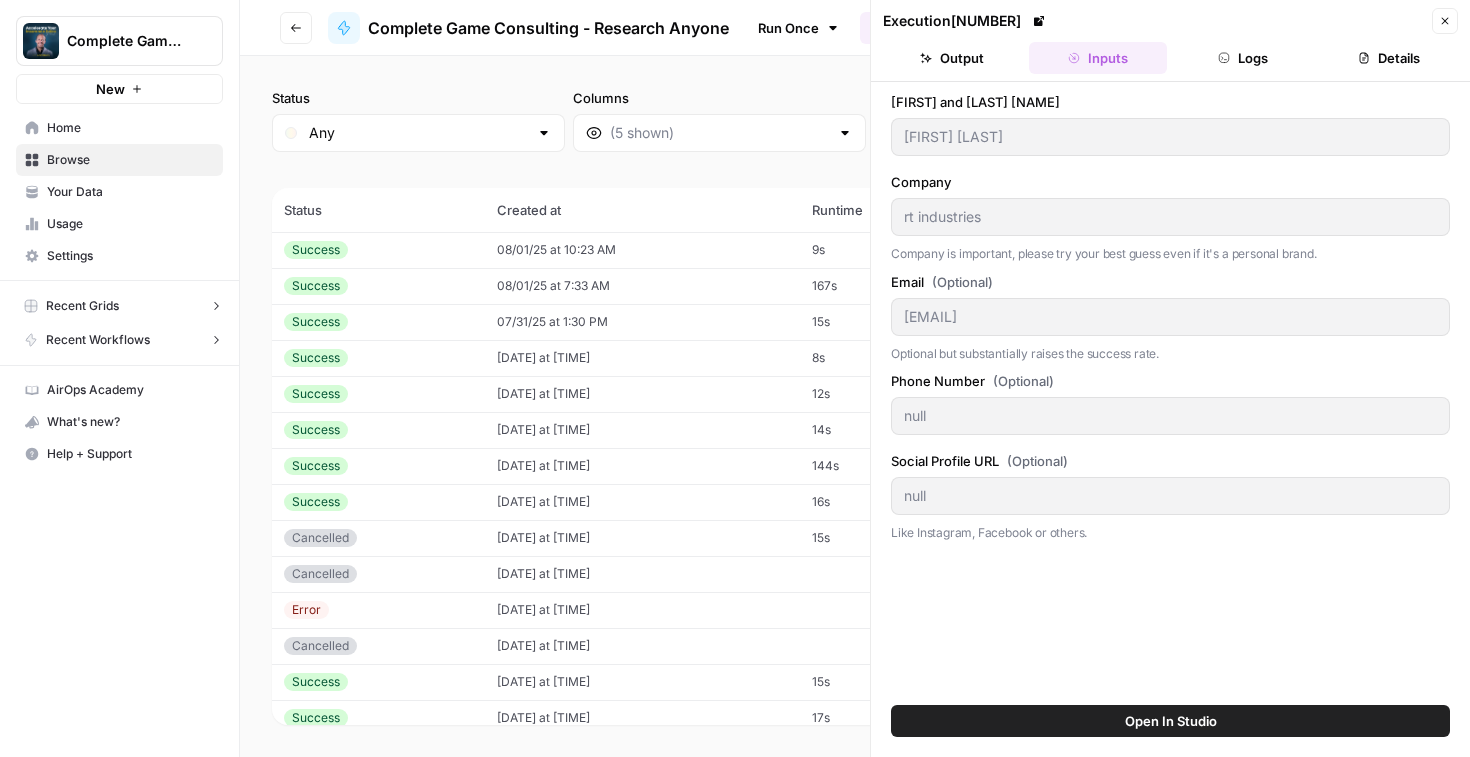 click on "07/22/25 at 9:20 AM" at bounding box center (642, 394) 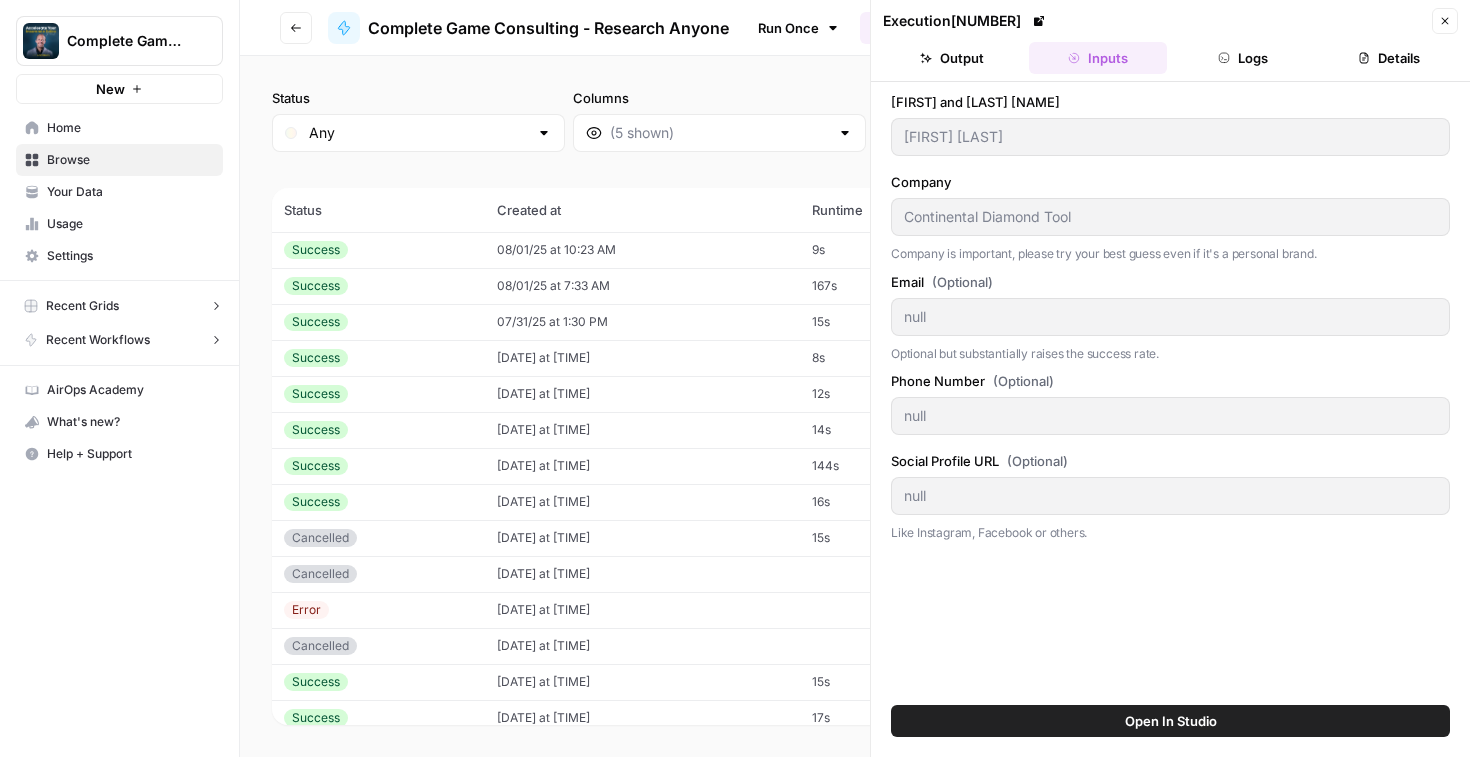 click on "07/16/25 at 10:43 AM" at bounding box center (642, 430) 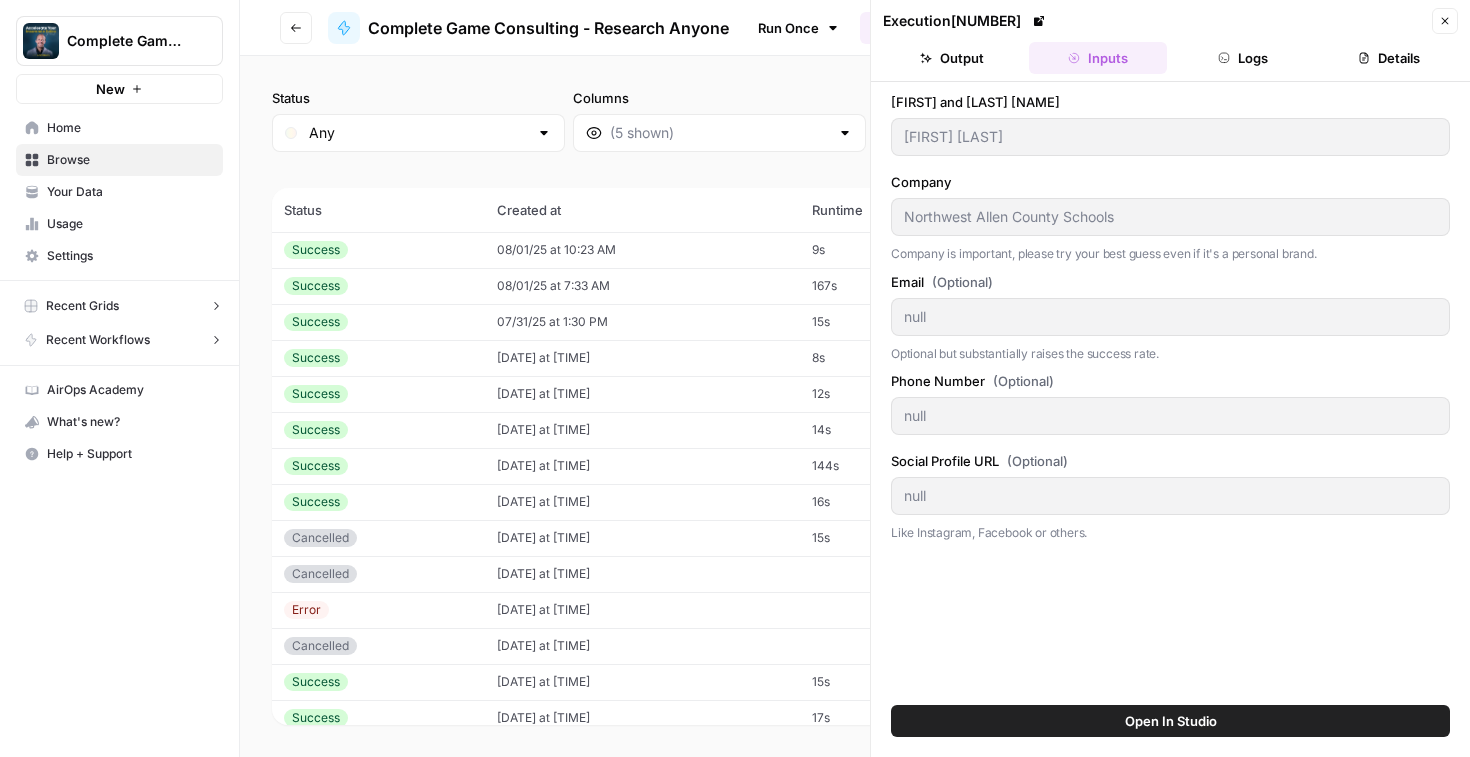 click on "07/07/25 at 9:25 AM" at bounding box center [642, 466] 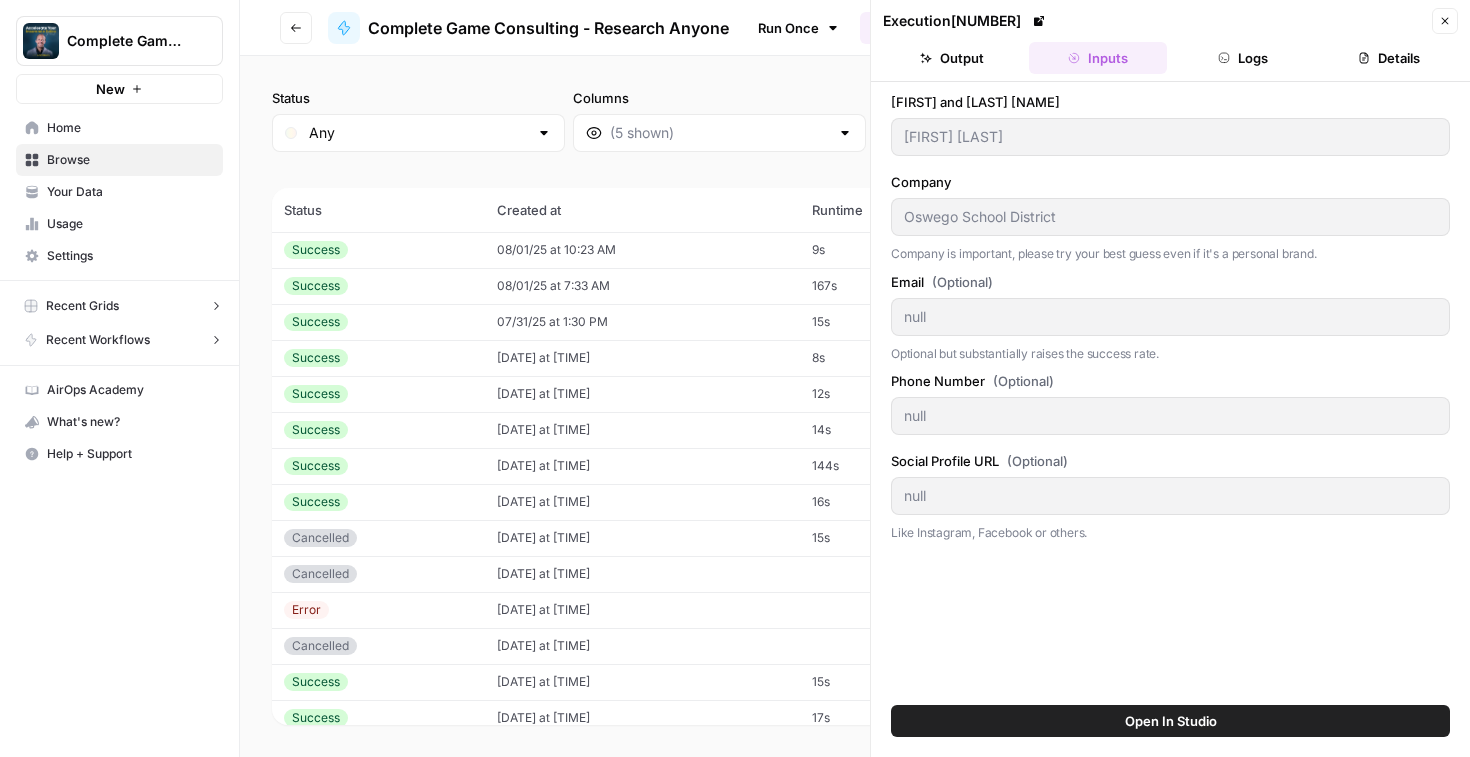 click on "07/03/25 at 8:37 AM" at bounding box center [642, 502] 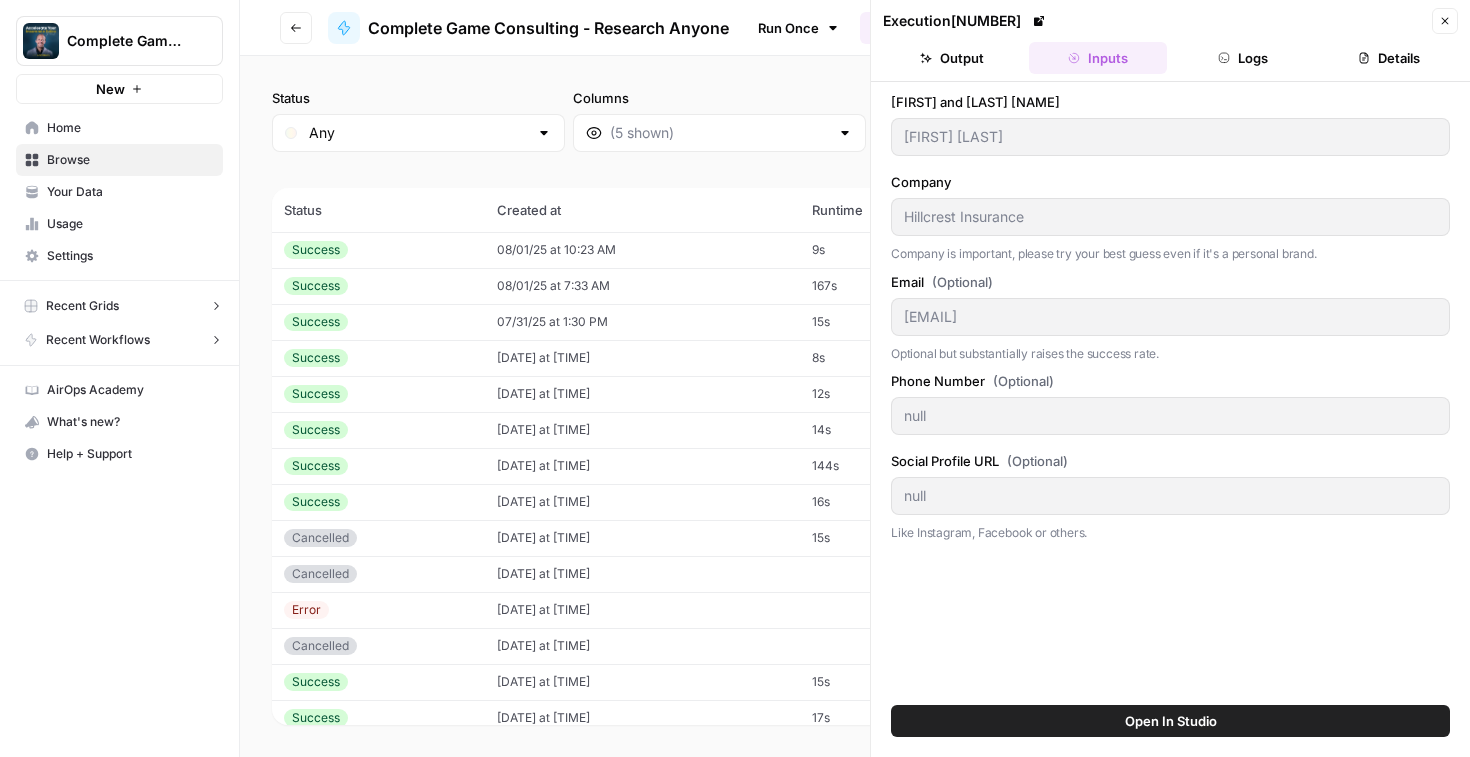 click on "07/03/25 at 8:36 AM" at bounding box center (642, 538) 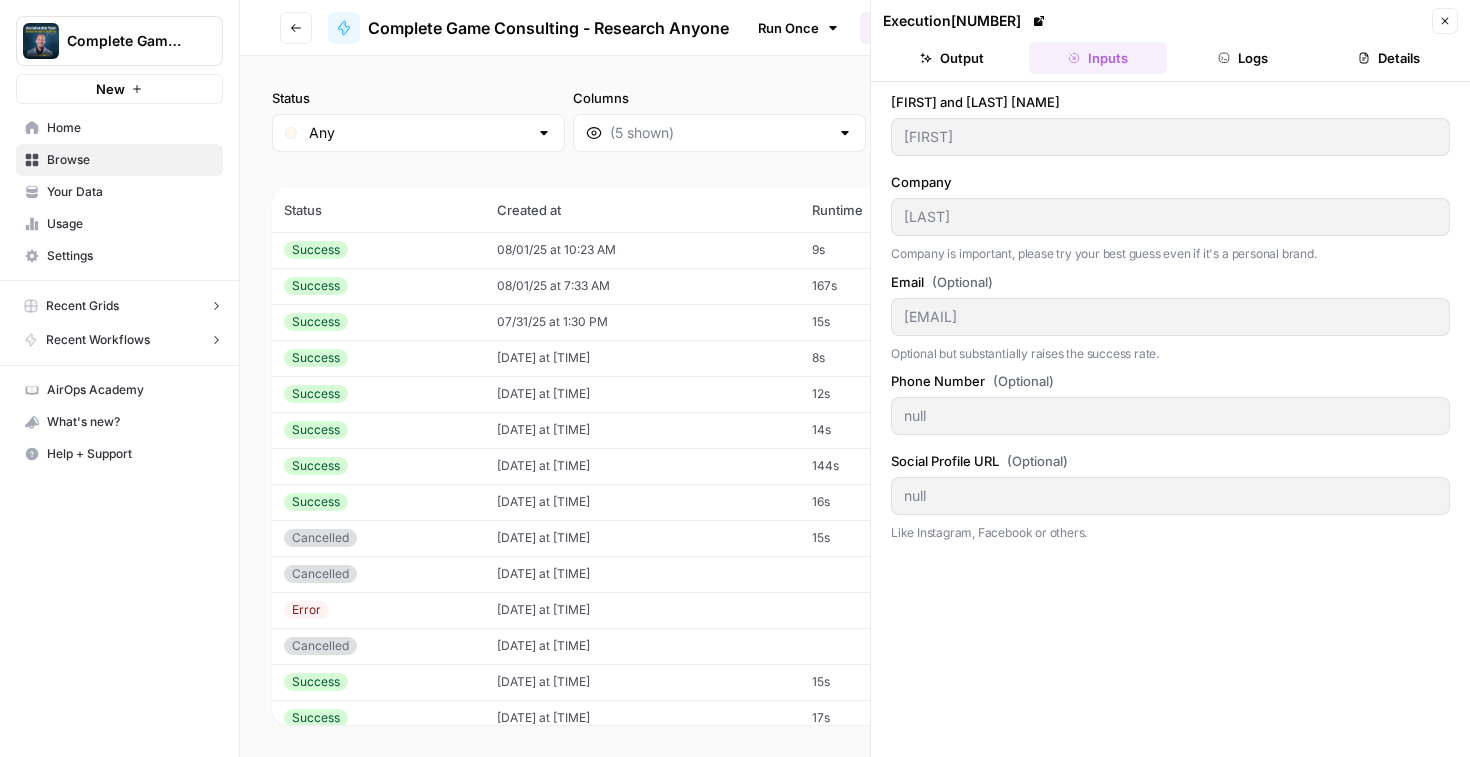 click on "06/27/25 at 1:55 PM" at bounding box center (642, 610) 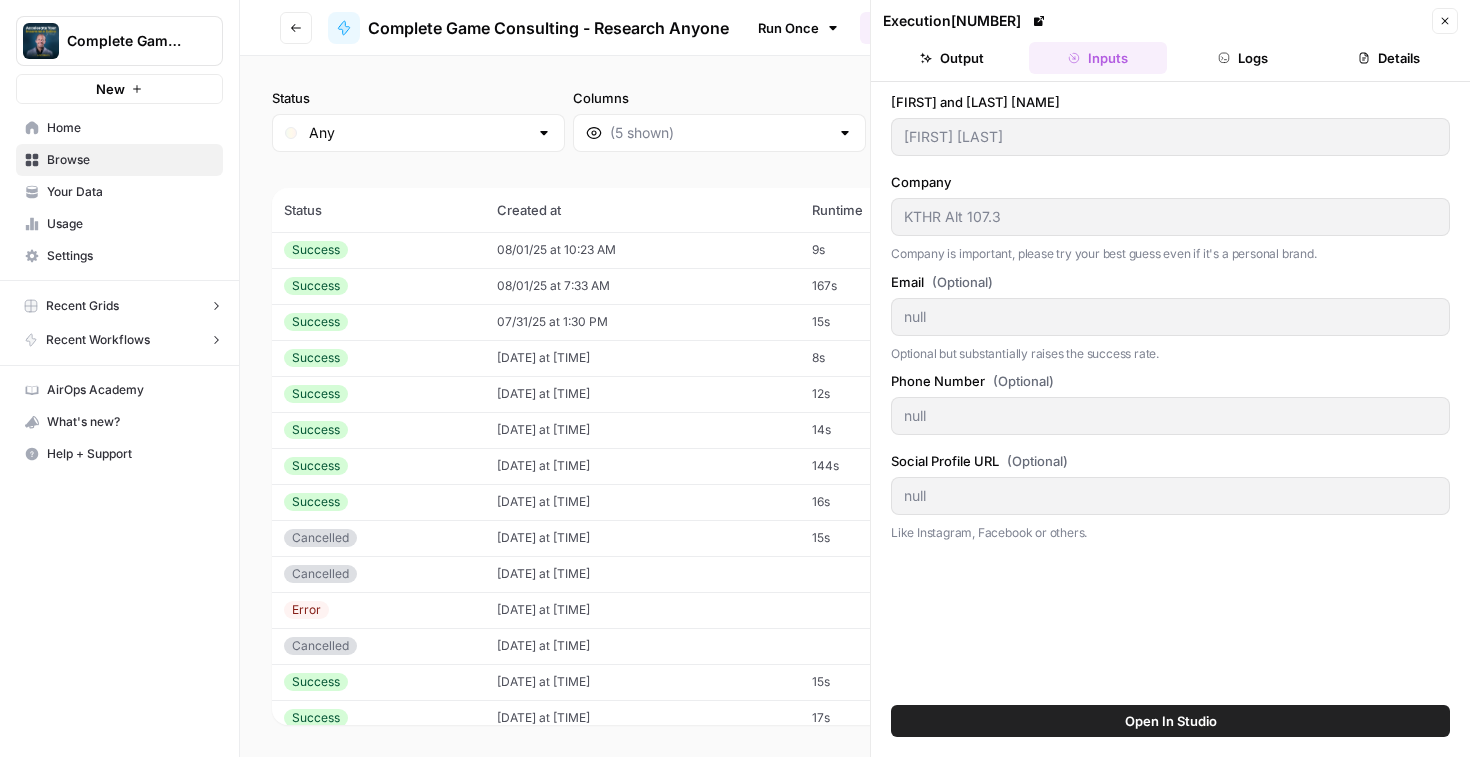 click on "06/27/25 at 1:54 PM" at bounding box center [642, 646] 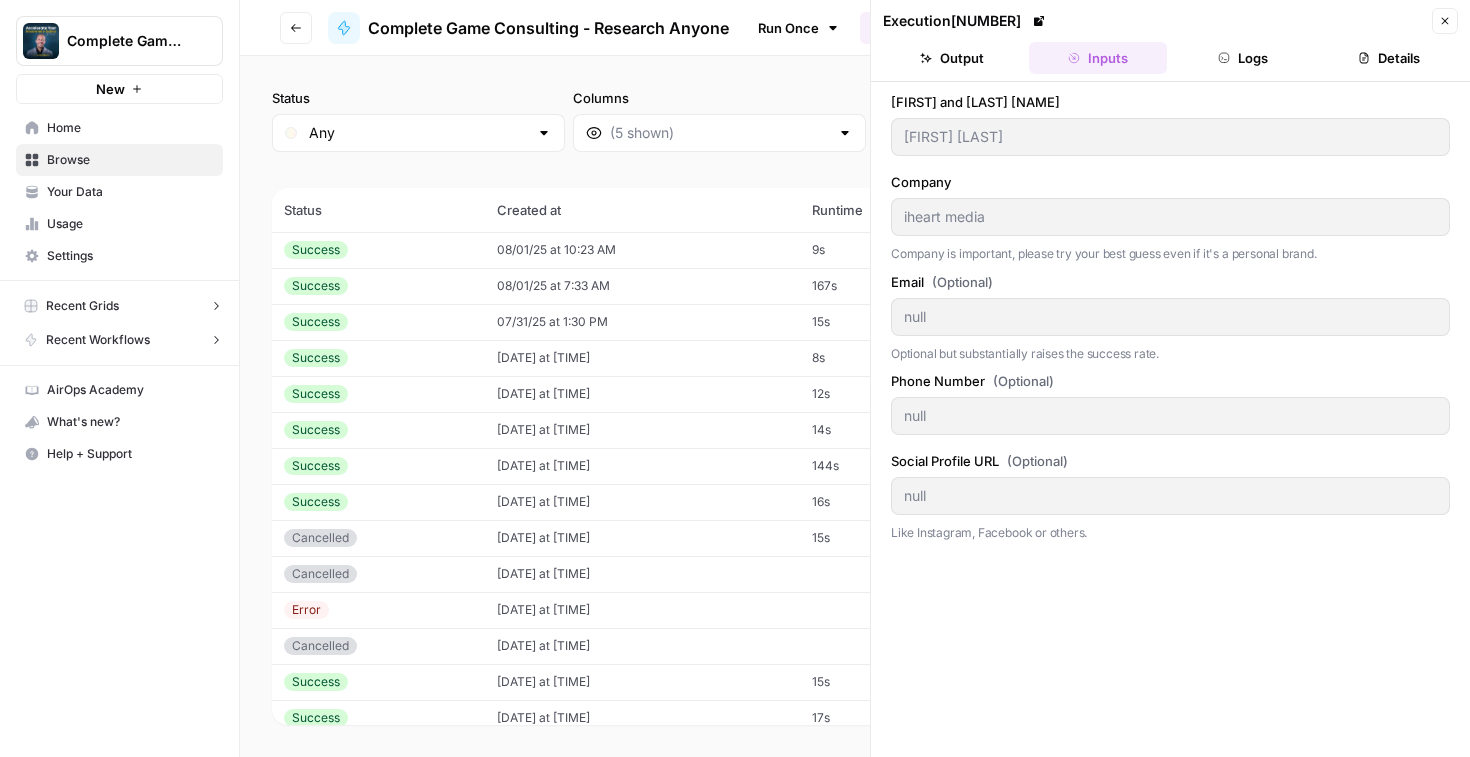 click on "06/27/25 at 1:46 PM" at bounding box center (642, 682) 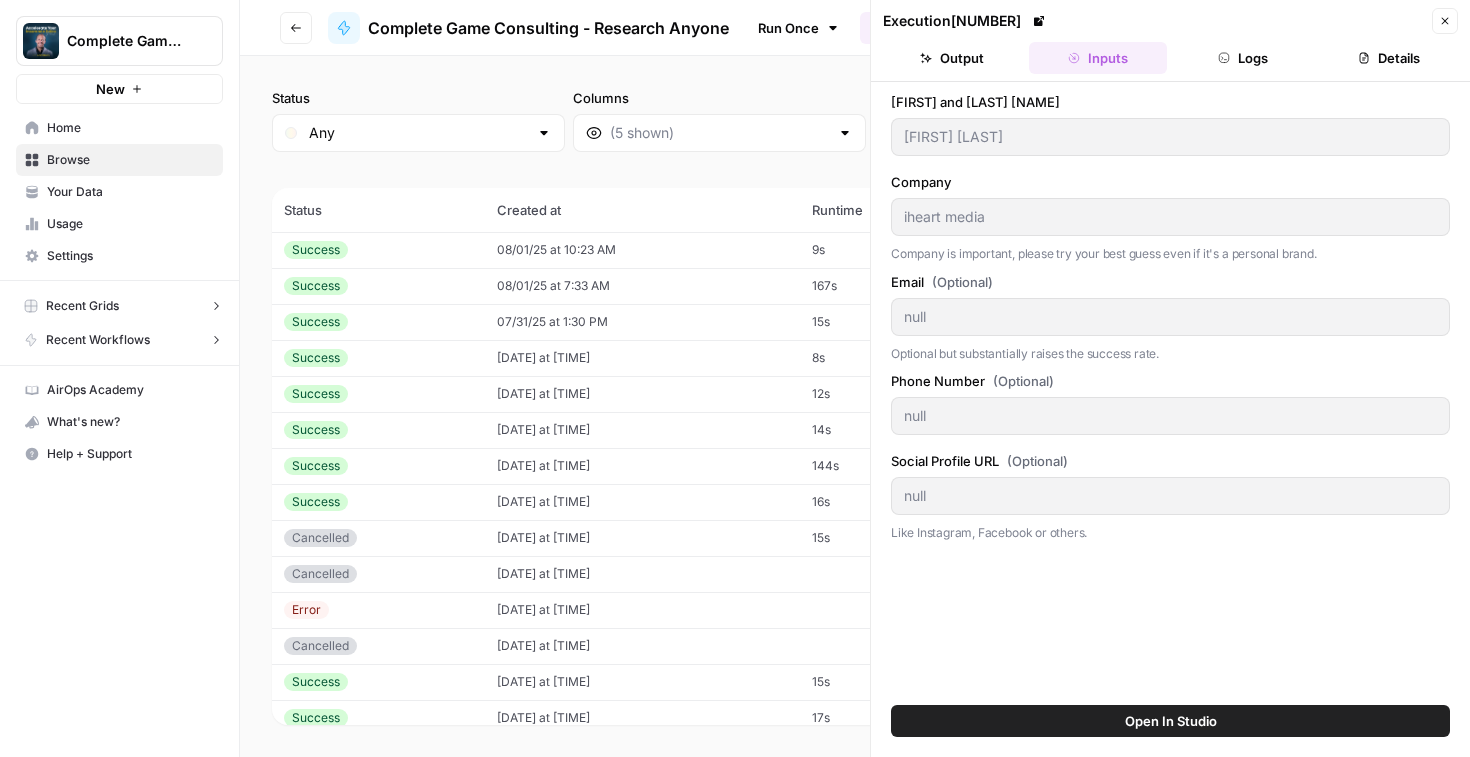 click on "06/27/25 at 1:55 PM" at bounding box center [642, 610] 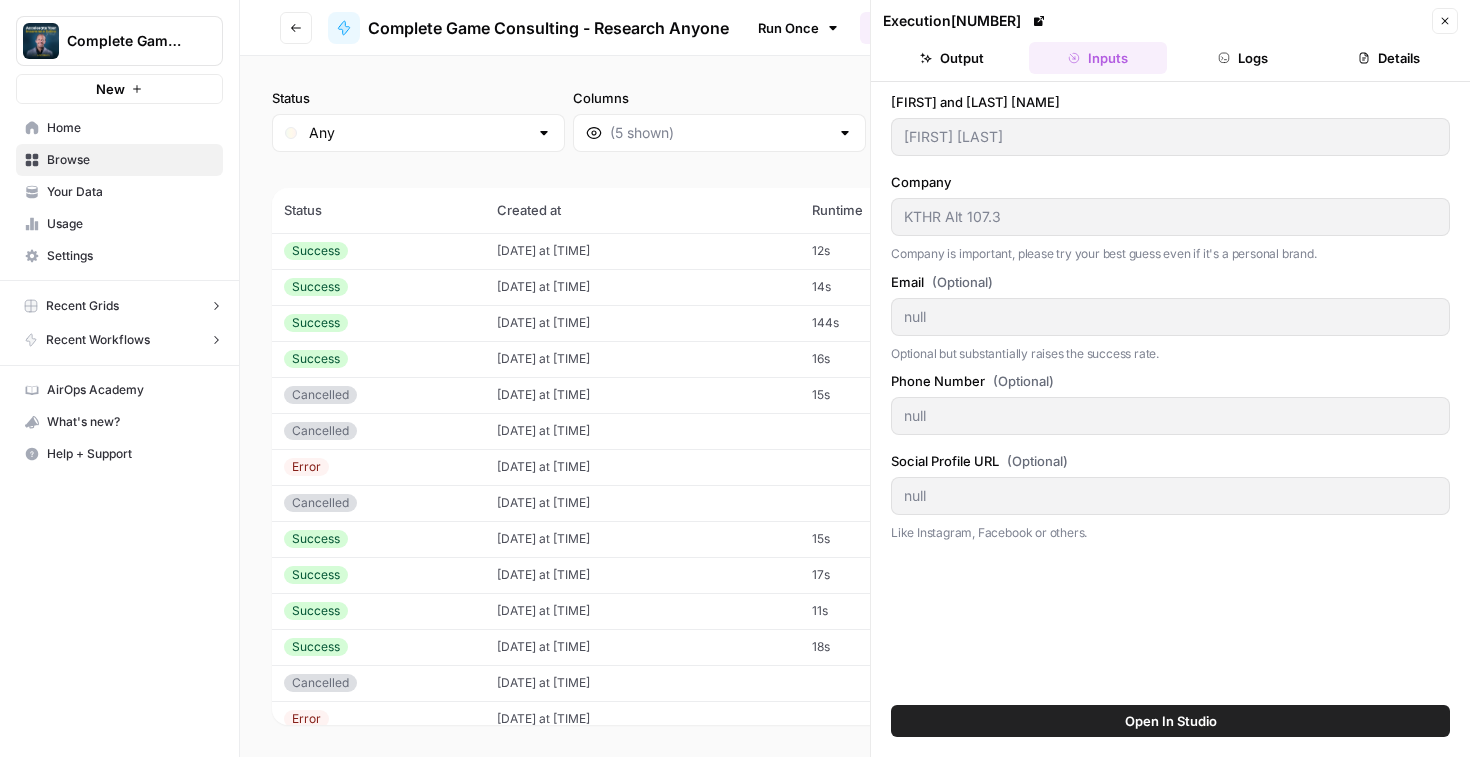 scroll, scrollTop: 247, scrollLeft: 0, axis: vertical 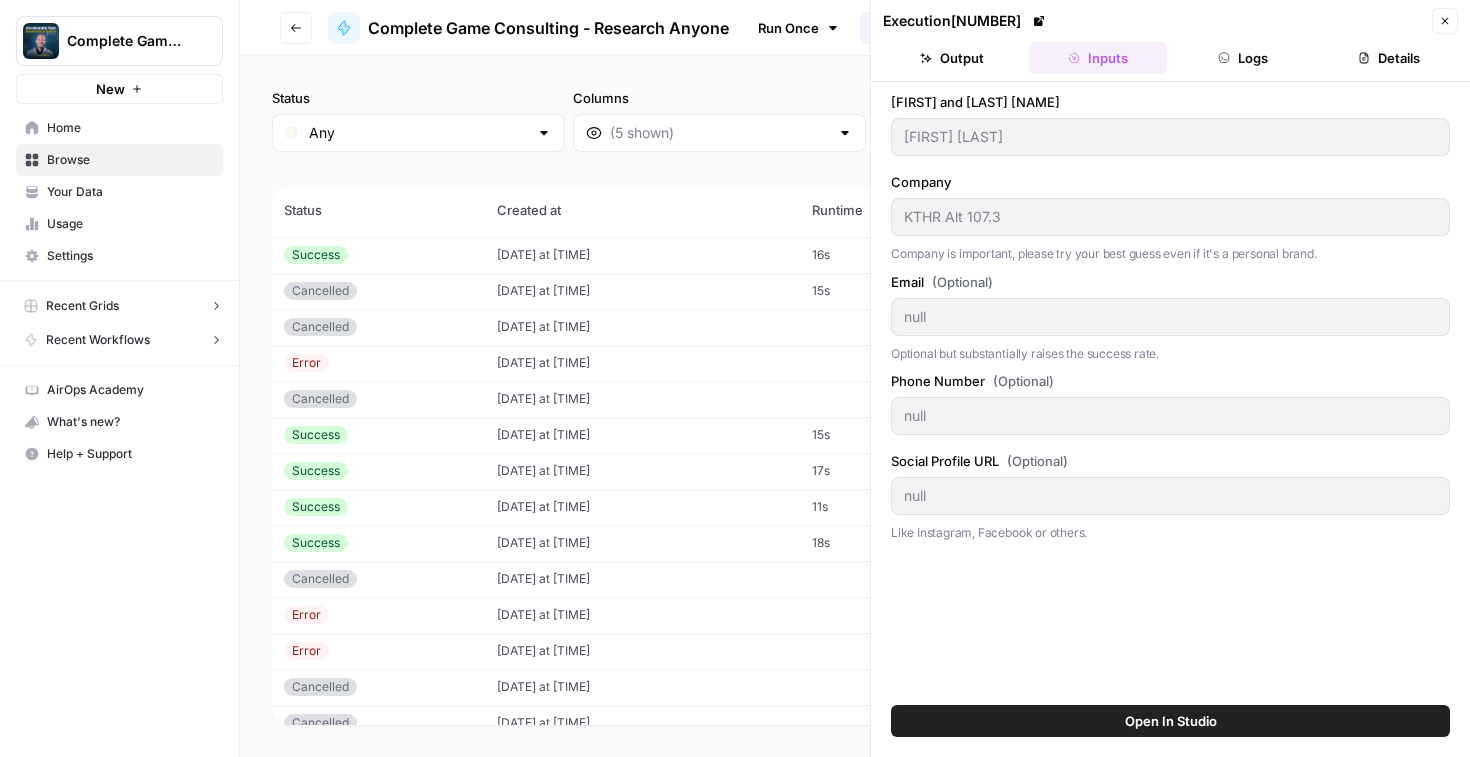click on "06/27/25 at 12:43 PM" at bounding box center [642, 543] 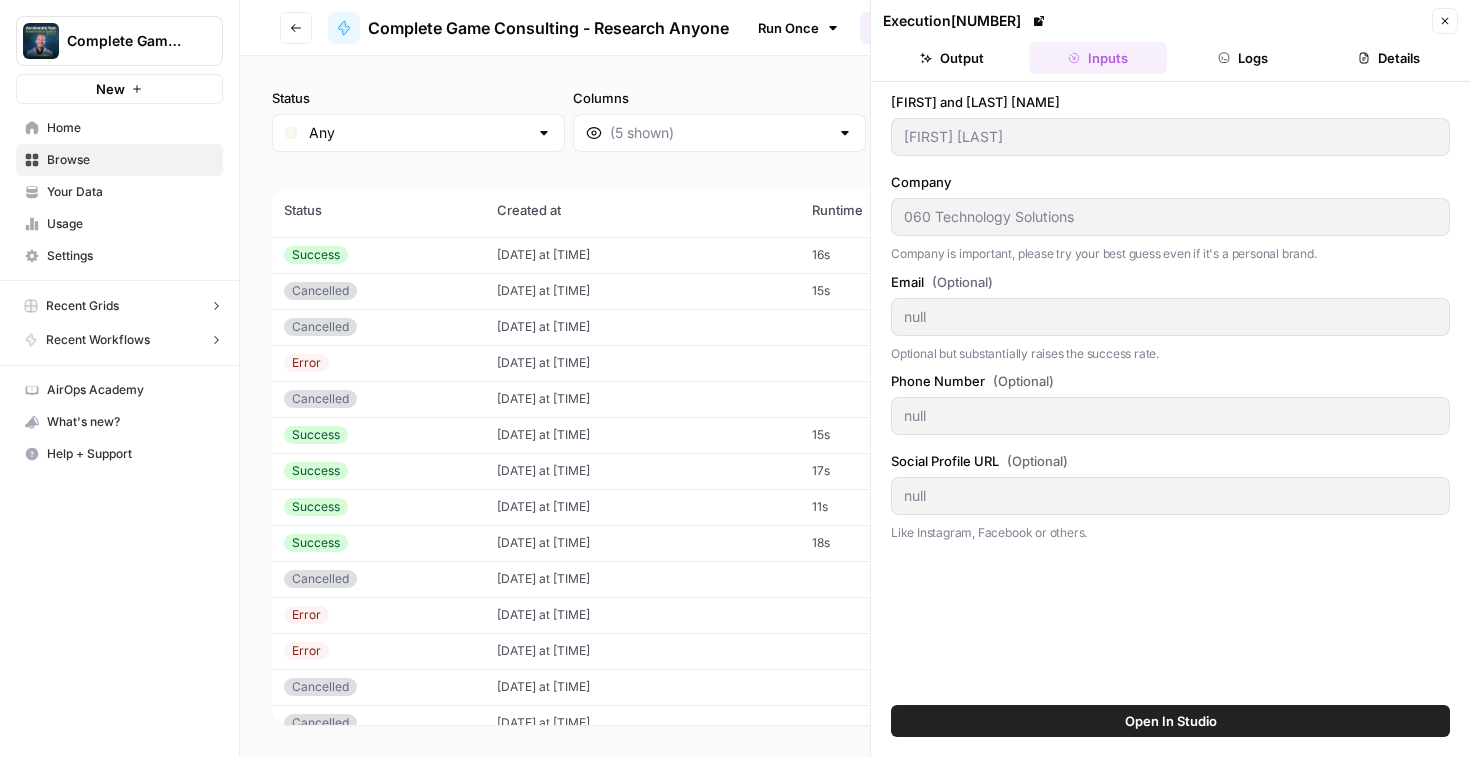 click on "06/27/25 at 12:49 PM" at bounding box center (642, 507) 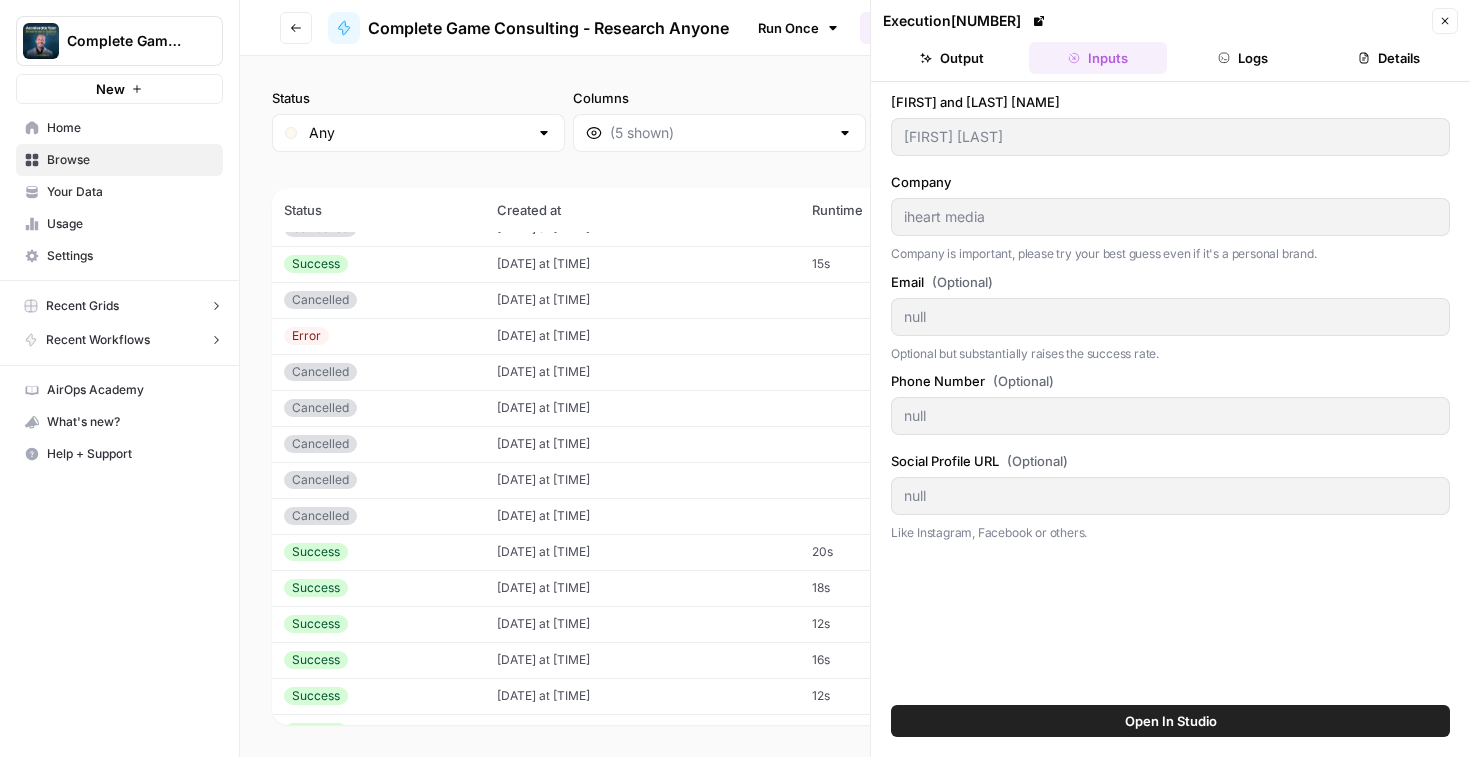 scroll, scrollTop: 1233, scrollLeft: 0, axis: vertical 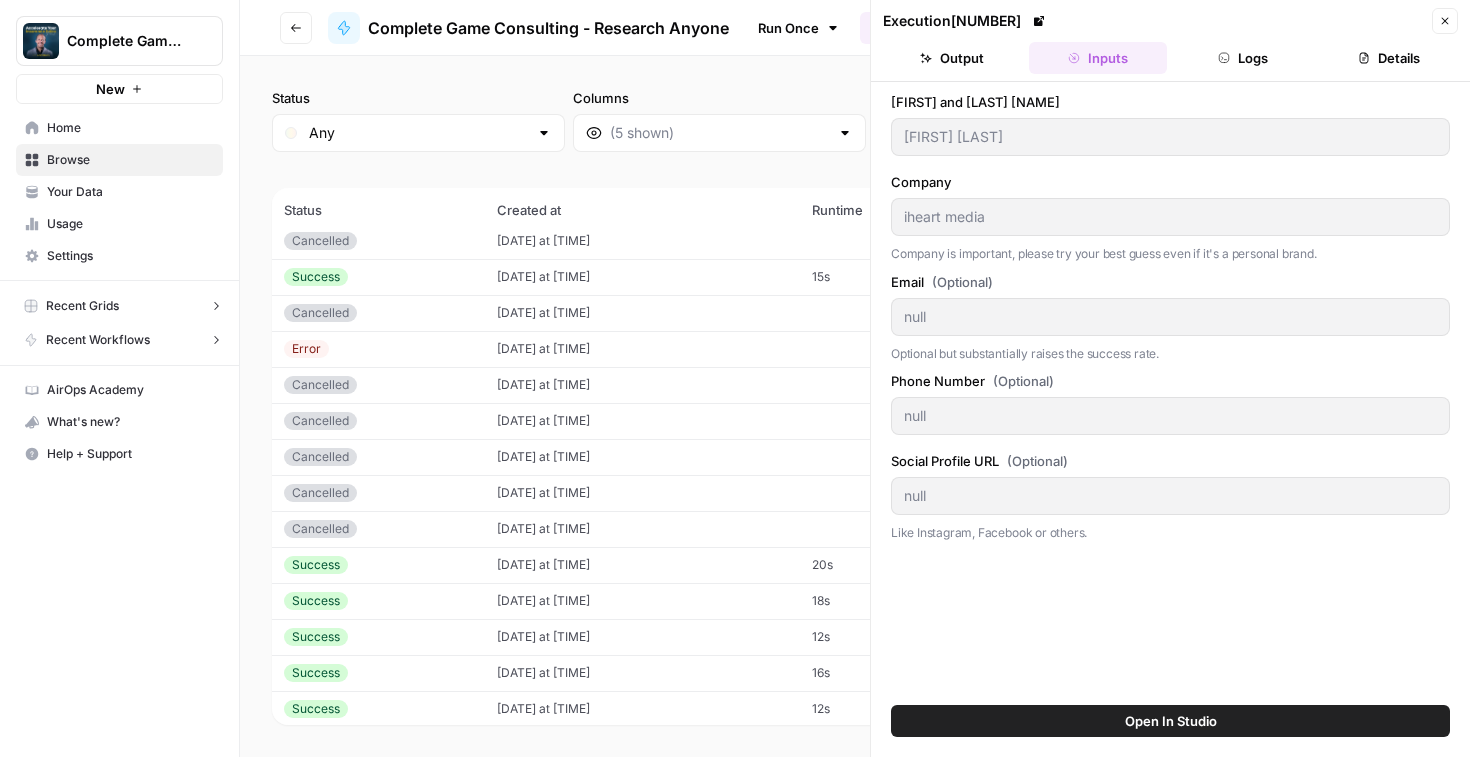 click on "06/27/25 at 11:57 AM" at bounding box center (642, 601) 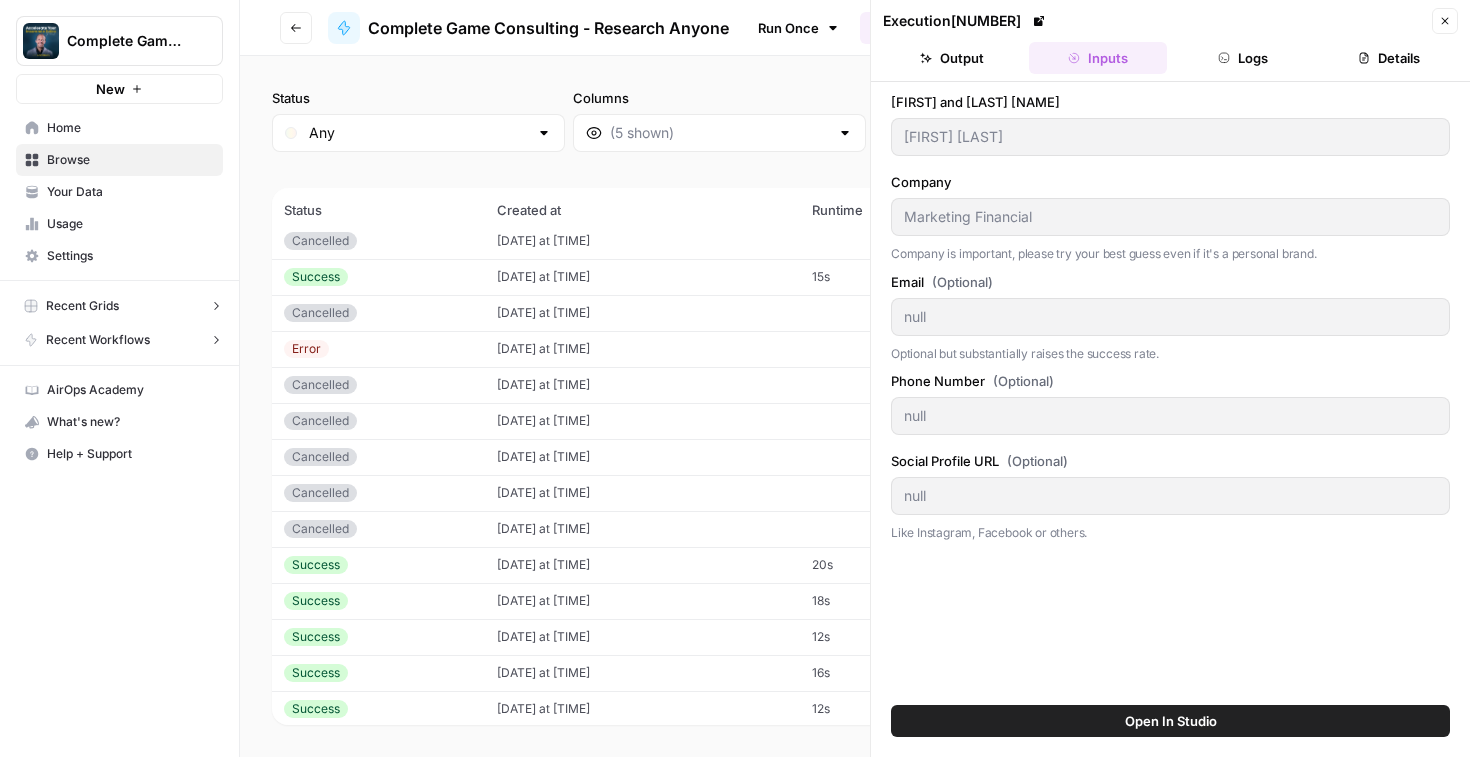 click on "06/27/25 at 12:02 PM" at bounding box center [642, 565] 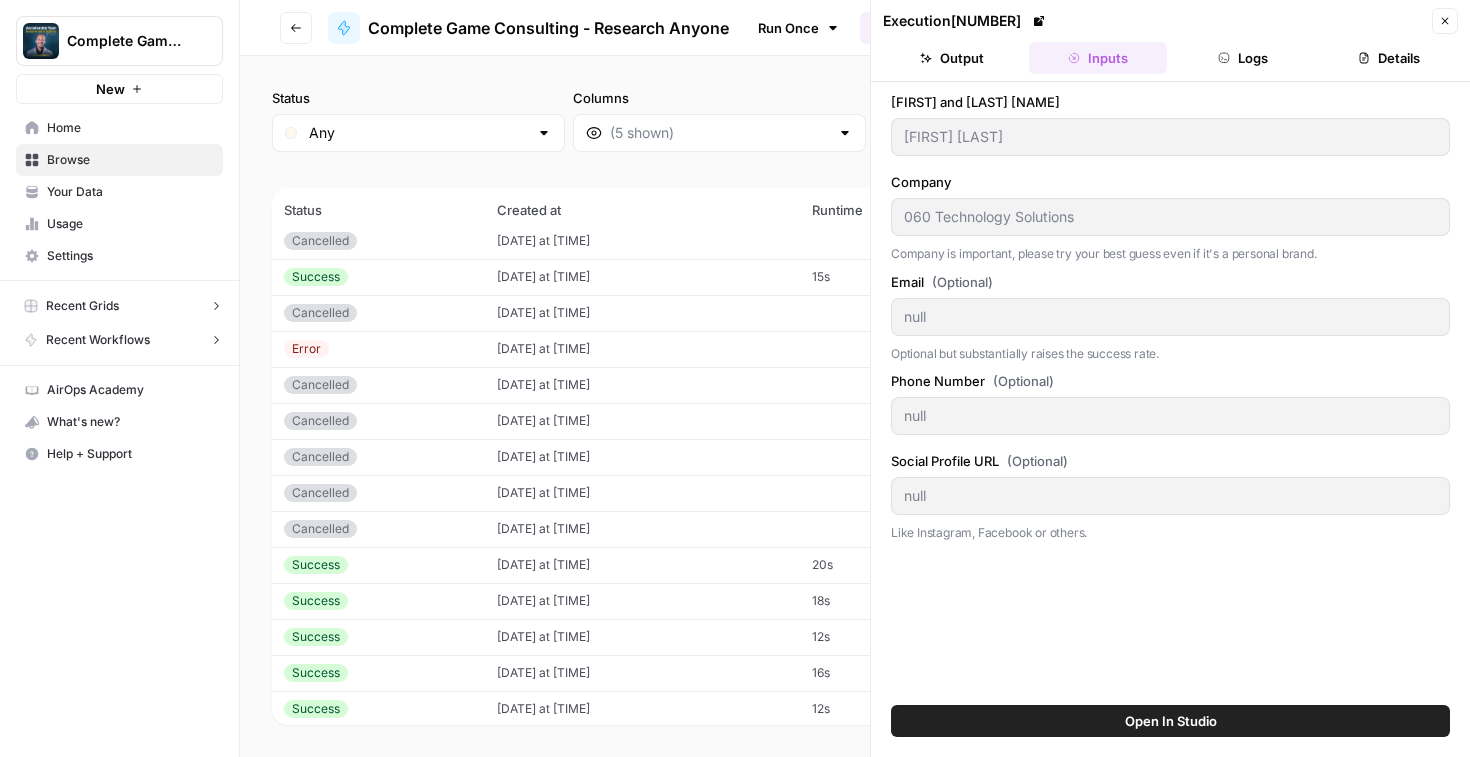 click on "Close" at bounding box center [1445, 21] 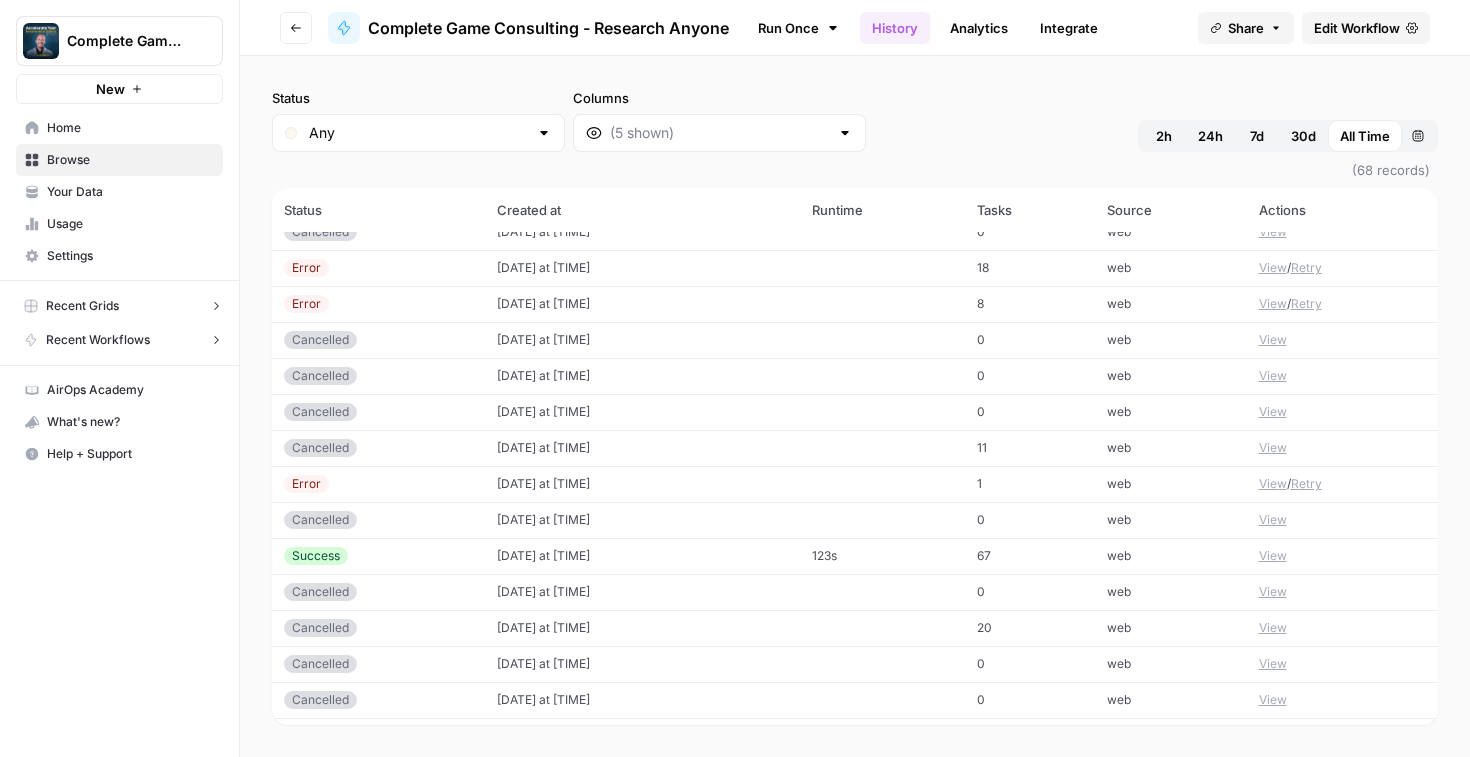 scroll, scrollTop: 522, scrollLeft: 0, axis: vertical 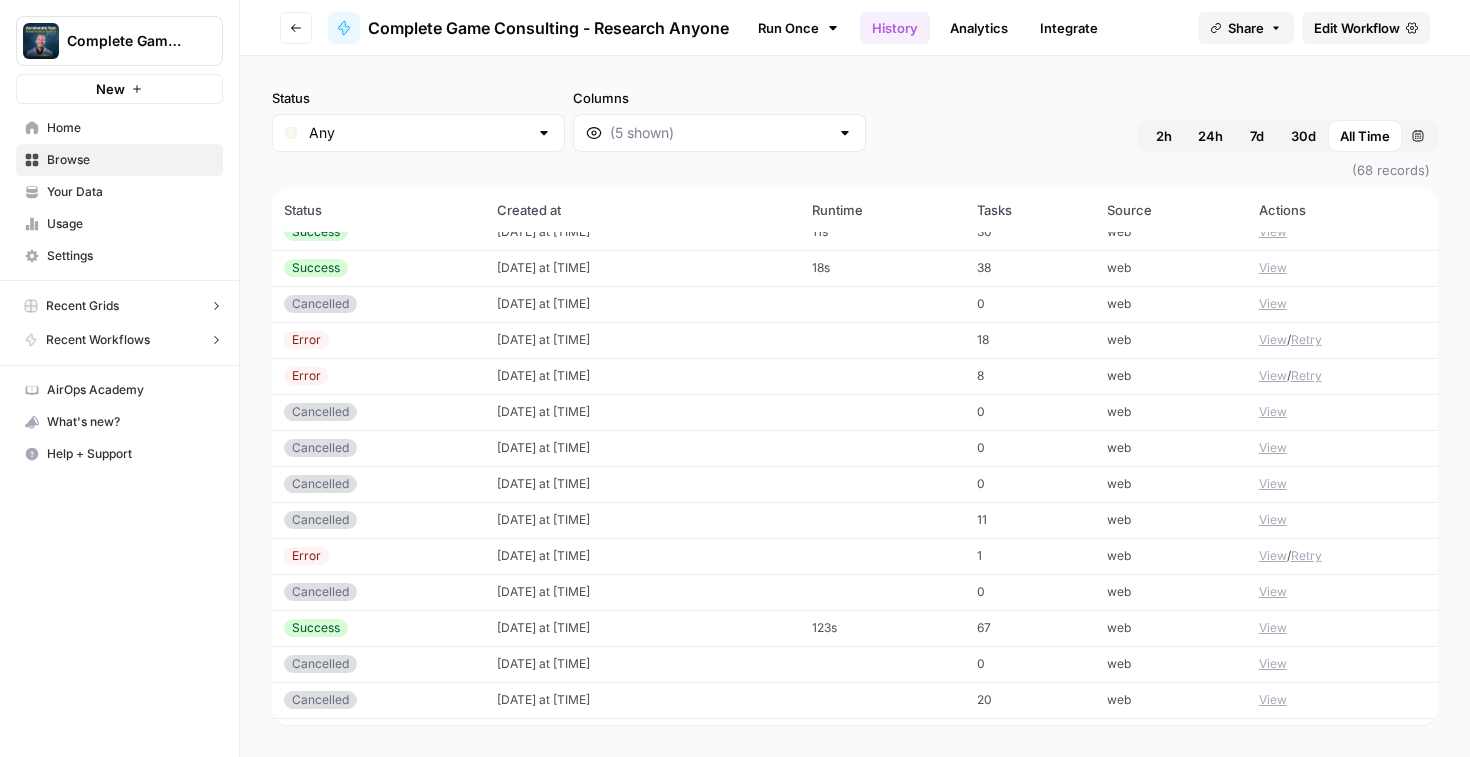 click on "Usage" at bounding box center [130, 224] 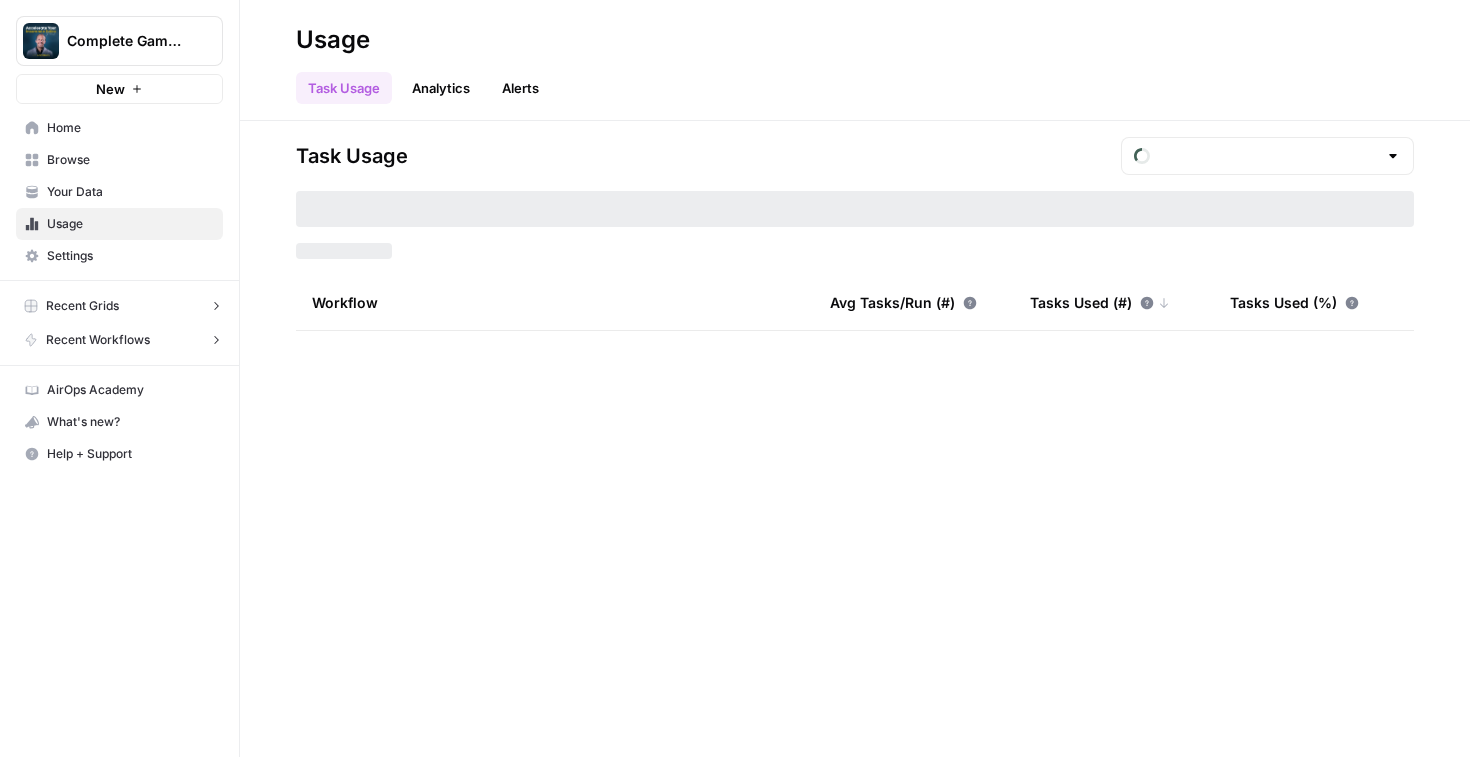 type on "August Tasks" 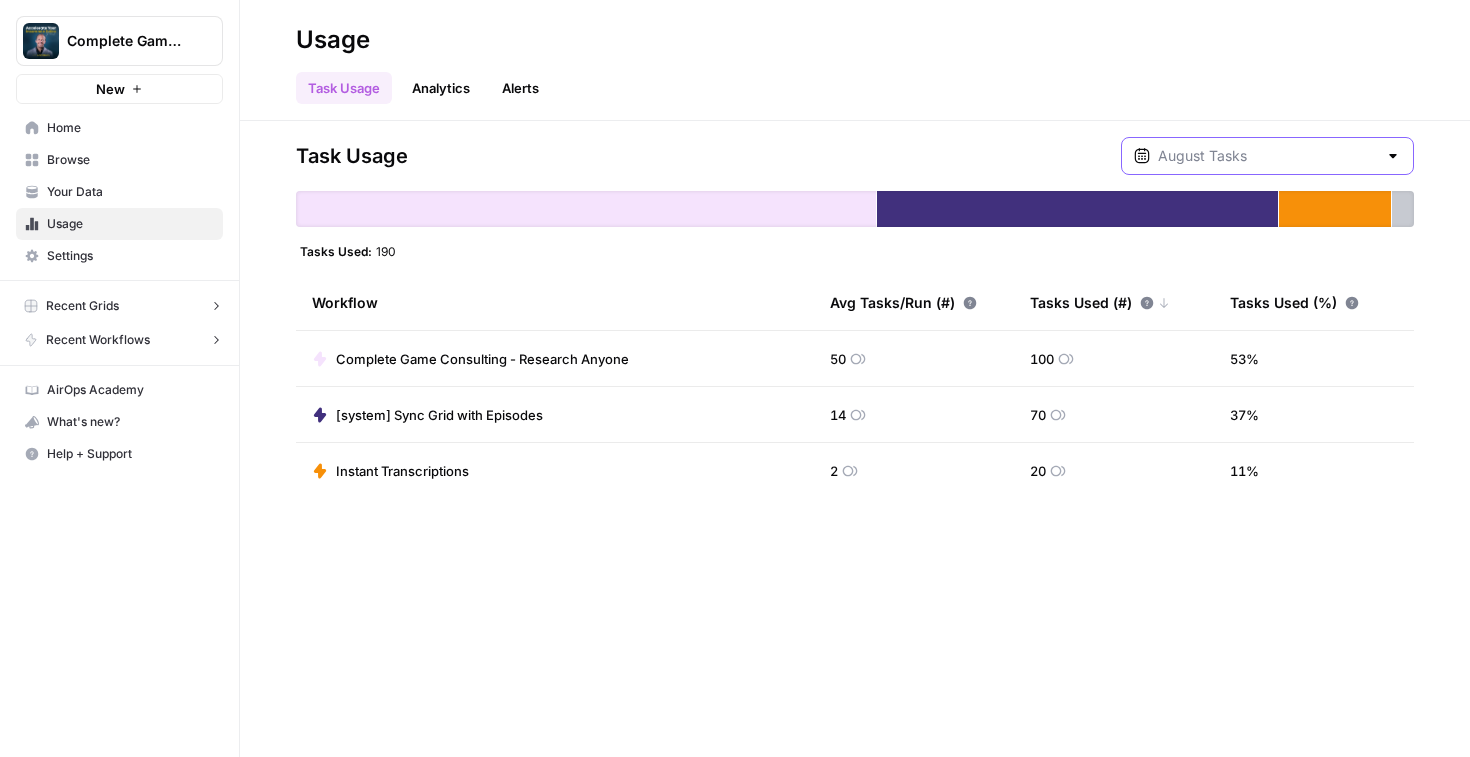 click at bounding box center [1267, 156] 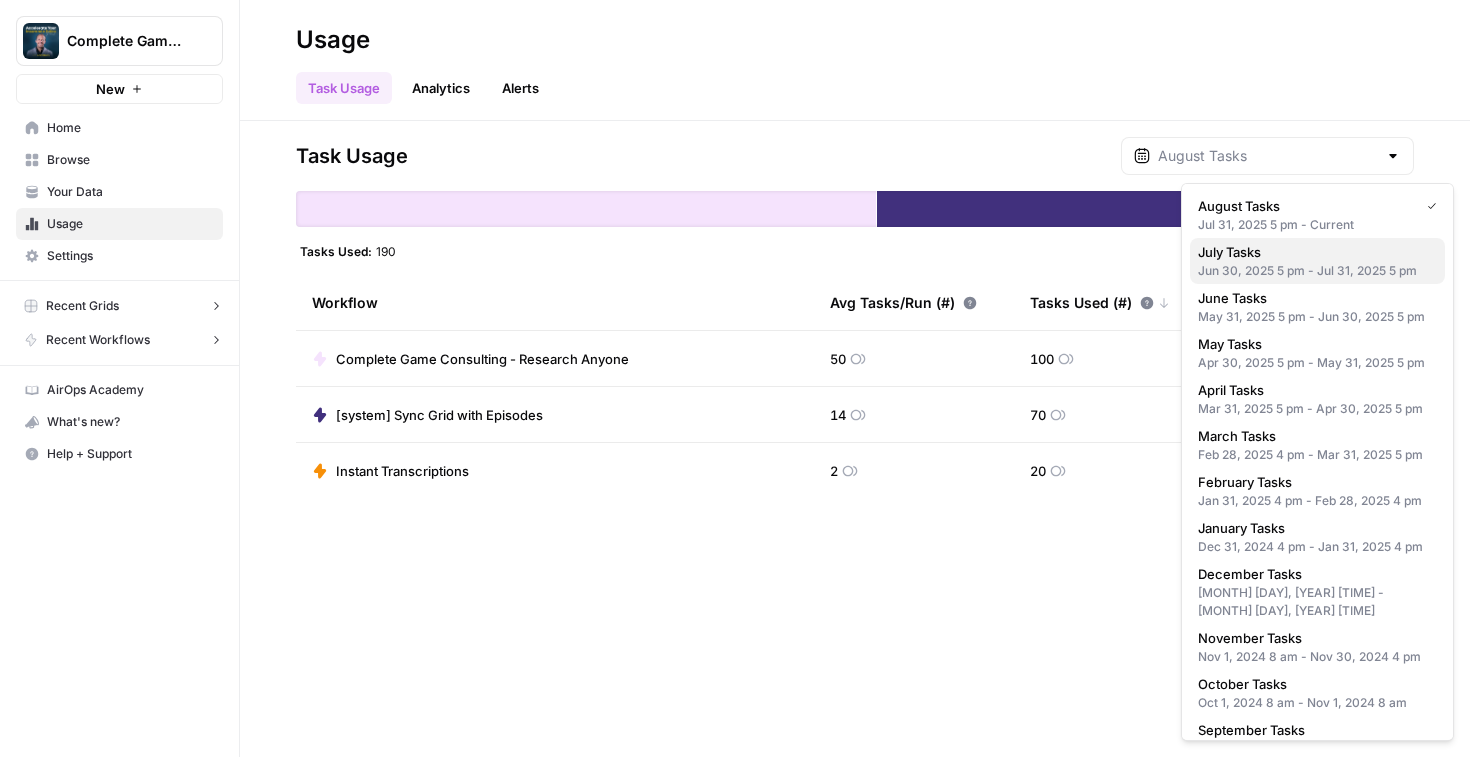 click on "Jun 30, 2025 5 pm - Jul 31, 2025 5 pm" at bounding box center [1317, 271] 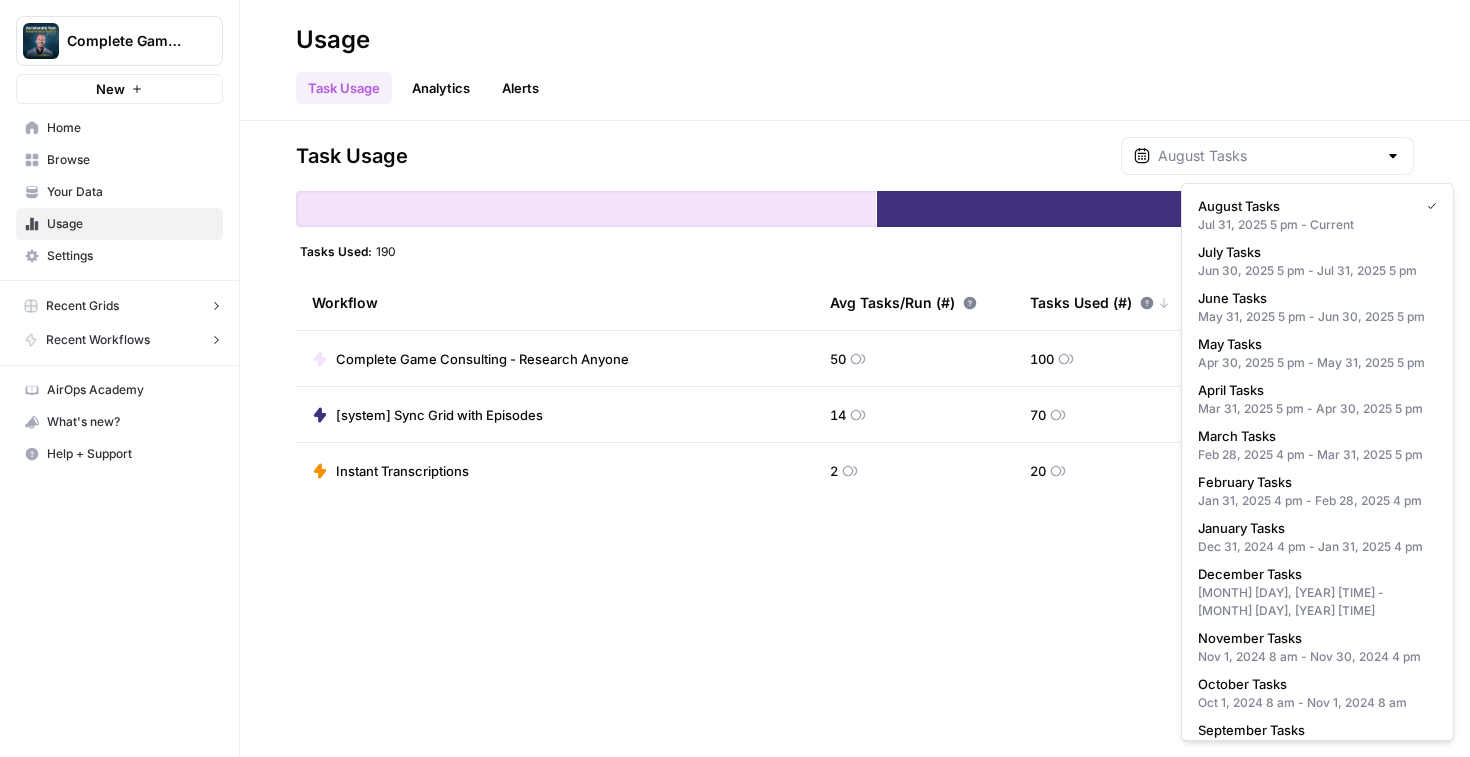type on "July Tasks" 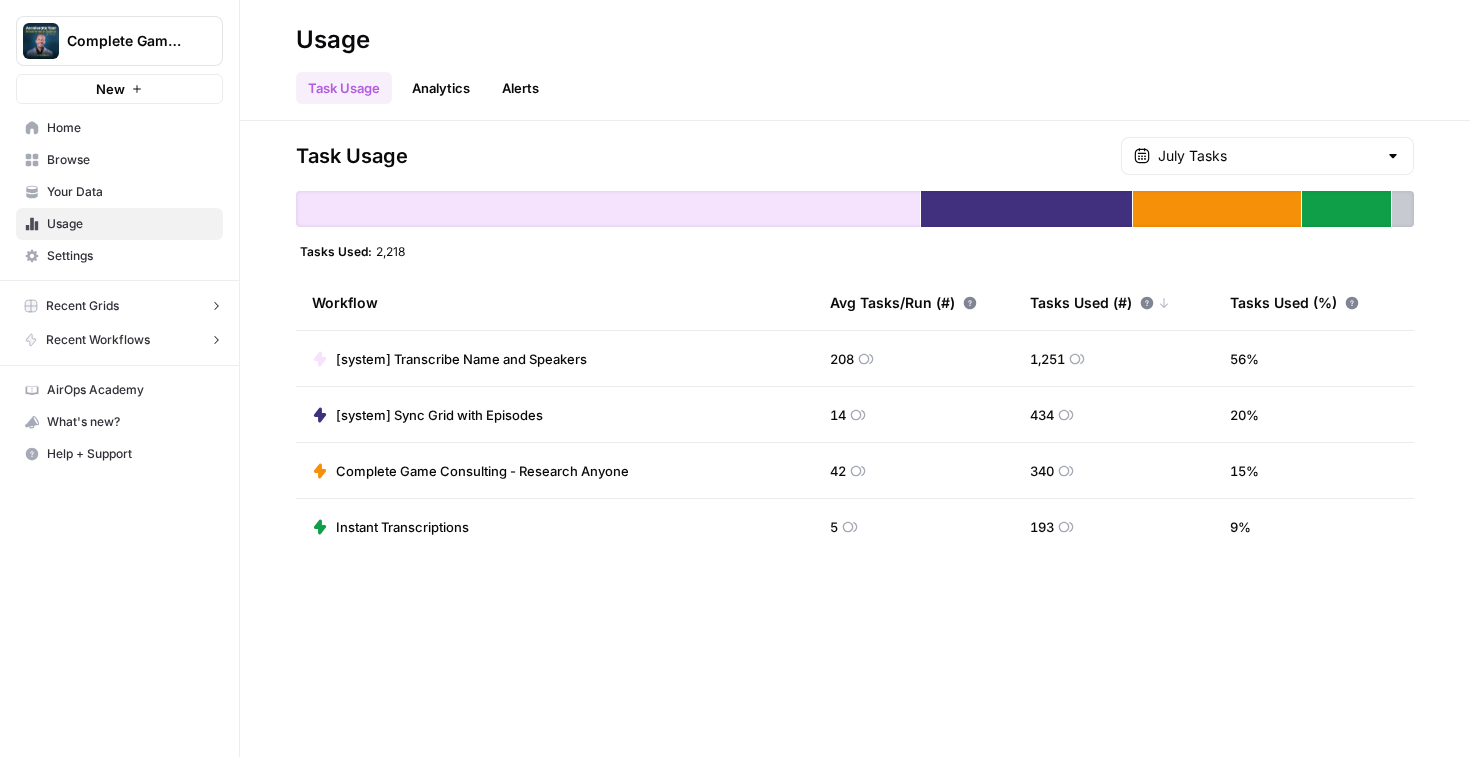 click on "Complete Game Consulting" at bounding box center (119, 41) 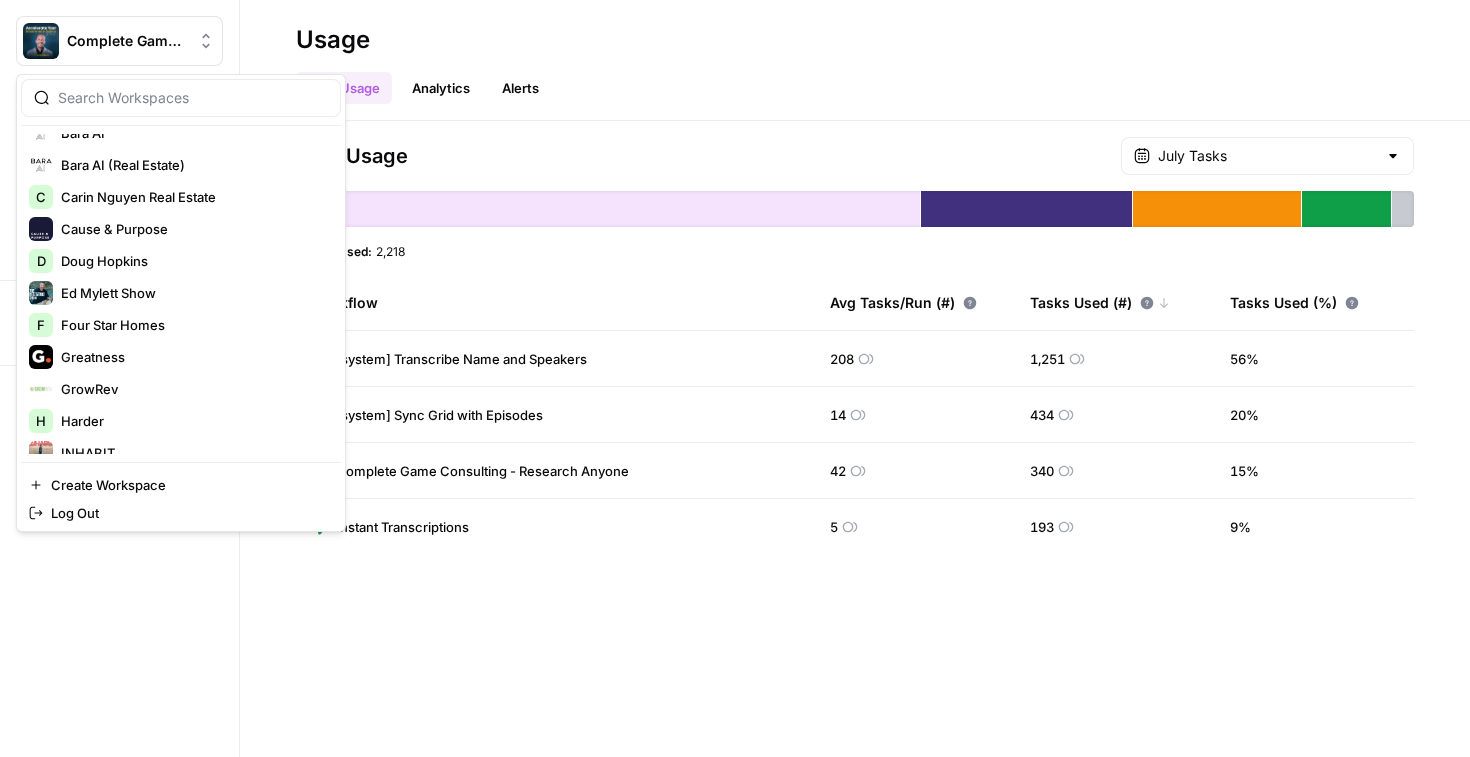 scroll, scrollTop: 153, scrollLeft: 0, axis: vertical 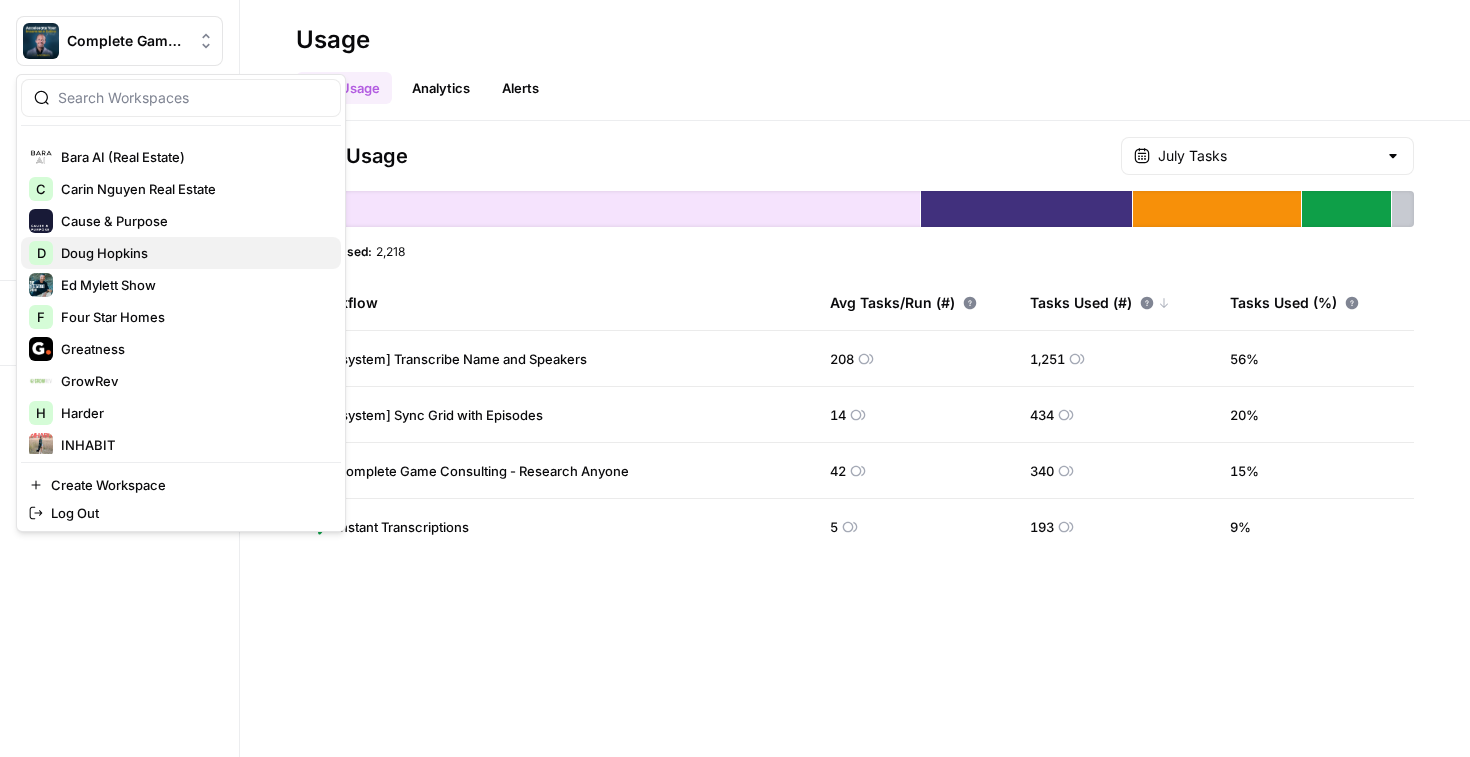 click on "Doug Hopkins" at bounding box center [193, 253] 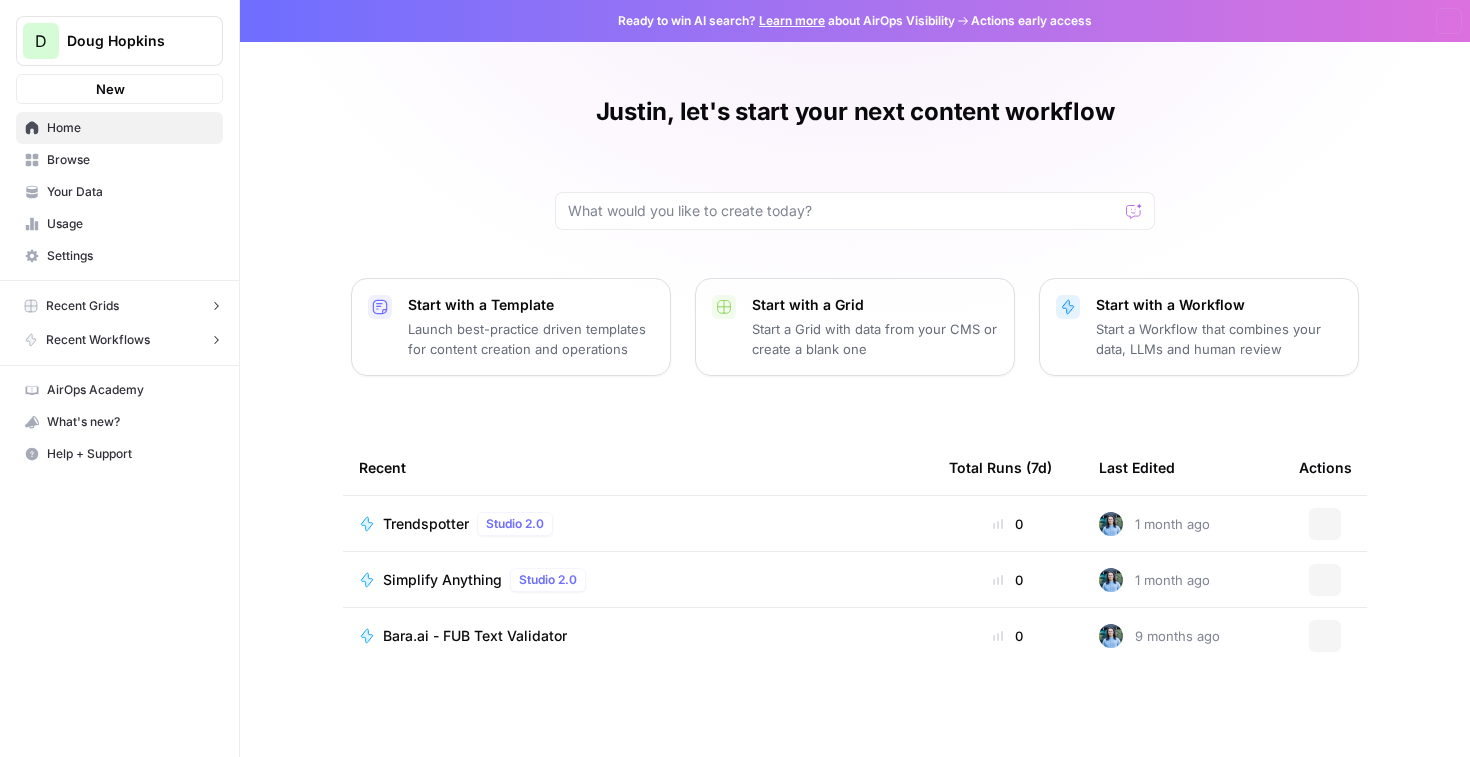 scroll, scrollTop: 0, scrollLeft: 0, axis: both 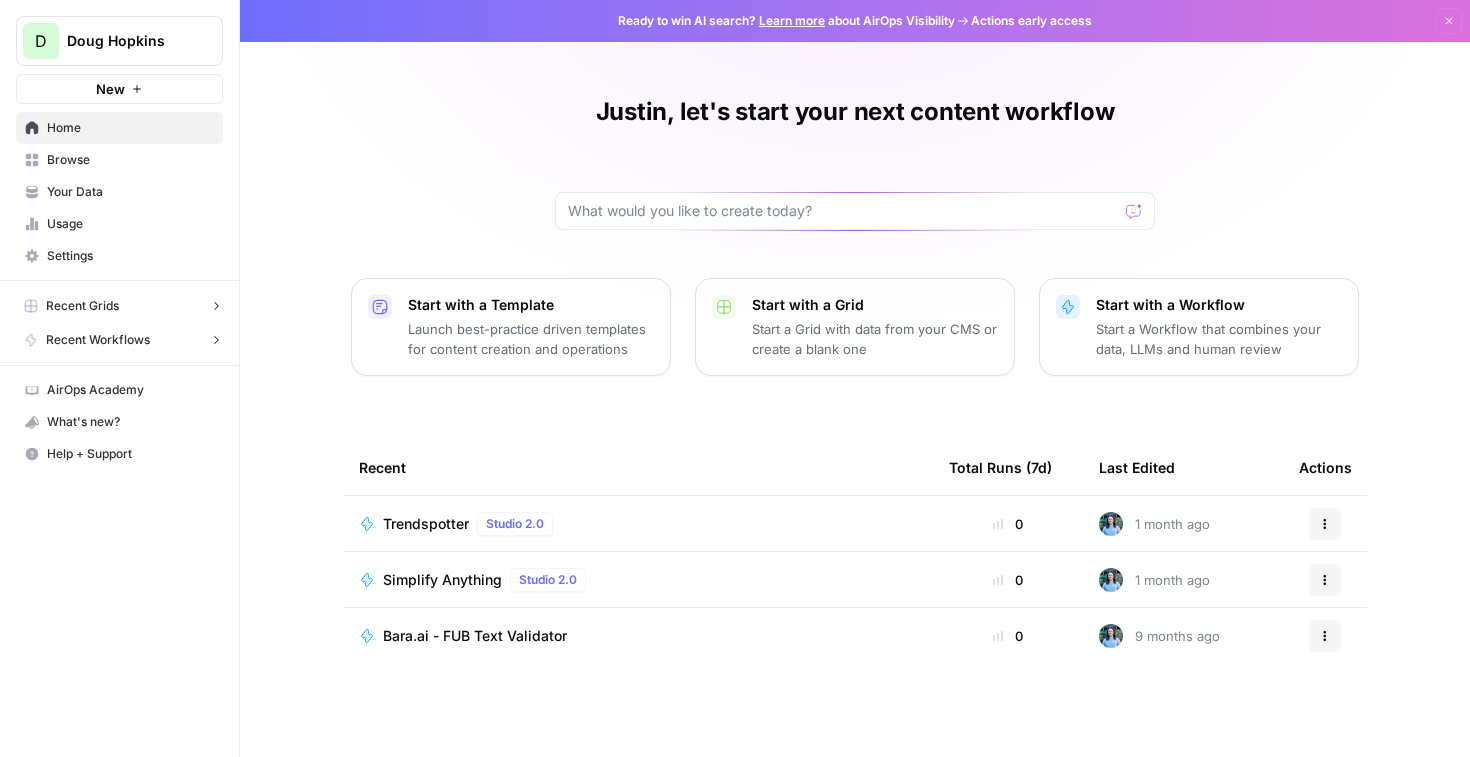 click on "Usage" at bounding box center (130, 224) 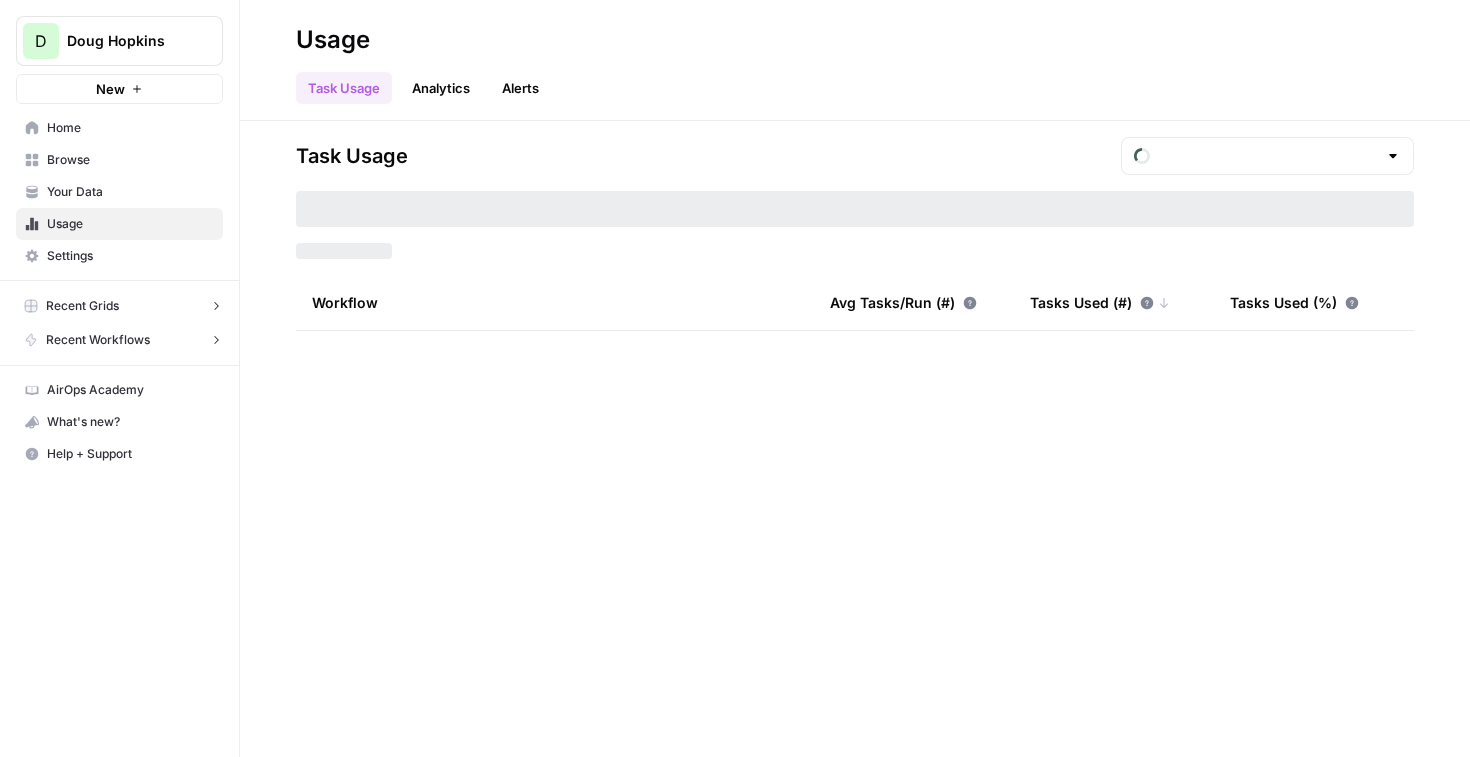 type on "August Tasks" 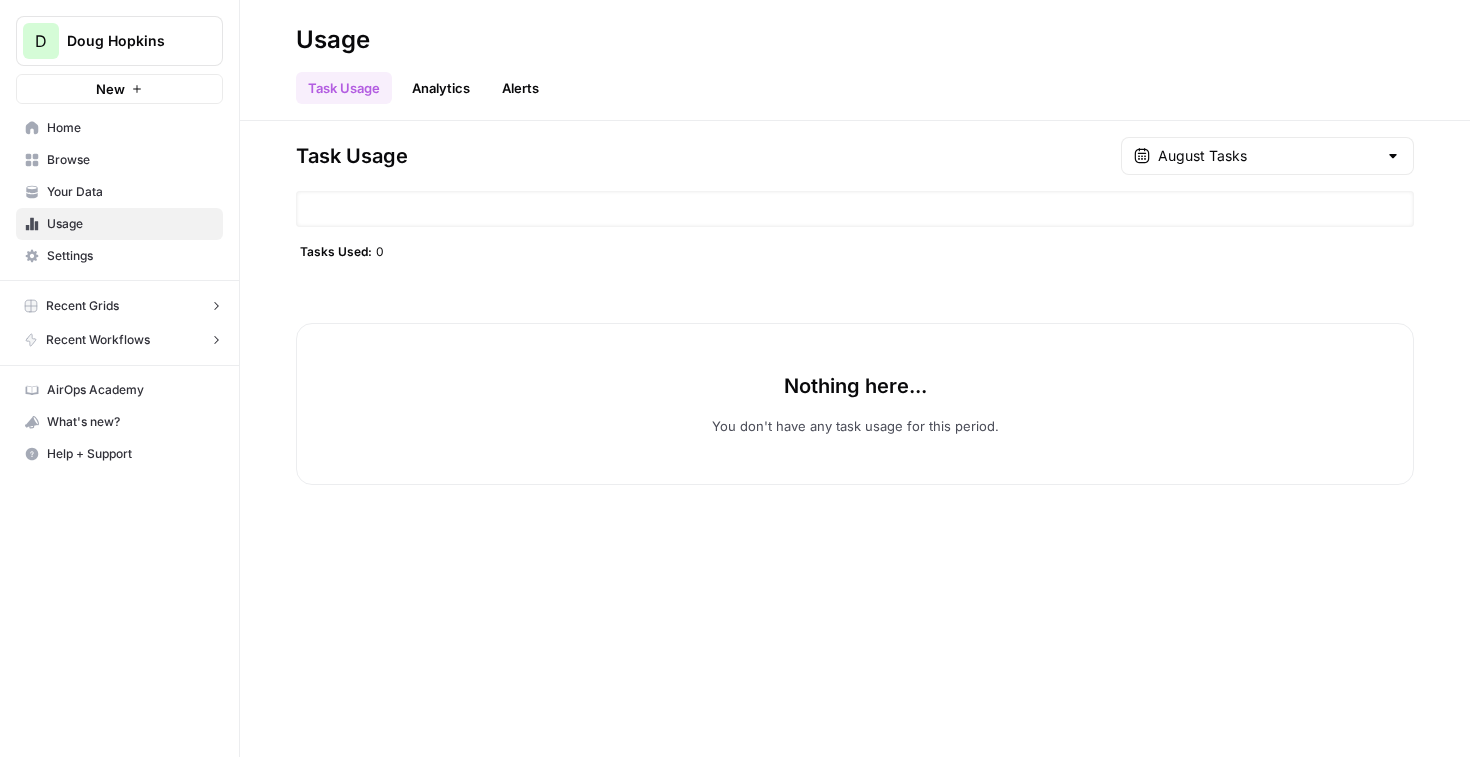 click on "August Tasks" at bounding box center [1267, 156] 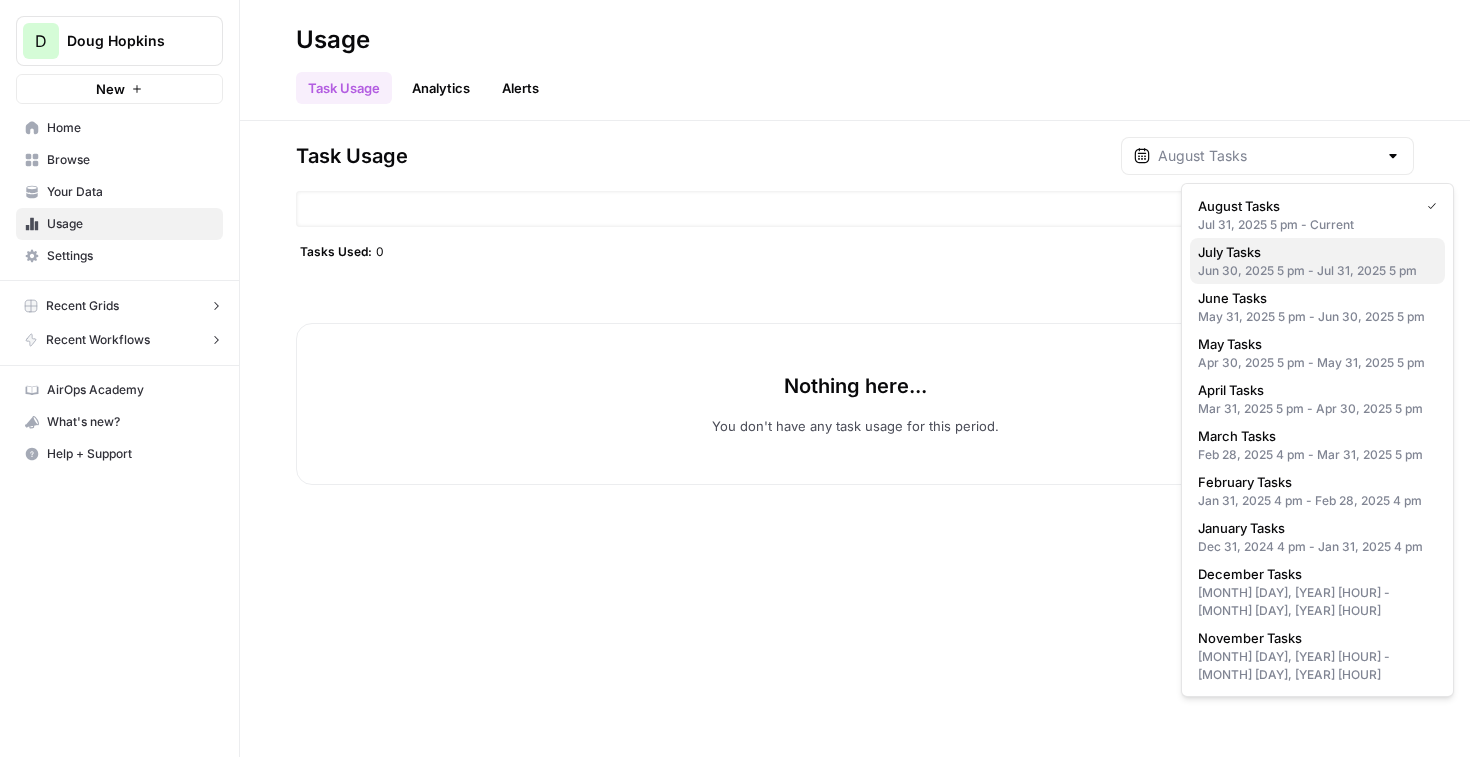 click on "Jun 30, 2025 5 pm - Jul 31, 2025 5 pm" at bounding box center [1317, 271] 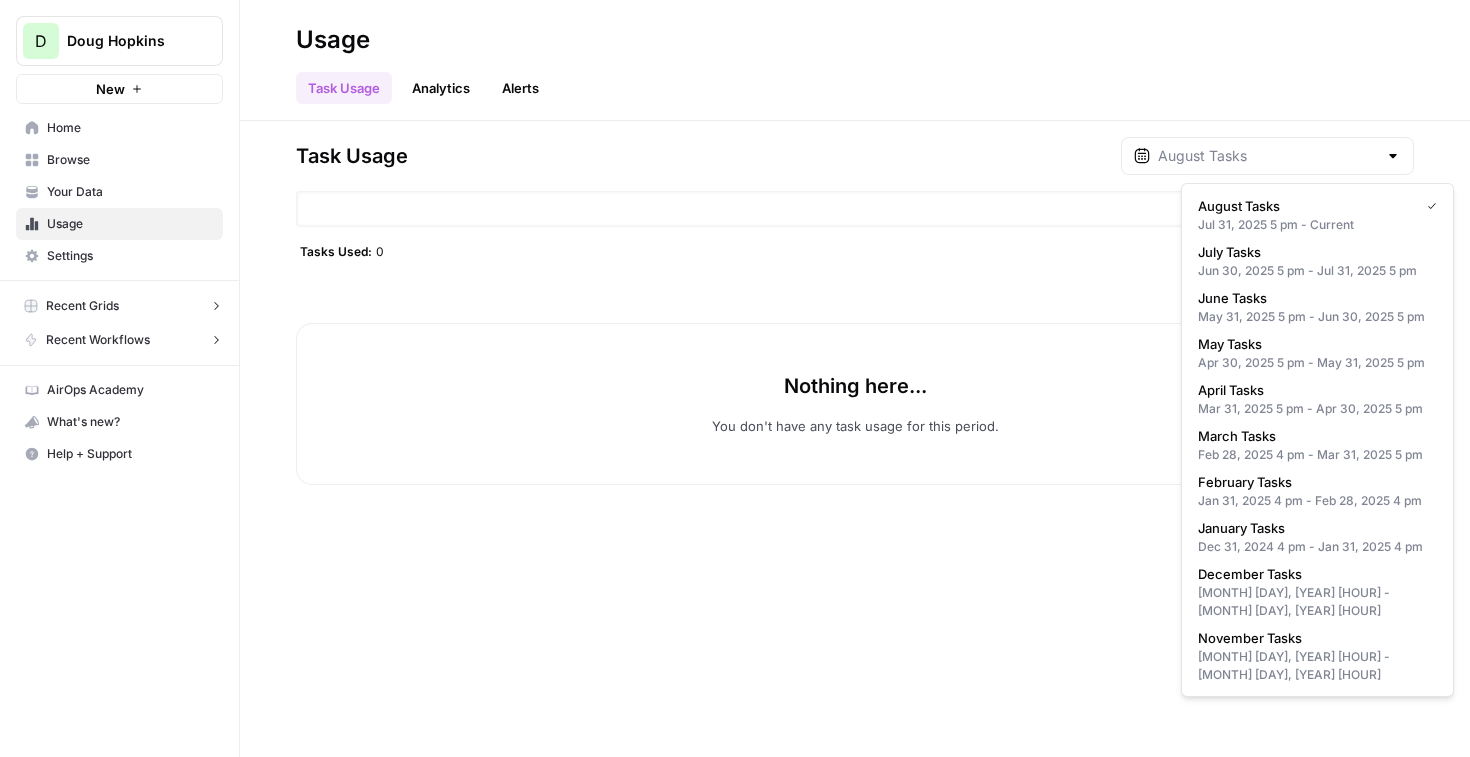 type on "July Tasks" 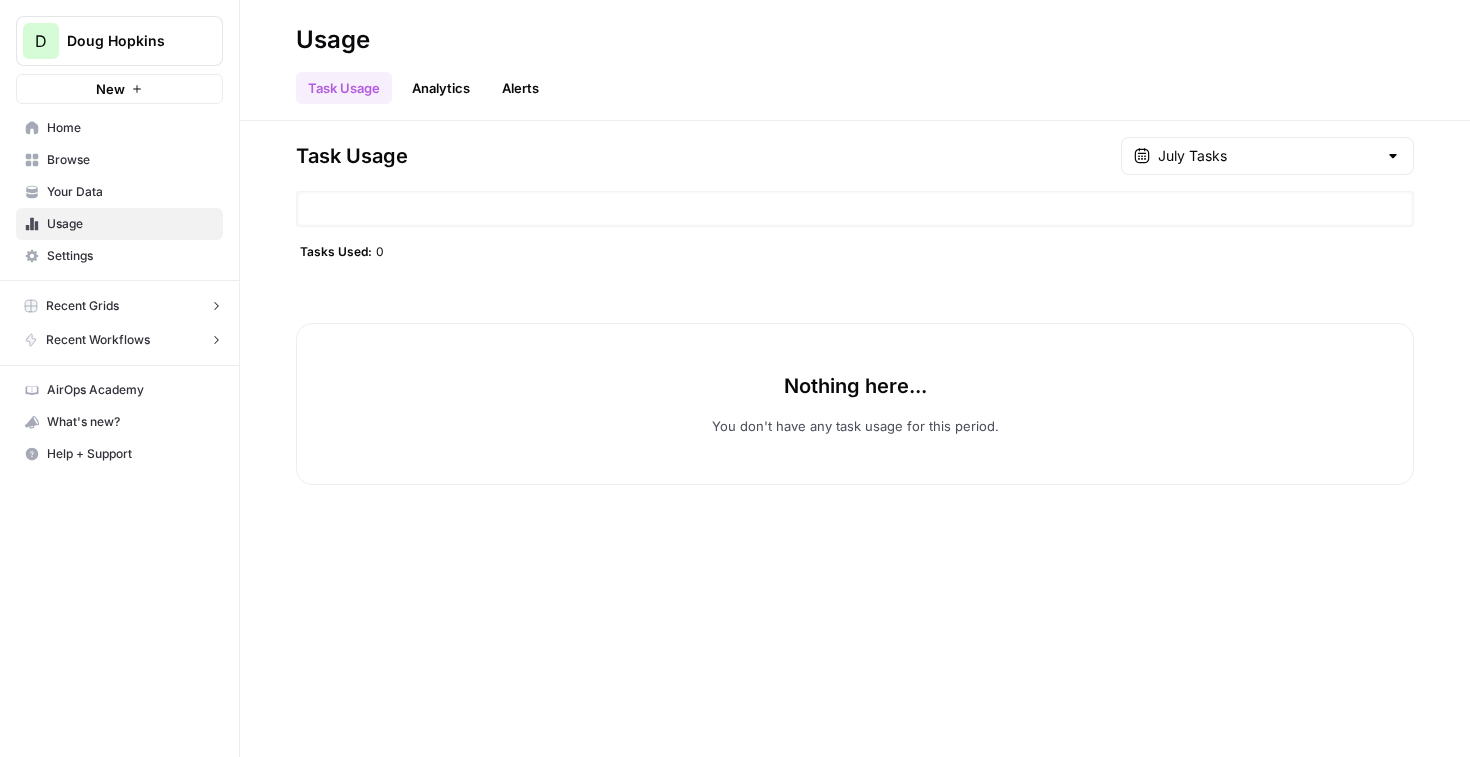 click on "July Tasks" at bounding box center [1267, 156] 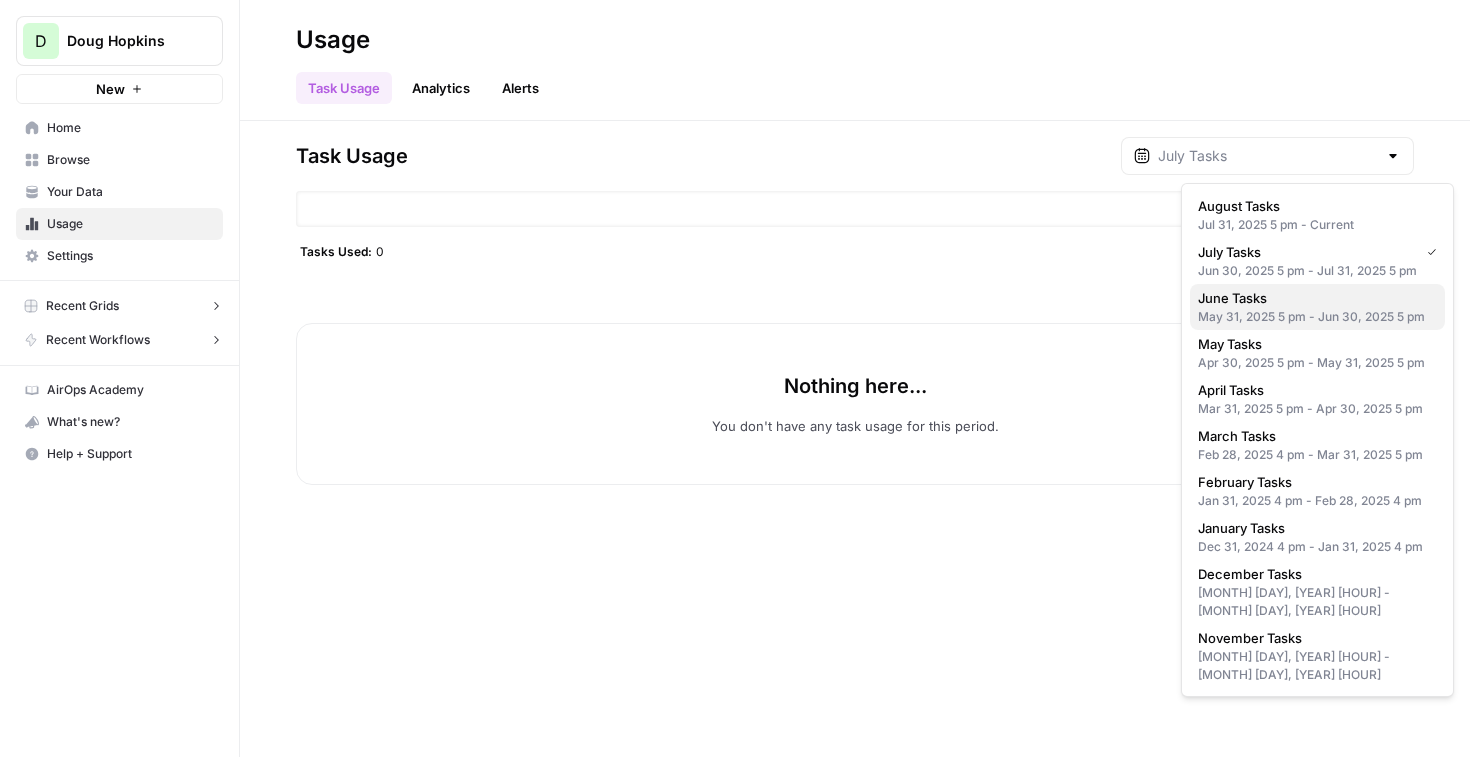 click on "May 31, 2025 5 pm - Jun 30, 2025 5 pm" at bounding box center (1317, 317) 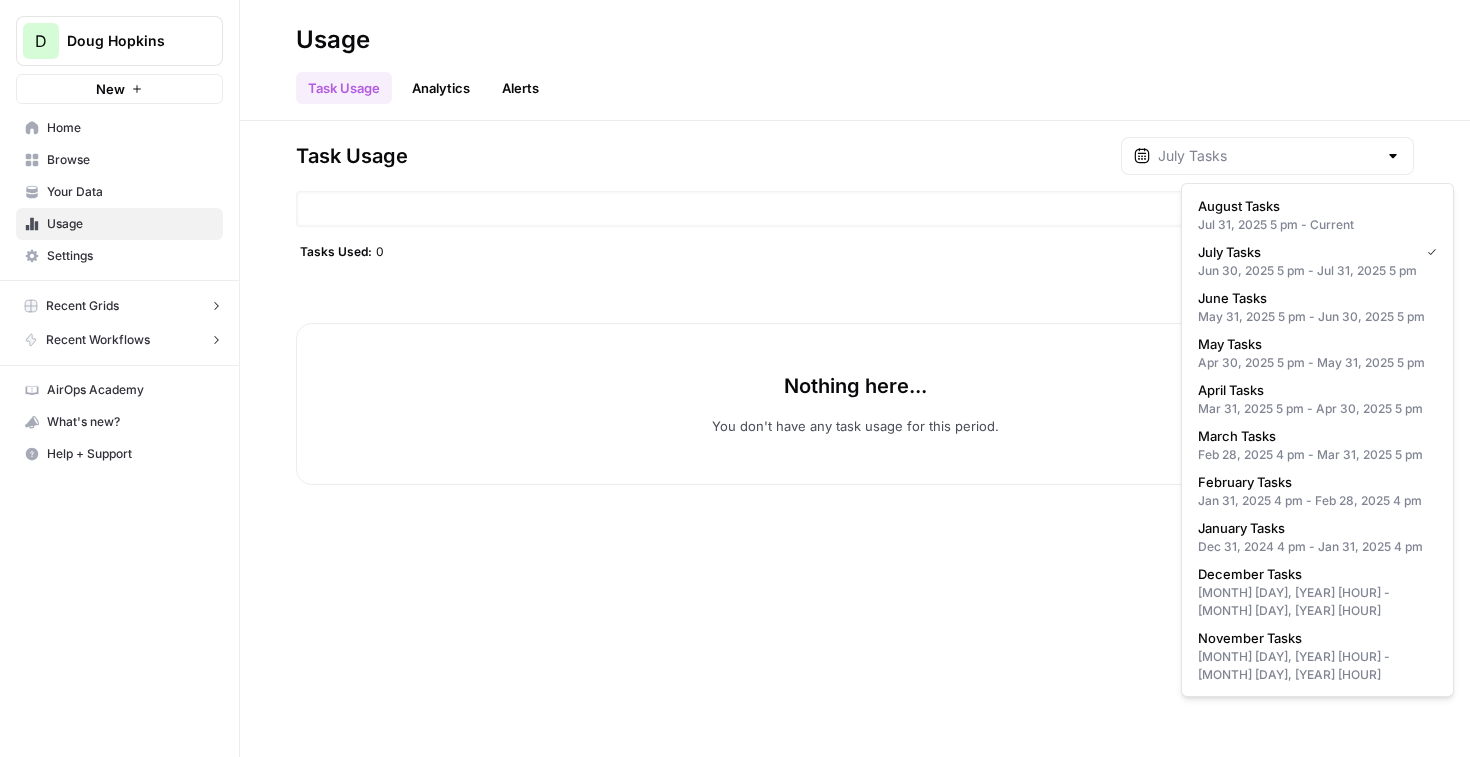 type on "June Tasks" 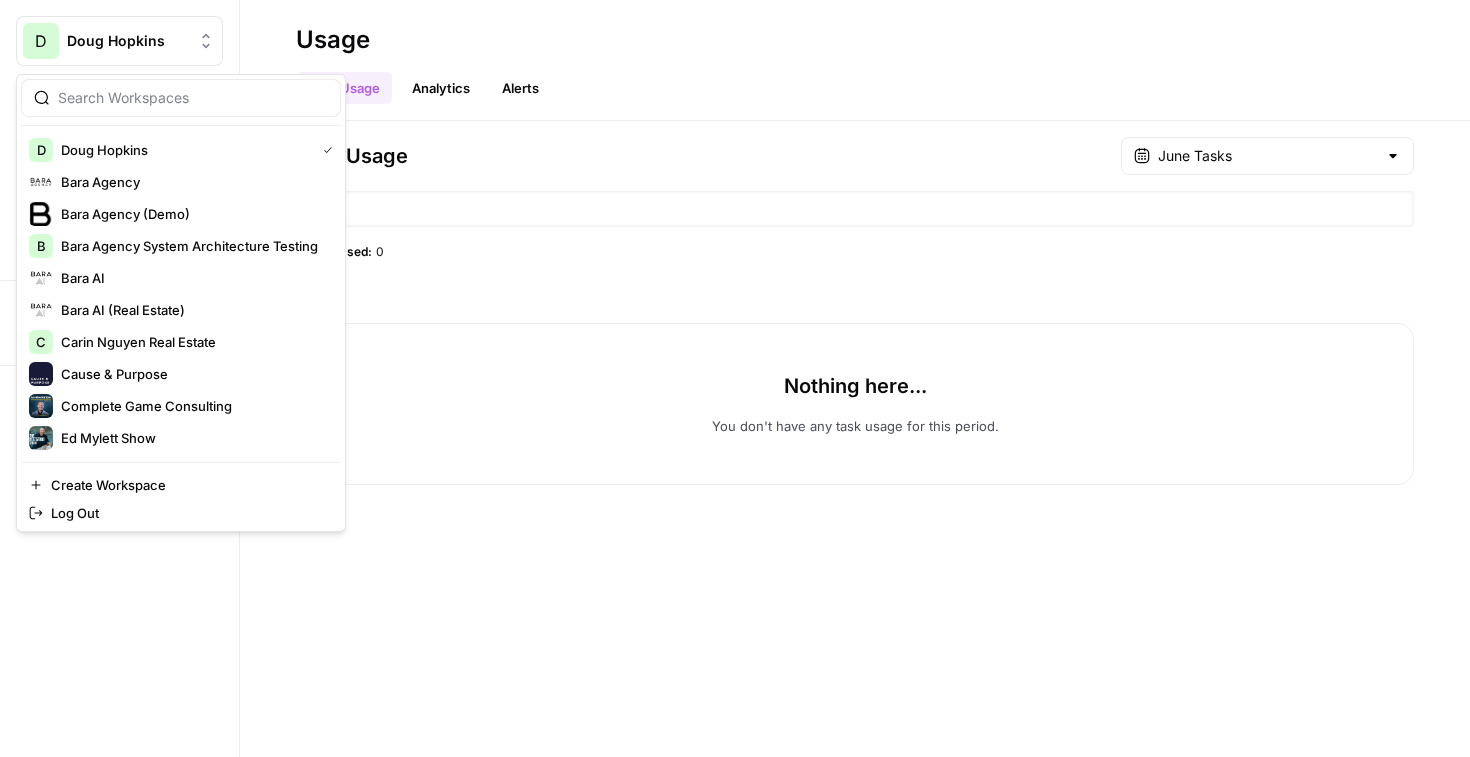 click on "Doug Hopkins" at bounding box center [127, 41] 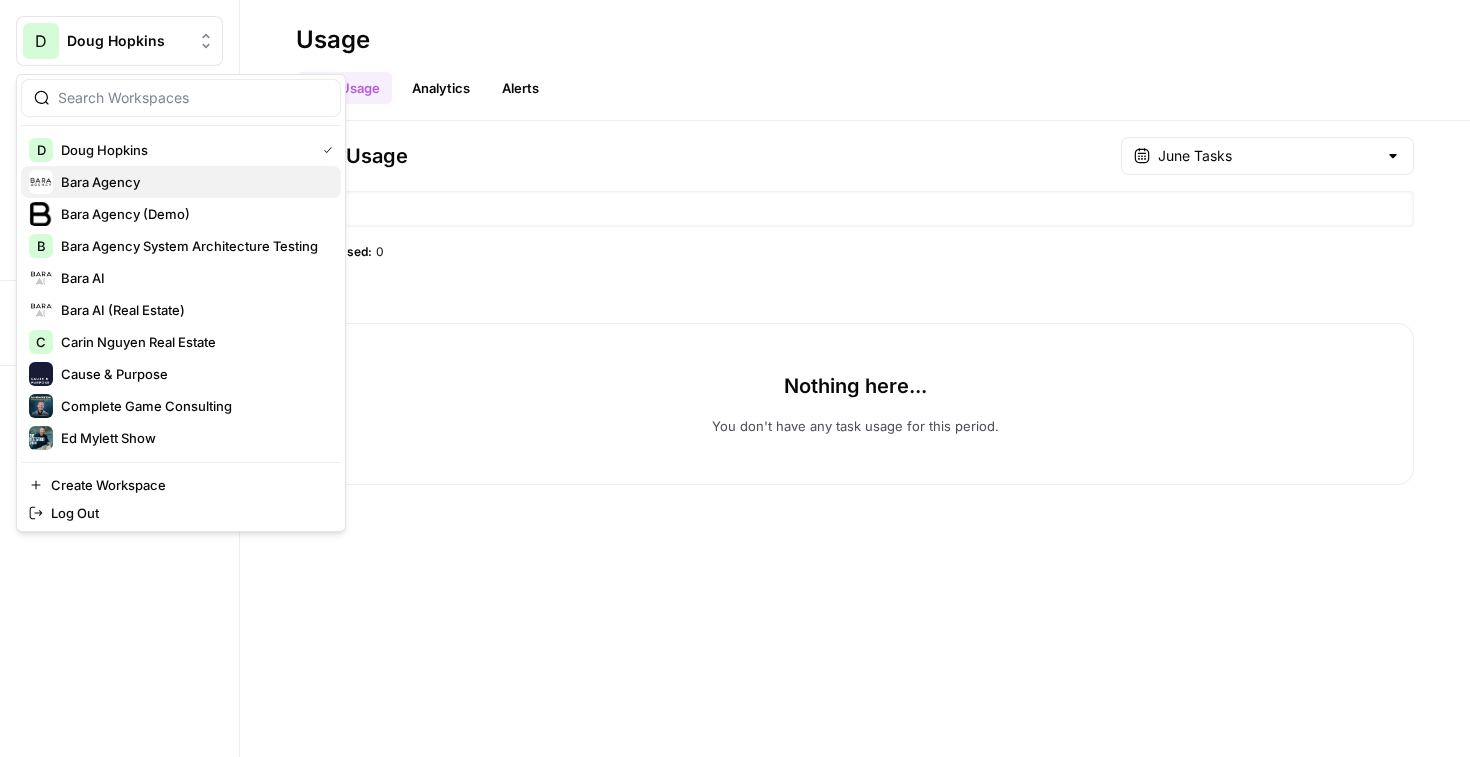click on "Bara Agency" at bounding box center (193, 182) 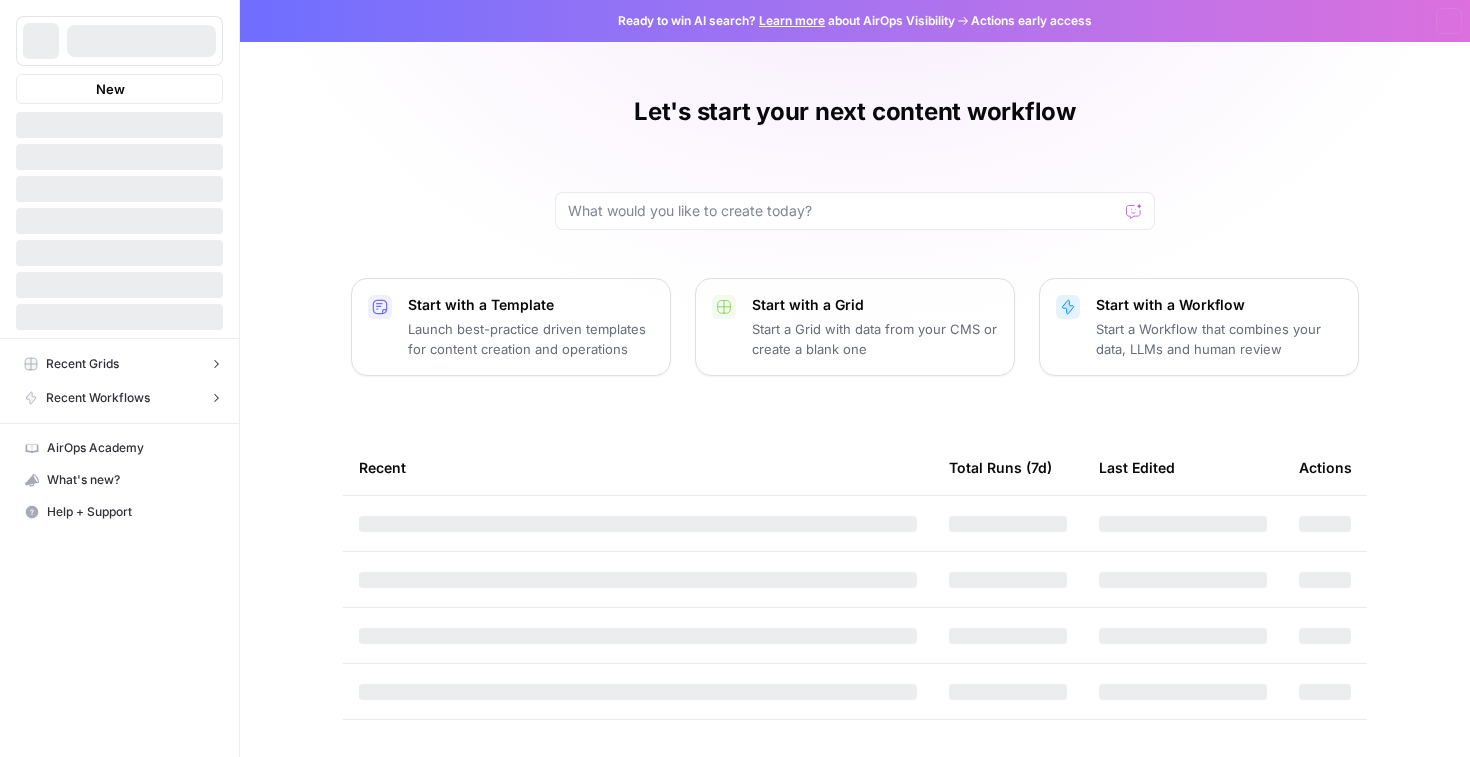 scroll, scrollTop: 0, scrollLeft: 0, axis: both 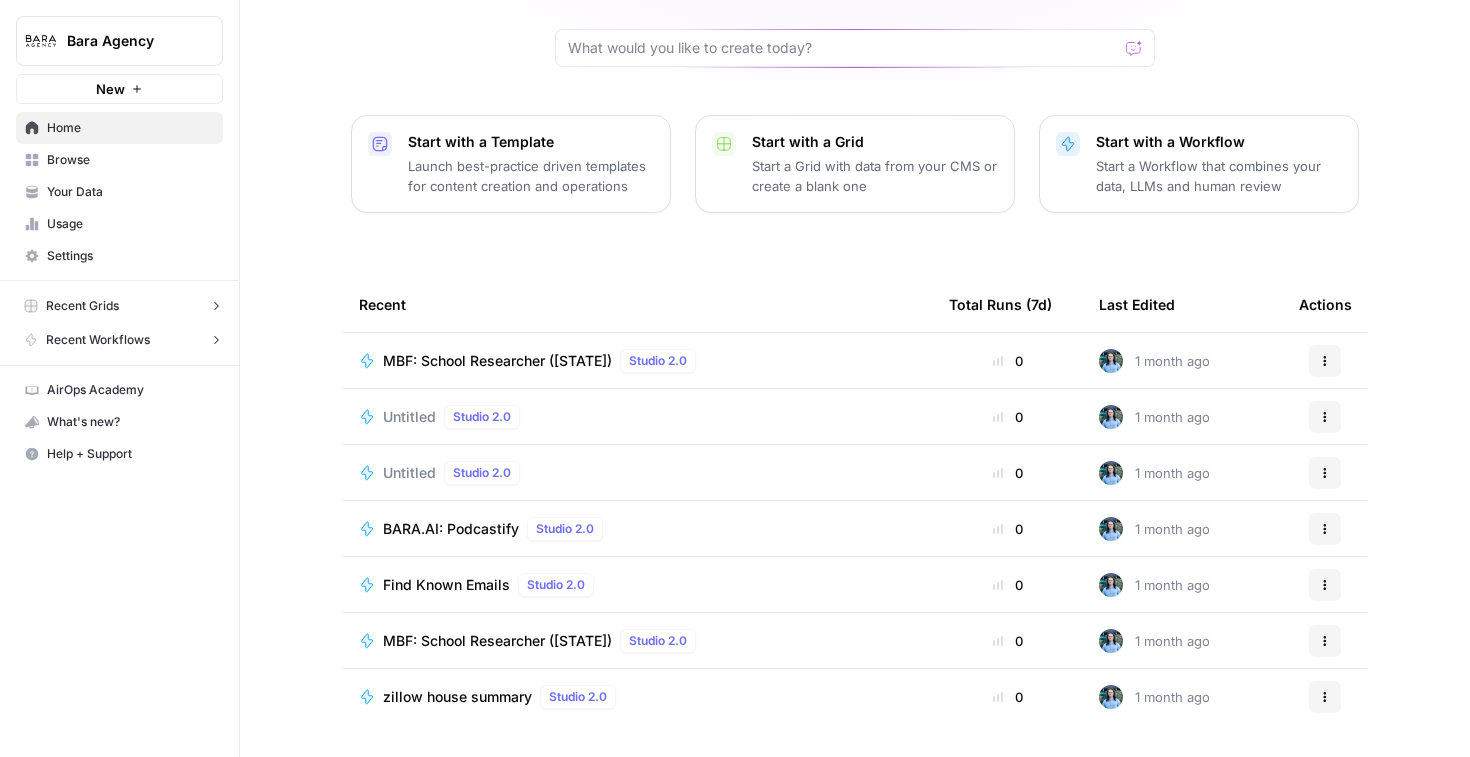click on "zillow house summary" at bounding box center (457, 697) 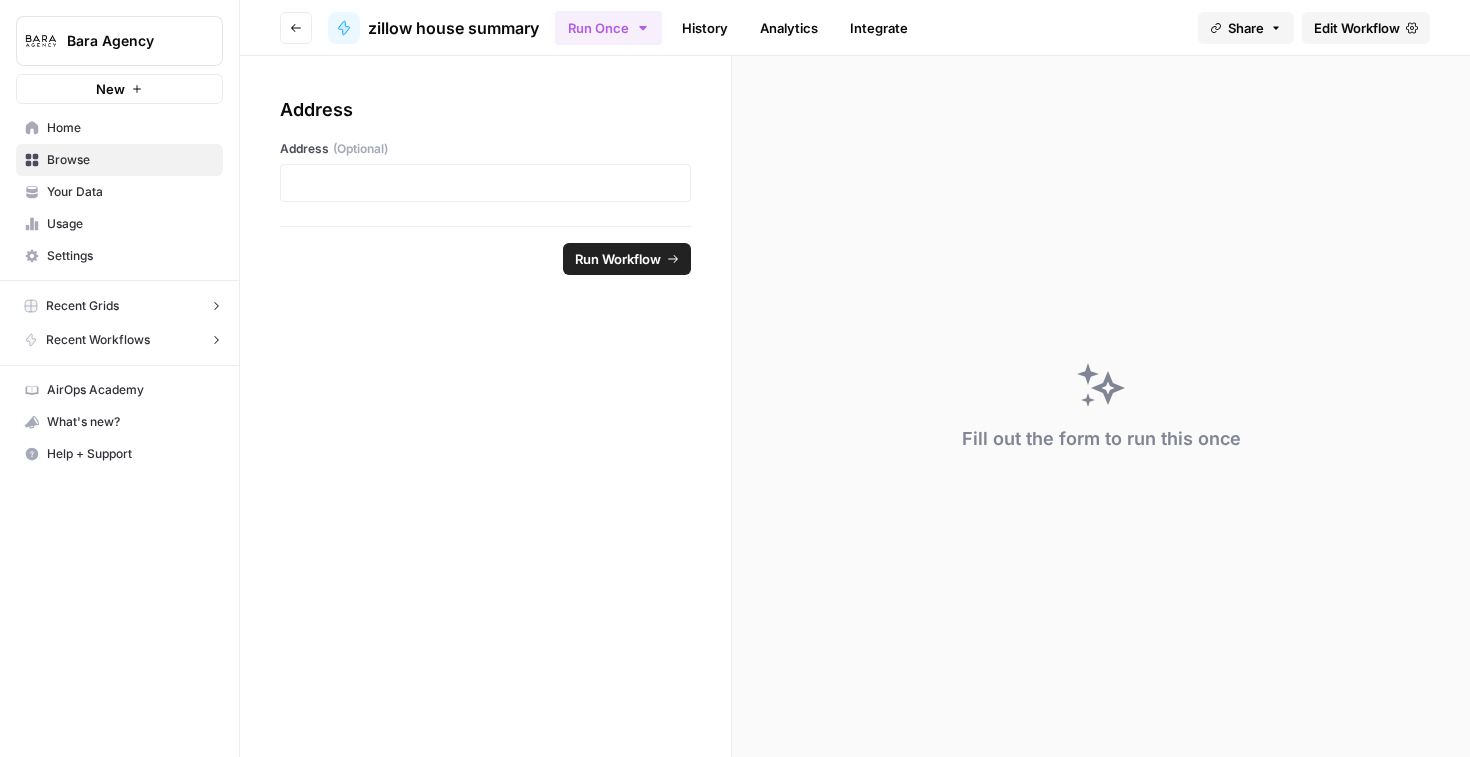 click on "Edit Workflow" at bounding box center (1357, 28) 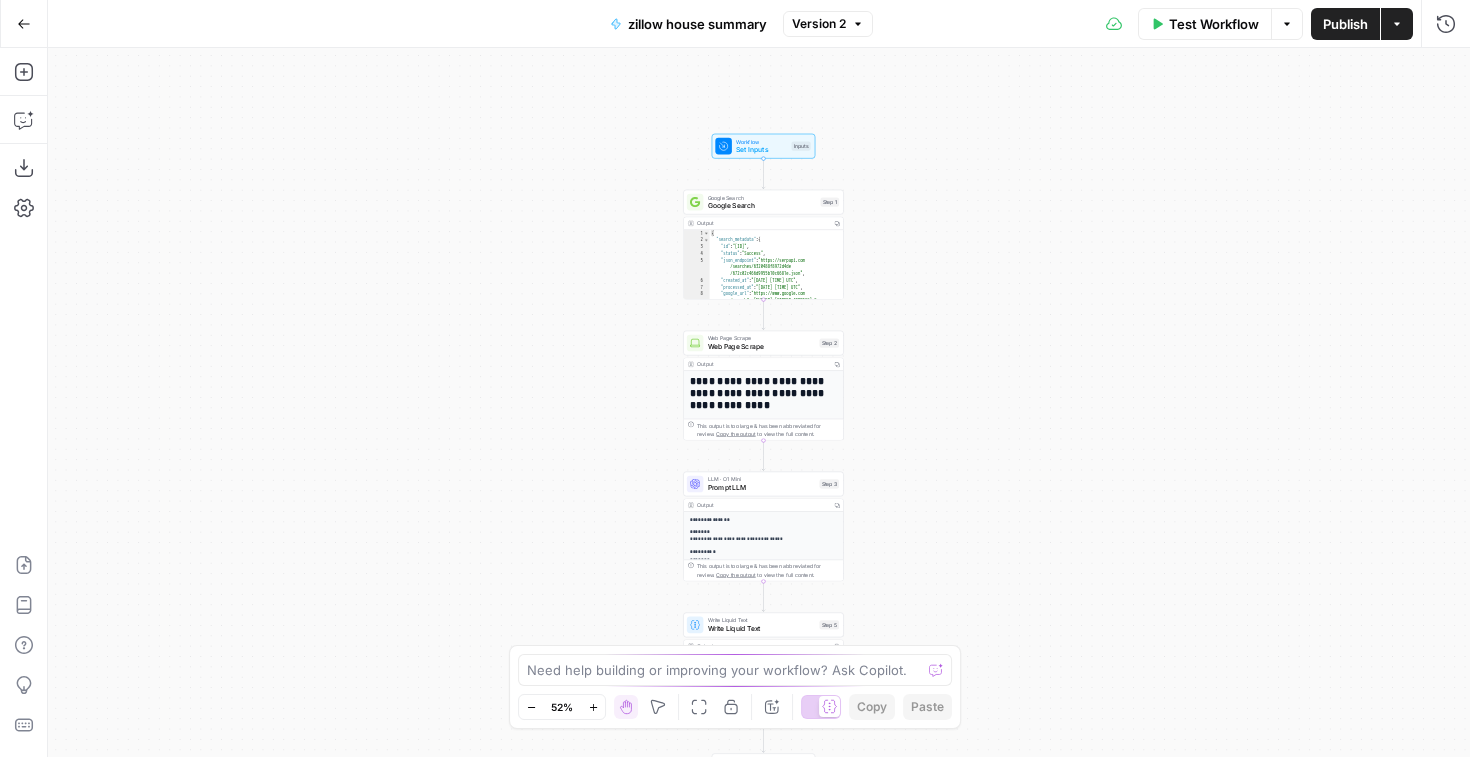 click 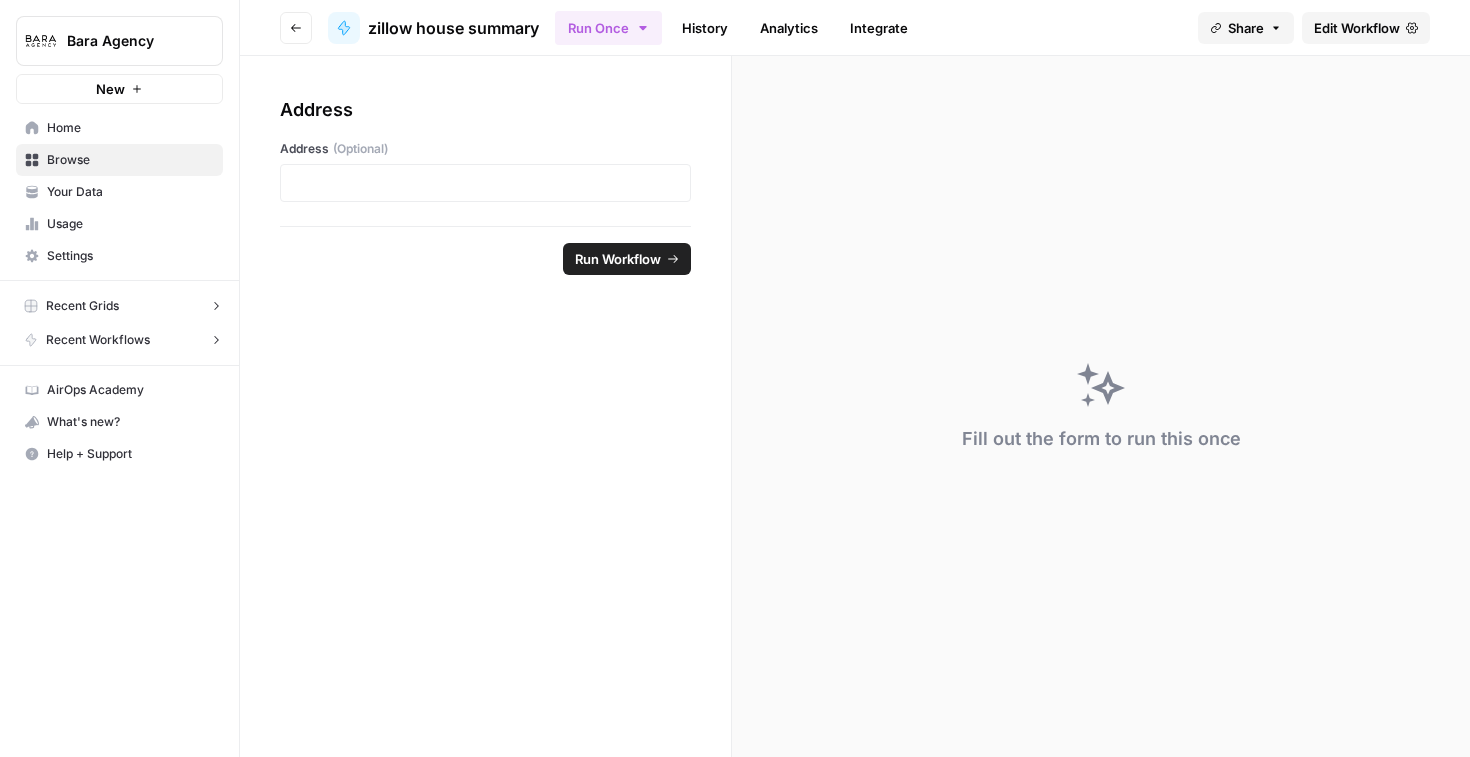click on "Browse" at bounding box center (119, 160) 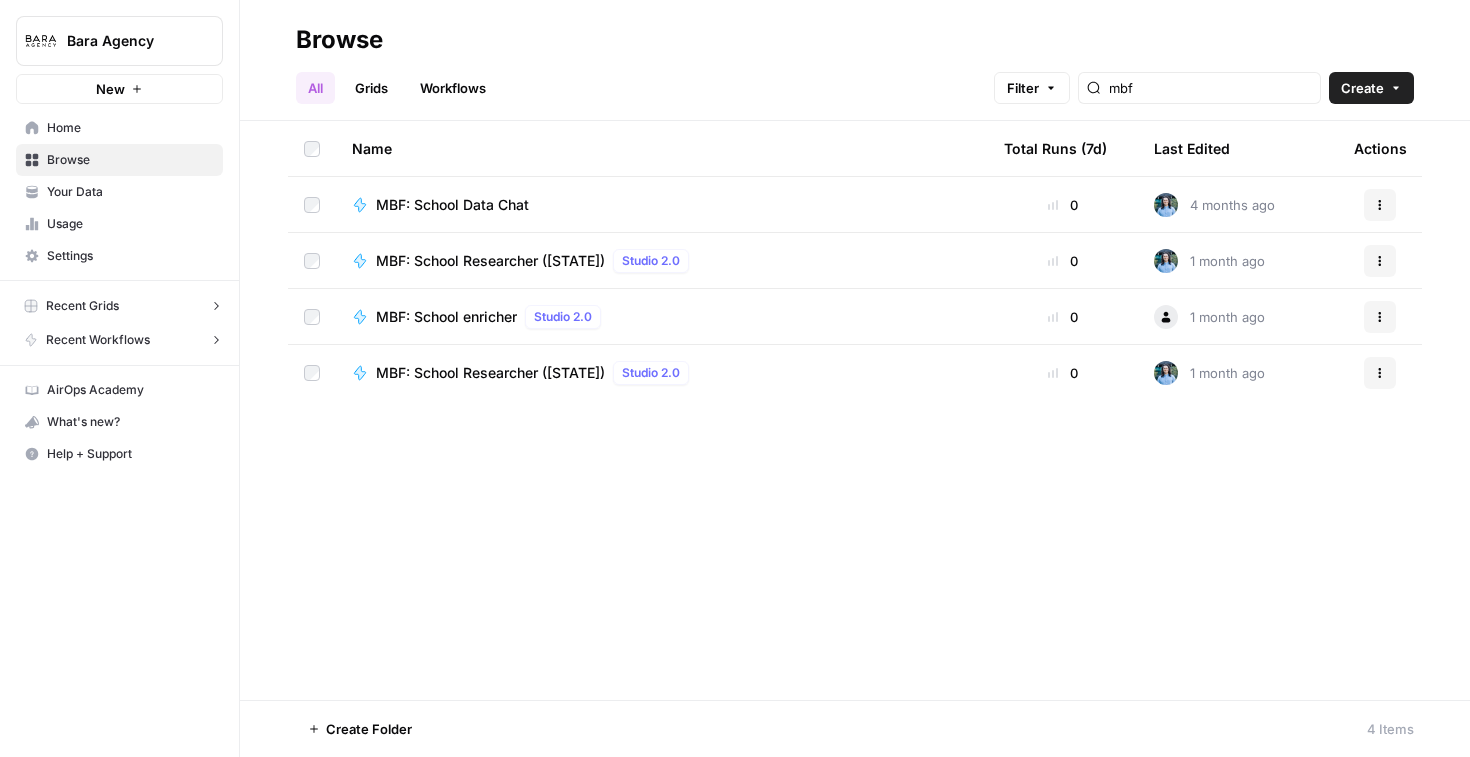 click on "Workflows" at bounding box center (453, 88) 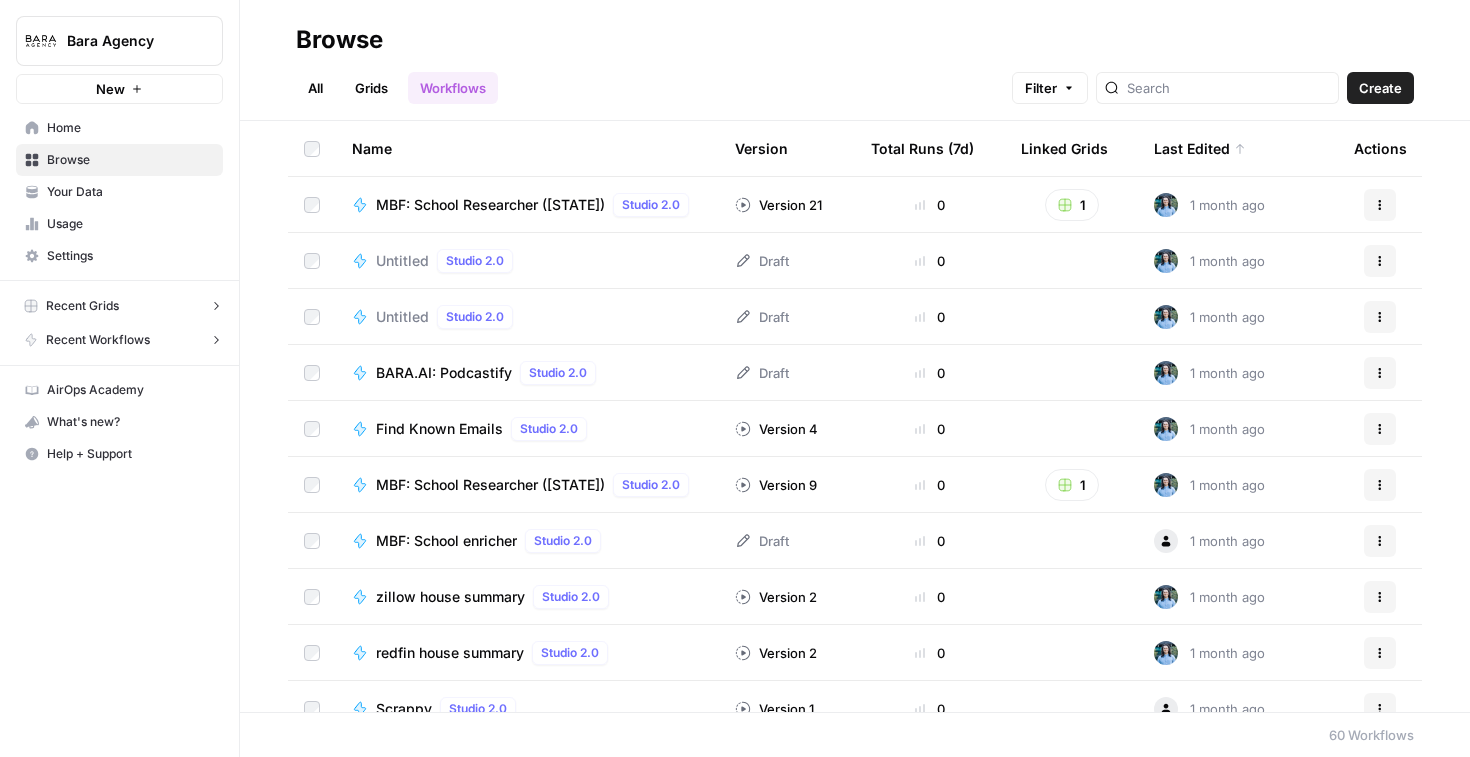 click on "All" at bounding box center (315, 88) 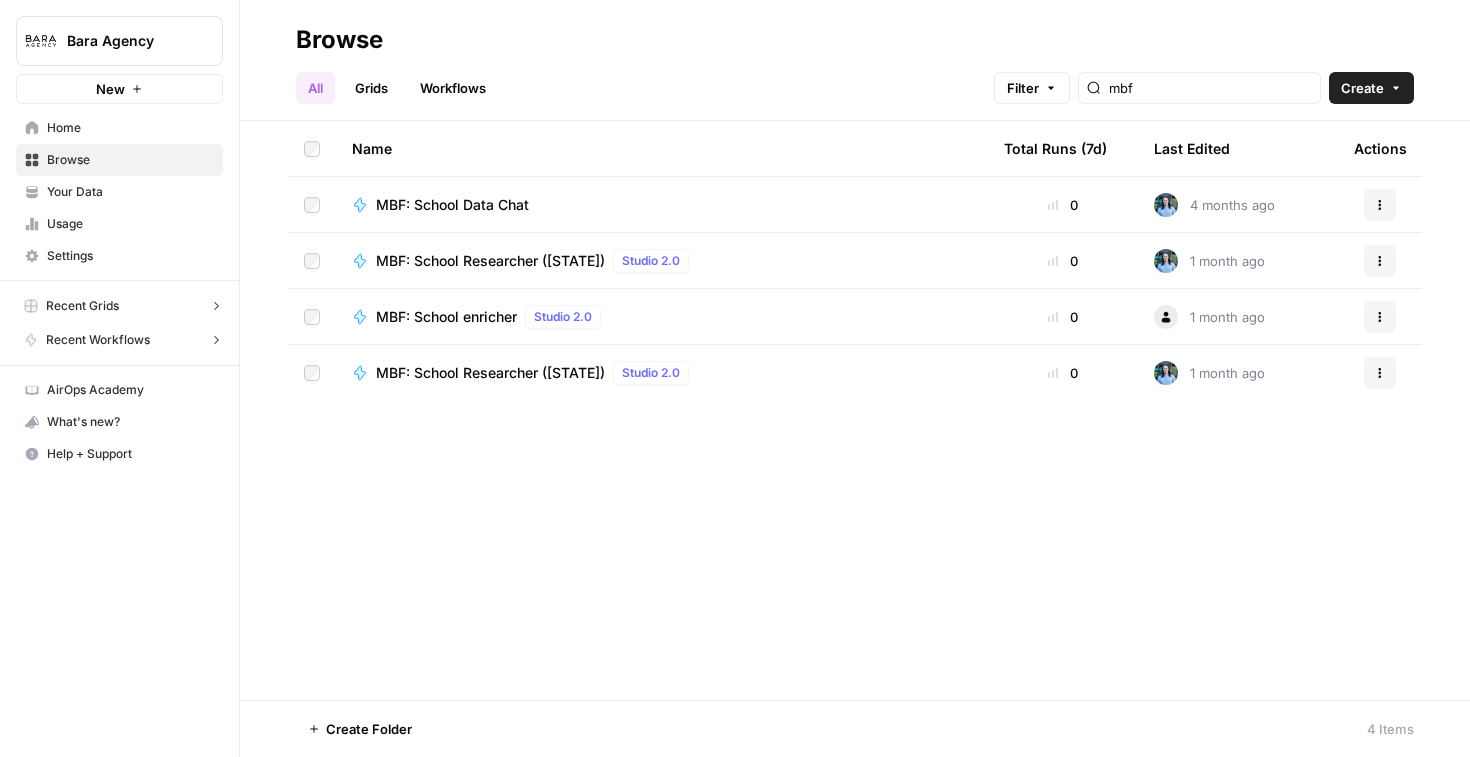 click on "Workflows" at bounding box center (453, 88) 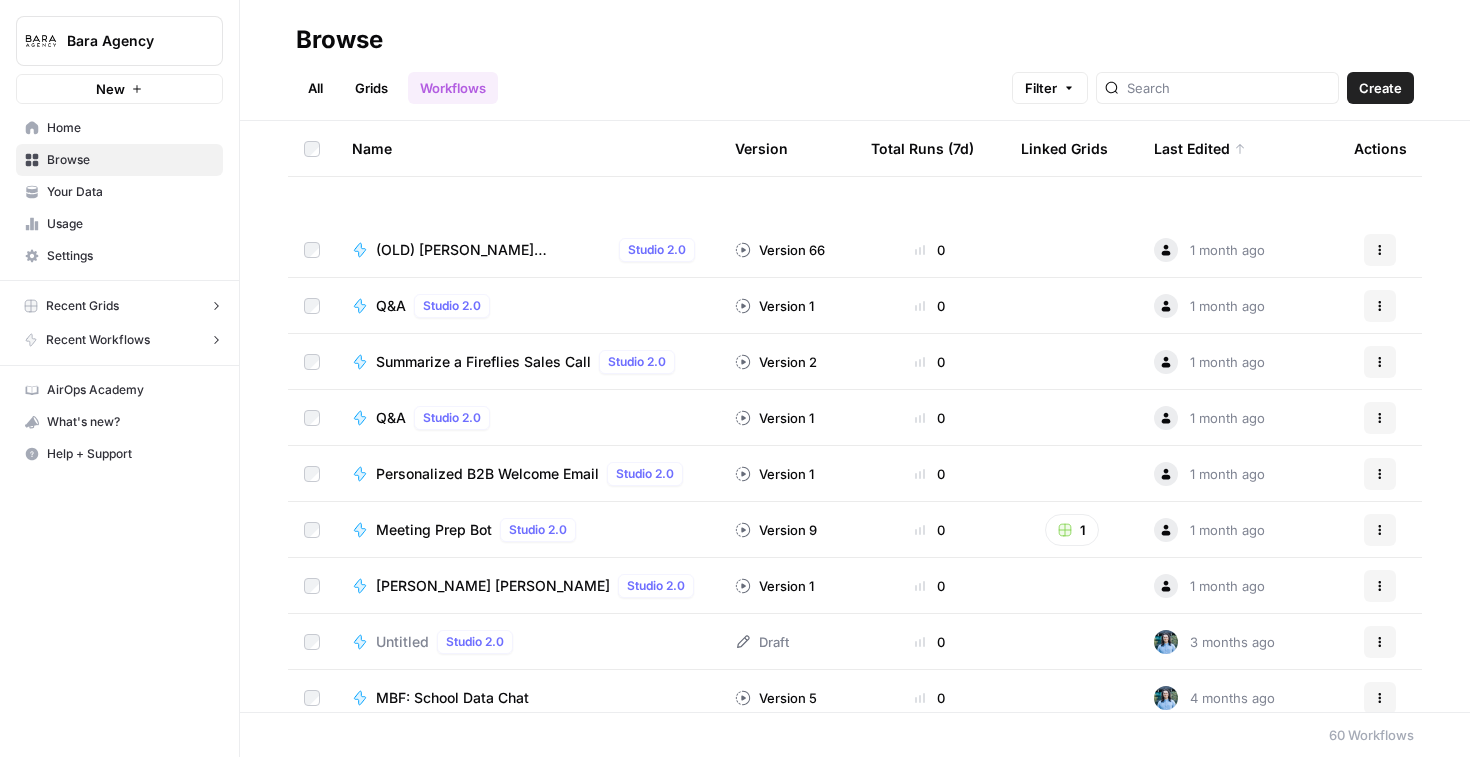 scroll, scrollTop: 2825, scrollLeft: 0, axis: vertical 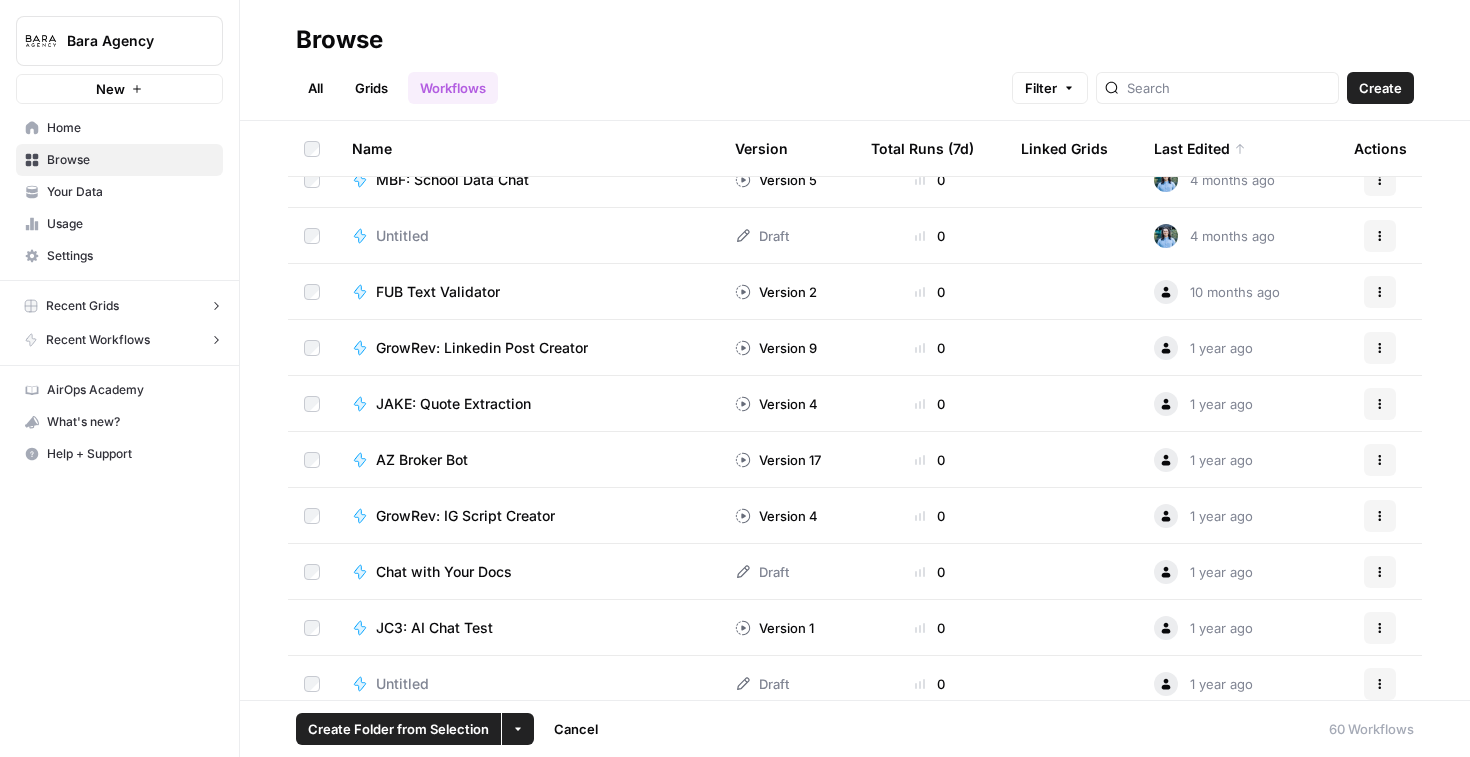 click at bounding box center [312, 571] 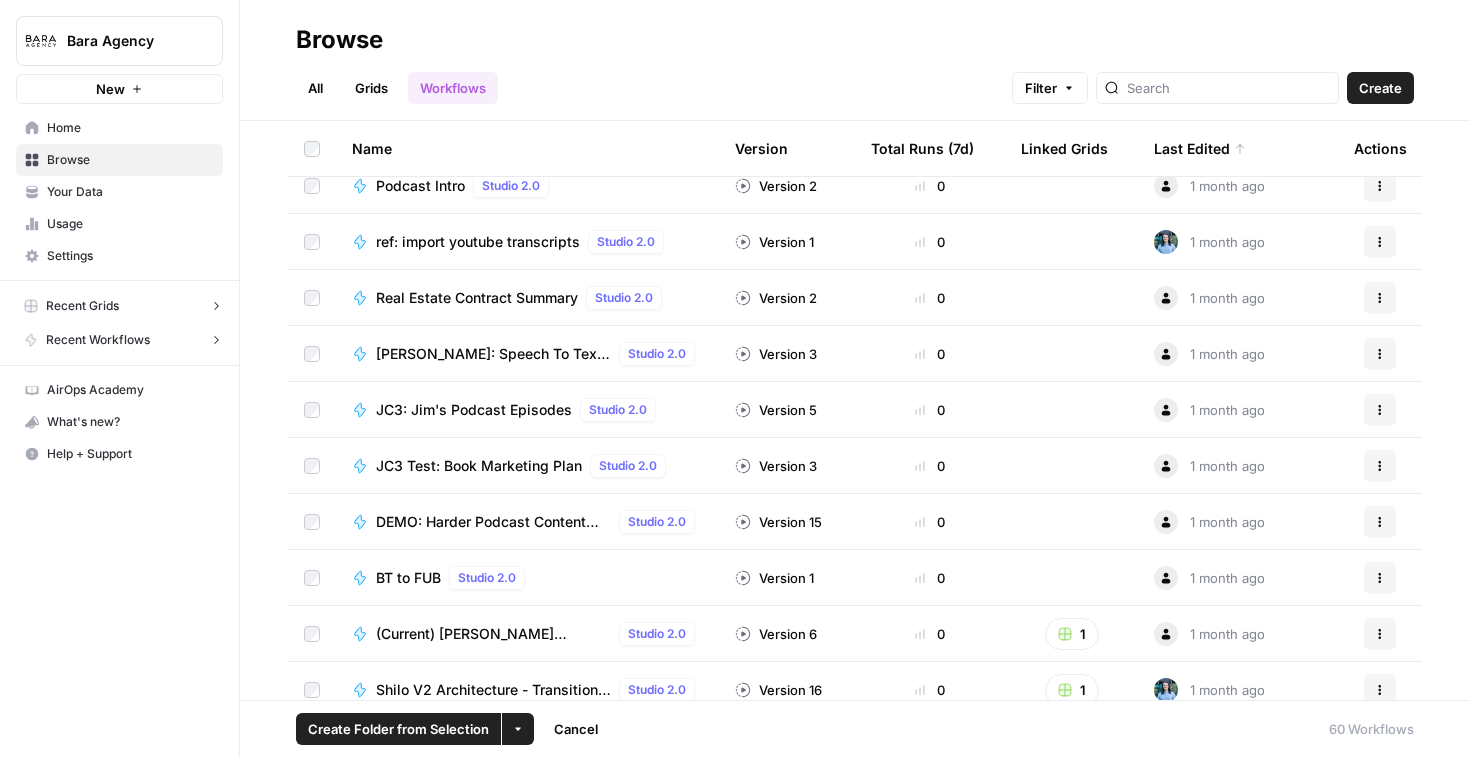scroll, scrollTop: 1348, scrollLeft: 0, axis: vertical 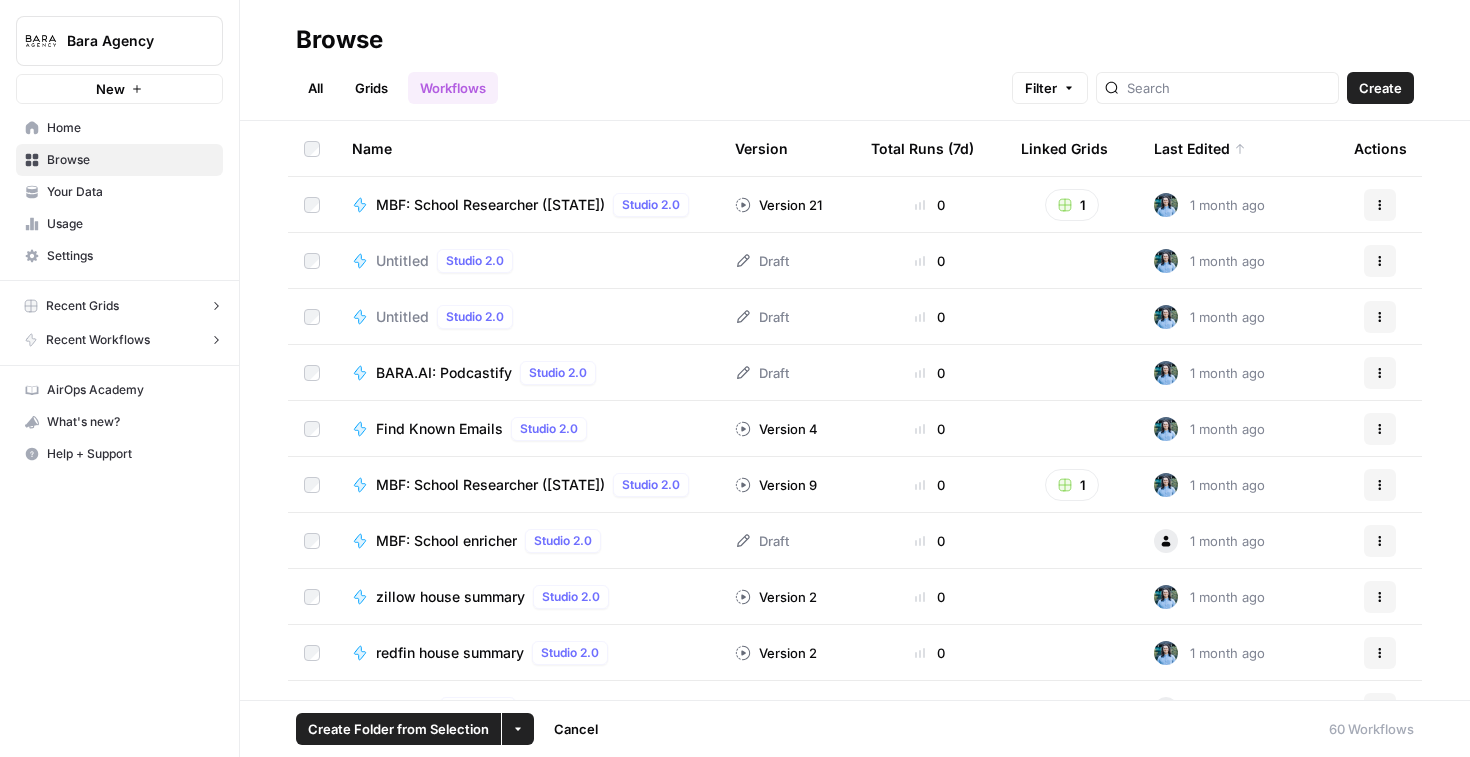 click on "More Options" at bounding box center (518, 729) 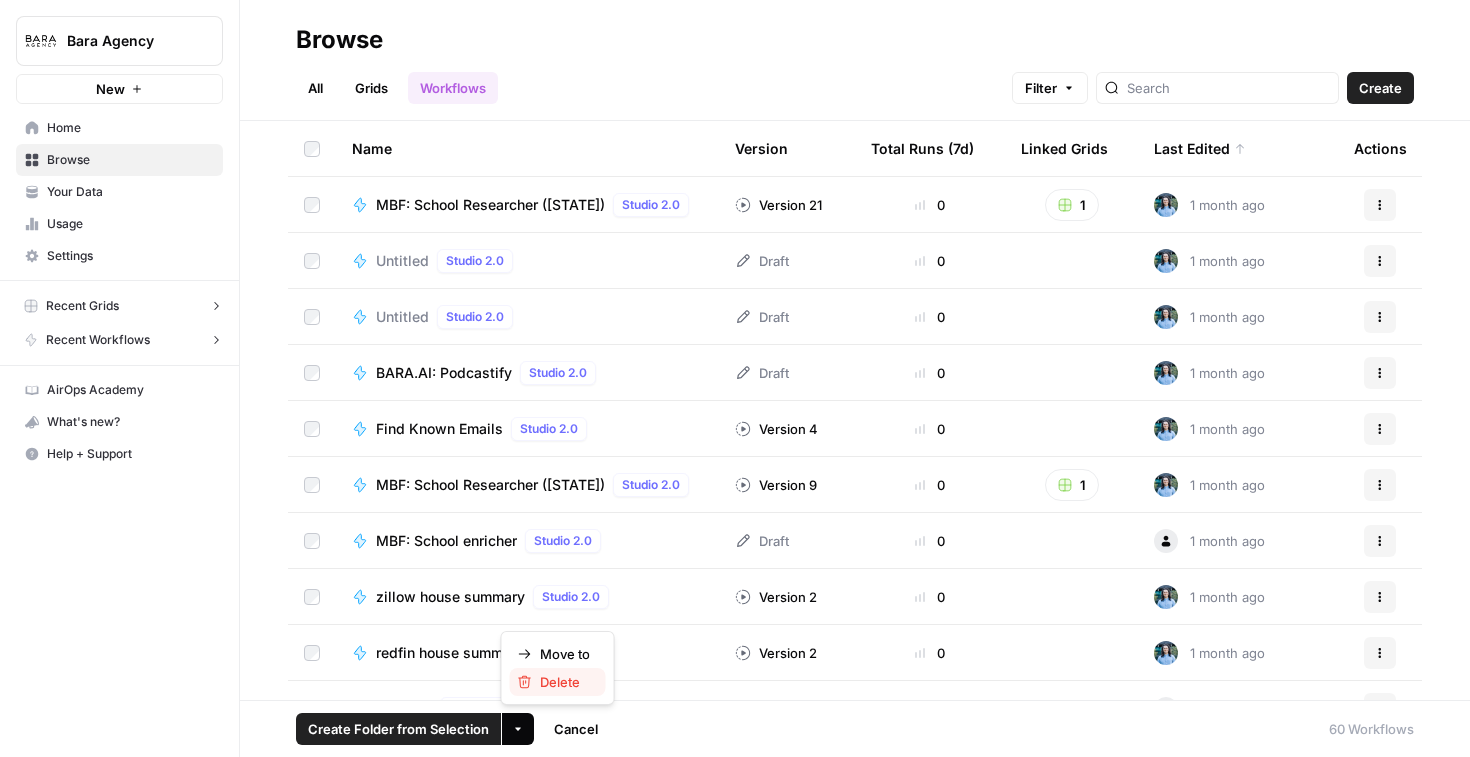 click on "Delete" at bounding box center (565, 682) 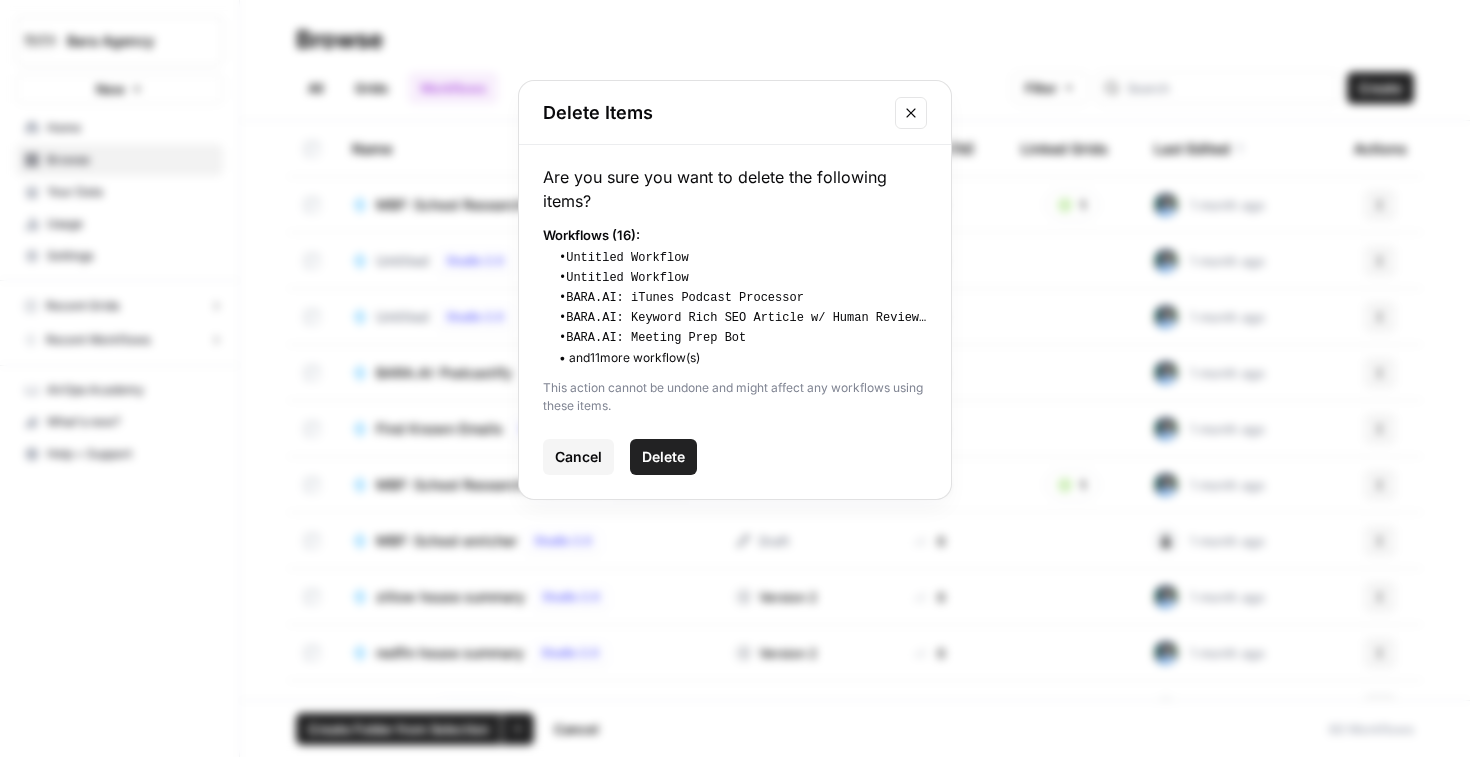 click on "Delete" at bounding box center [663, 457] 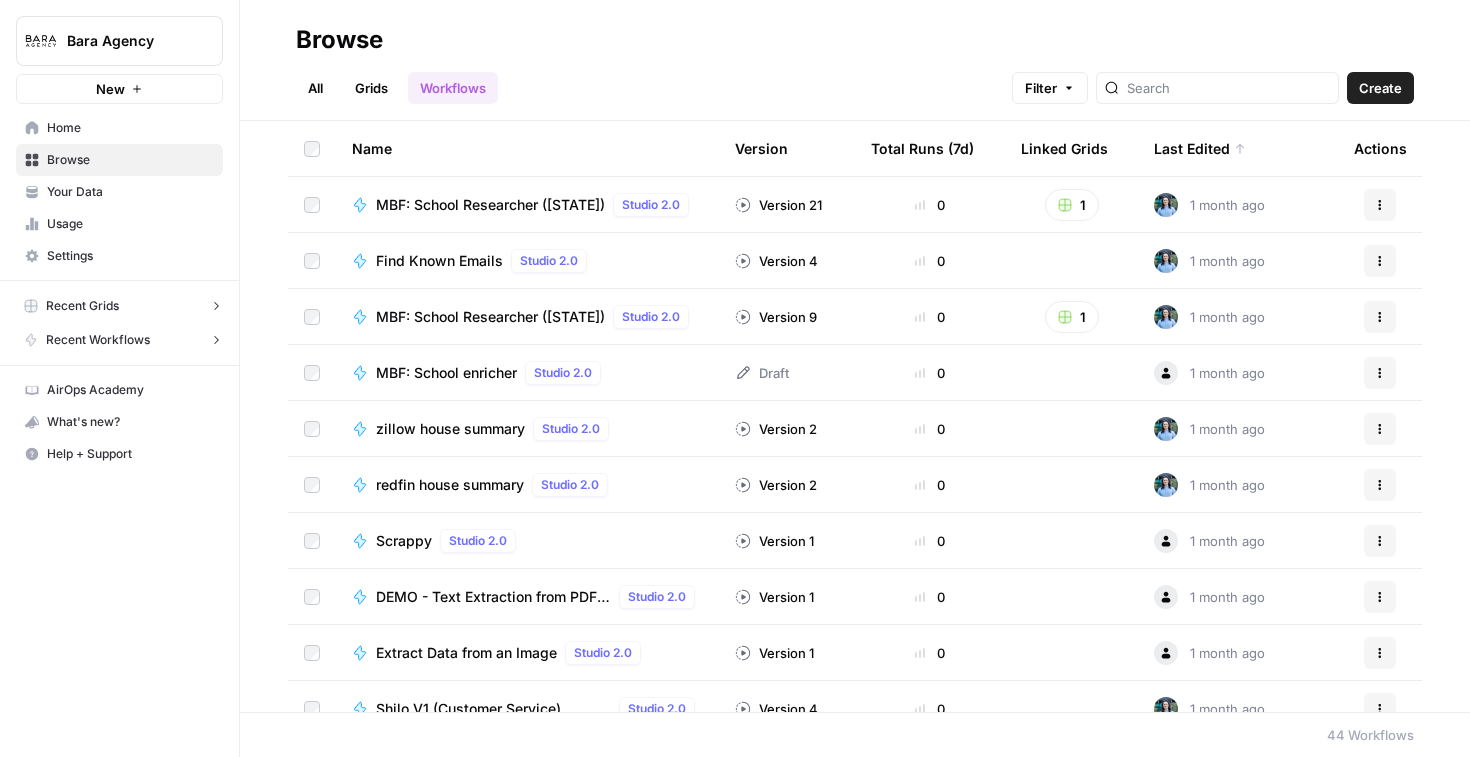 click on "Find Known Emails" at bounding box center (439, 261) 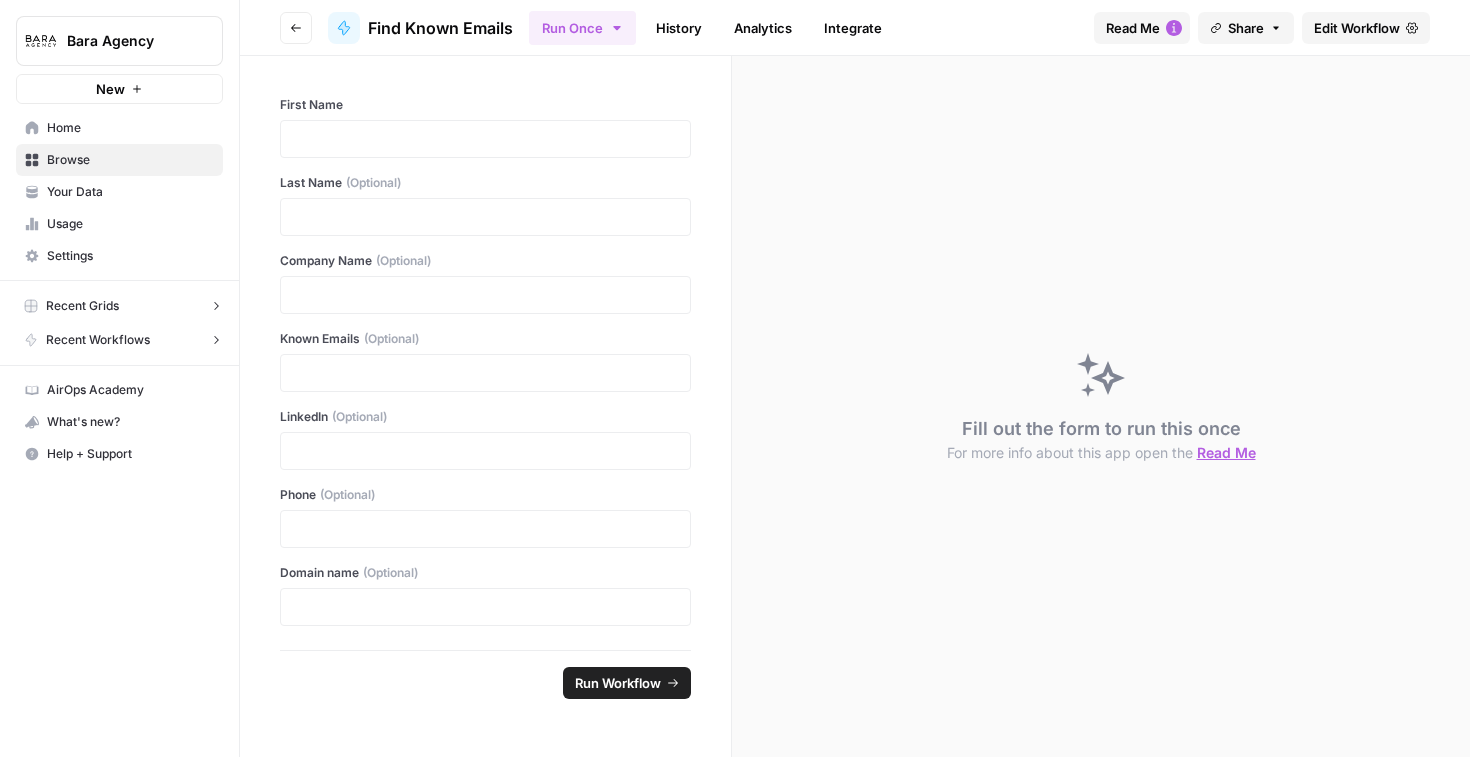 click on "Edit Workflow" at bounding box center [1357, 28] 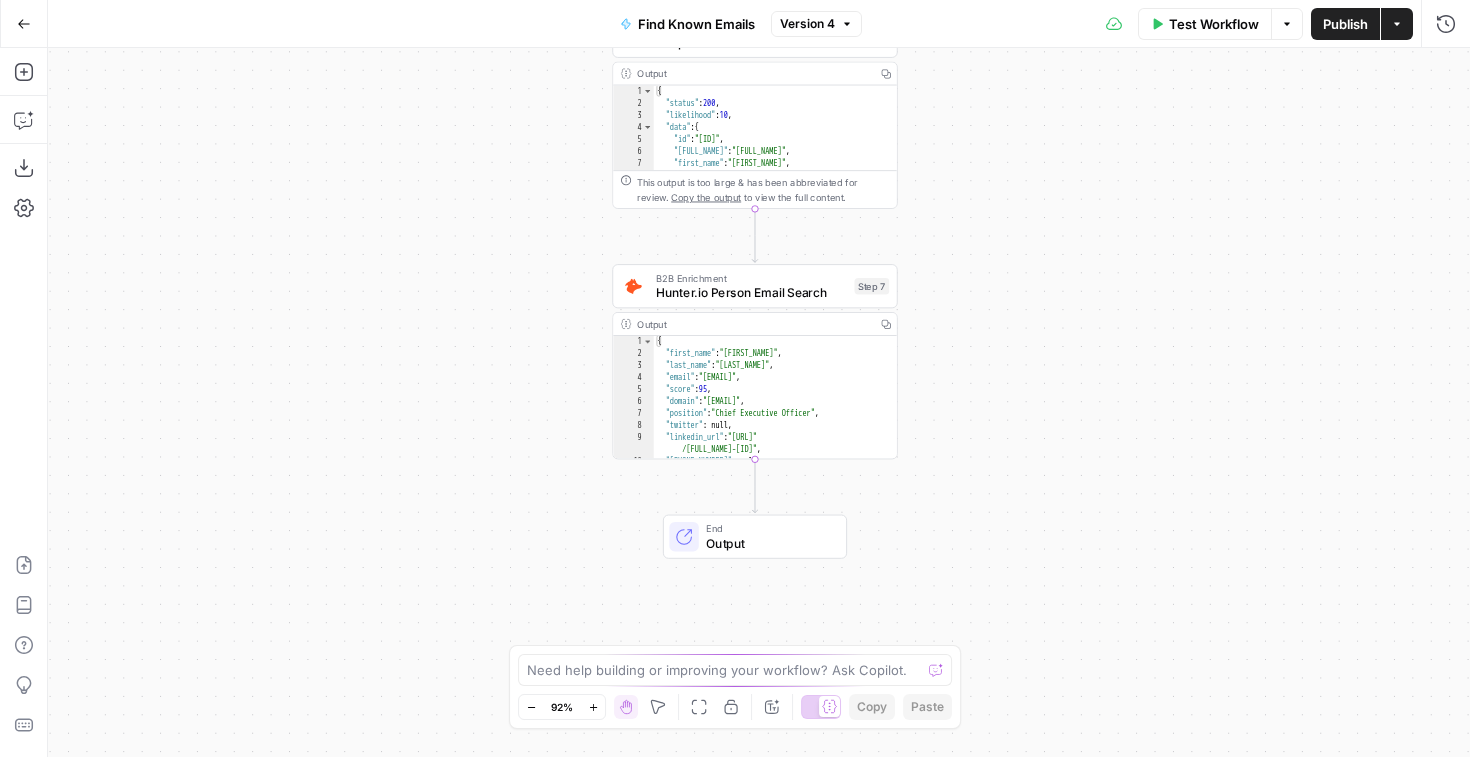 drag, startPoint x: 1050, startPoint y: 558, endPoint x: 1046, endPoint y: 392, distance: 166.04819 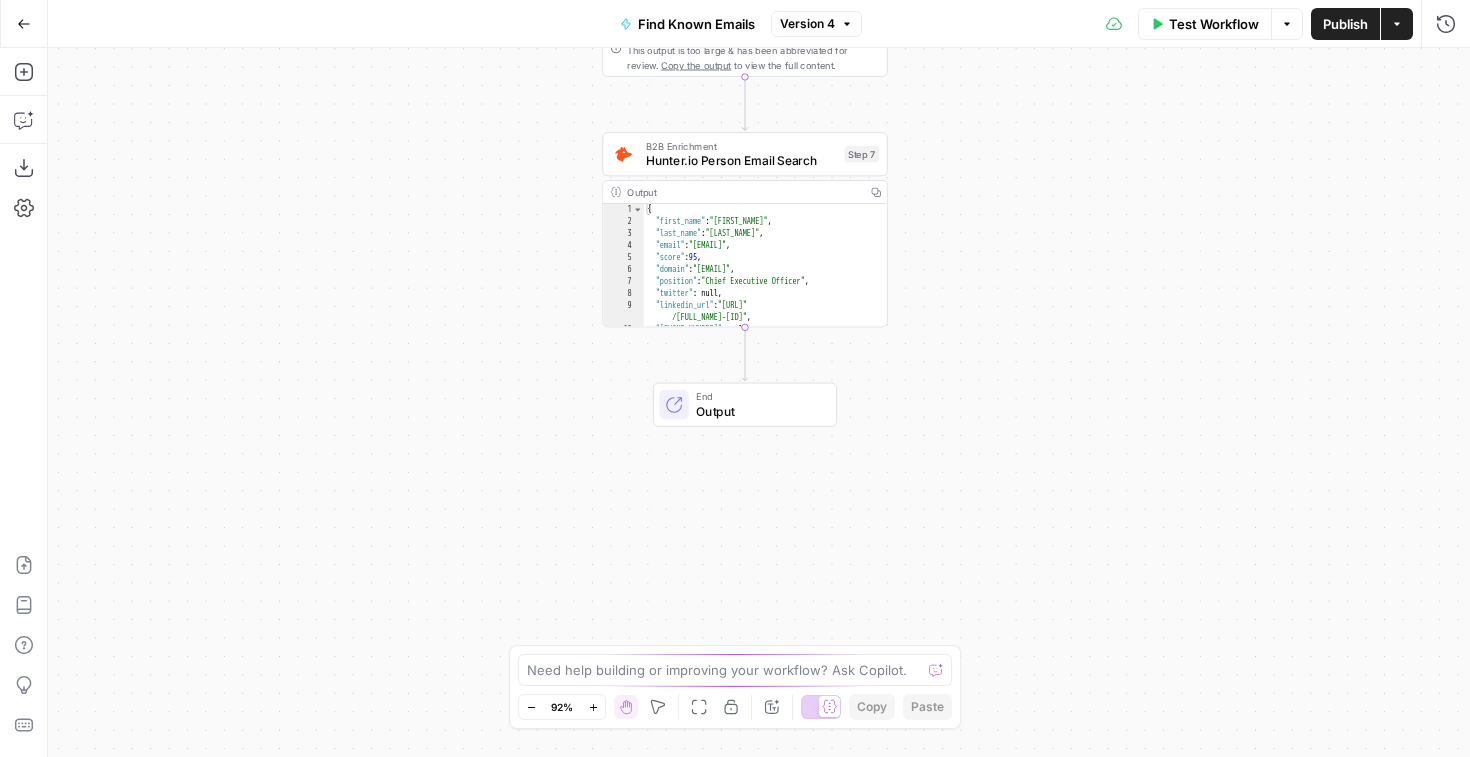 drag, startPoint x: 1032, startPoint y: 464, endPoint x: 1026, endPoint y: 645, distance: 181.09943 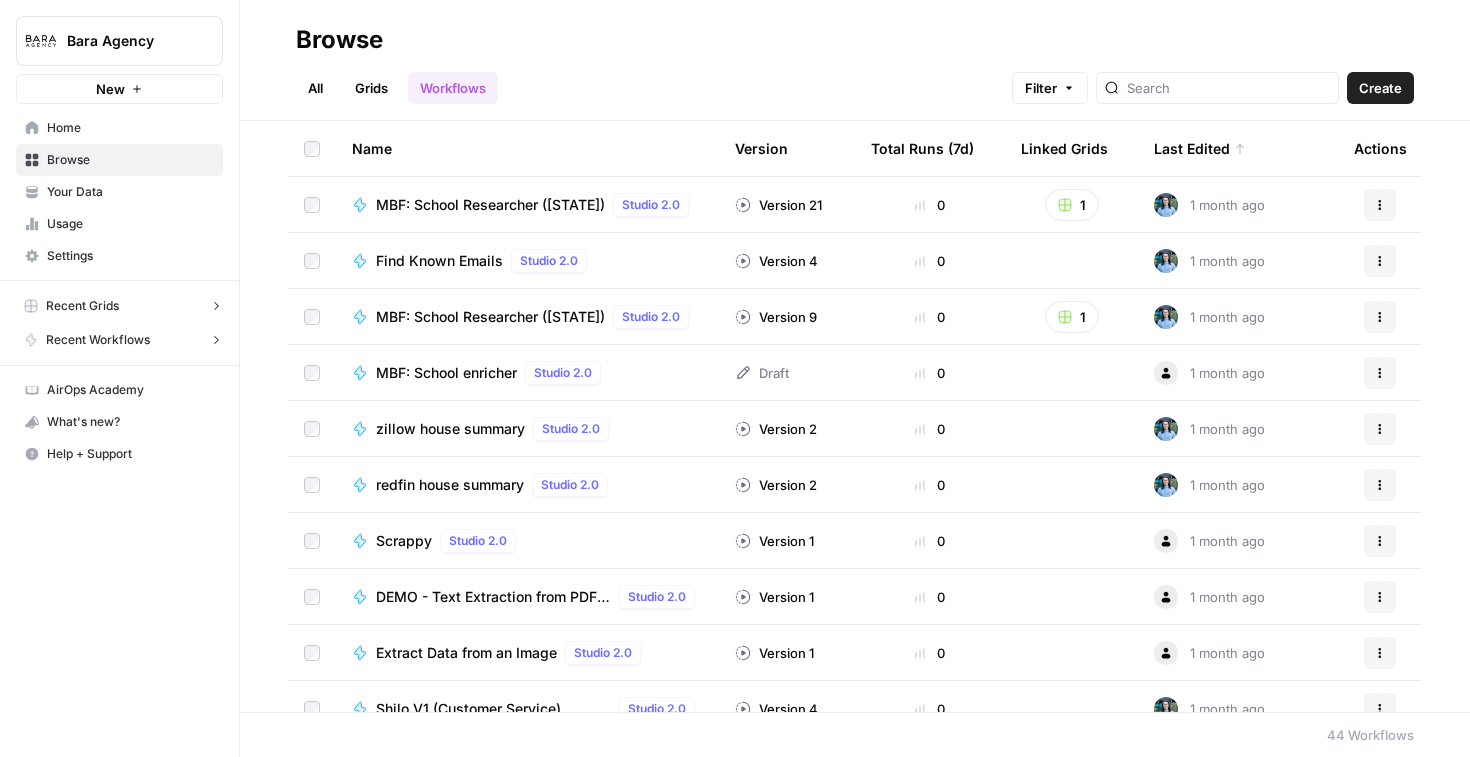 click on "MBF: School Researcher (NY)" at bounding box center (490, 317) 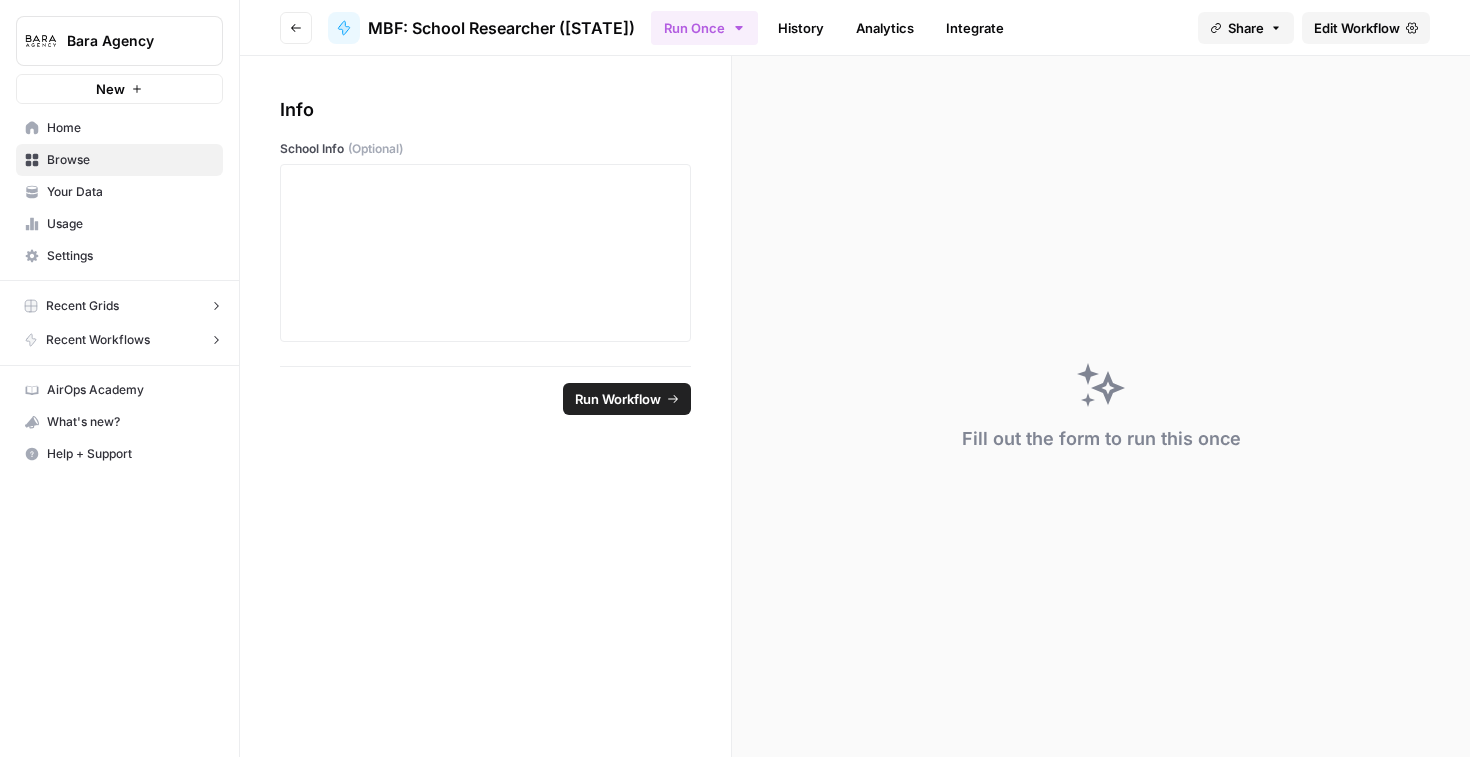 click on "Edit Workflow" at bounding box center [1366, 28] 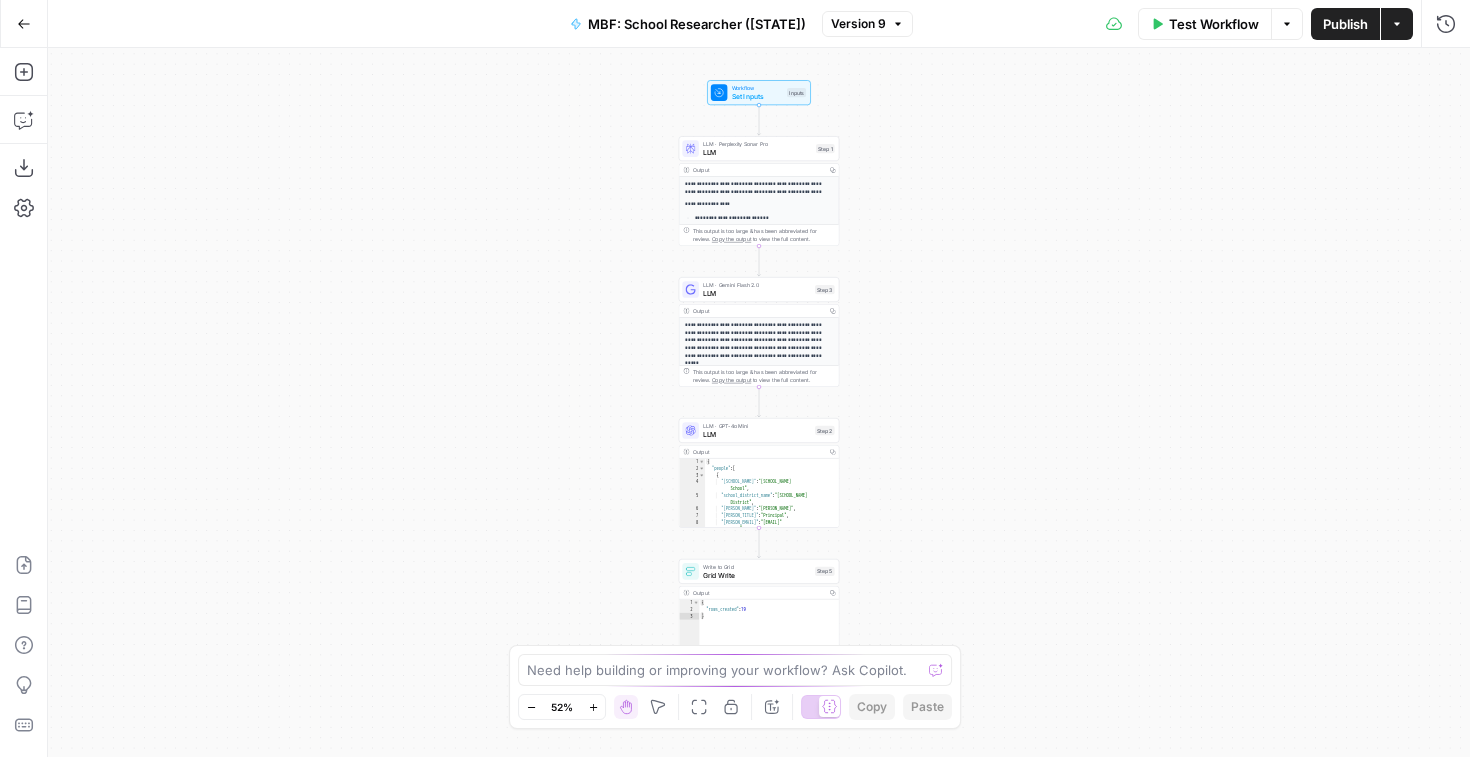 click on "**********" at bounding box center (759, 341) 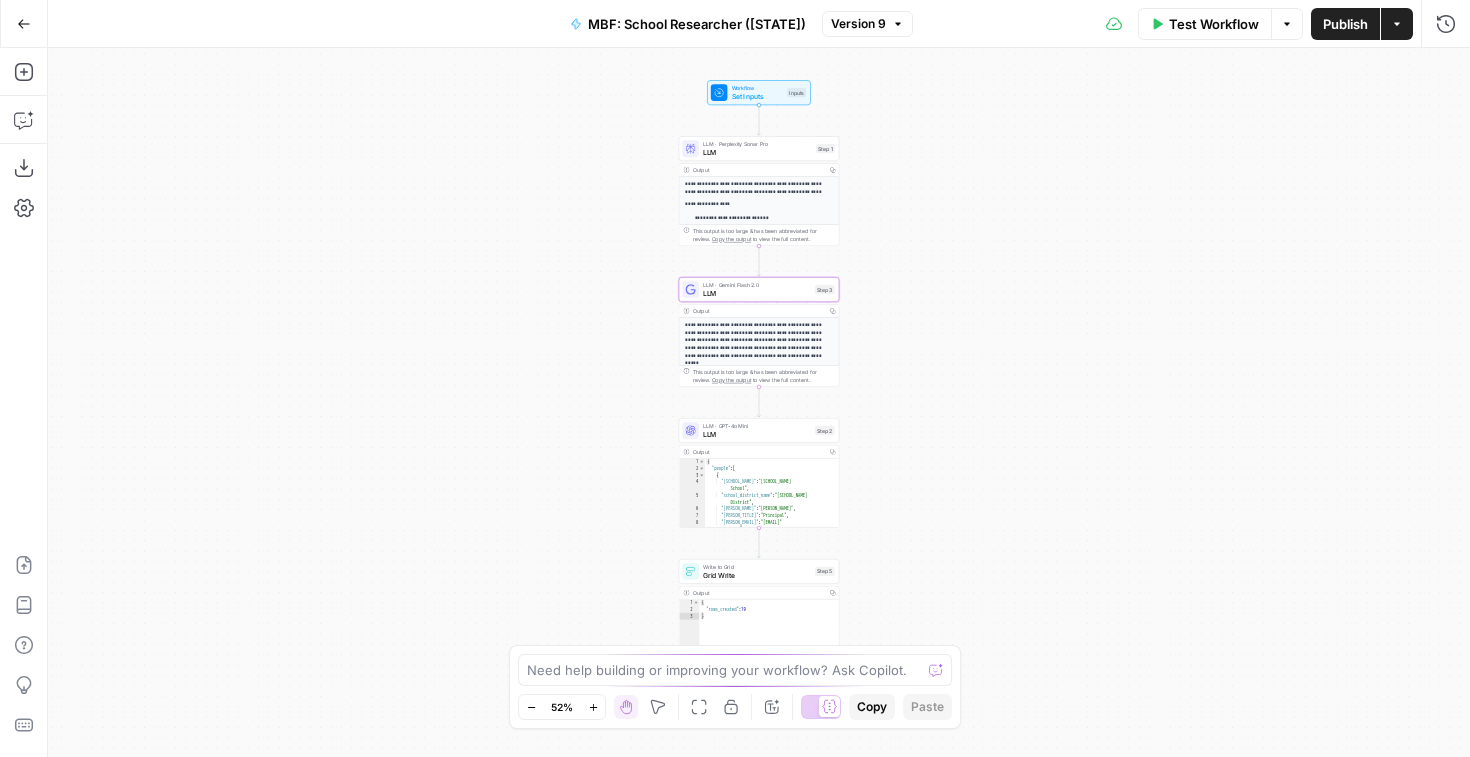 click on "LLM" at bounding box center (757, 293) 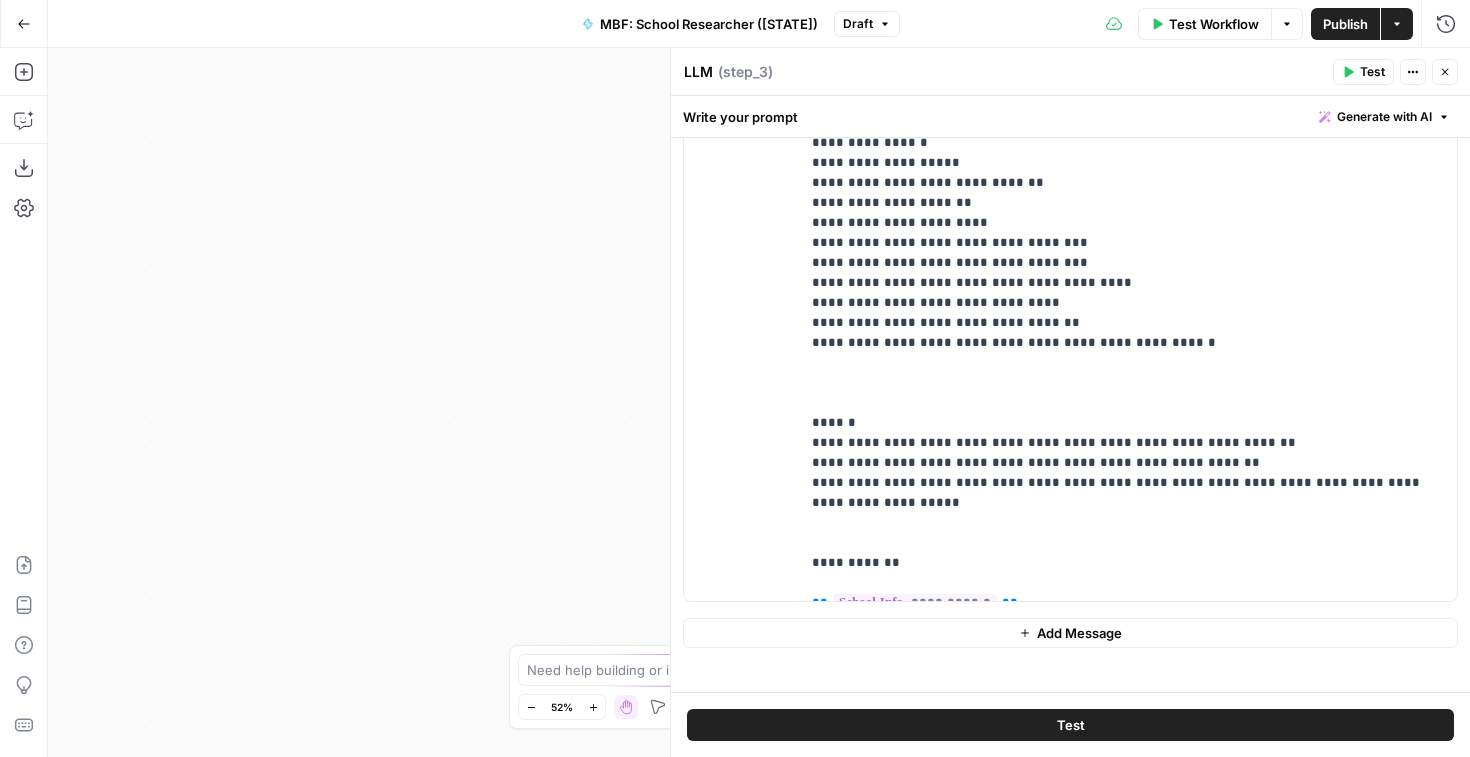 scroll, scrollTop: 0, scrollLeft: 0, axis: both 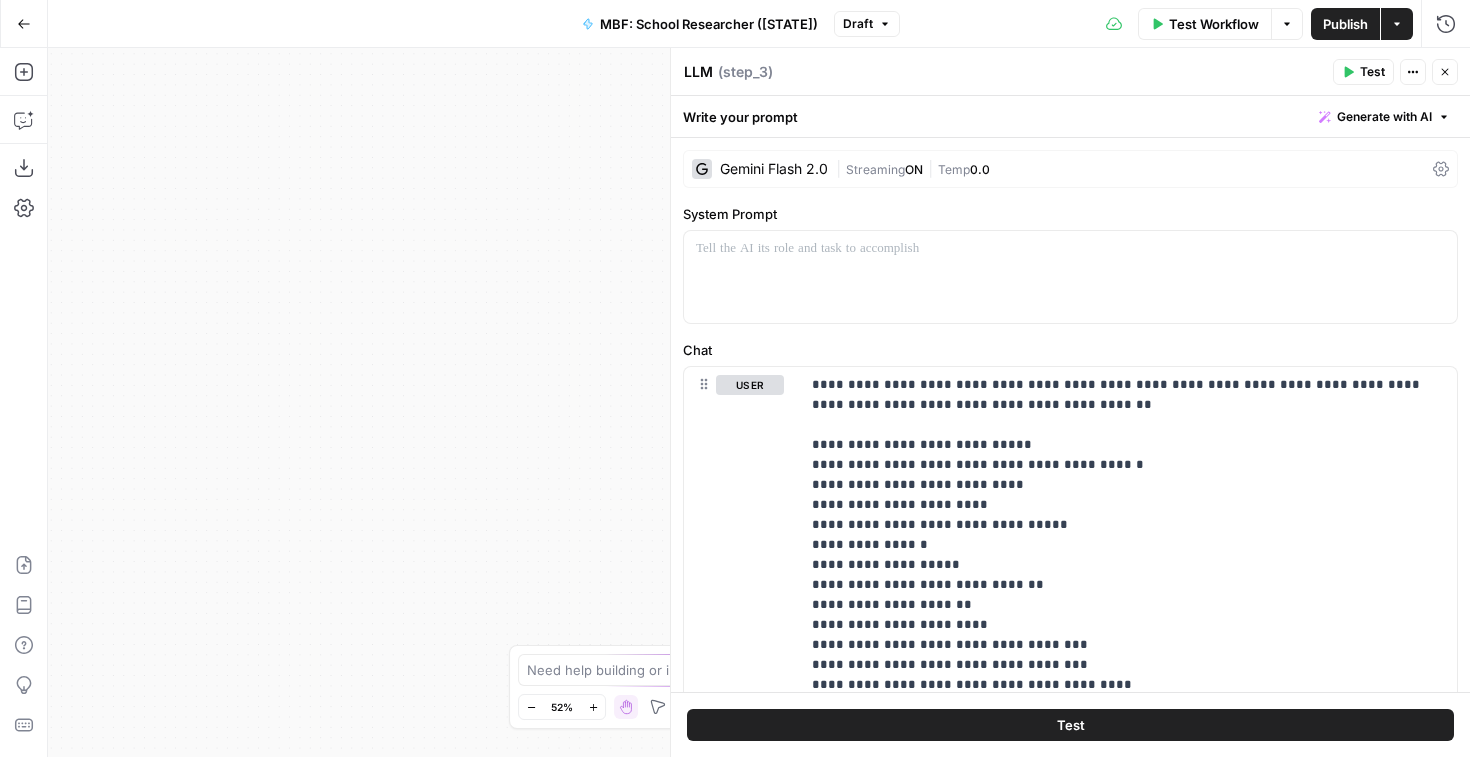 click 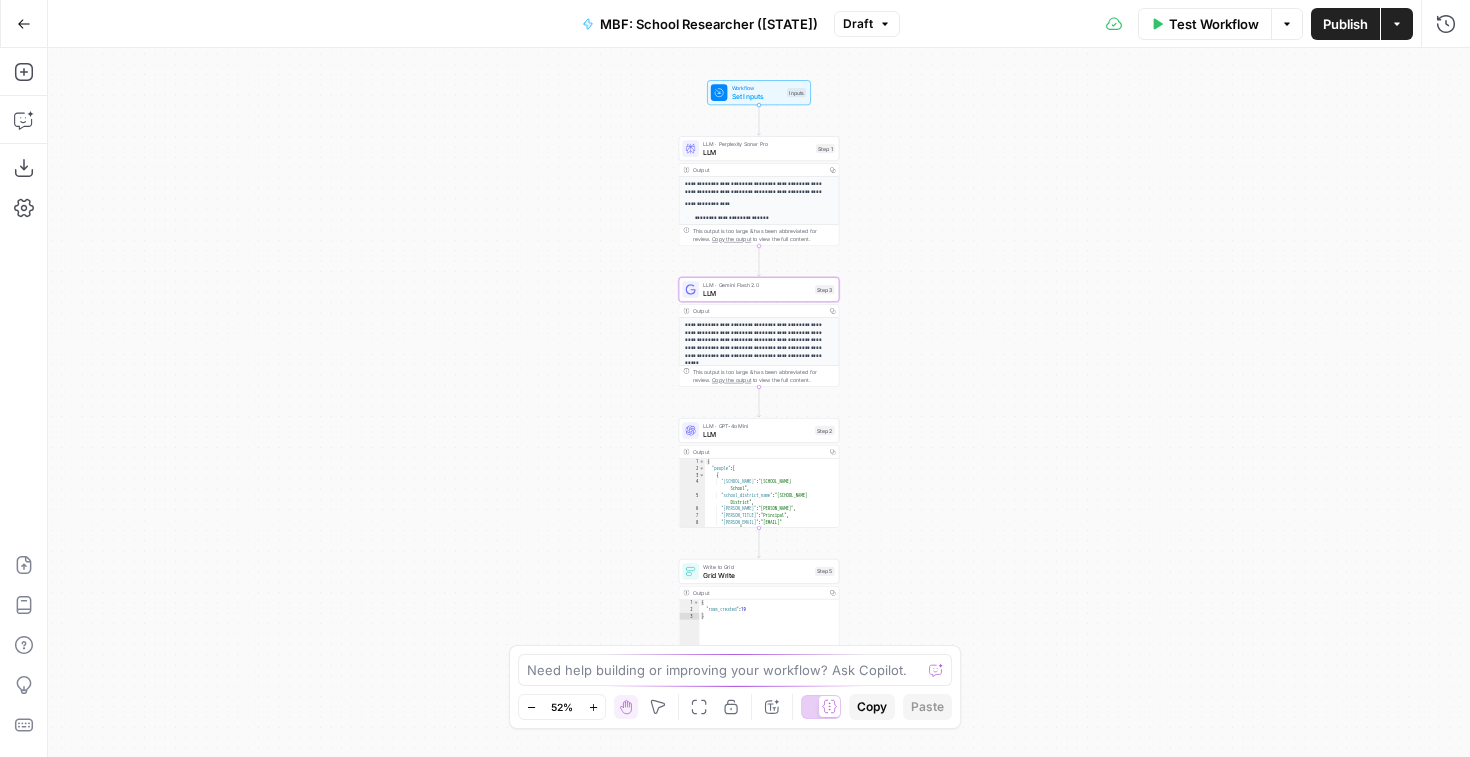 click on "LLM" at bounding box center [757, 152] 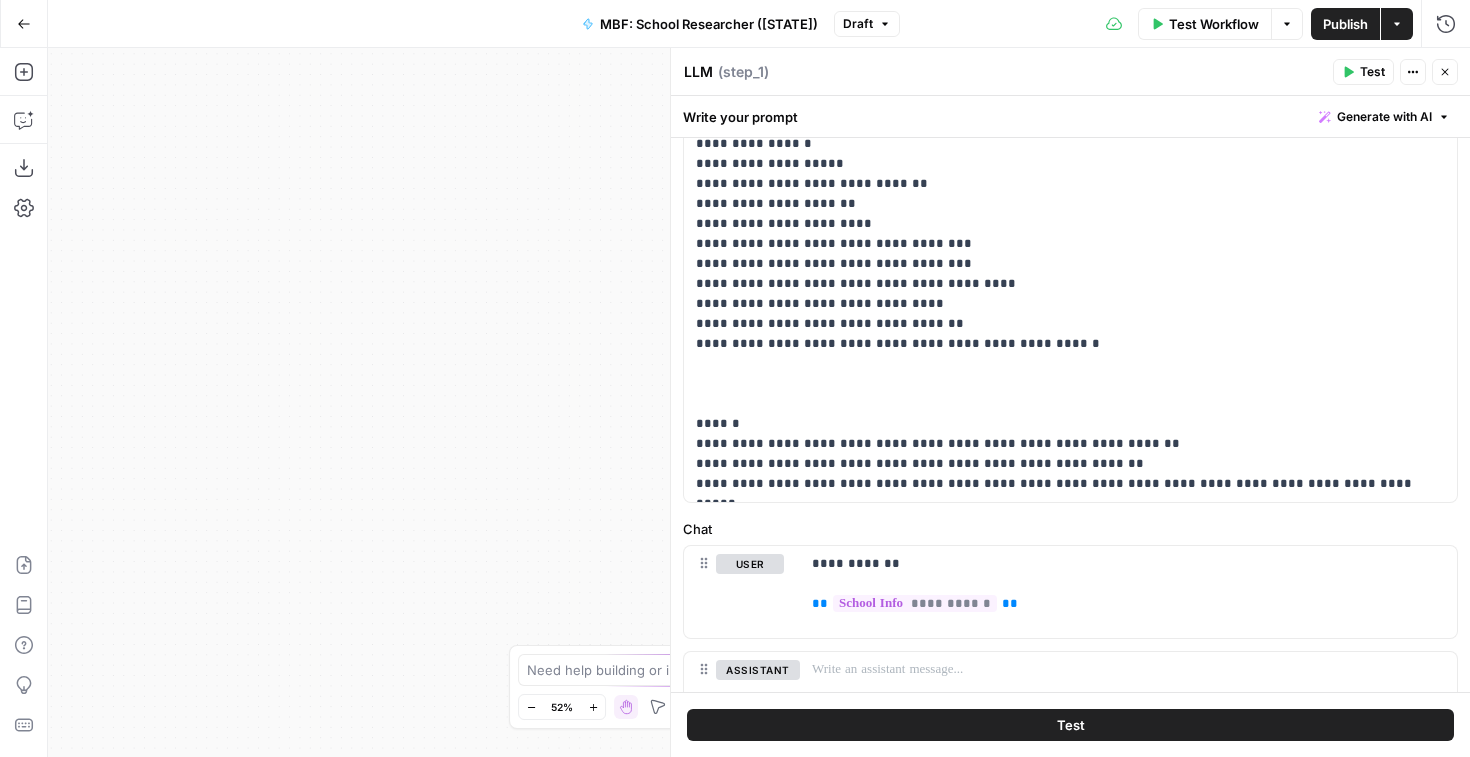 scroll, scrollTop: 0, scrollLeft: 0, axis: both 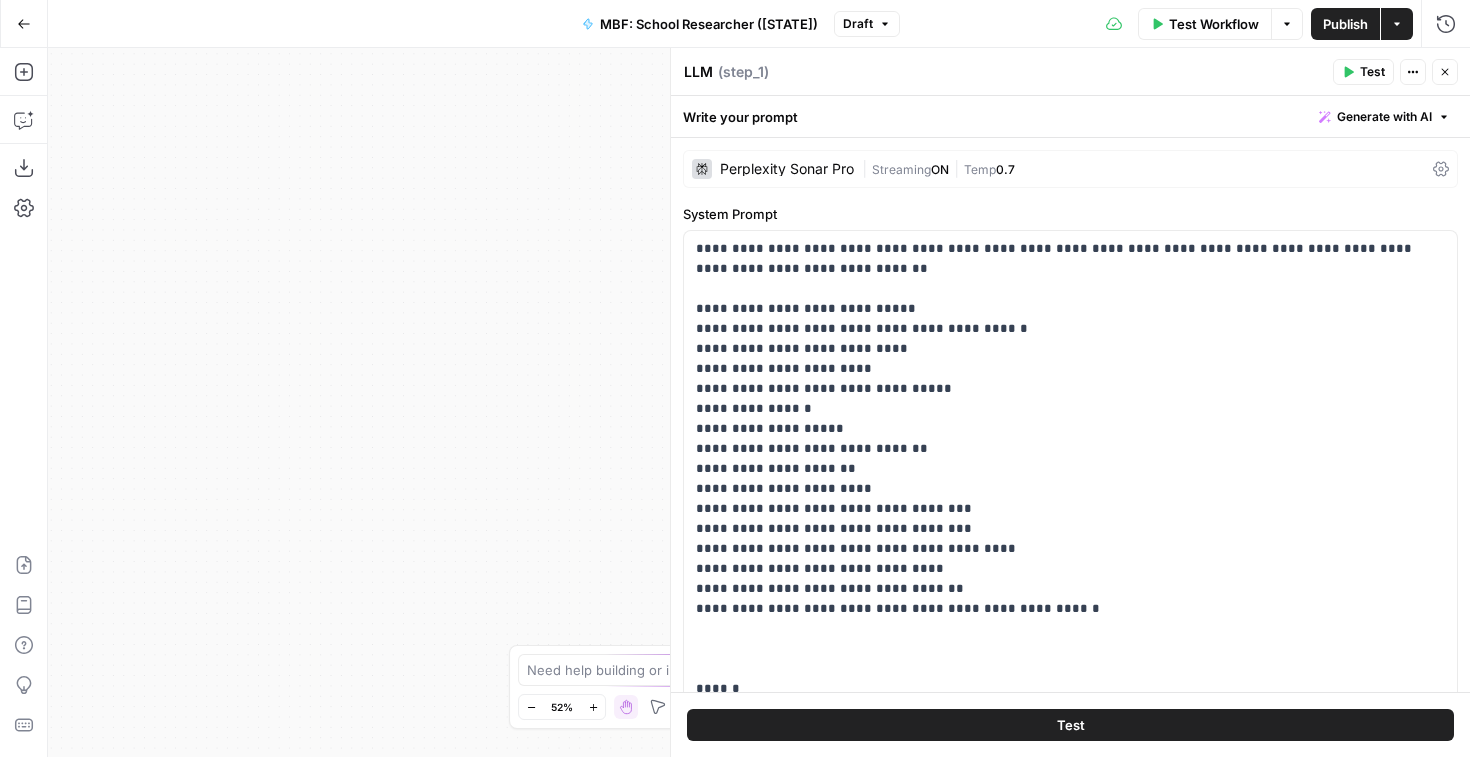 click on "Close" at bounding box center [1445, 72] 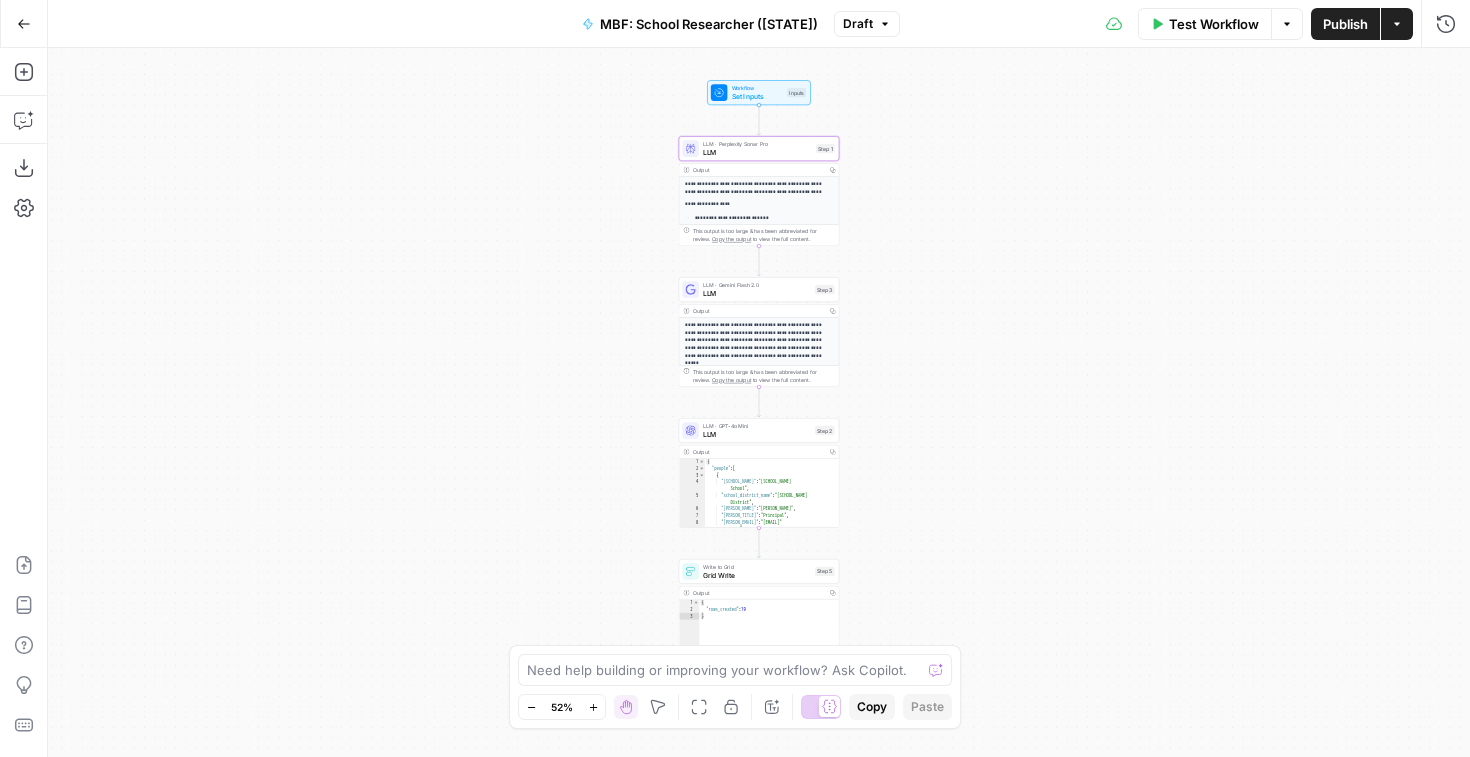 click 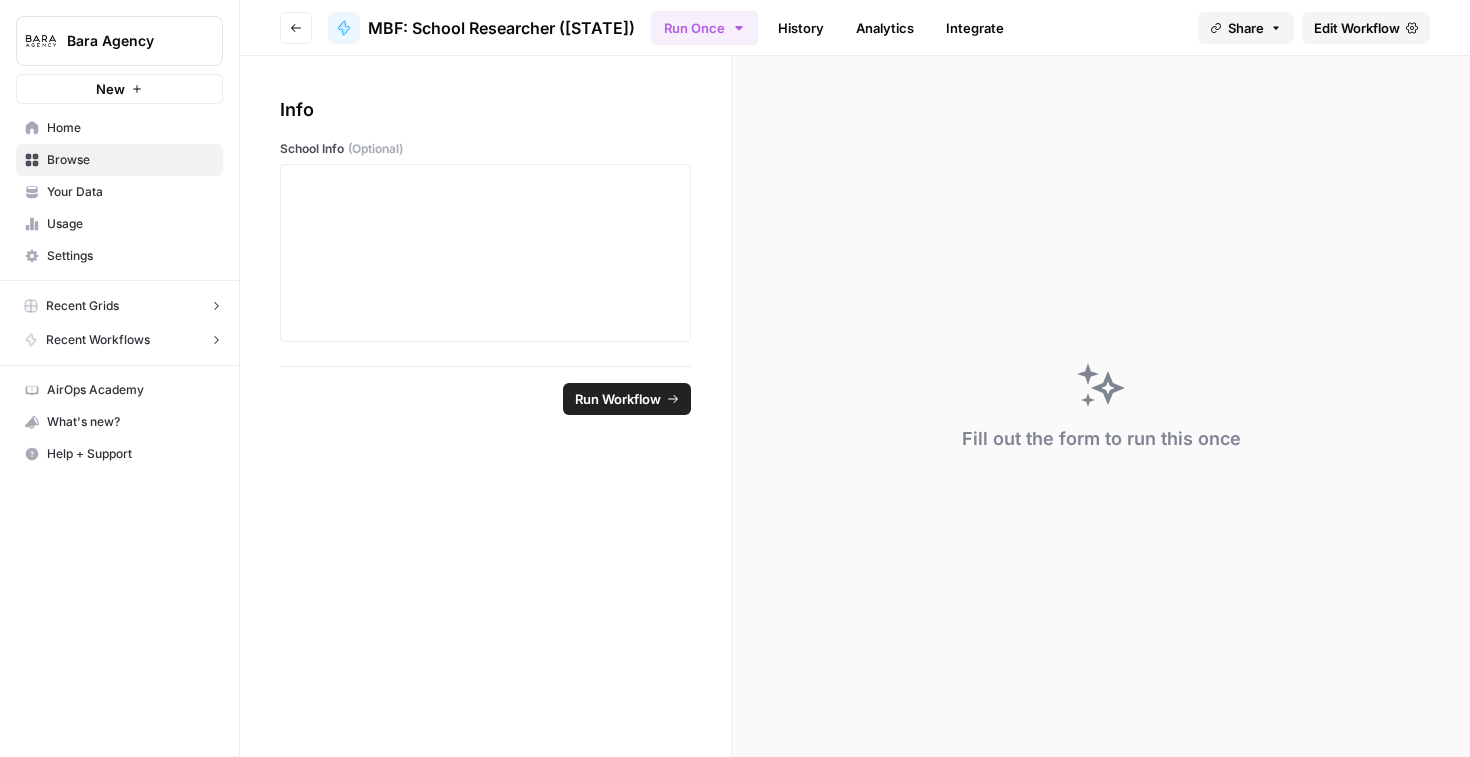 click on "Browse" at bounding box center [119, 160] 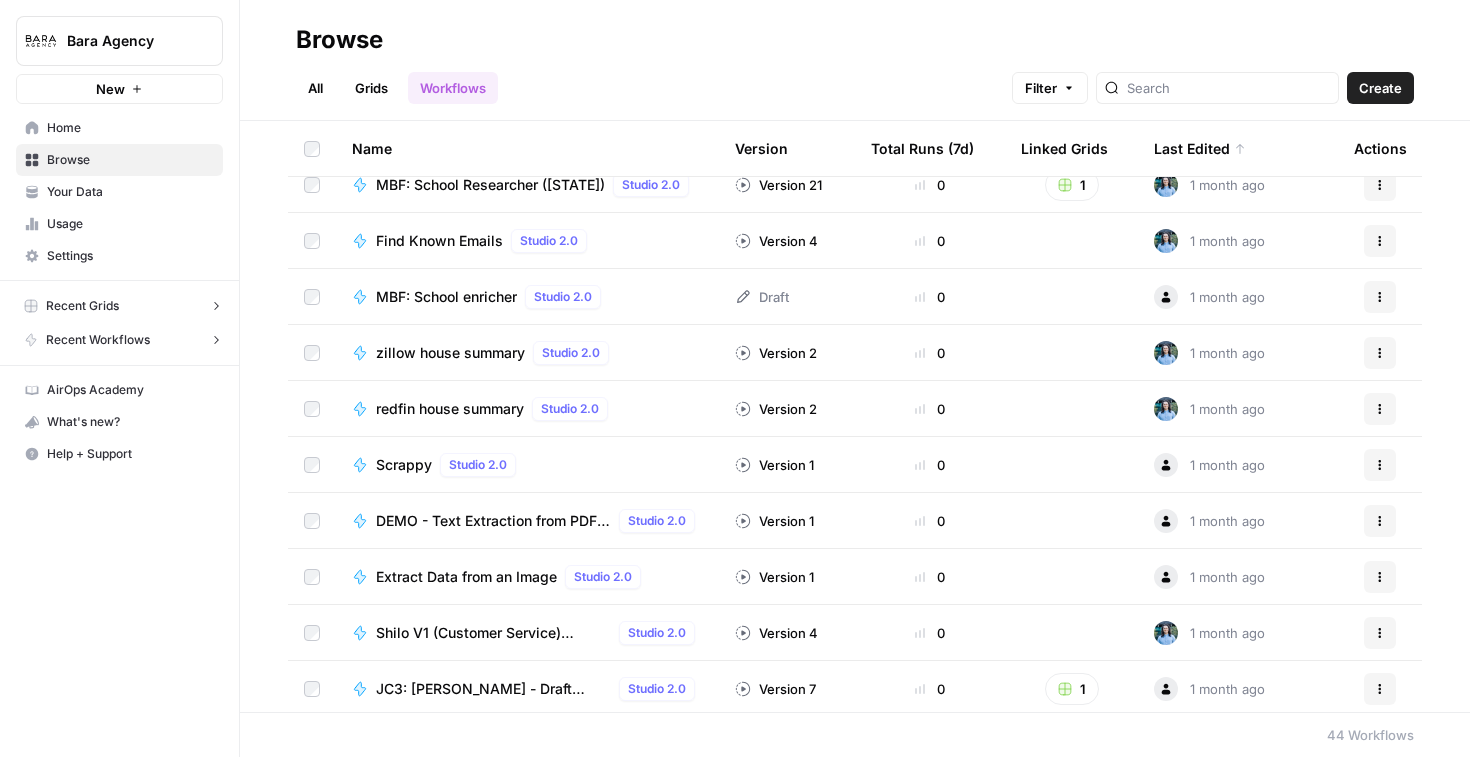 scroll, scrollTop: 78, scrollLeft: 0, axis: vertical 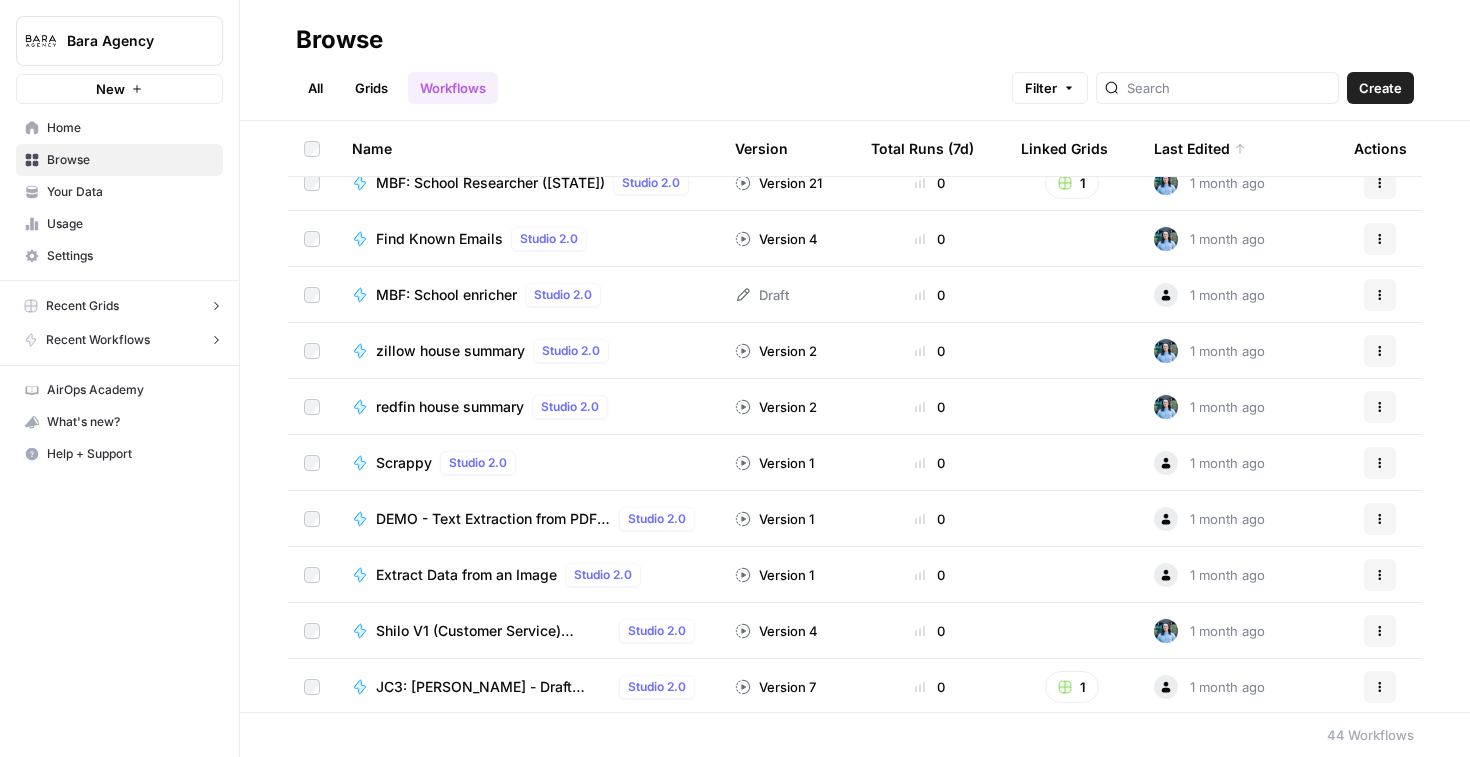 click on "zillow house summary" at bounding box center (450, 351) 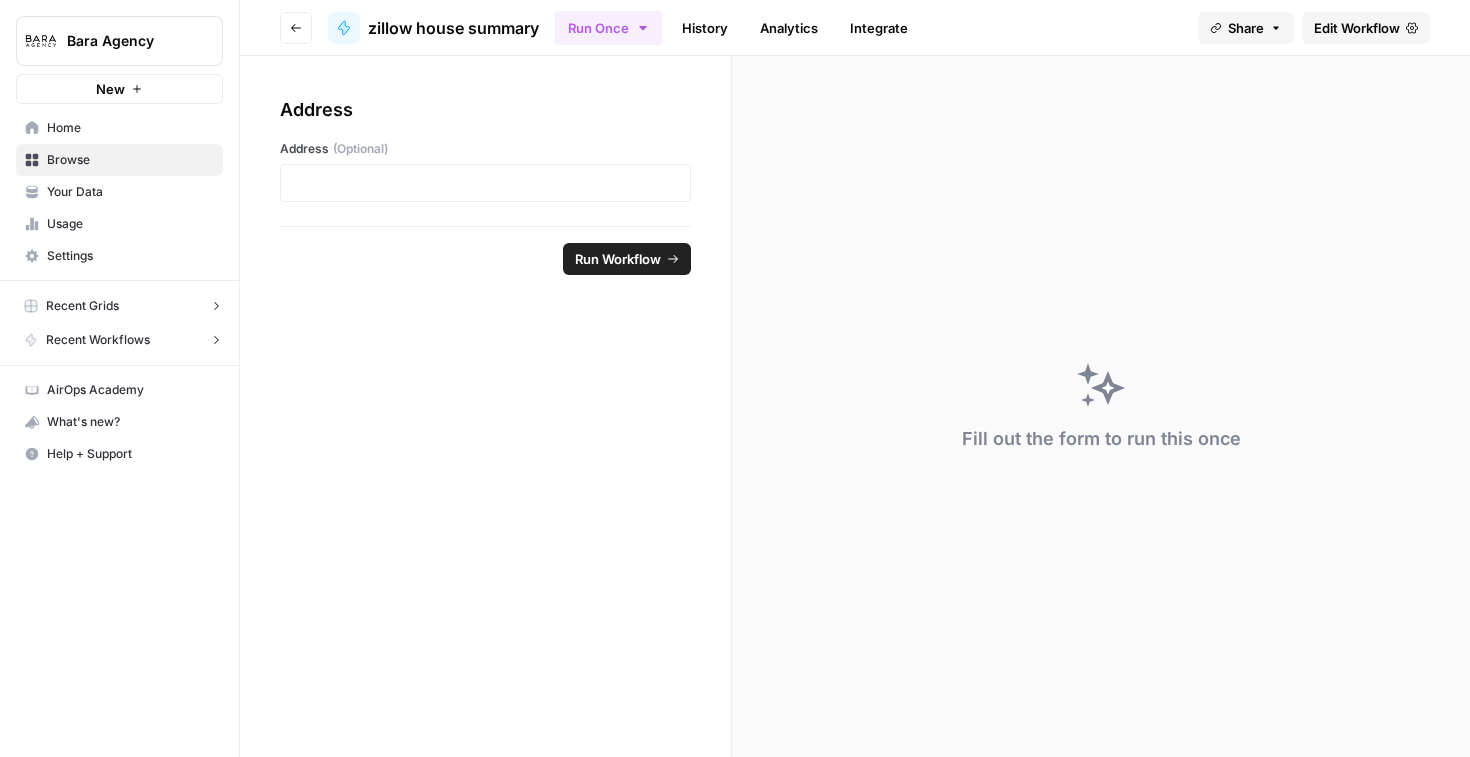 click 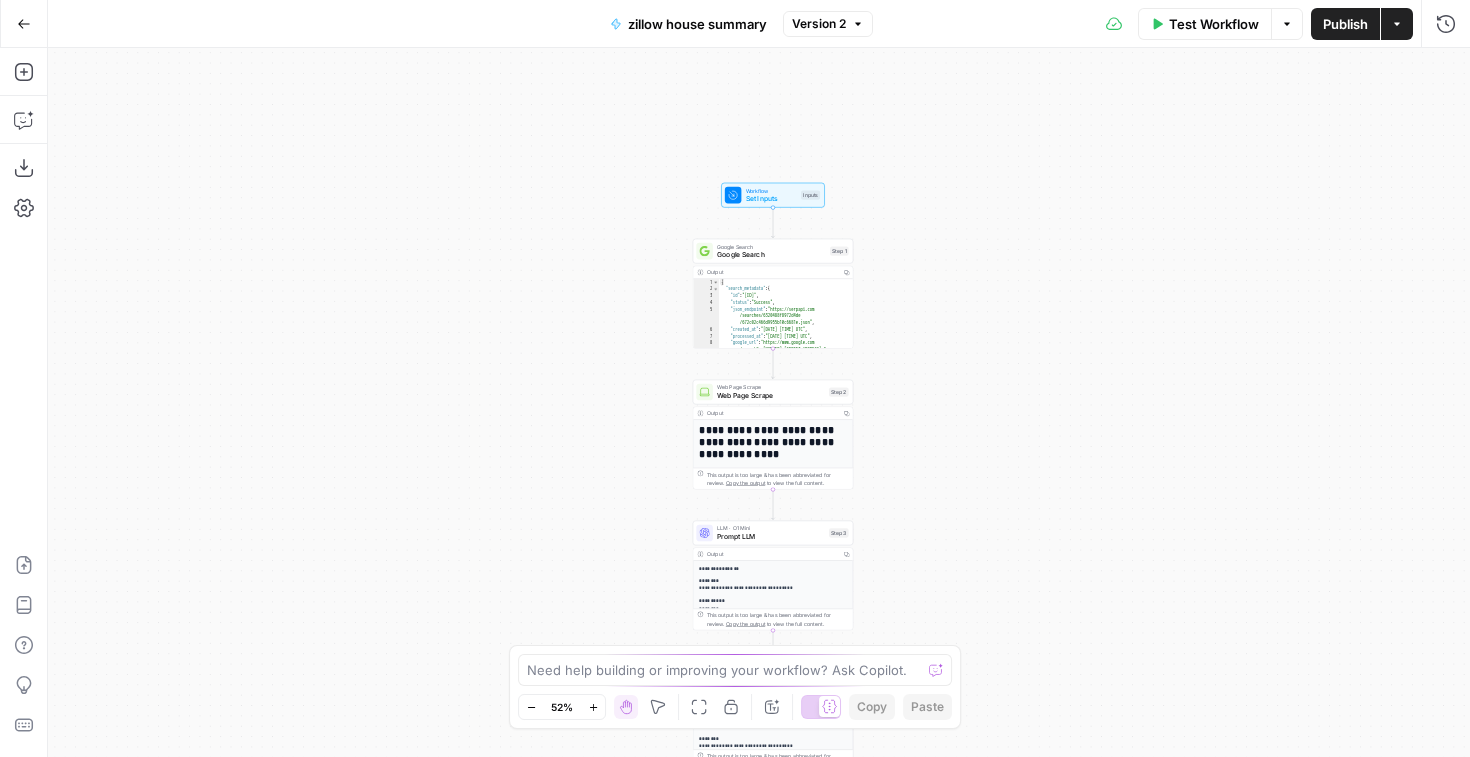 click 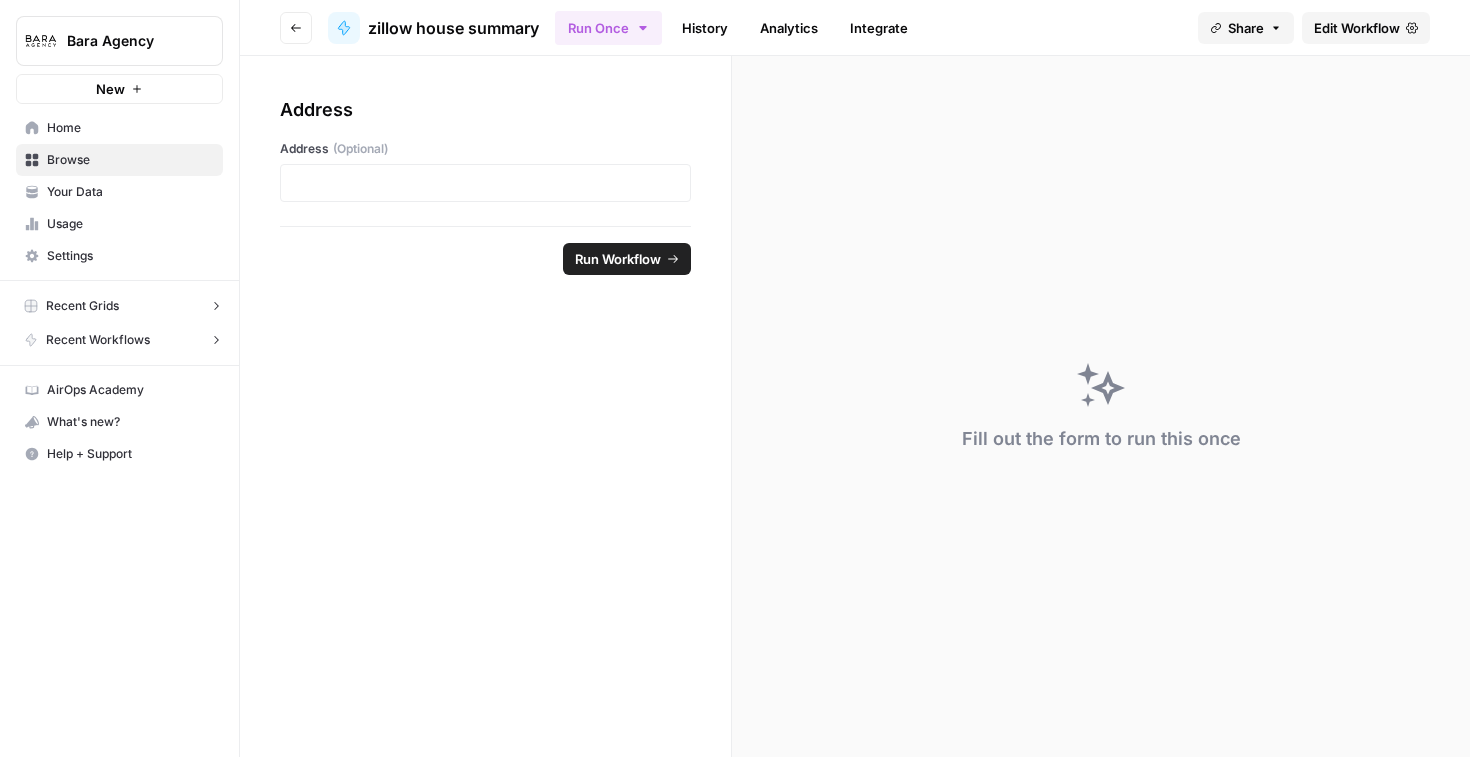 click 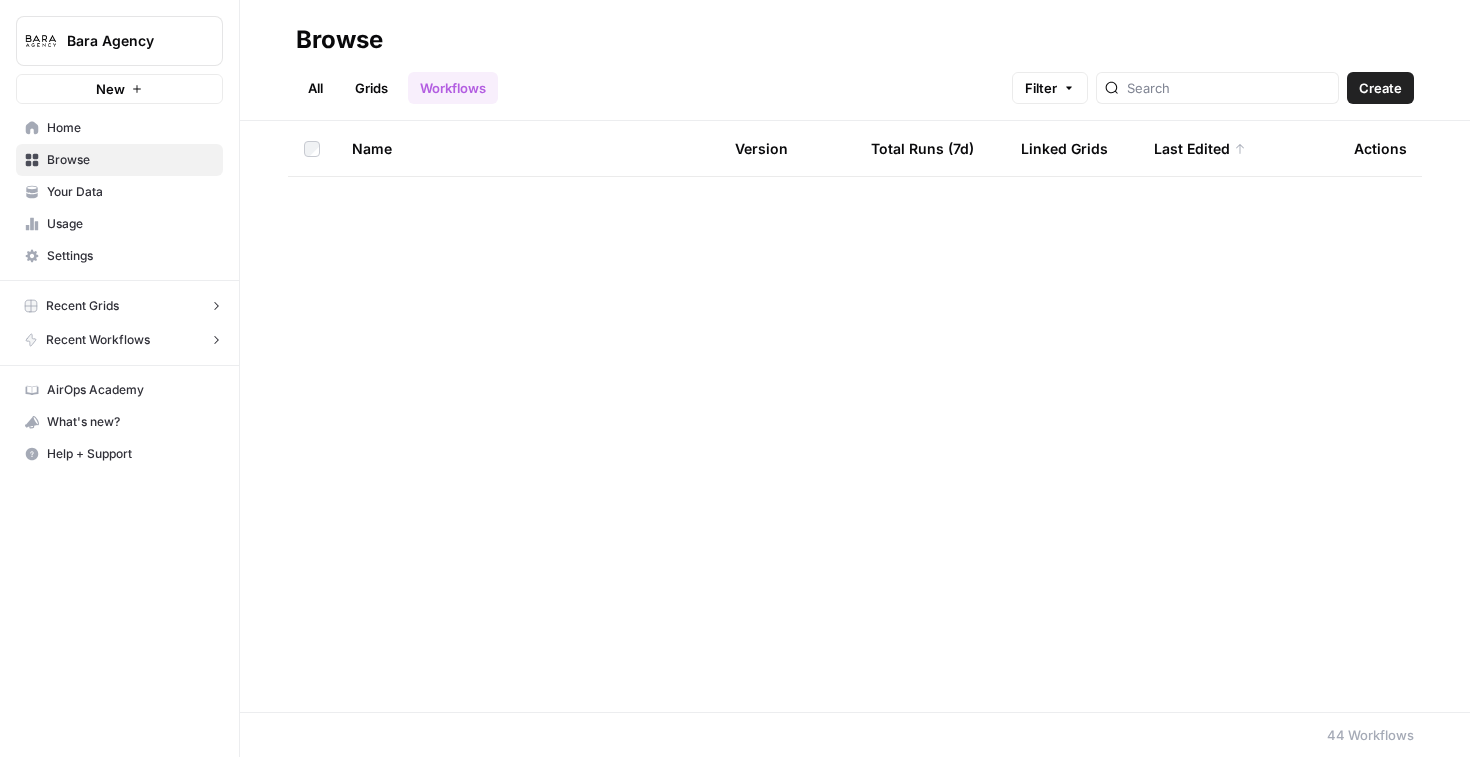 scroll, scrollTop: 0, scrollLeft: 0, axis: both 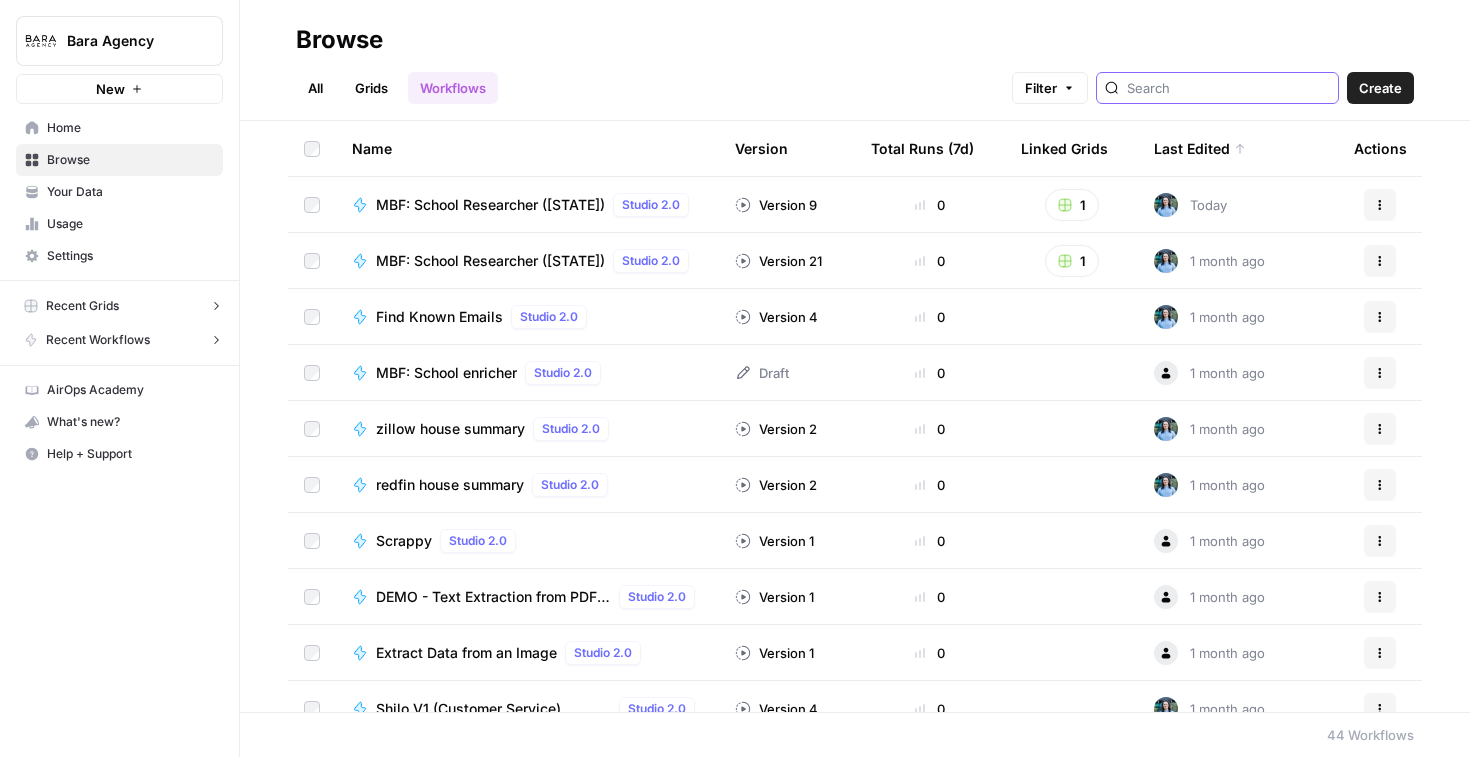 click at bounding box center (1228, 88) 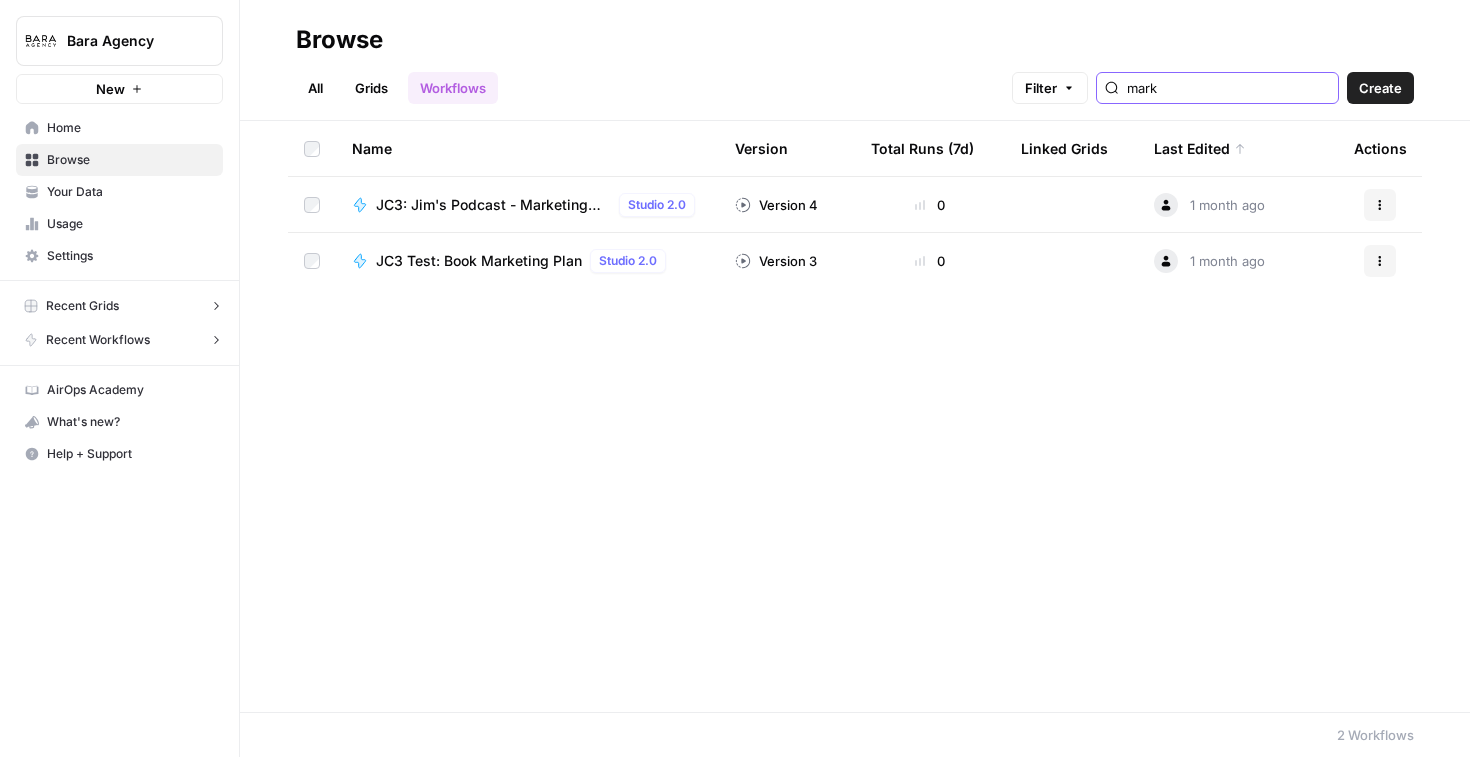 type on "mark" 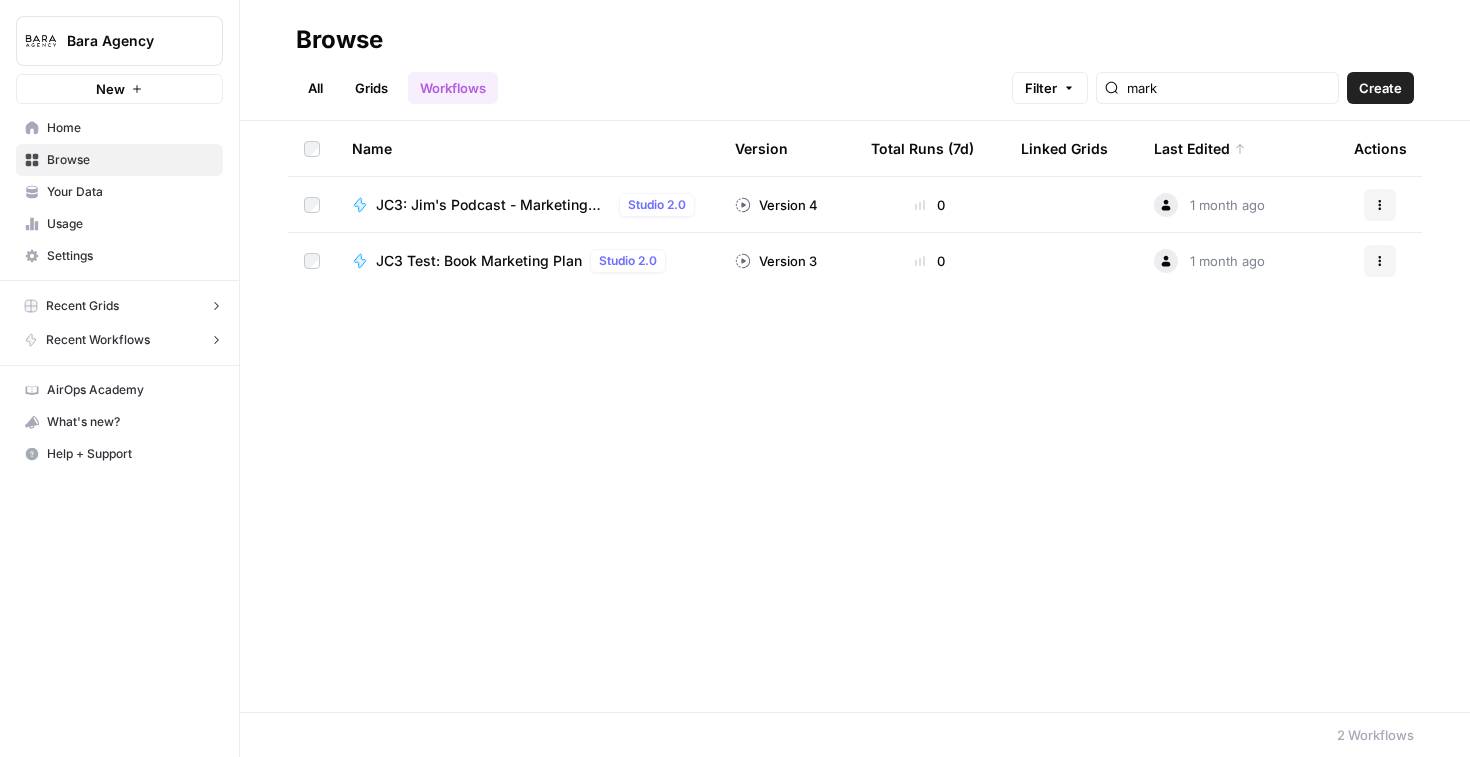 click on "JC3: Jim's Podcast - Marketing Material" at bounding box center (493, 205) 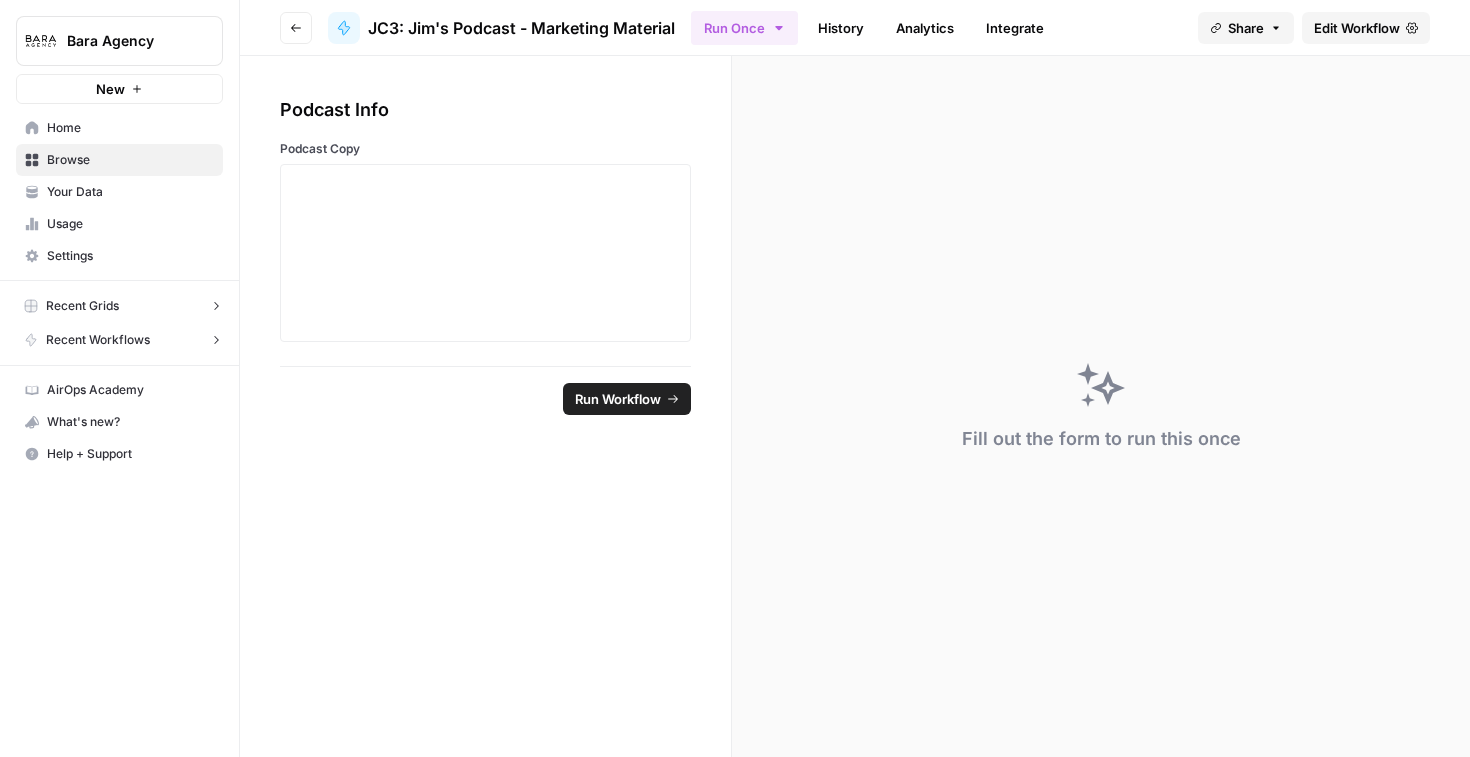click on "Edit Workflow" at bounding box center (1357, 28) 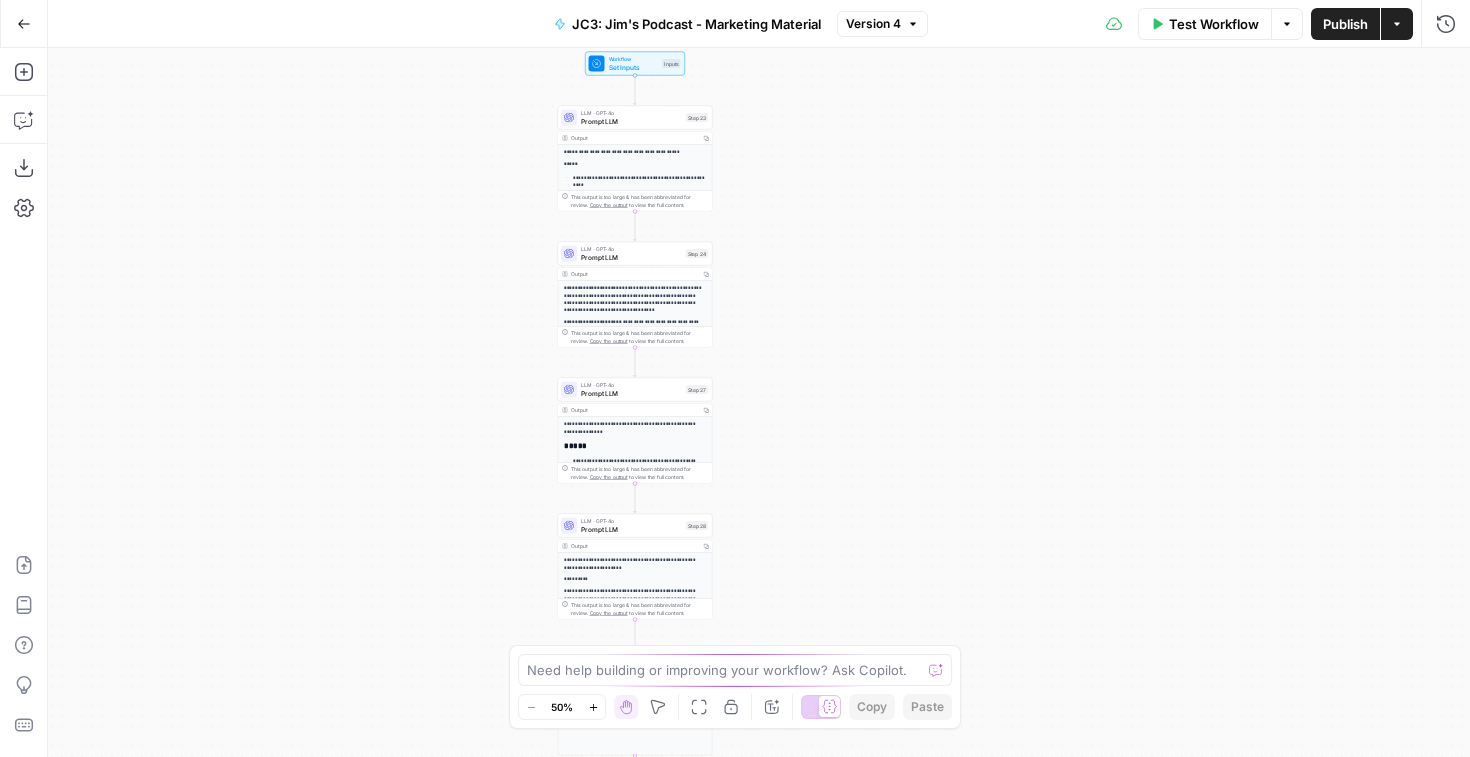 drag, startPoint x: 892, startPoint y: 260, endPoint x: 768, endPoint y: 492, distance: 263.05893 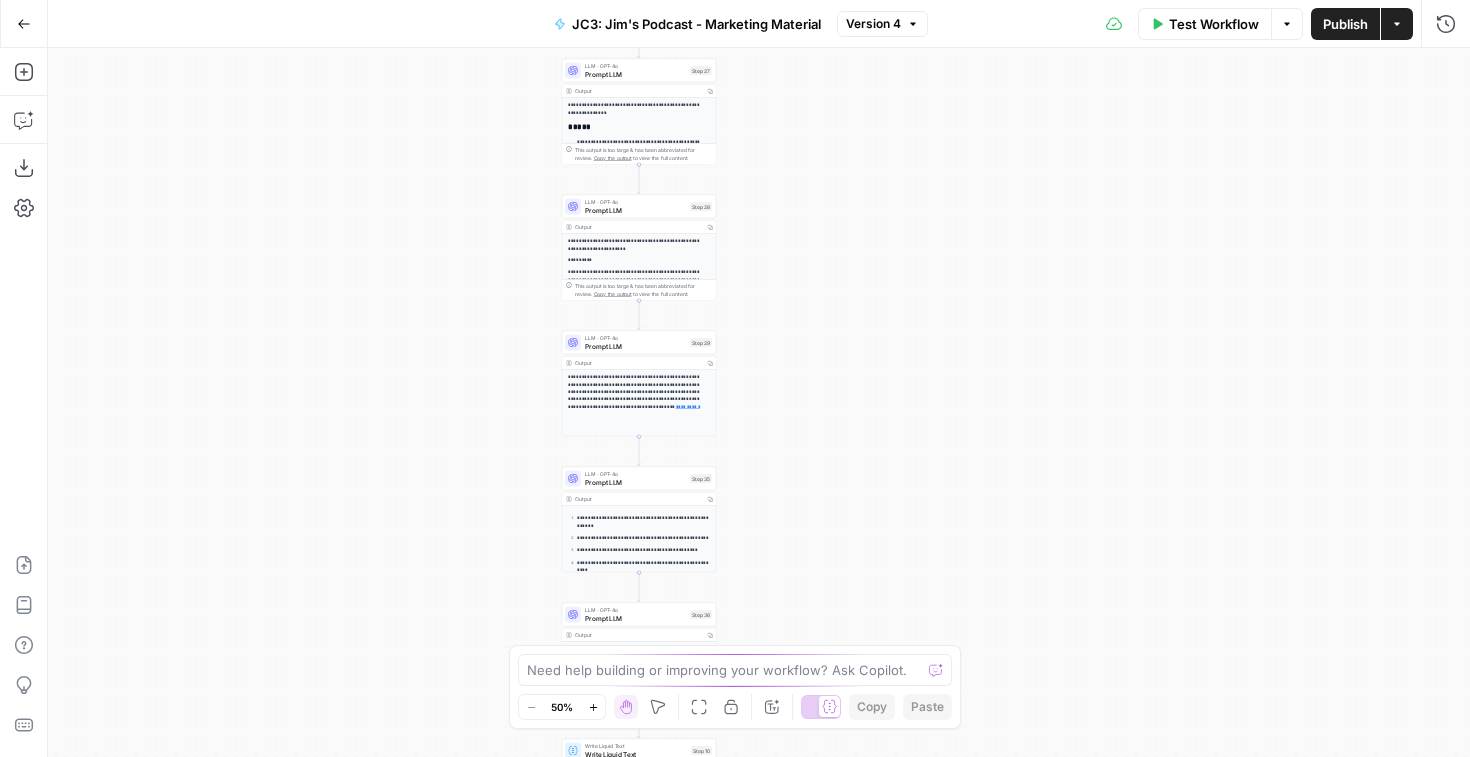 drag, startPoint x: 821, startPoint y: 537, endPoint x: 825, endPoint y: 221, distance: 316.02533 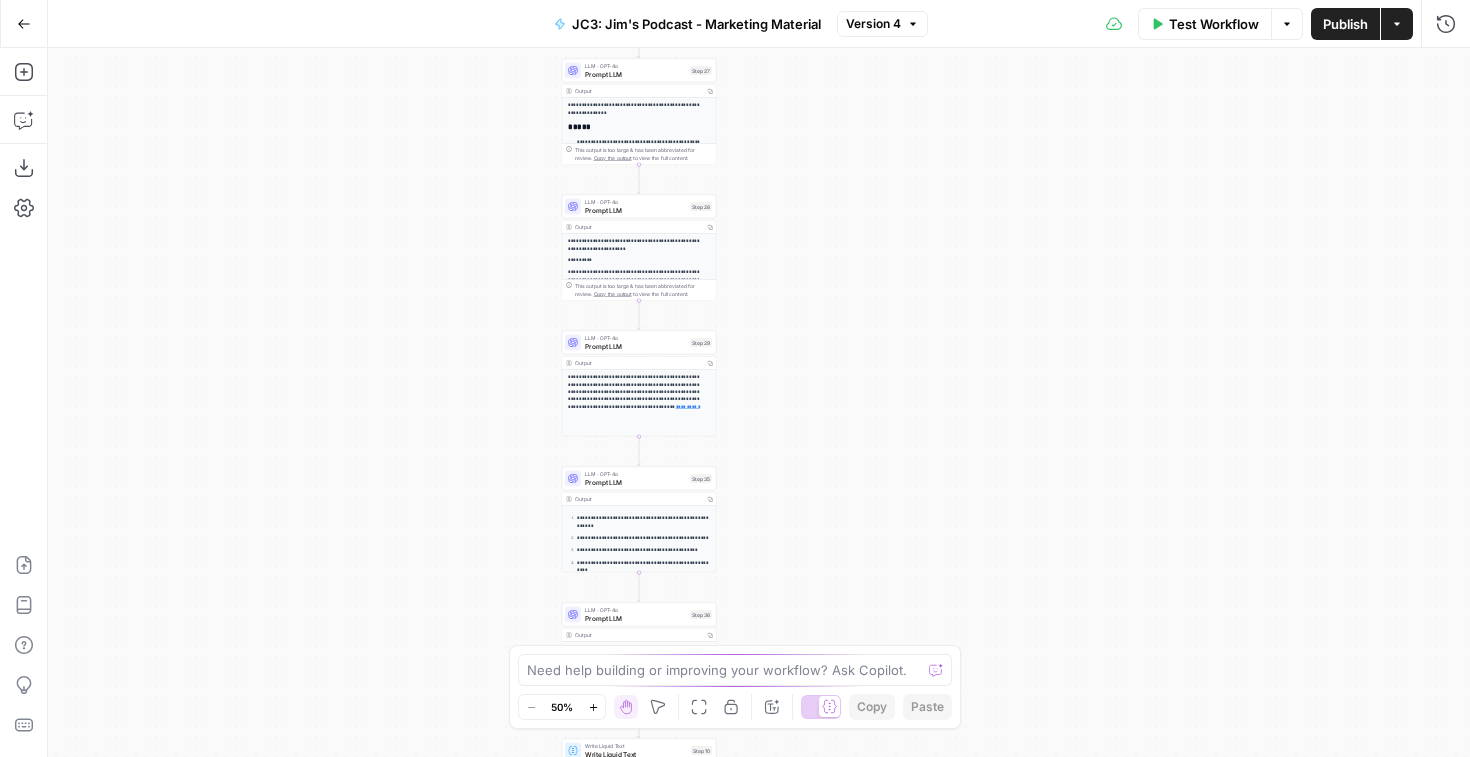 click on "**********" at bounding box center (759, 402) 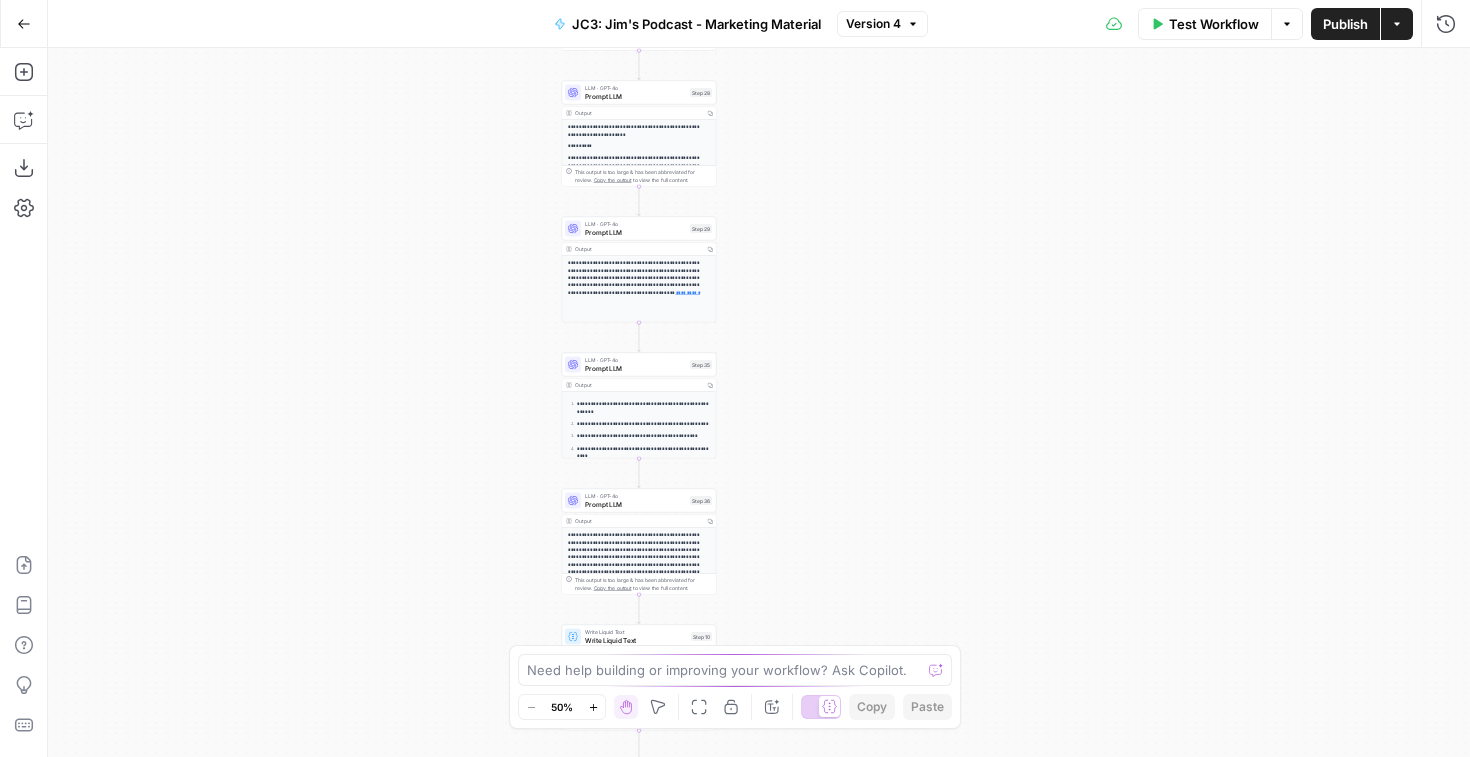 drag, startPoint x: 791, startPoint y: 320, endPoint x: 791, endPoint y: 205, distance: 115 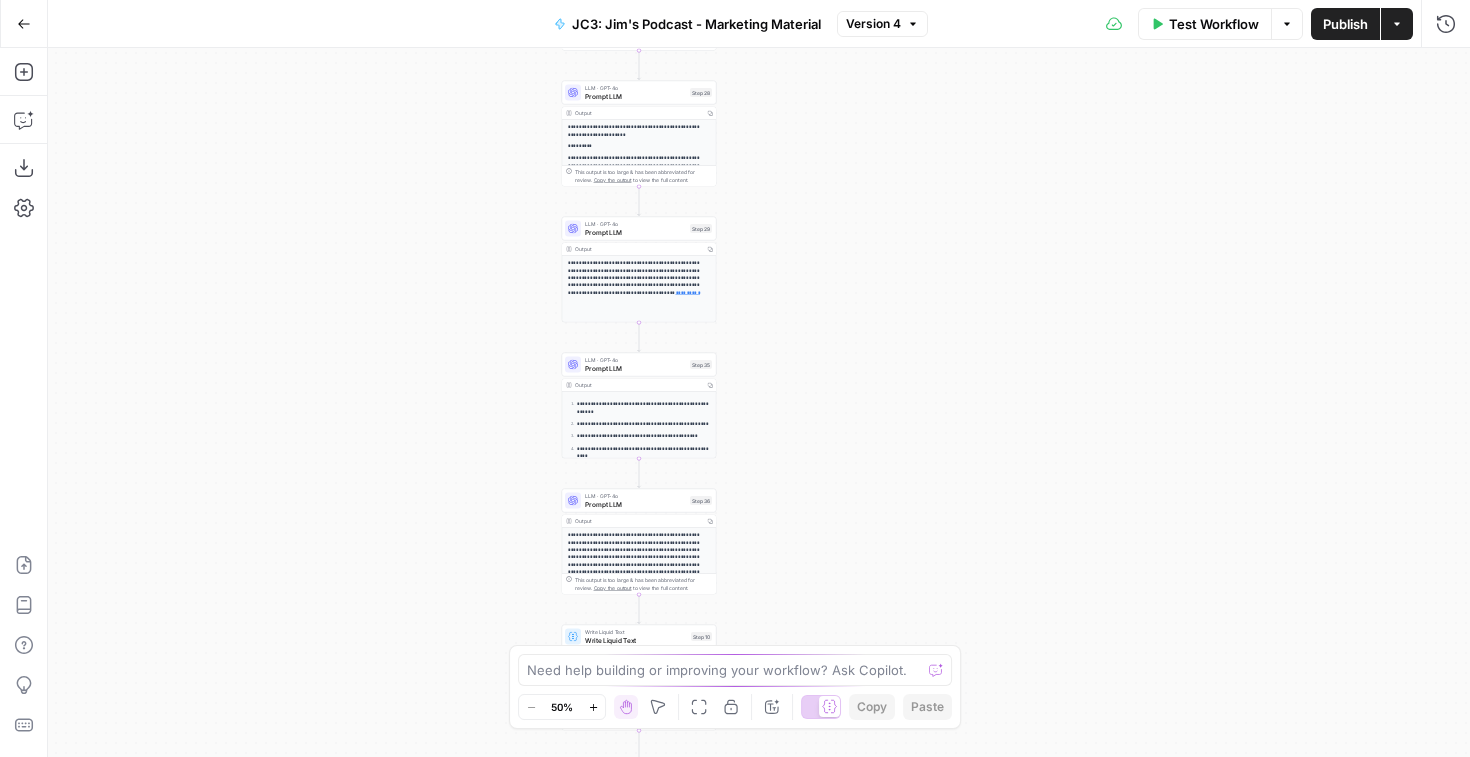 click on "**********" at bounding box center (759, 402) 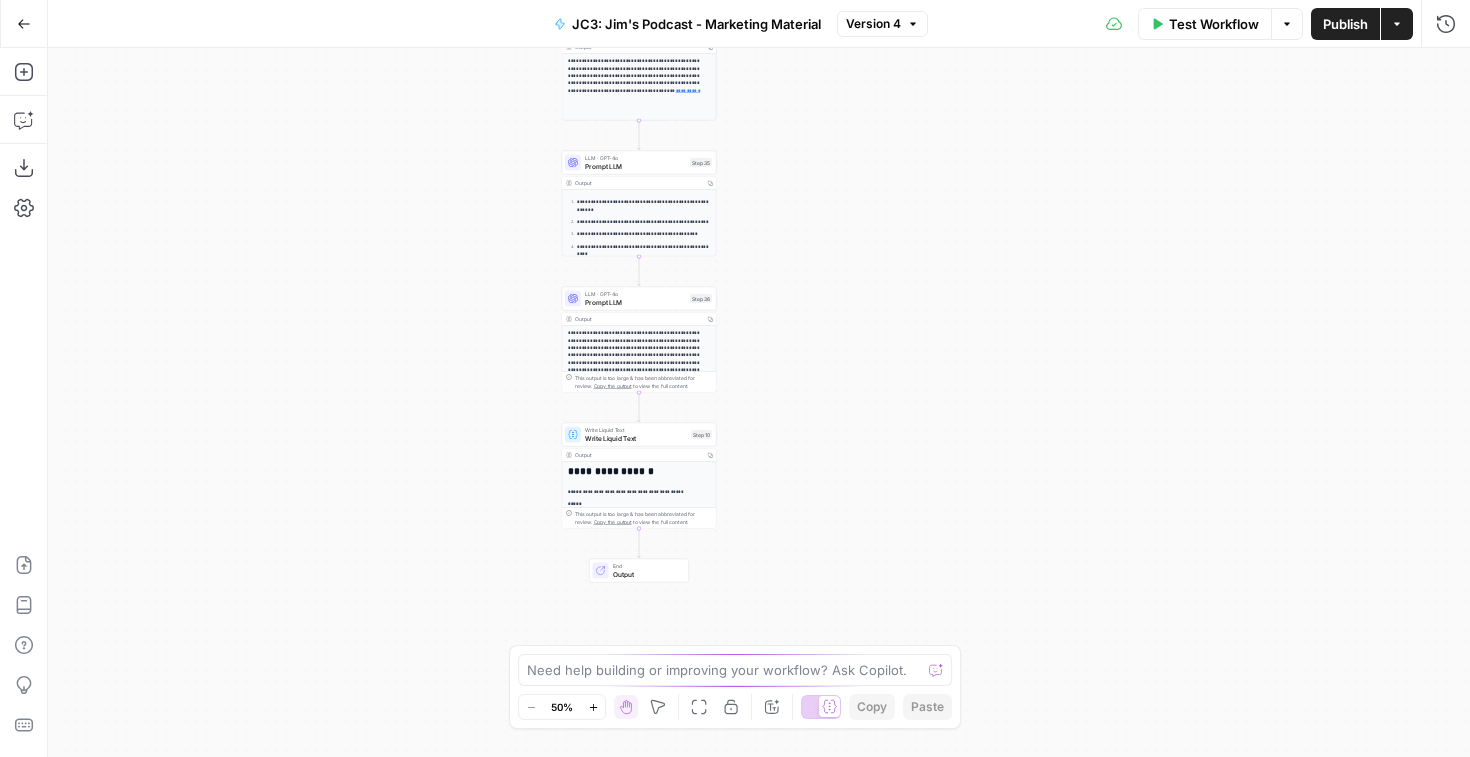 drag, startPoint x: 780, startPoint y: 369, endPoint x: 780, endPoint y: 167, distance: 202 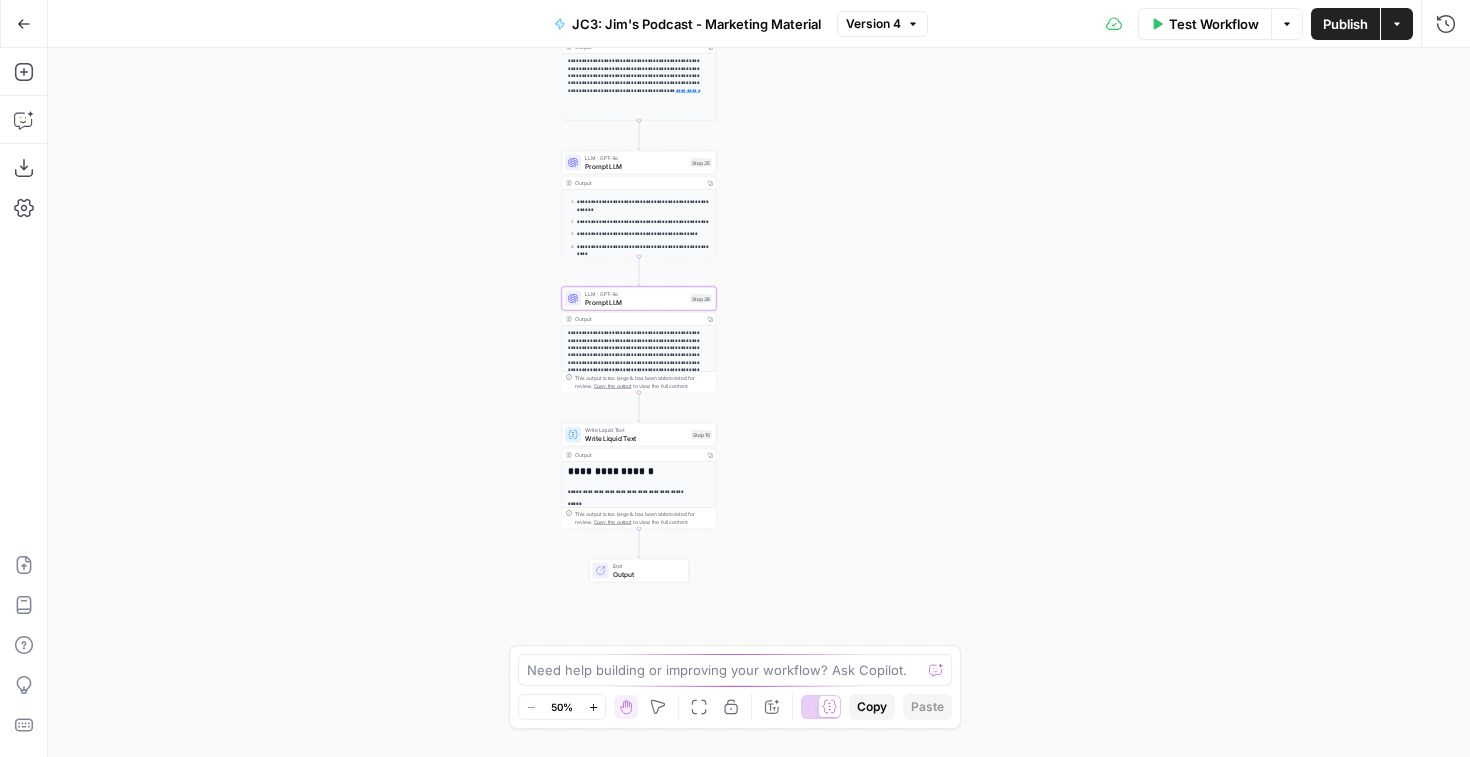 click on "Prompt LLM" at bounding box center [635, 302] 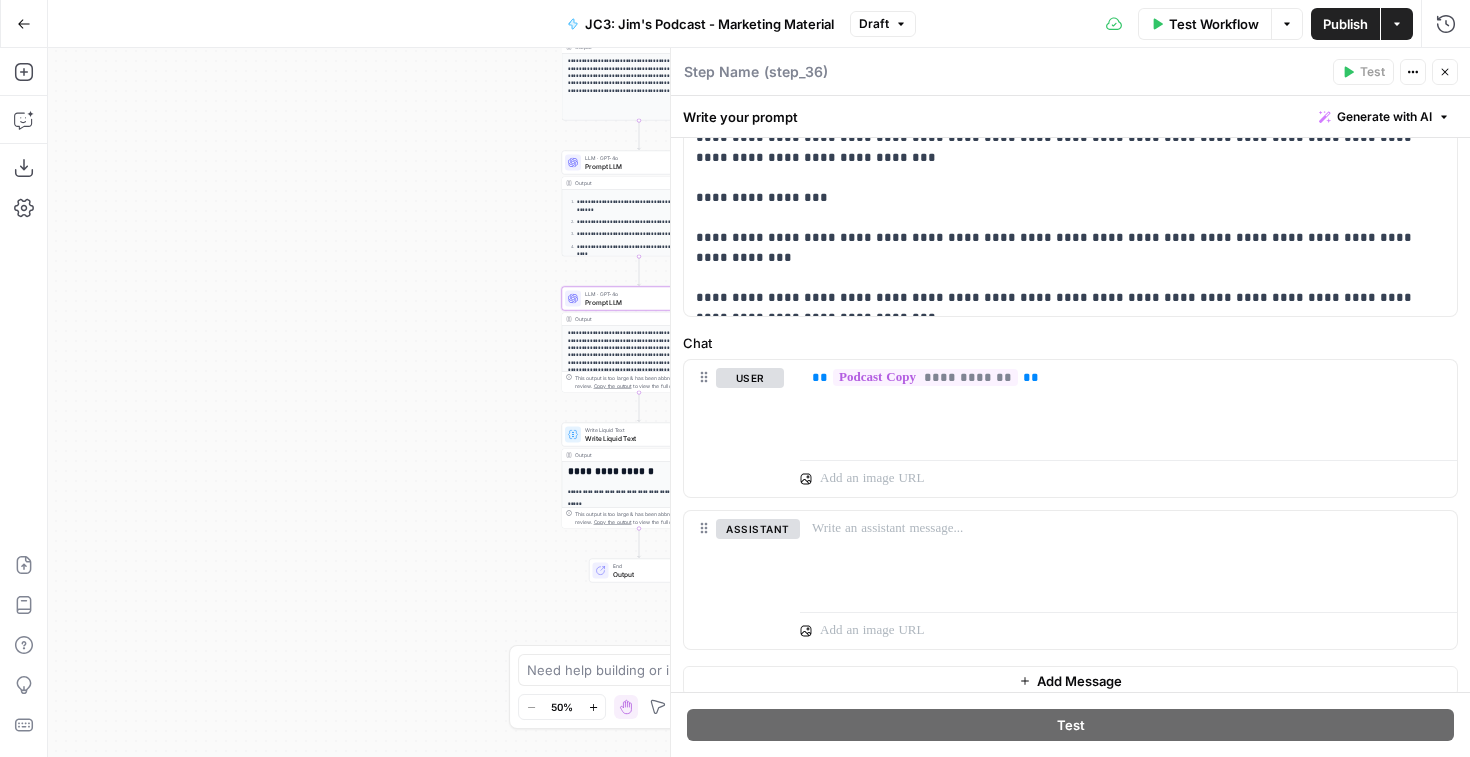 scroll, scrollTop: 526, scrollLeft: 0, axis: vertical 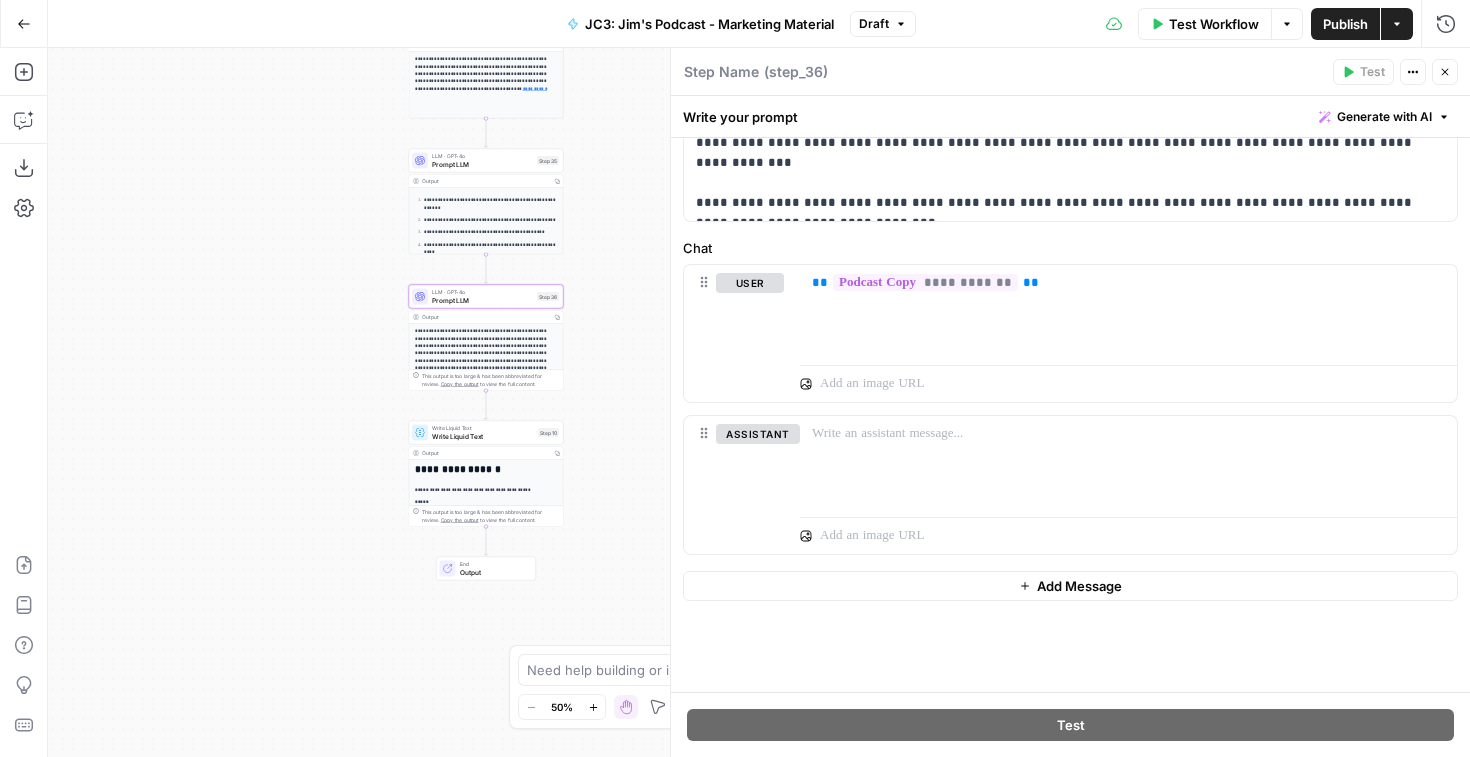 drag, startPoint x: 349, startPoint y: 310, endPoint x: 73, endPoint y: 311, distance: 276.0018 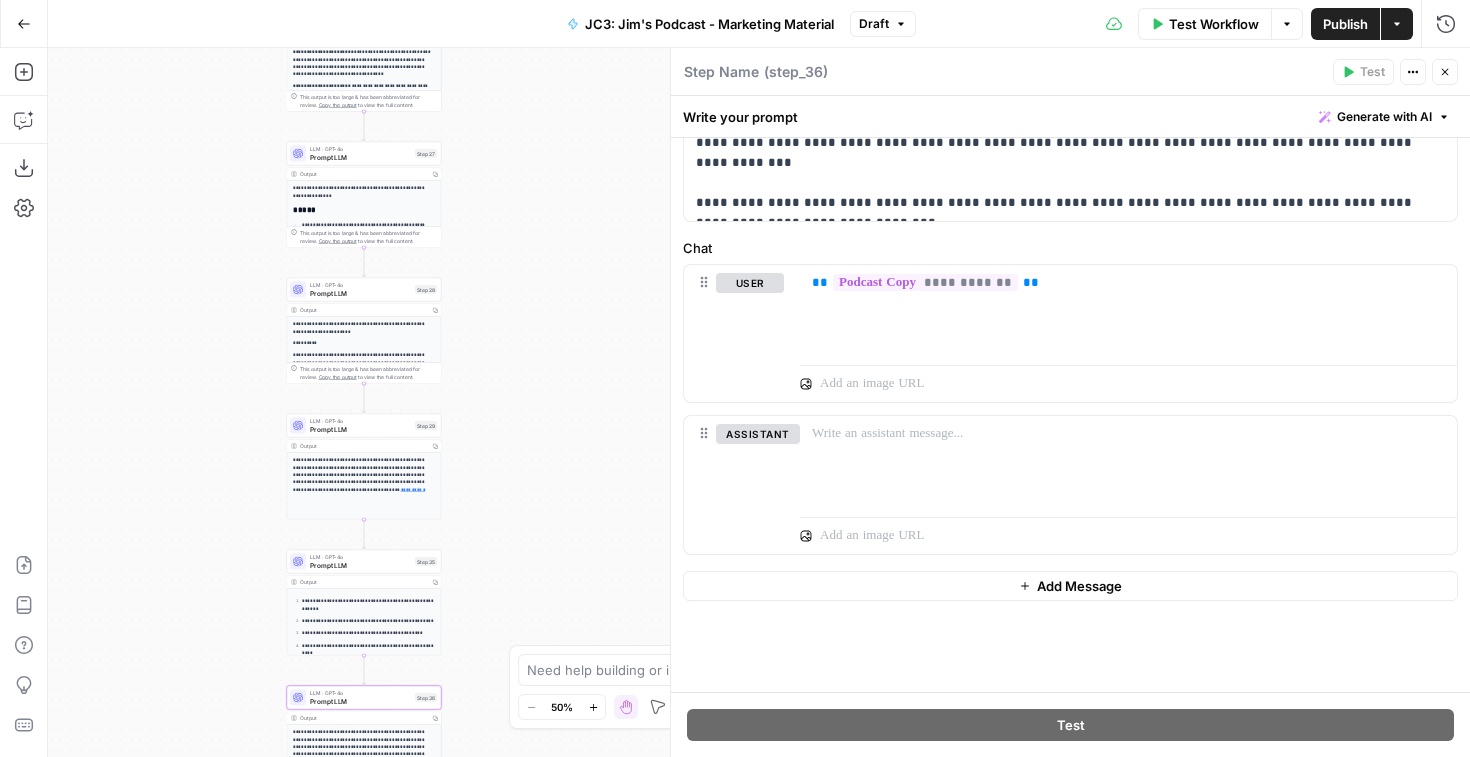 drag, startPoint x: 514, startPoint y: 173, endPoint x: 513, endPoint y: 608, distance: 435.00116 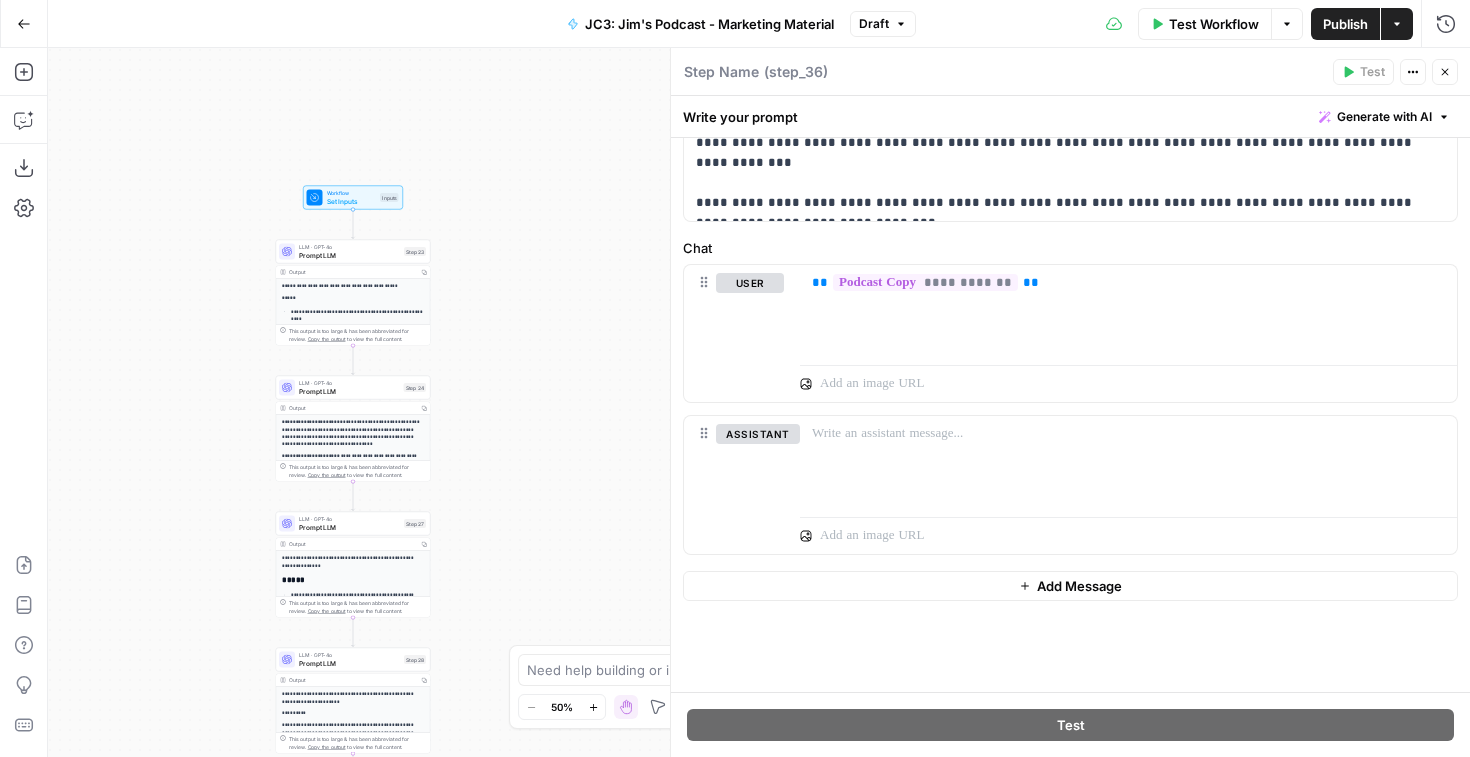 drag, startPoint x: 555, startPoint y: 264, endPoint x: 542, endPoint y: 600, distance: 336.2514 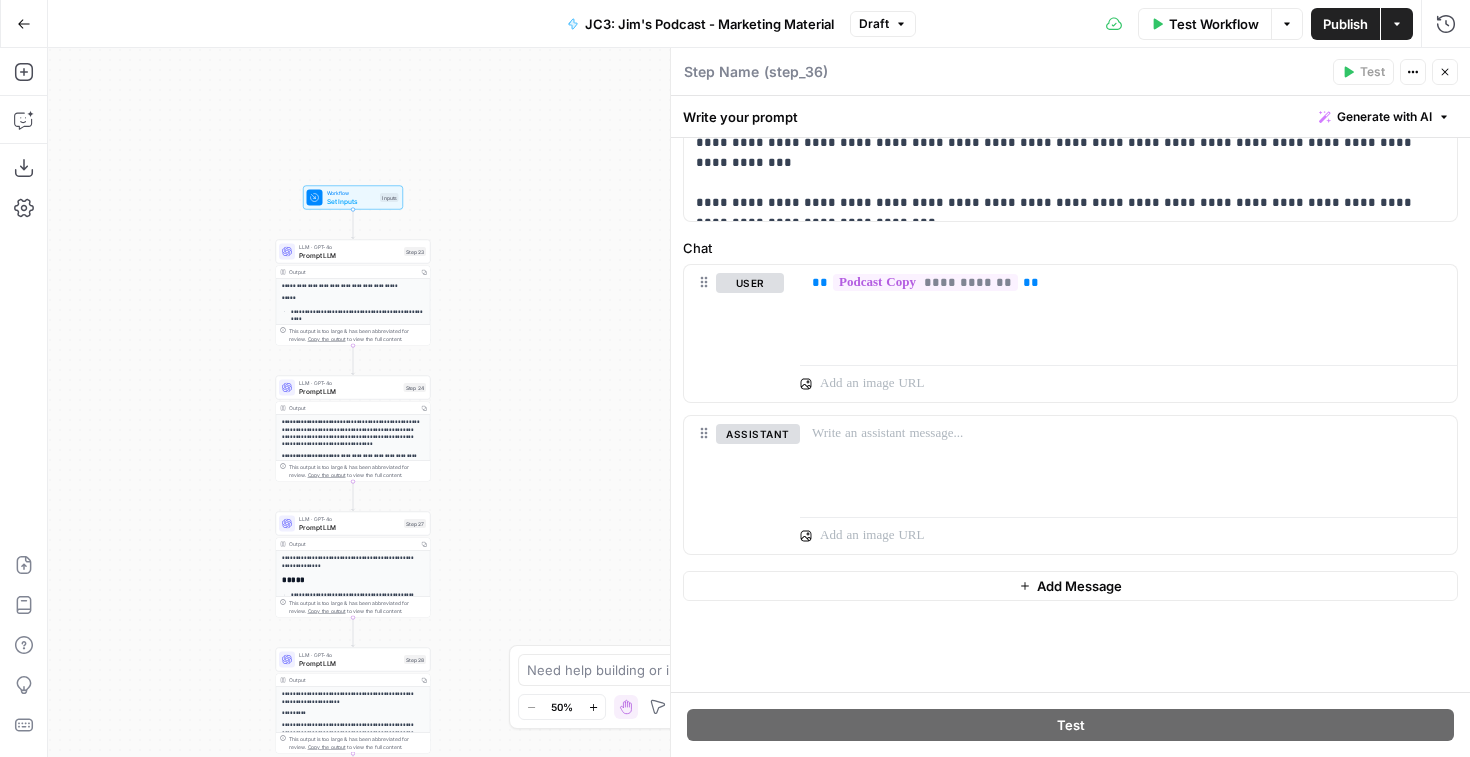 click on "**********" at bounding box center (759, 402) 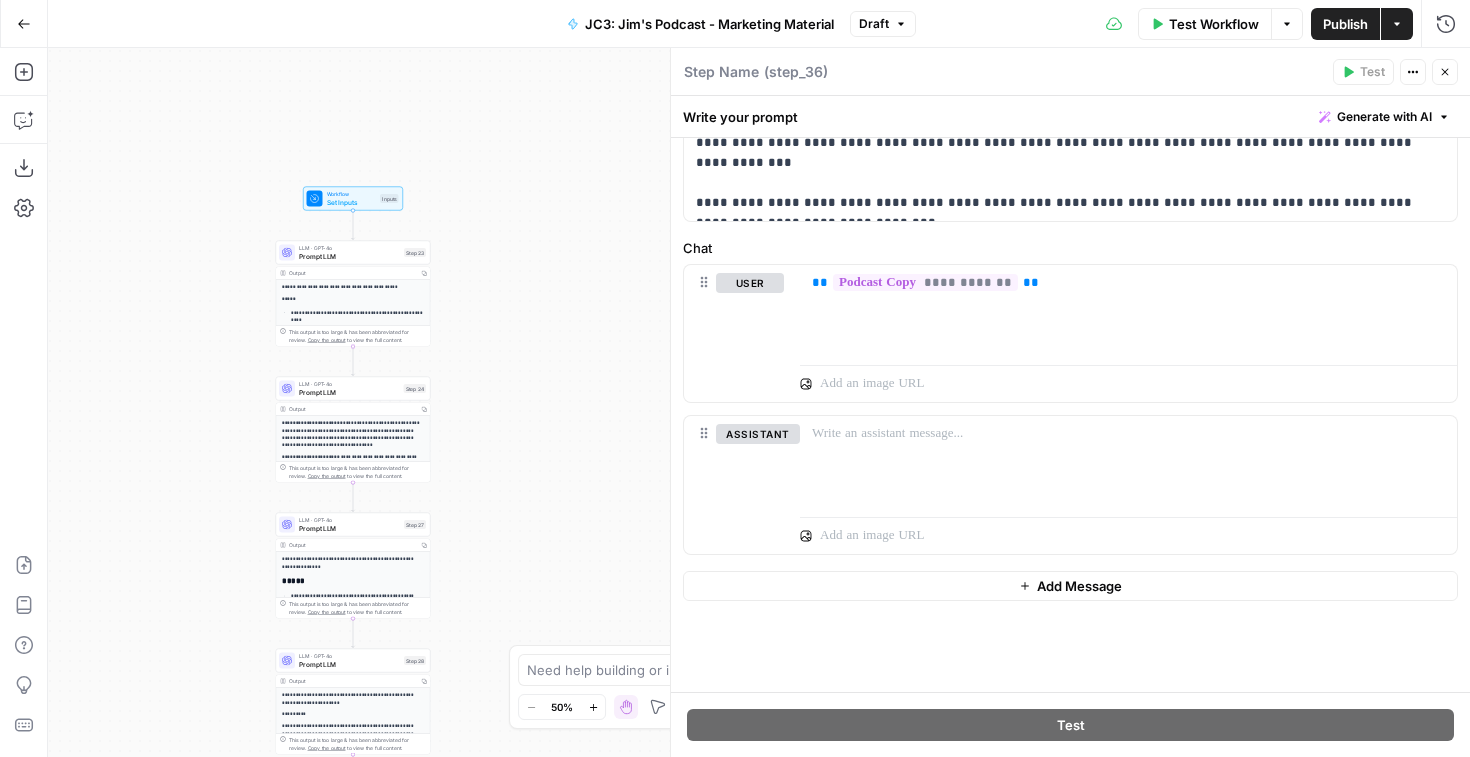 click on "LLM · GPT-4o Prompt LLM Step 23 Copy step Delete step Add Note Test" at bounding box center (353, 253) 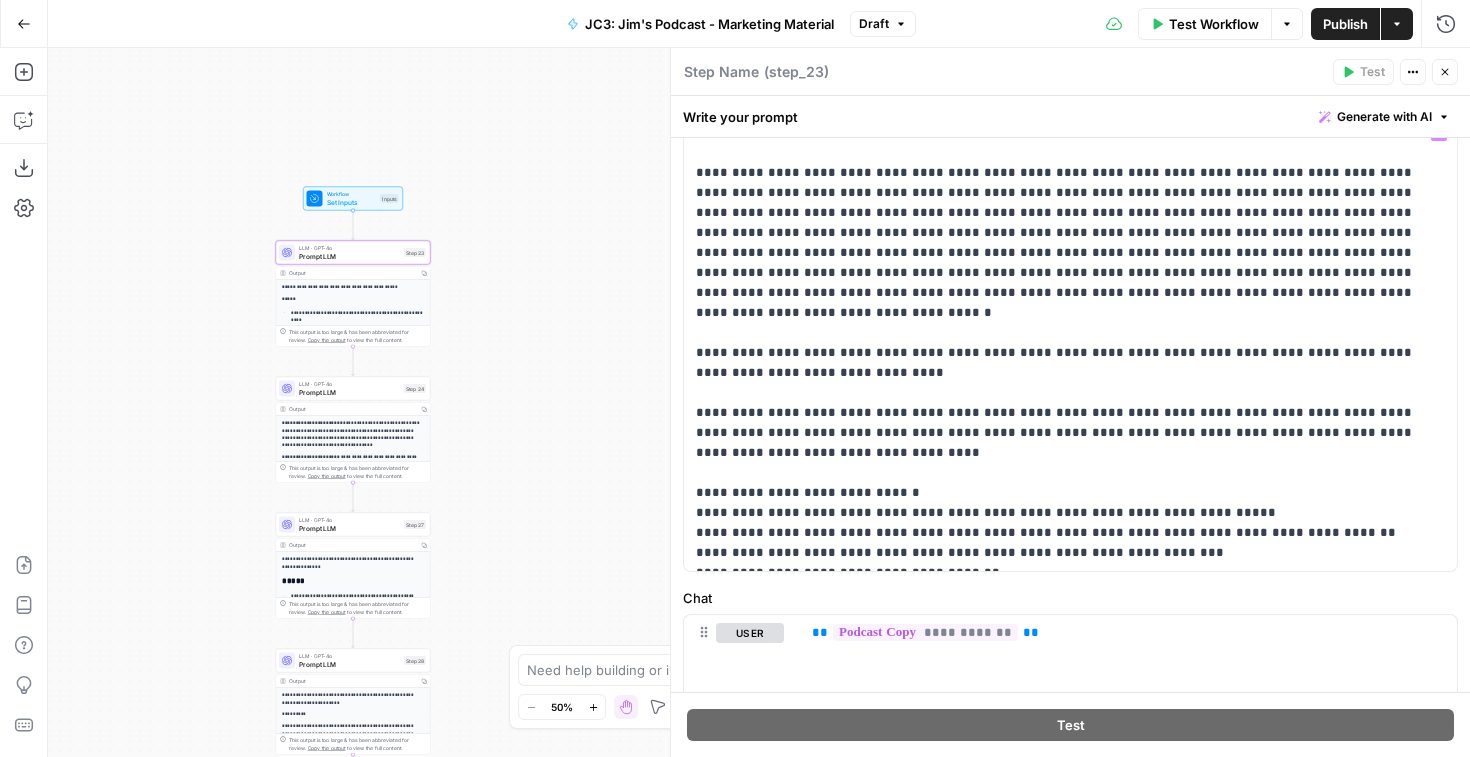scroll, scrollTop: 121, scrollLeft: 0, axis: vertical 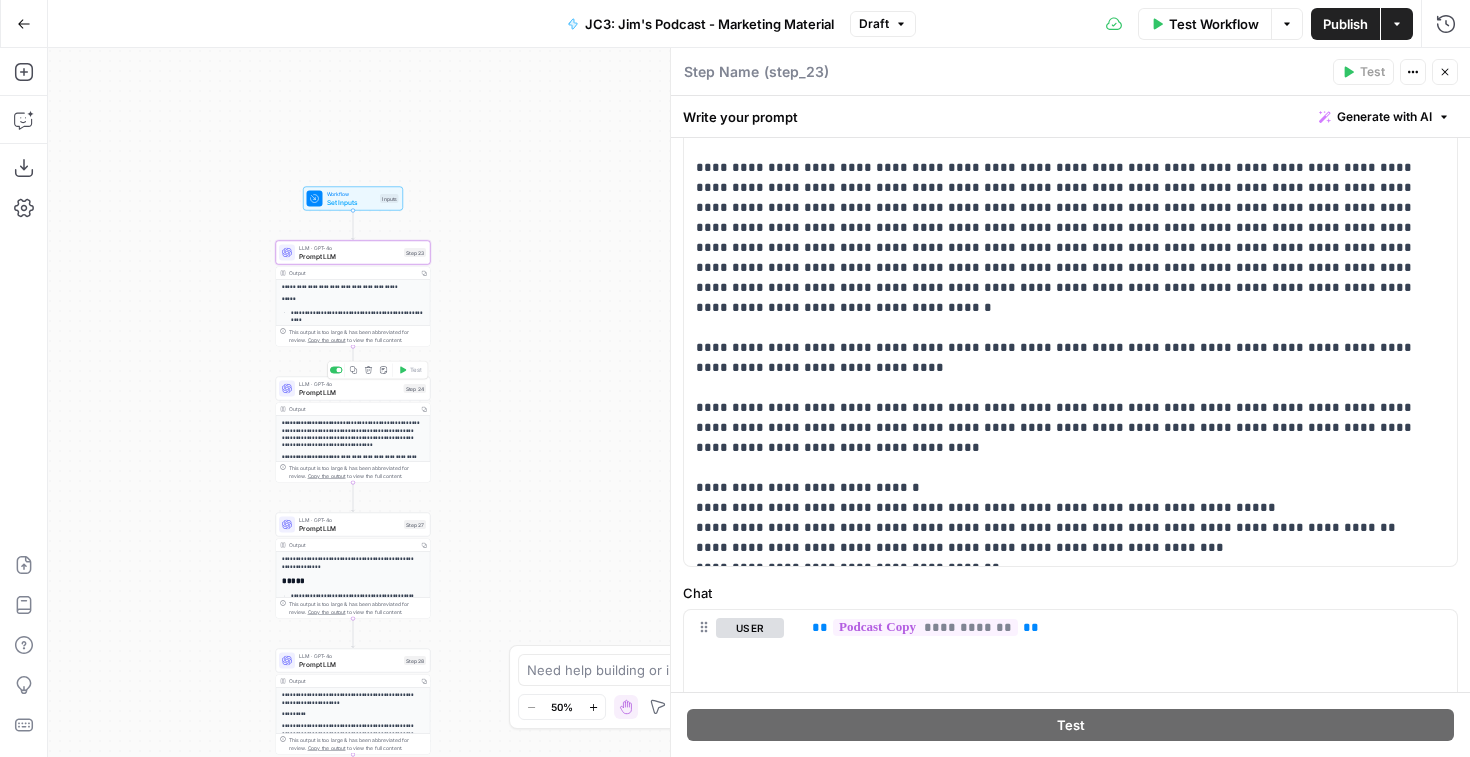 click on "Prompt LLM" at bounding box center [349, 392] 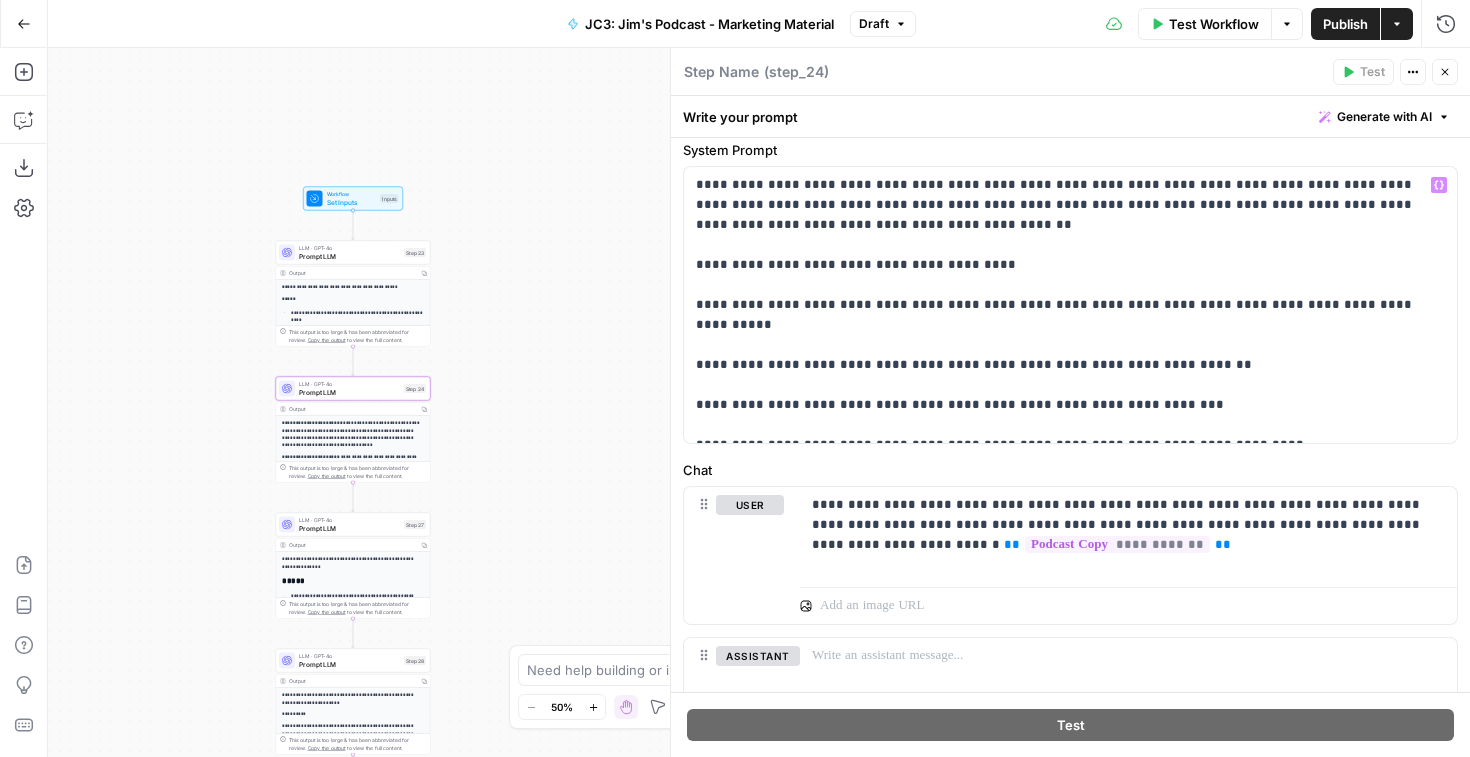 scroll, scrollTop: 70, scrollLeft: 0, axis: vertical 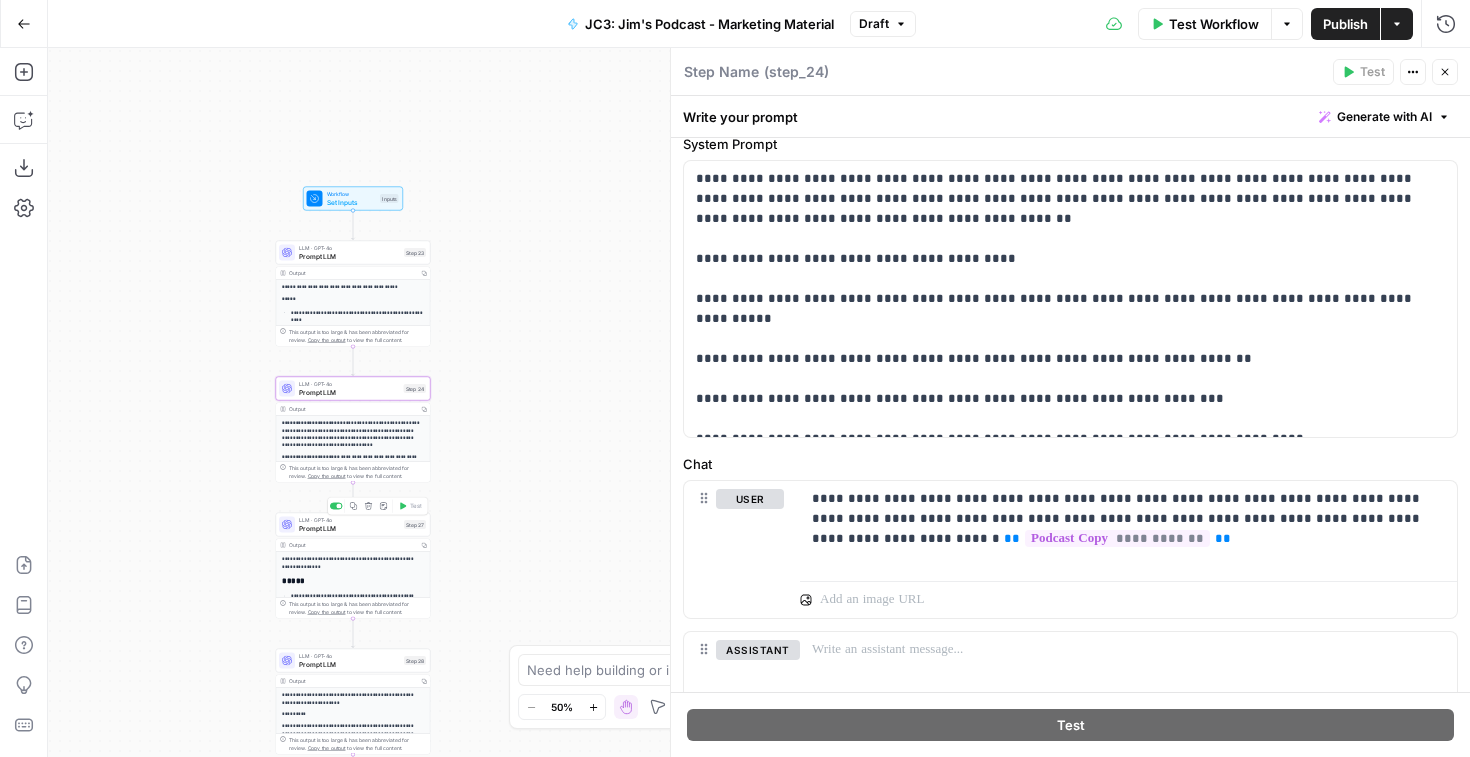 click on "Prompt LLM" at bounding box center [349, 528] 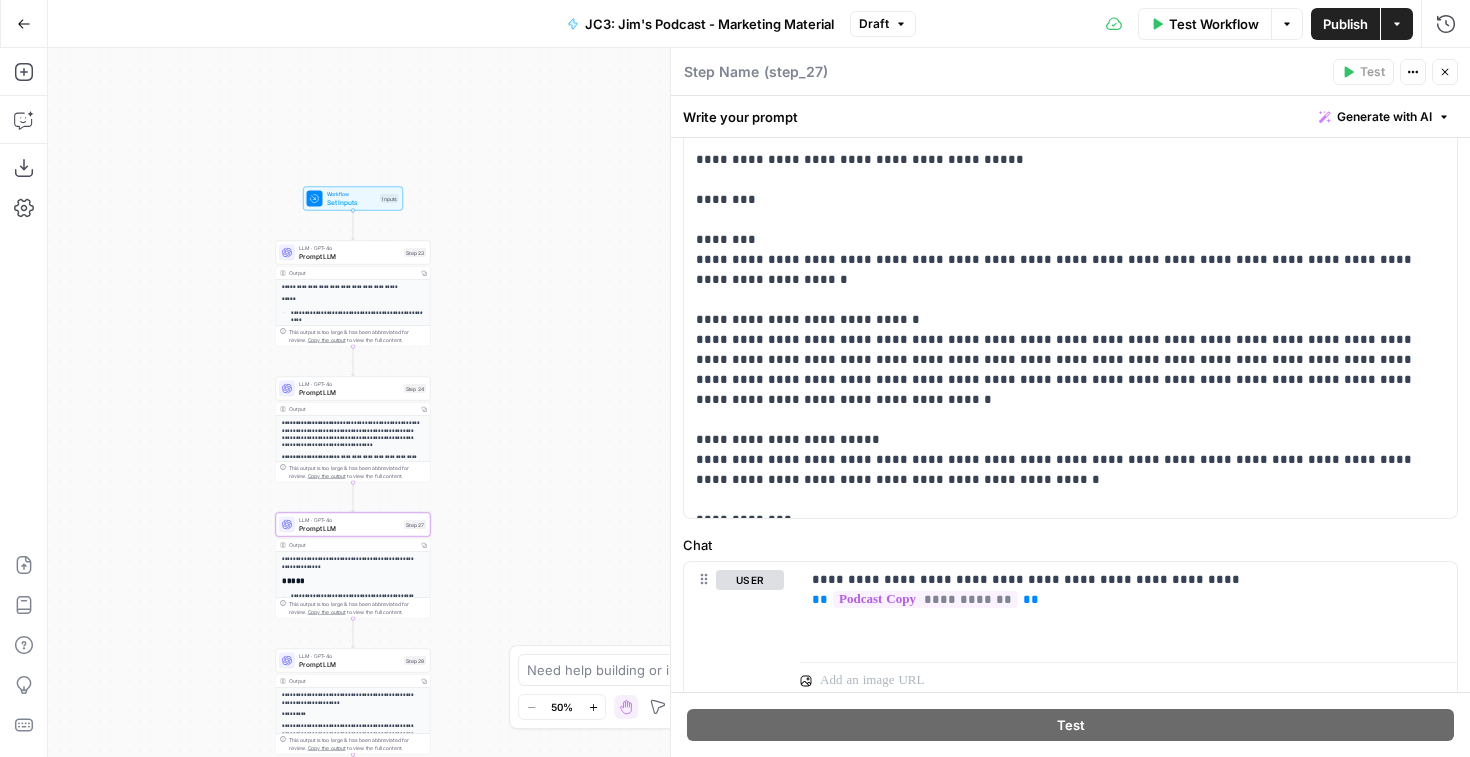 scroll, scrollTop: 190, scrollLeft: 0, axis: vertical 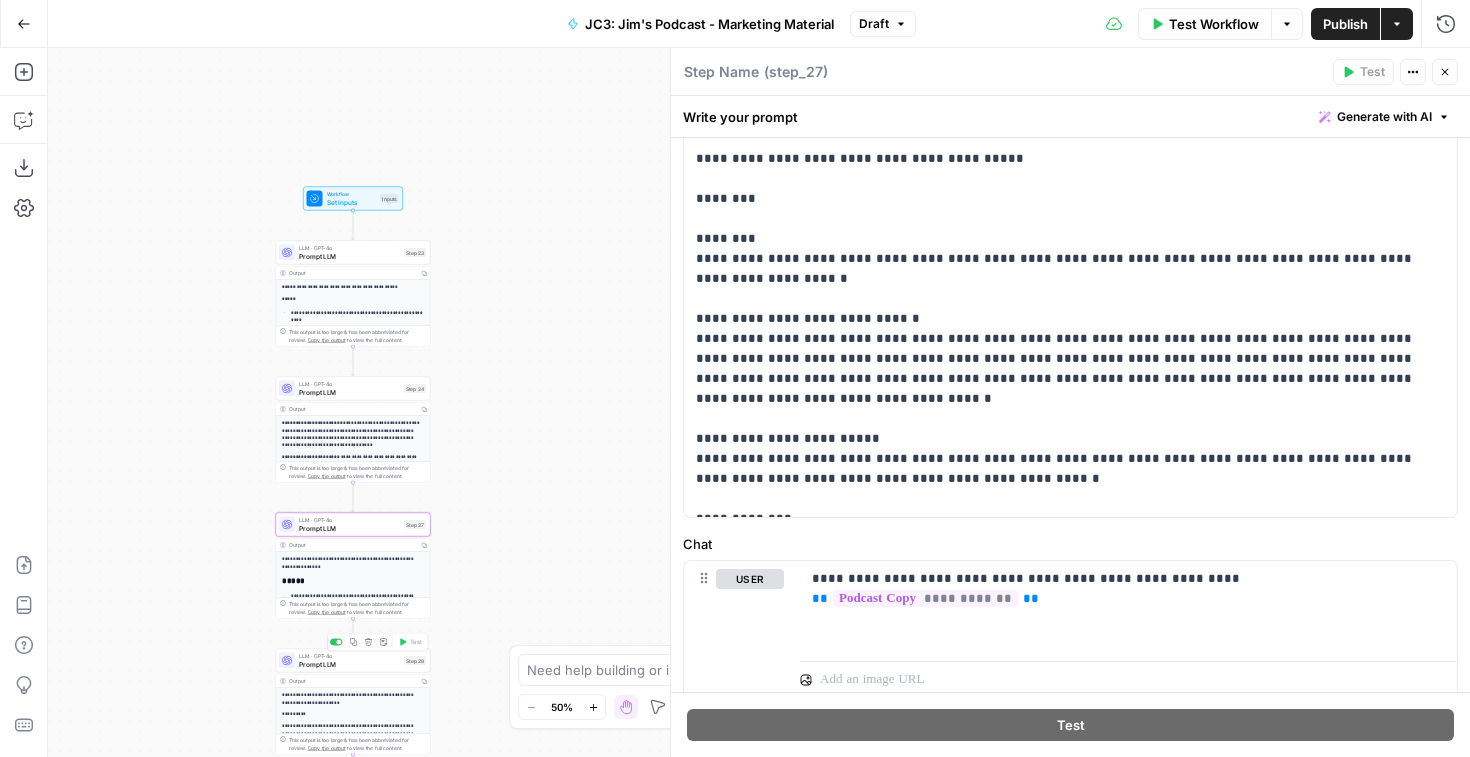 click on "Prompt LLM" at bounding box center [349, 664] 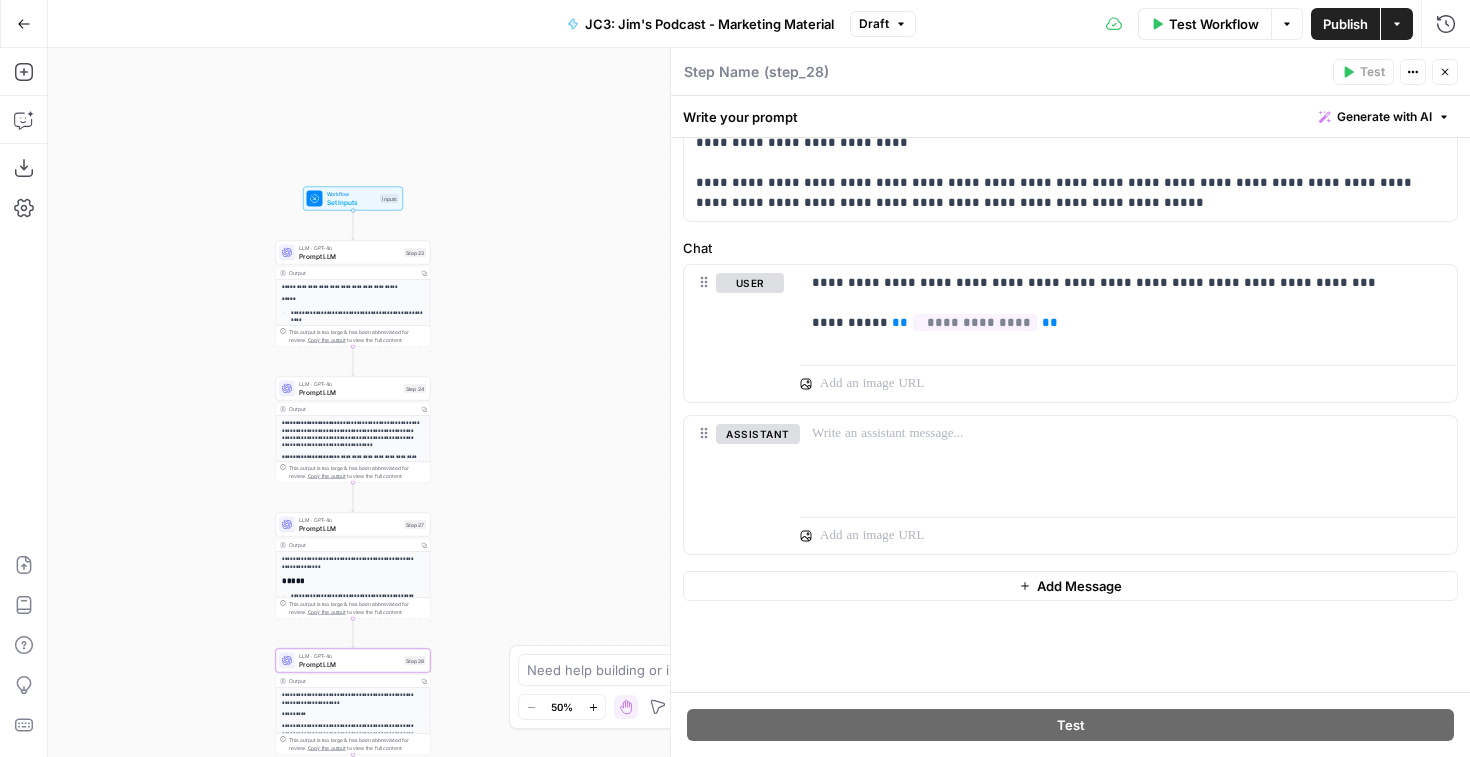 scroll, scrollTop: 0, scrollLeft: 0, axis: both 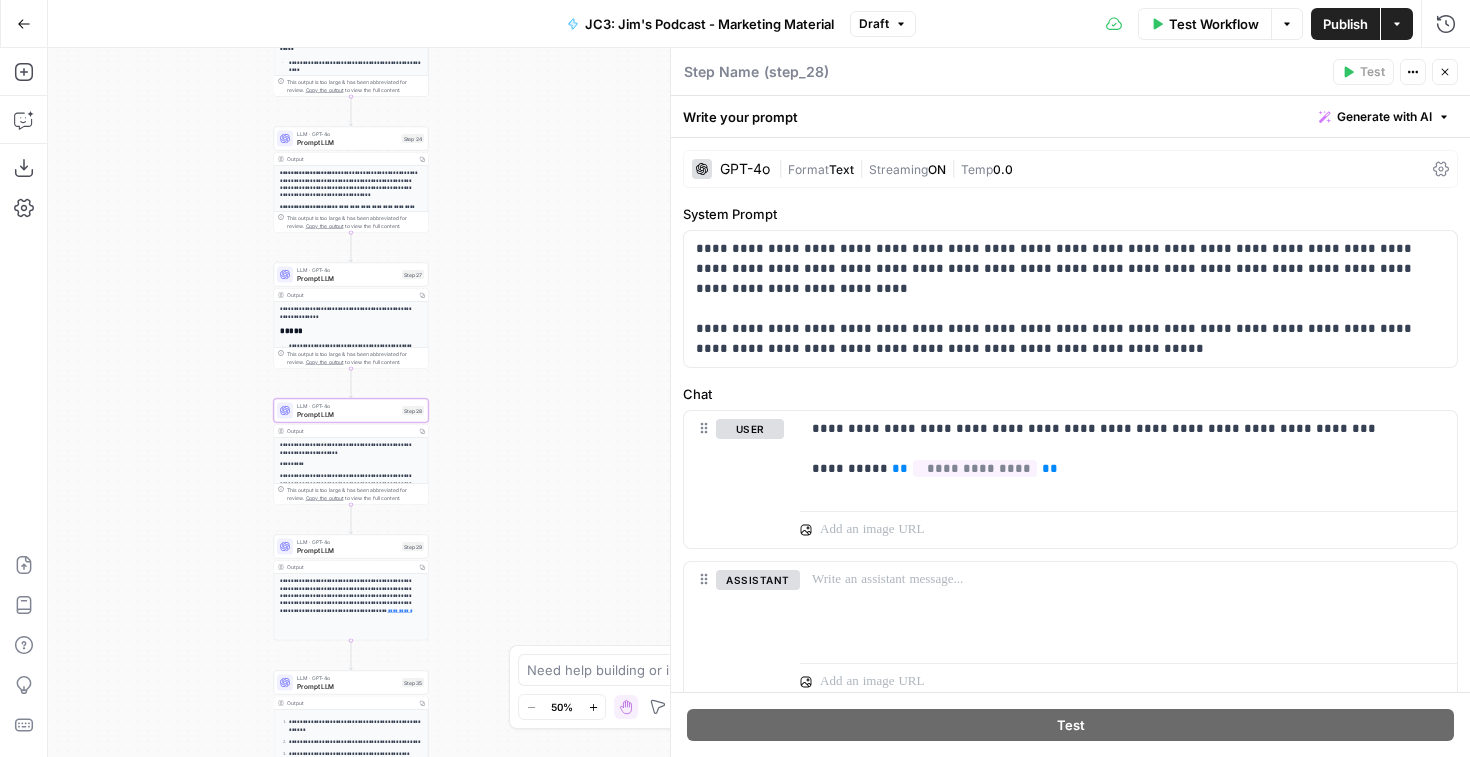drag, startPoint x: 485, startPoint y: 536, endPoint x: 483, endPoint y: 286, distance: 250.008 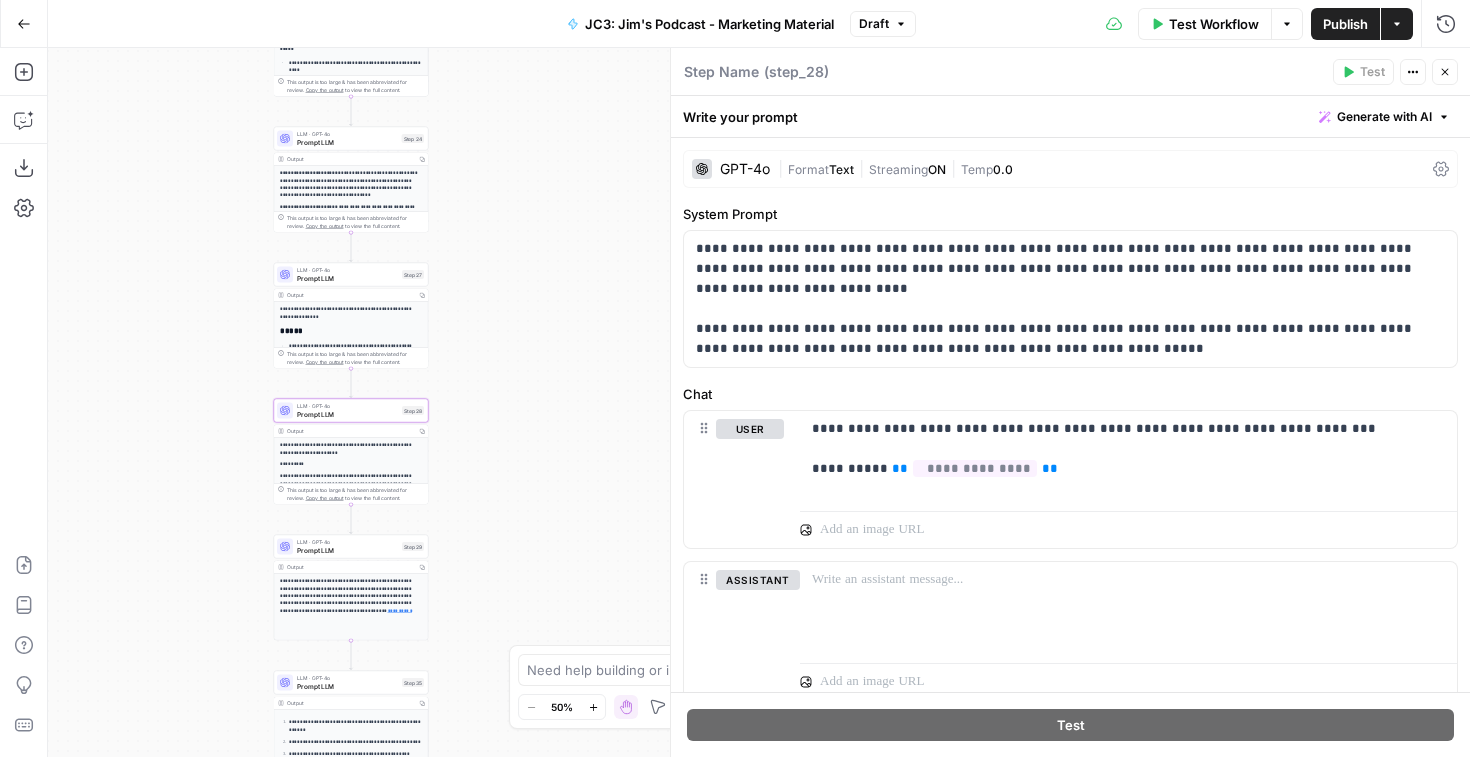 click on "**********" at bounding box center (759, 402) 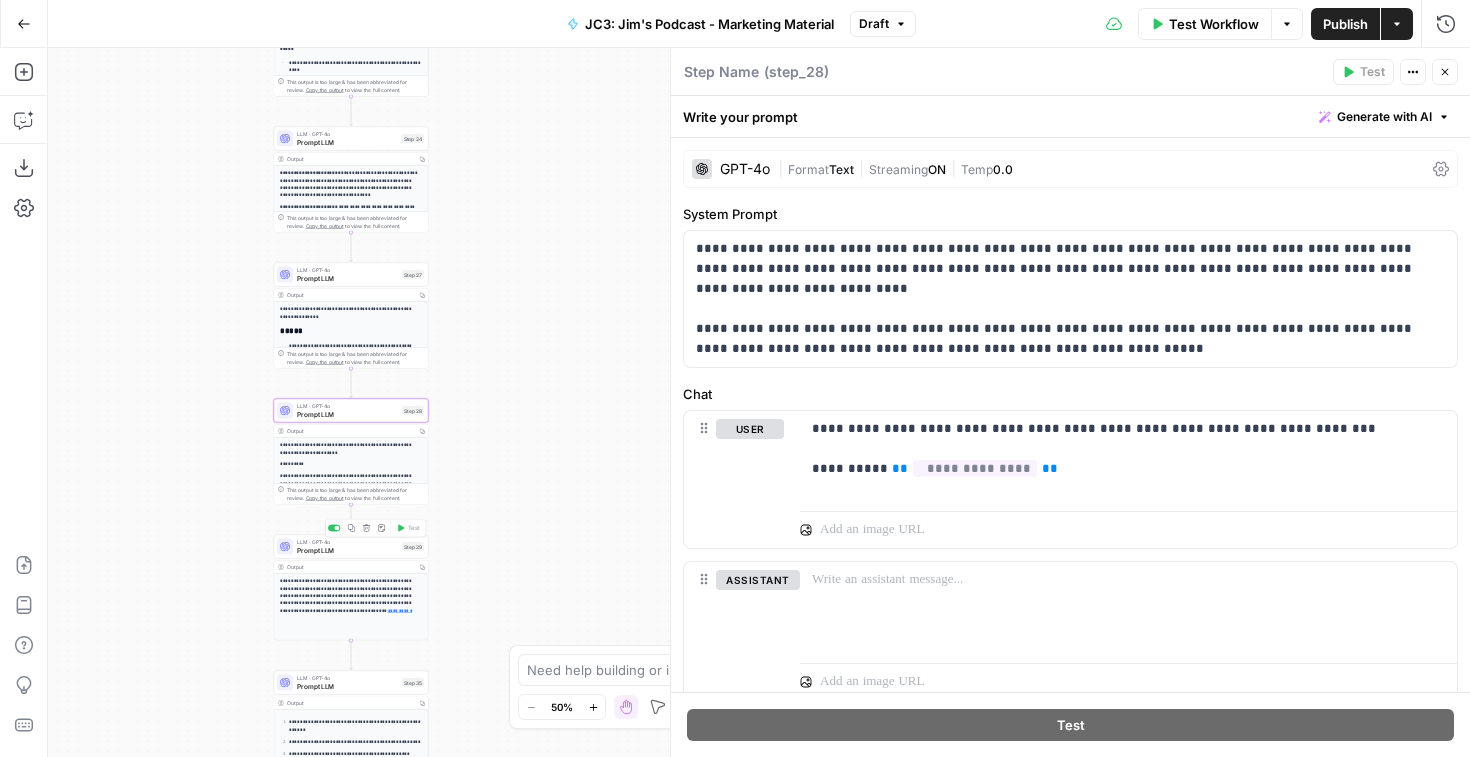 click on "Prompt LLM" at bounding box center [347, 550] 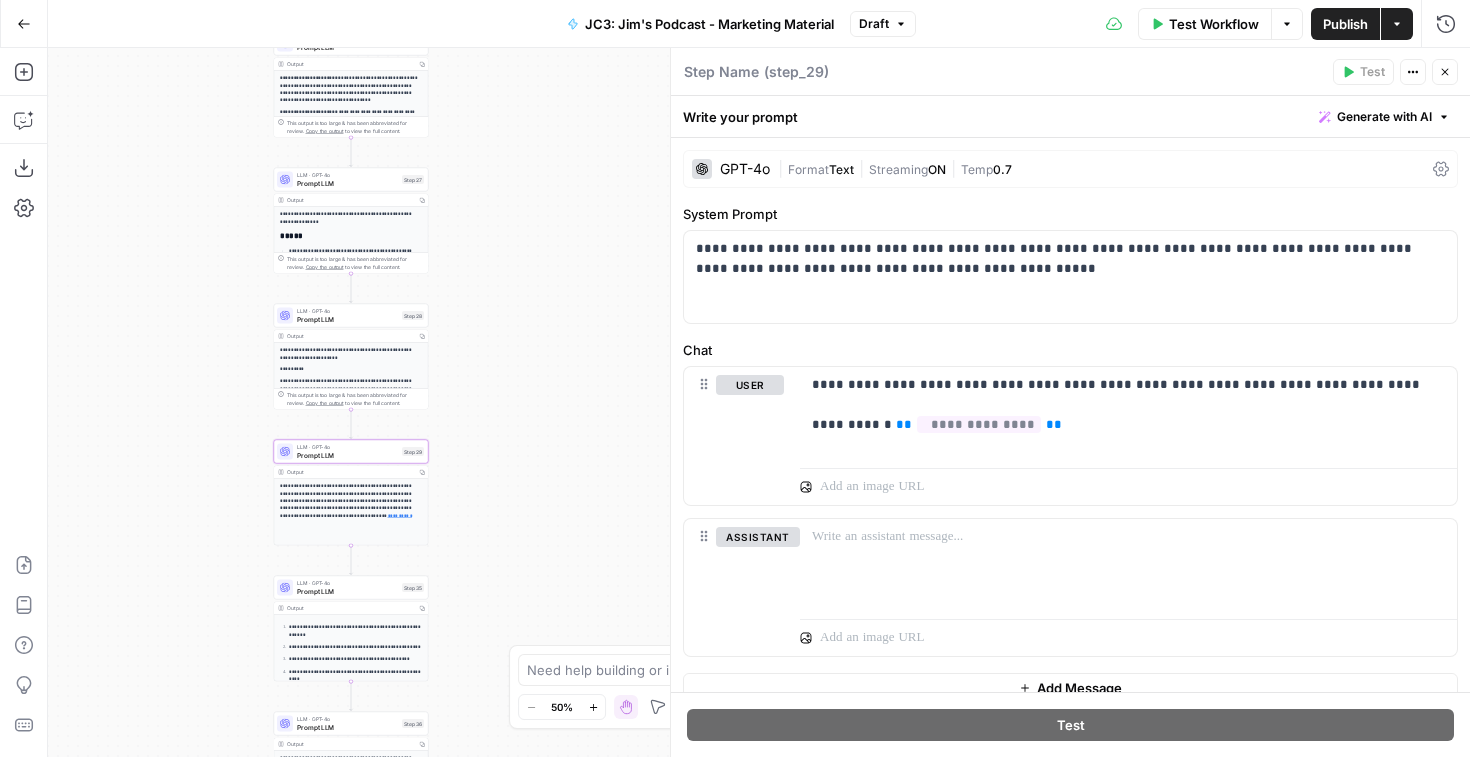 drag, startPoint x: 538, startPoint y: 560, endPoint x: 539, endPoint y: 347, distance: 213.00235 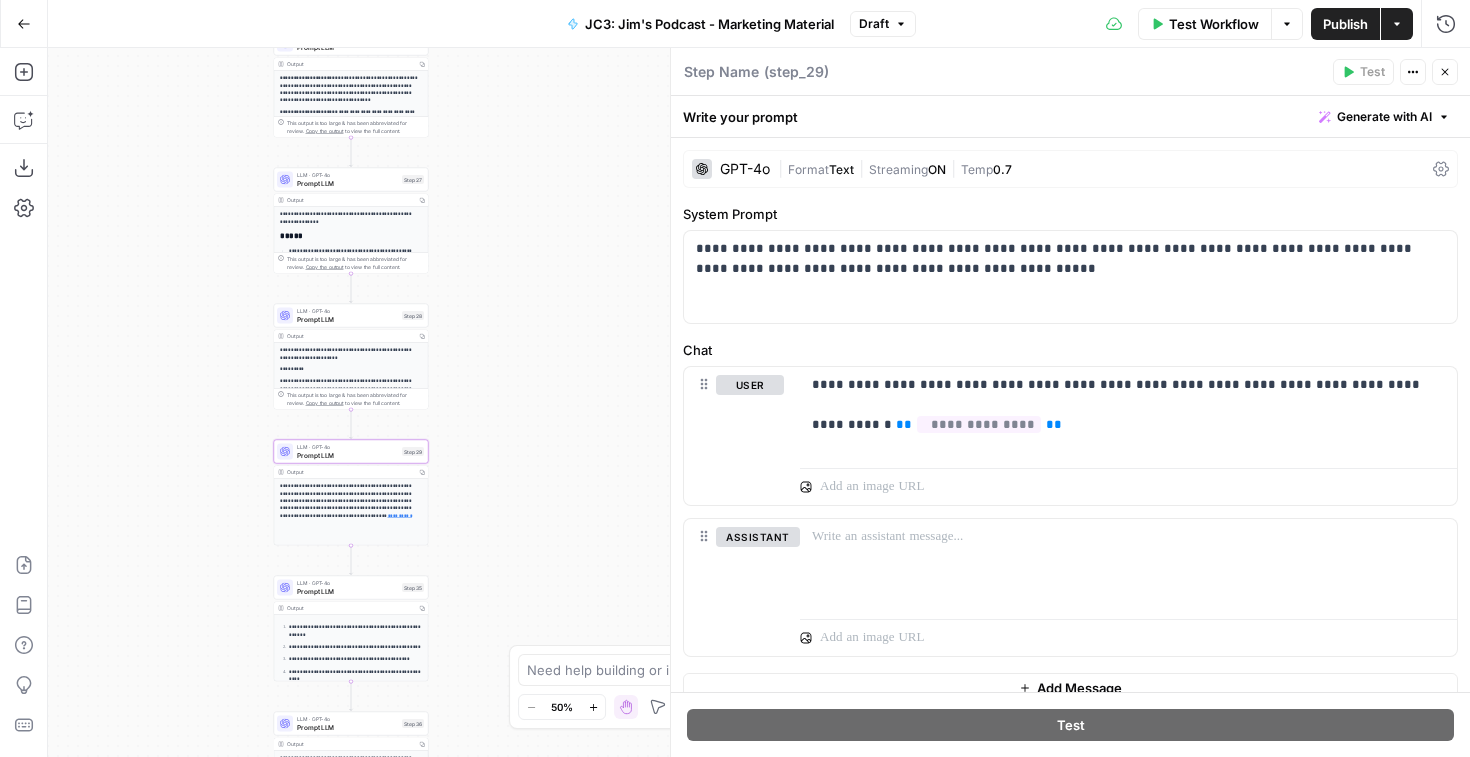click on "**********" at bounding box center (759, 402) 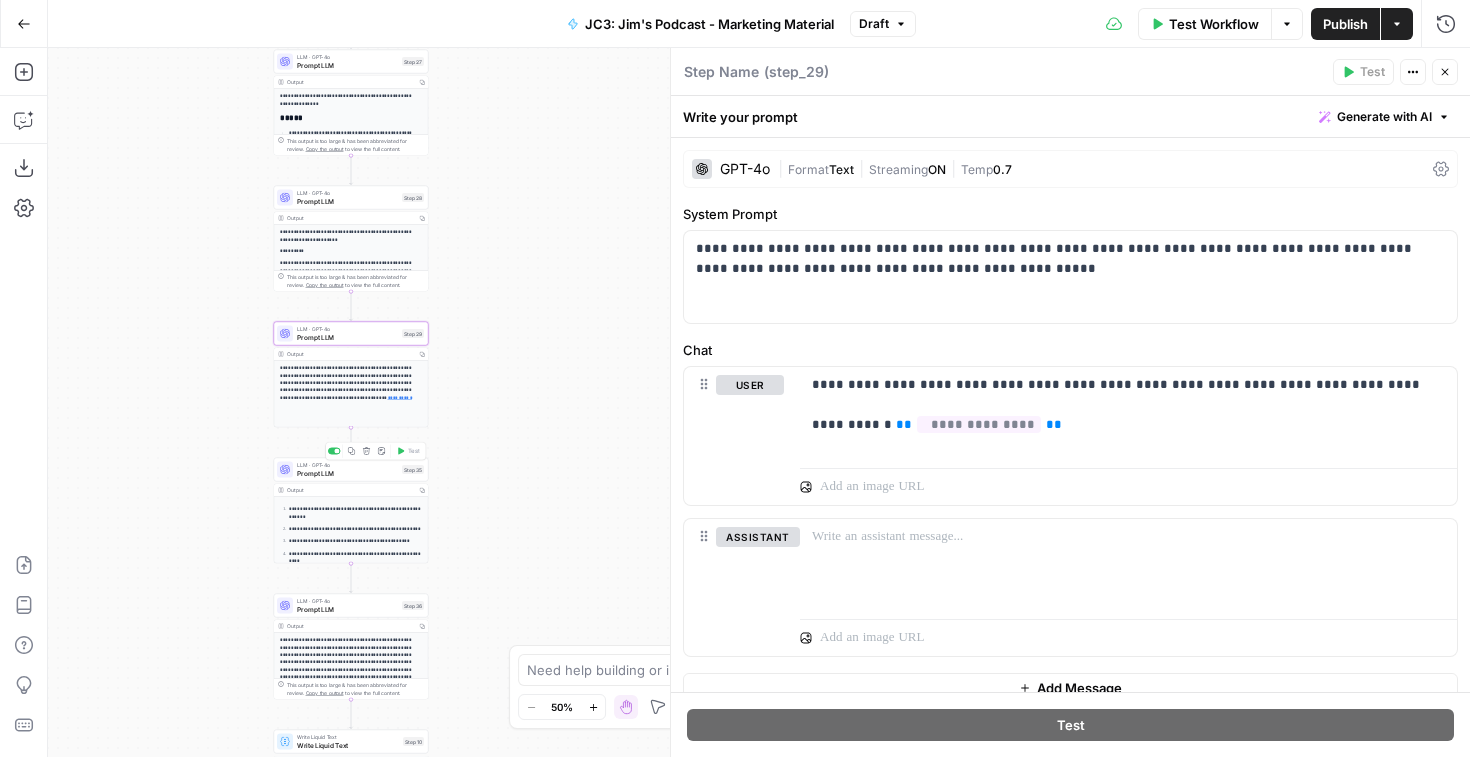 click on "Prompt LLM" at bounding box center [347, 473] 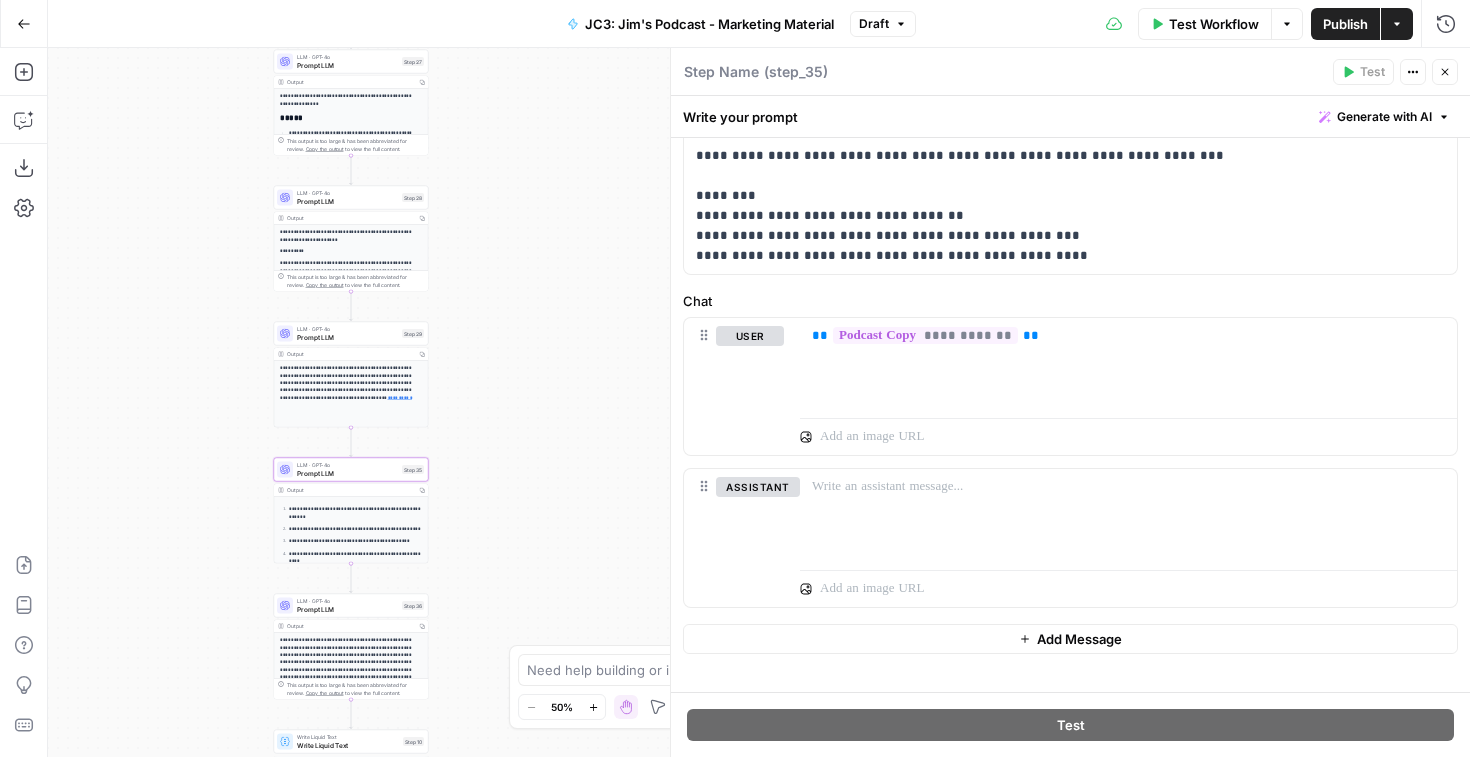 scroll, scrollTop: 326, scrollLeft: 0, axis: vertical 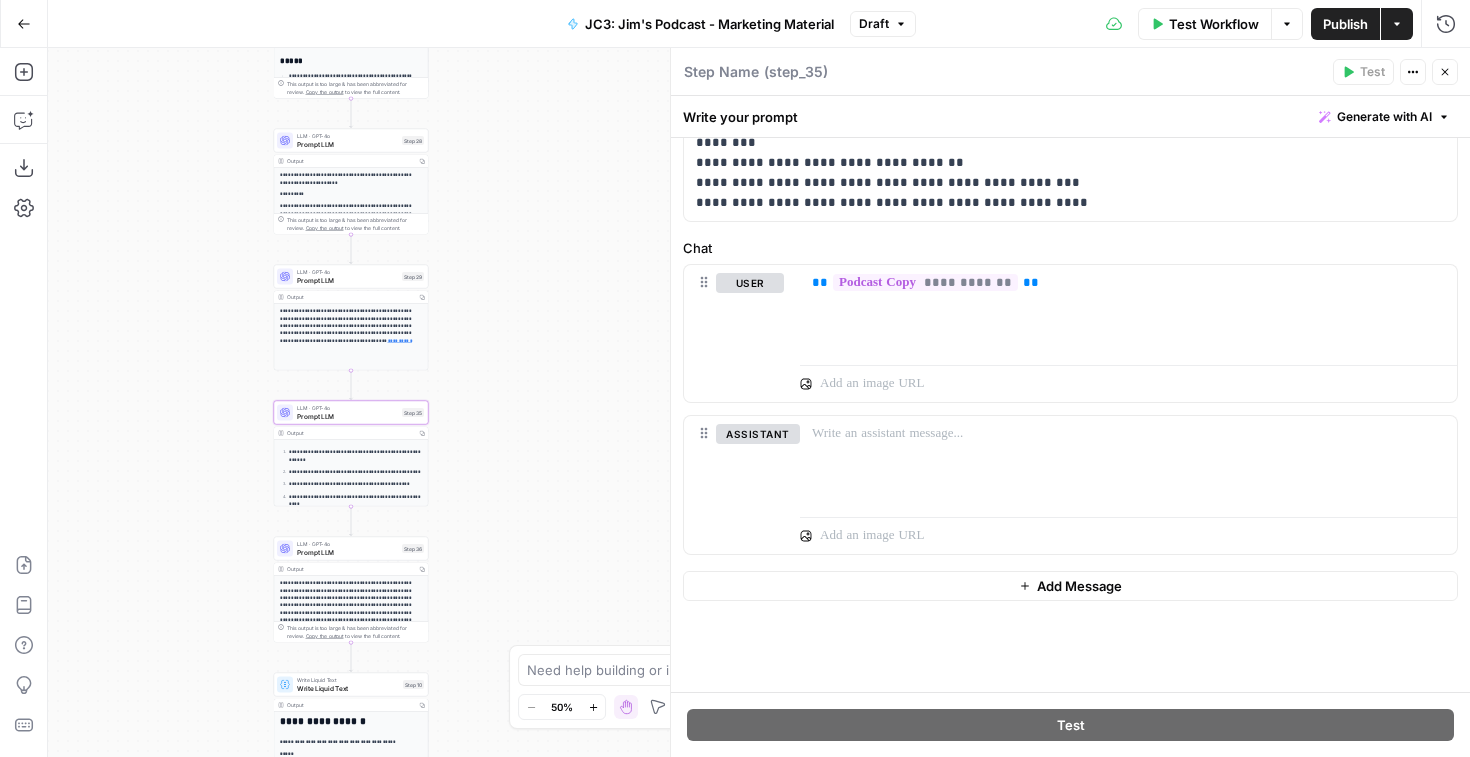 drag, startPoint x: 498, startPoint y: 593, endPoint x: 494, endPoint y: 379, distance: 214.03738 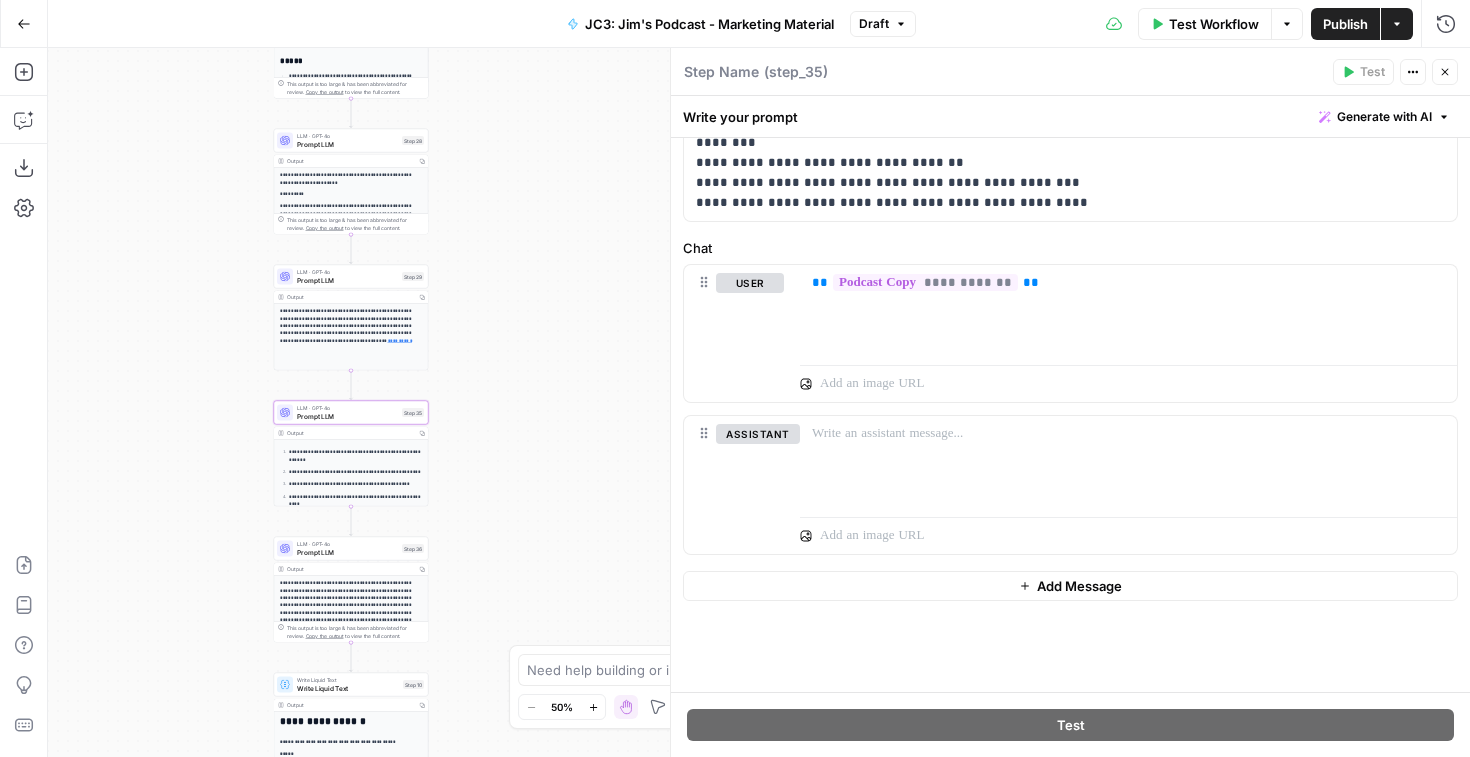 click on "**********" at bounding box center (759, 402) 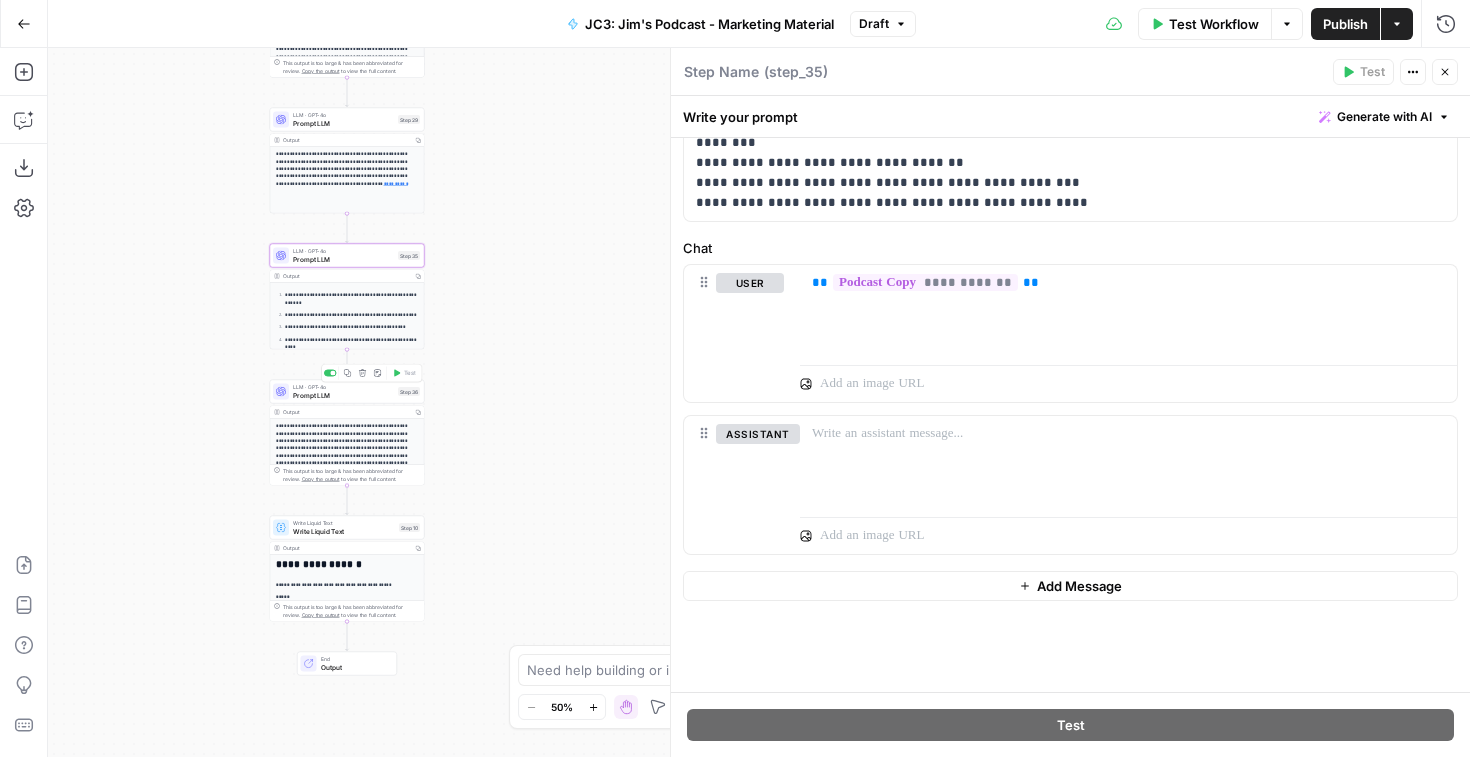 click on "Output" at bounding box center (346, 412) 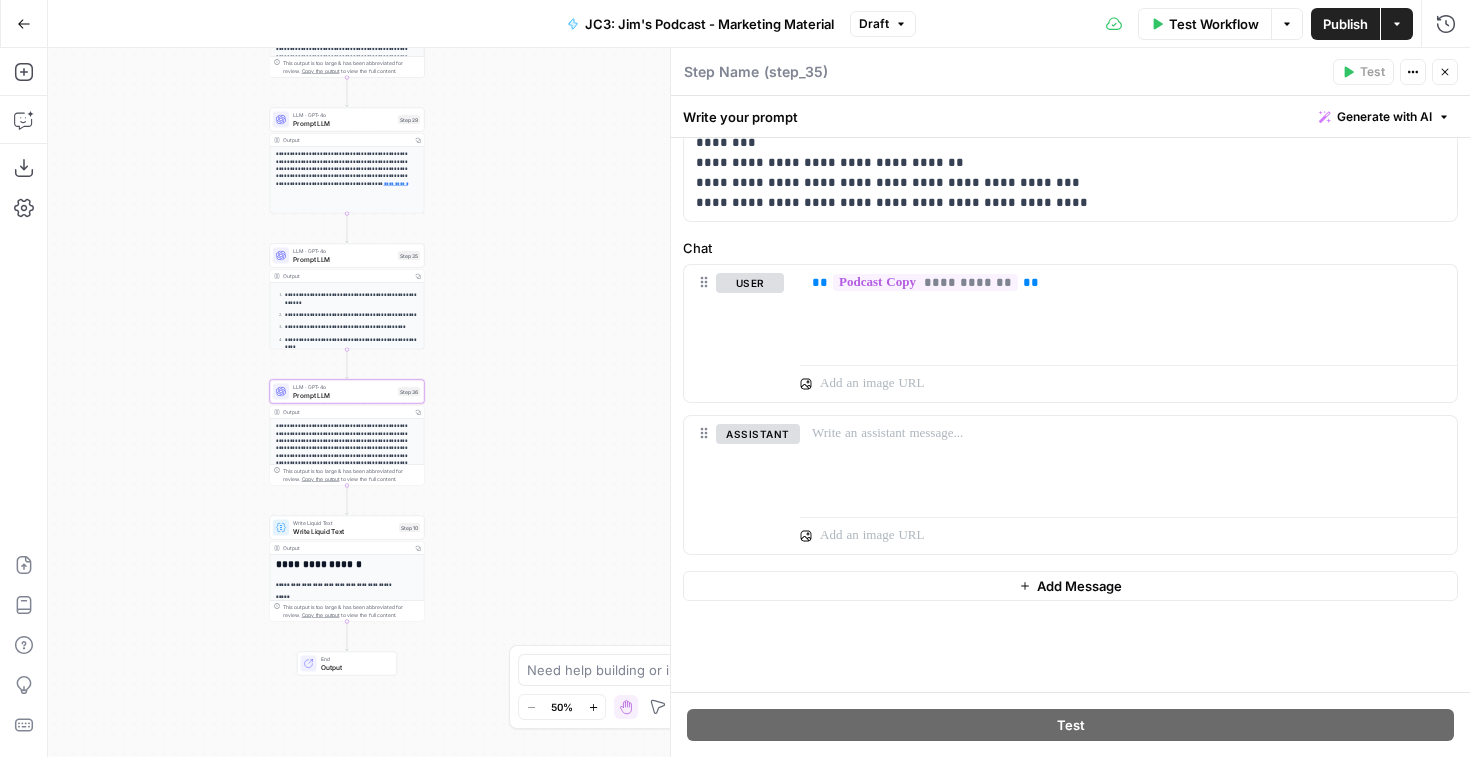 click on "Prompt LLM" at bounding box center (343, 395) 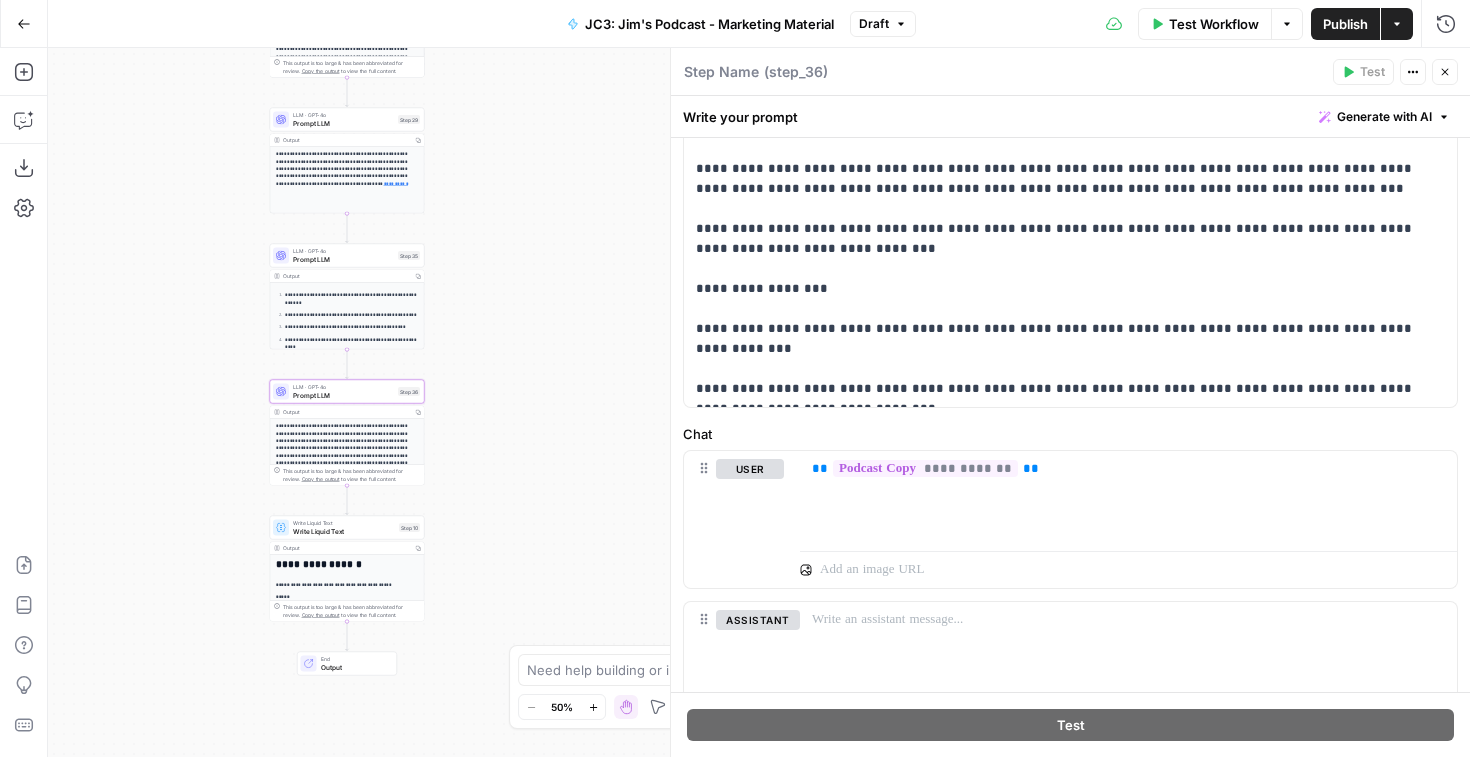 scroll, scrollTop: 354, scrollLeft: 0, axis: vertical 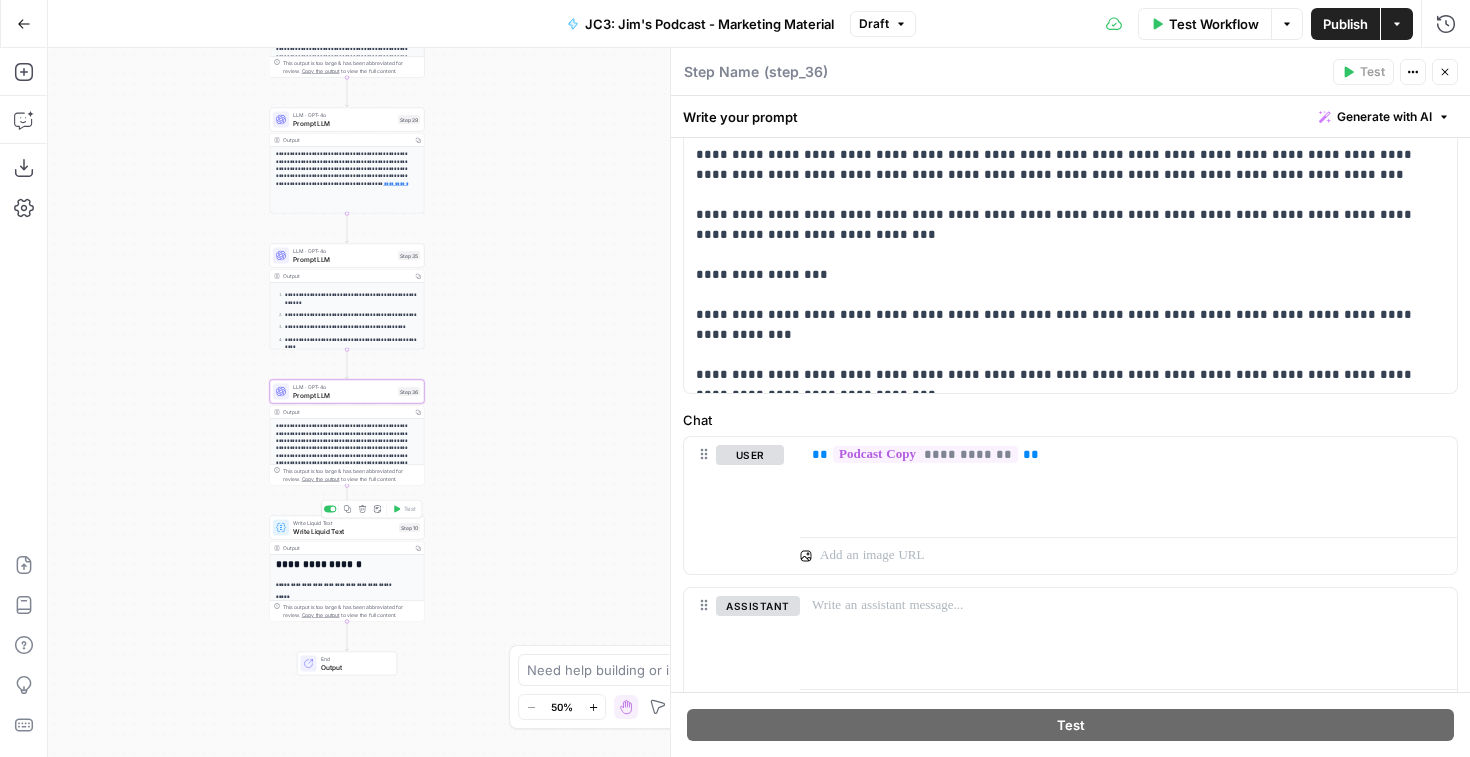click on "Write Liquid Text" at bounding box center [344, 531] 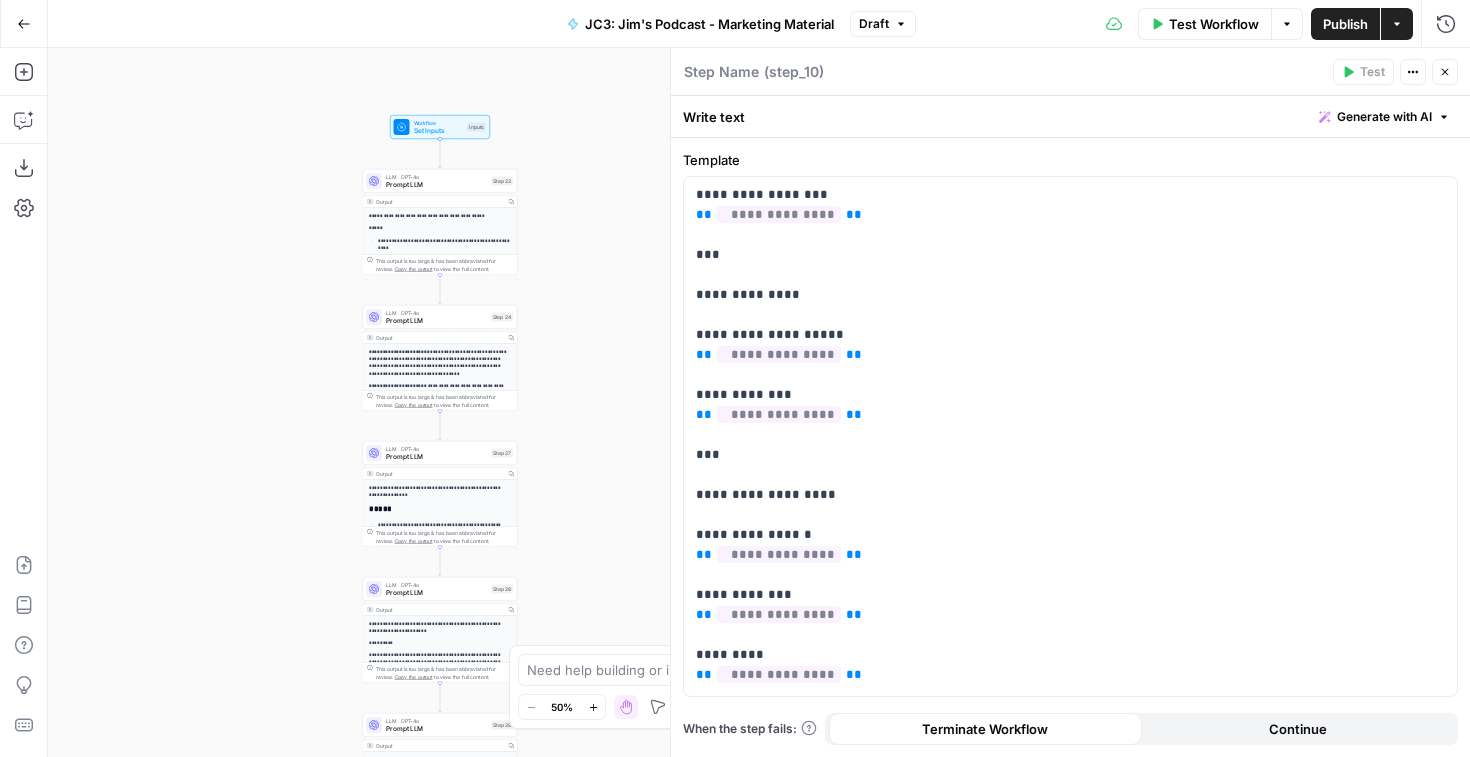 click on "Options" at bounding box center (1287, 24) 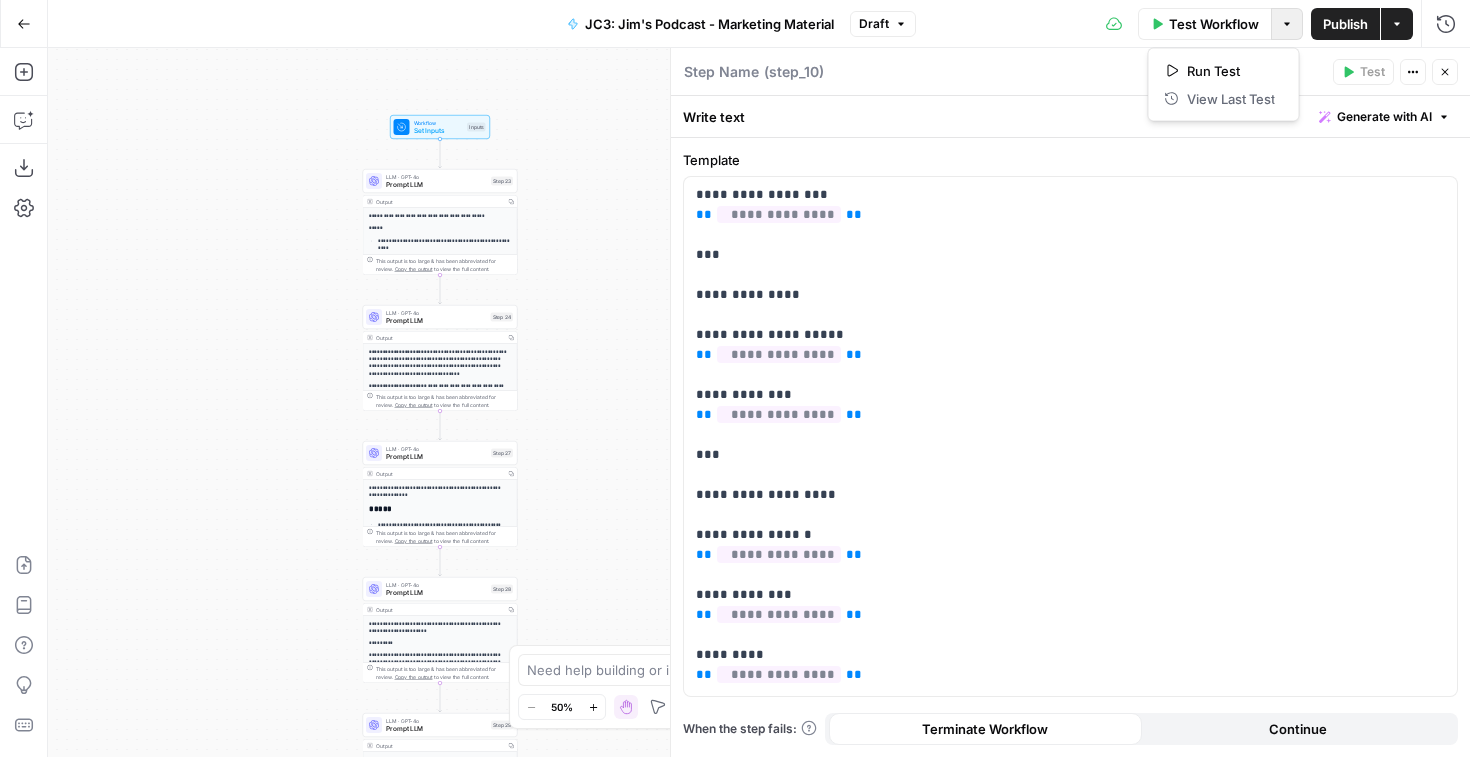 click on "Options" at bounding box center (1287, 24) 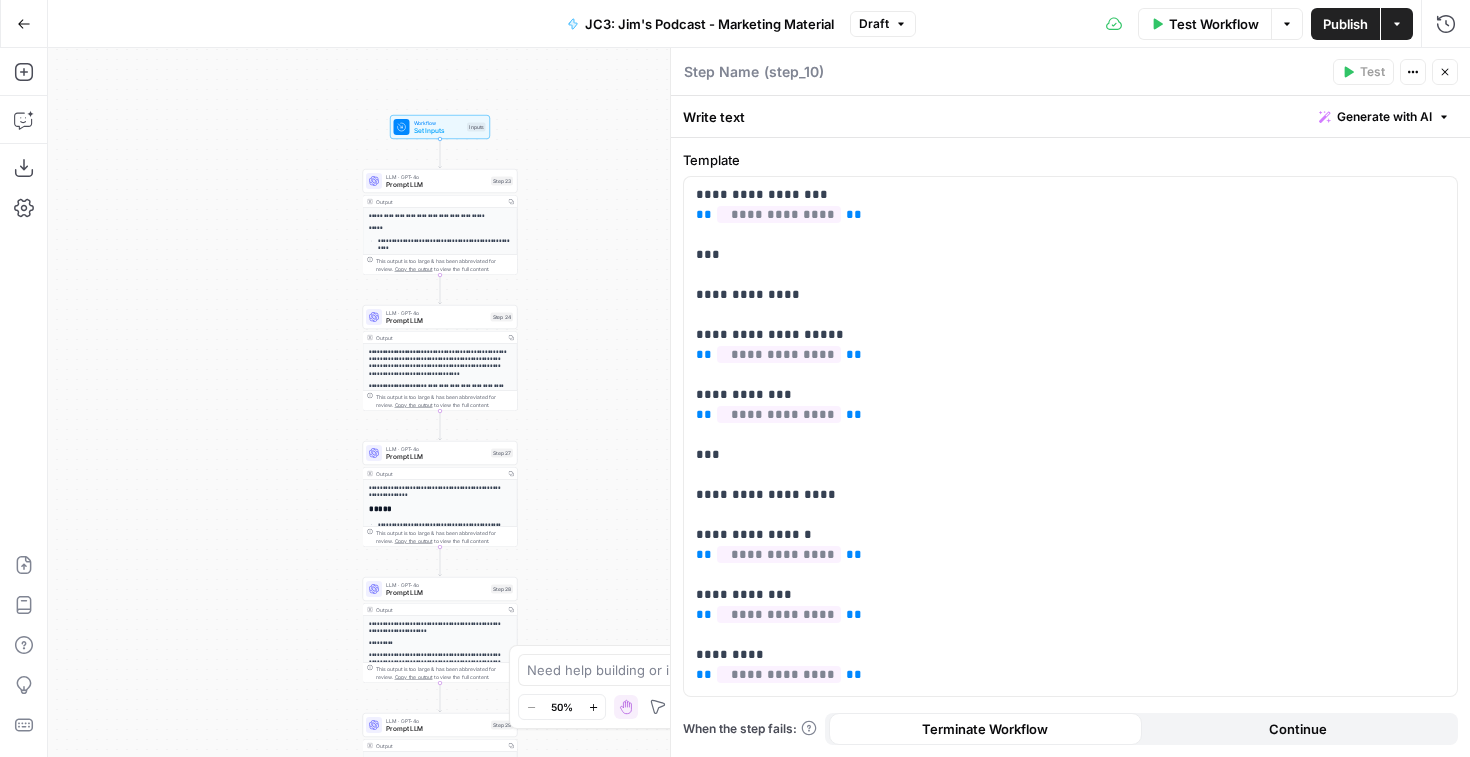 click 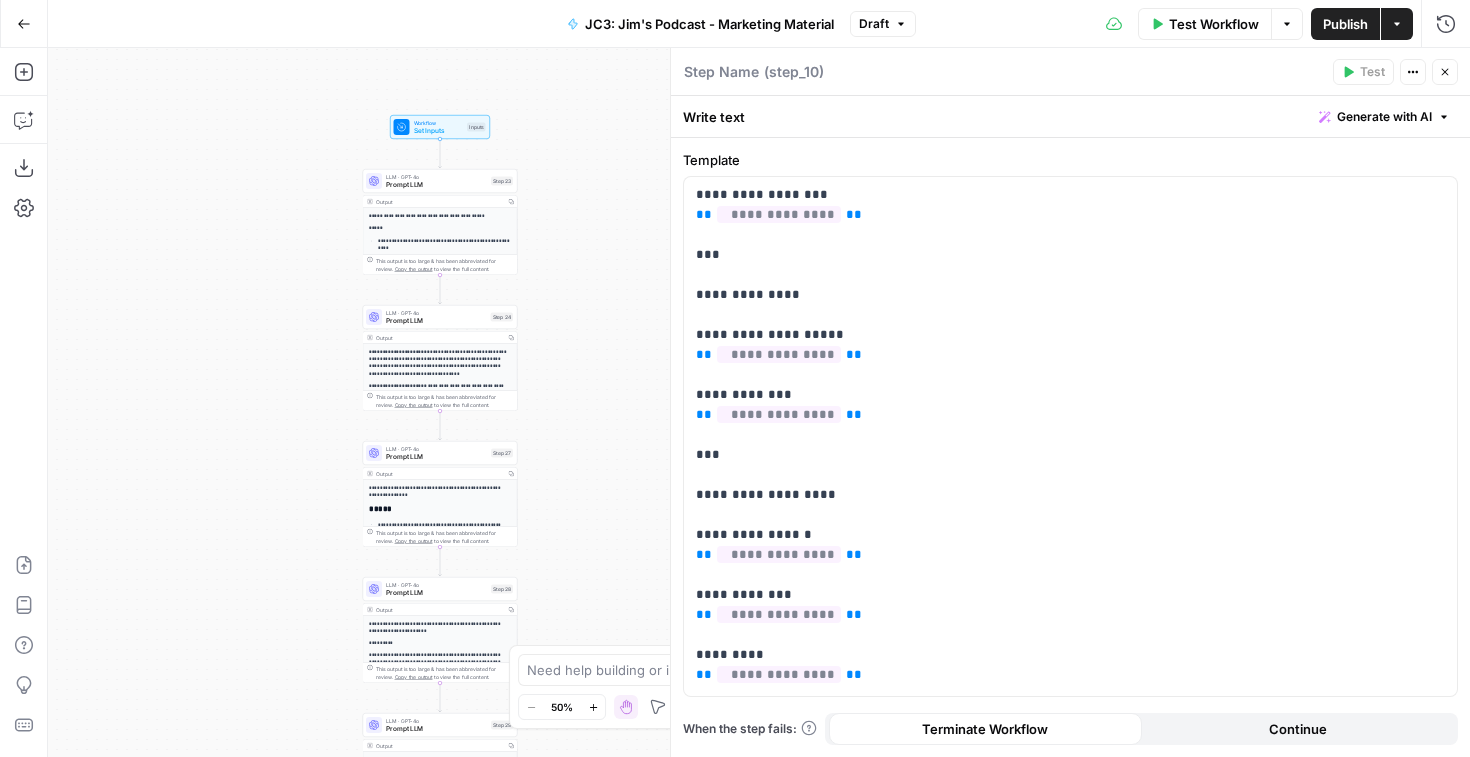 click on "Go Back" at bounding box center (24, 24) 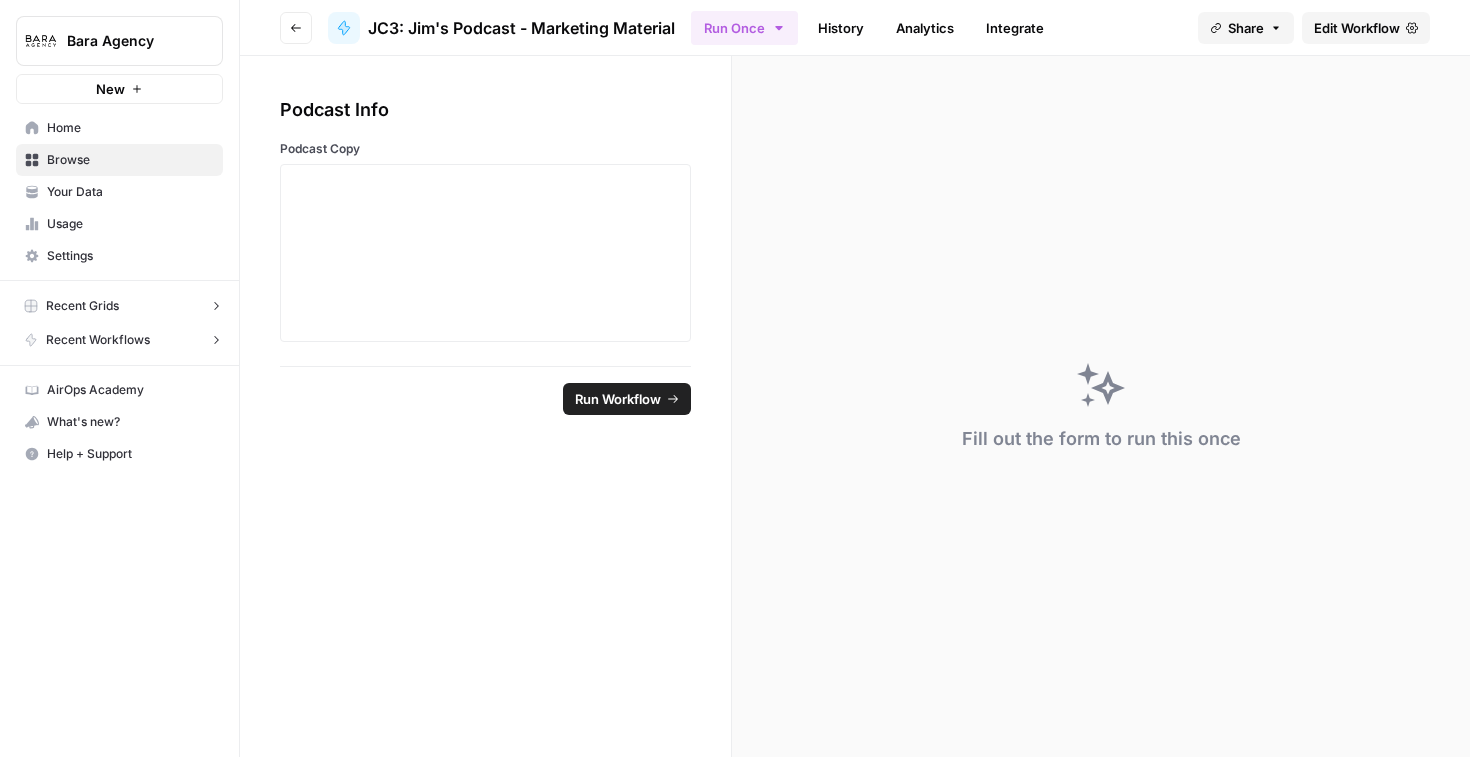 click on "History" at bounding box center (841, 28) 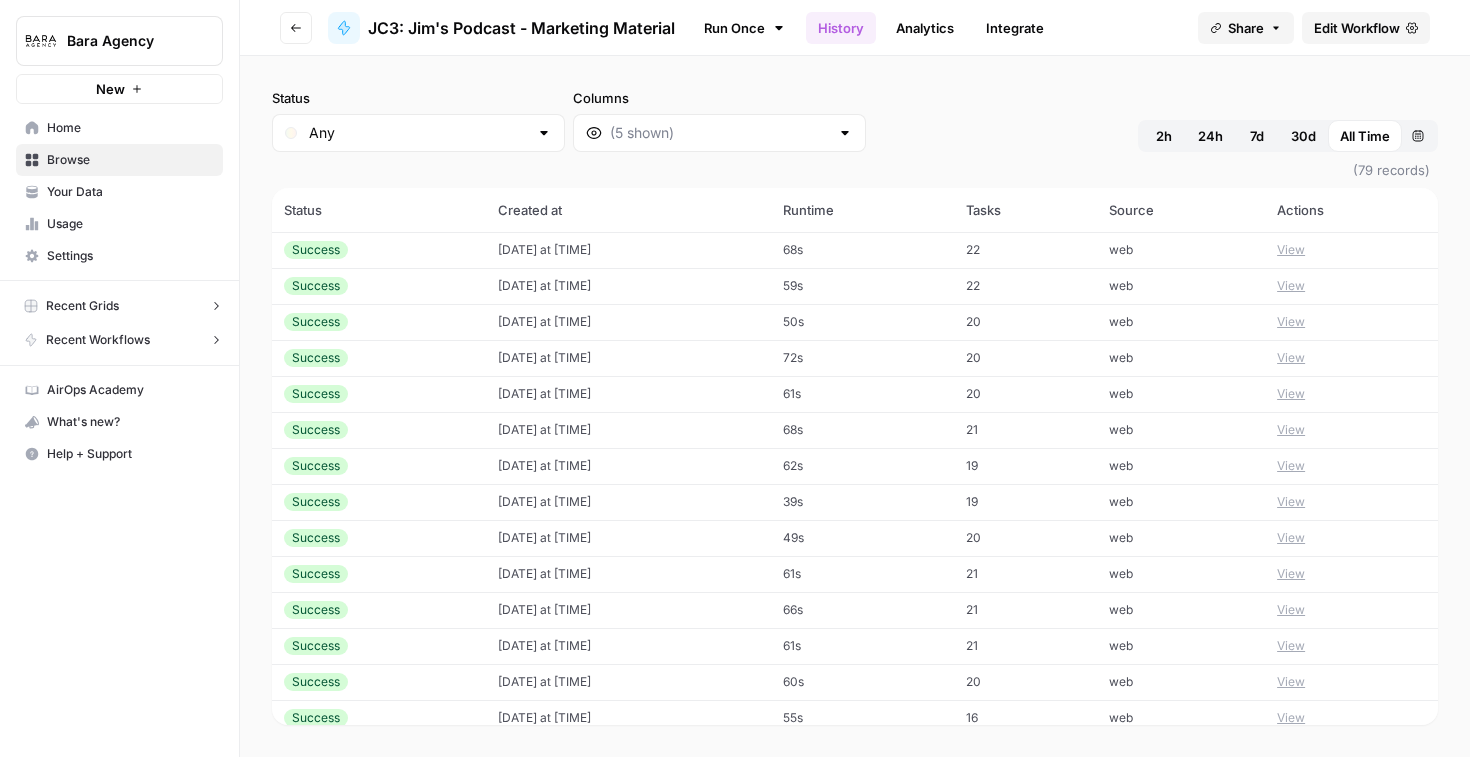 click on "07/22/25 at 11:17 AM" at bounding box center [628, 250] 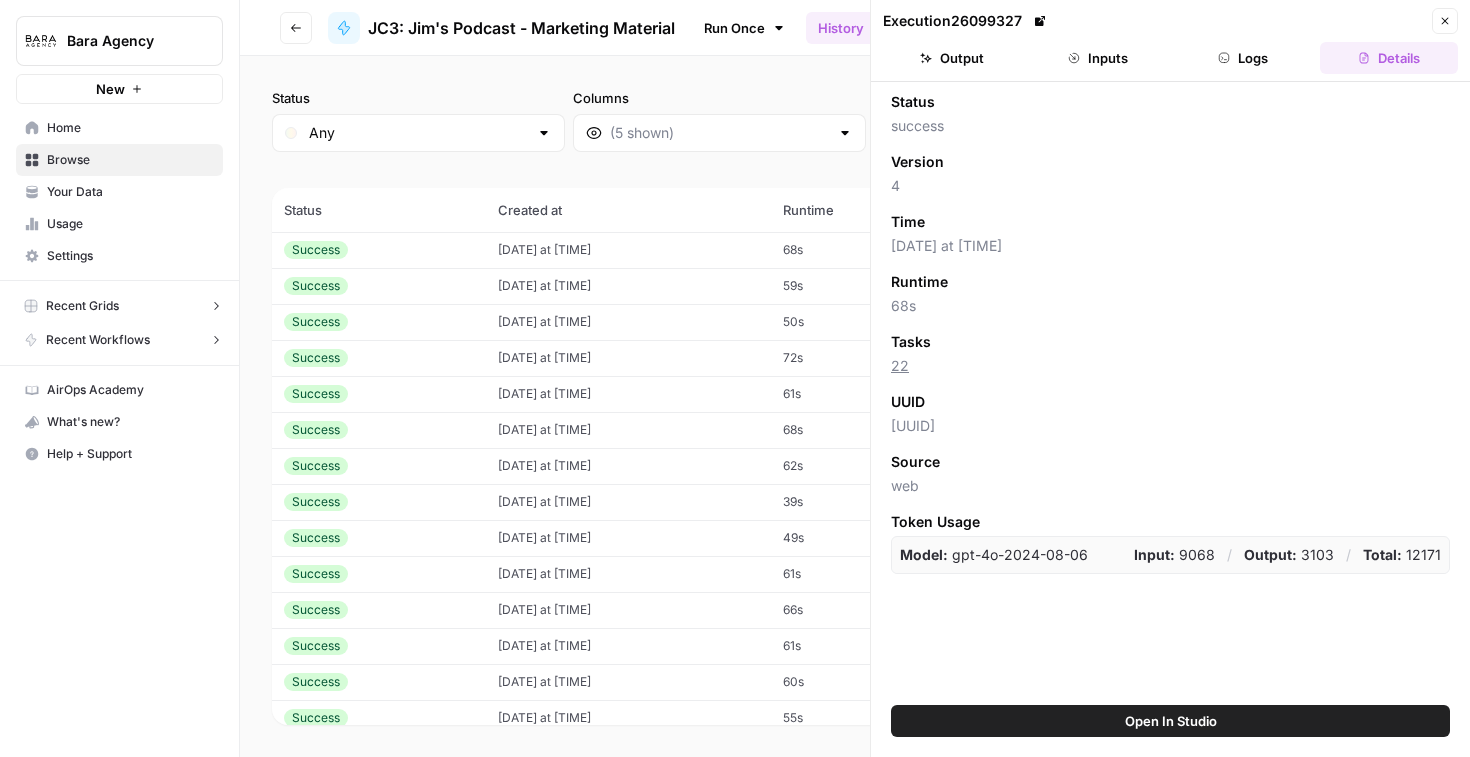 click on "Inputs" at bounding box center (1098, 58) 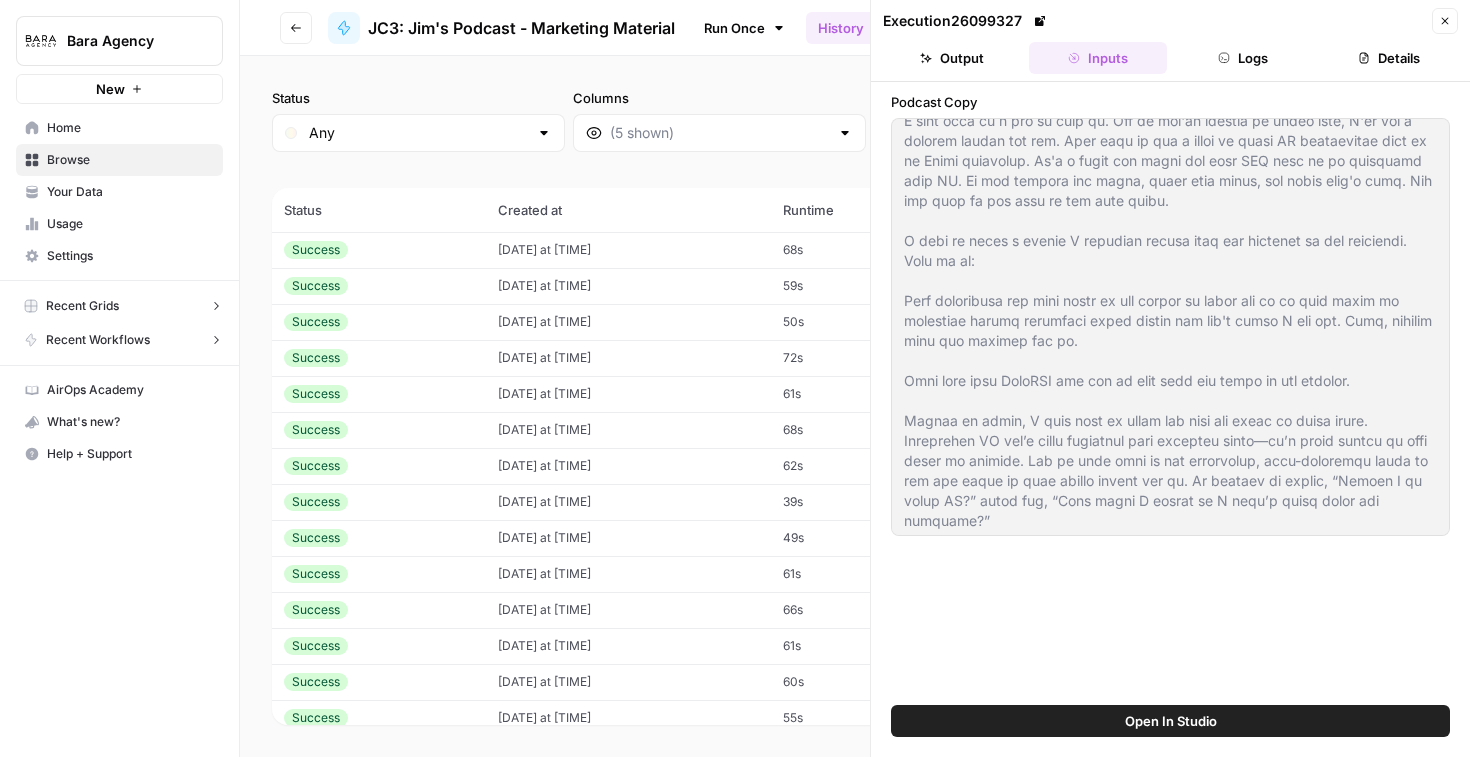 scroll, scrollTop: 1320, scrollLeft: 0, axis: vertical 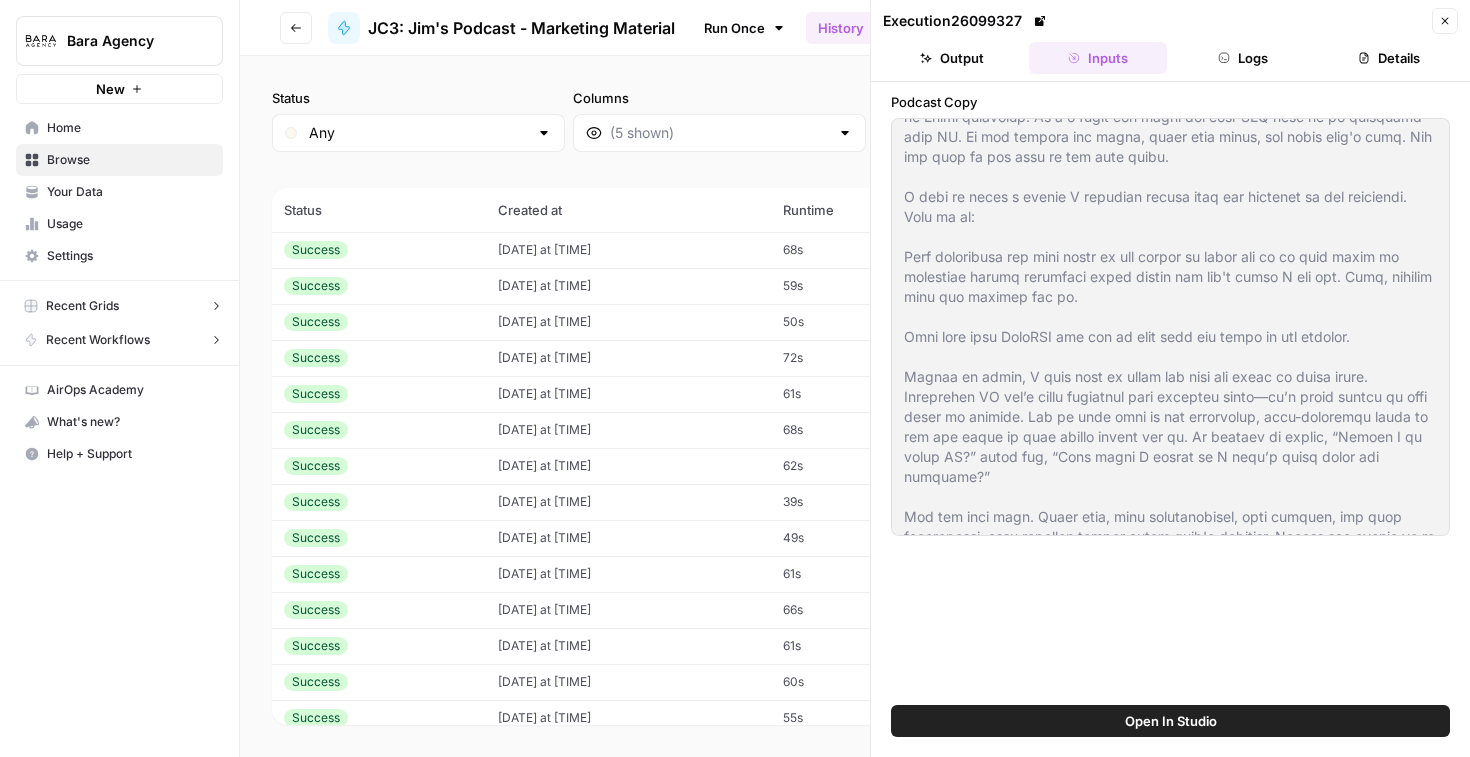 click on "Logs" at bounding box center [1244, 58] 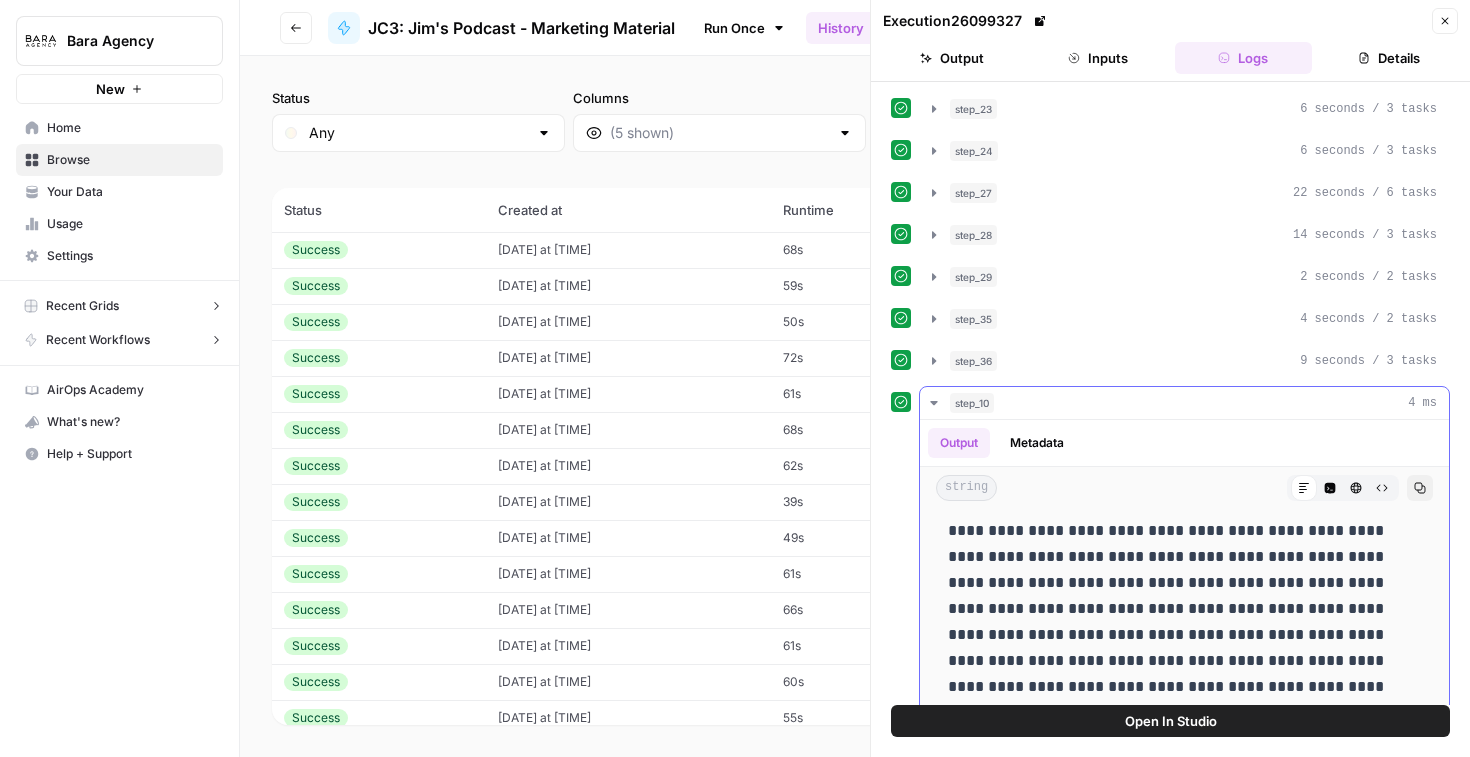 scroll, scrollTop: 797, scrollLeft: 0, axis: vertical 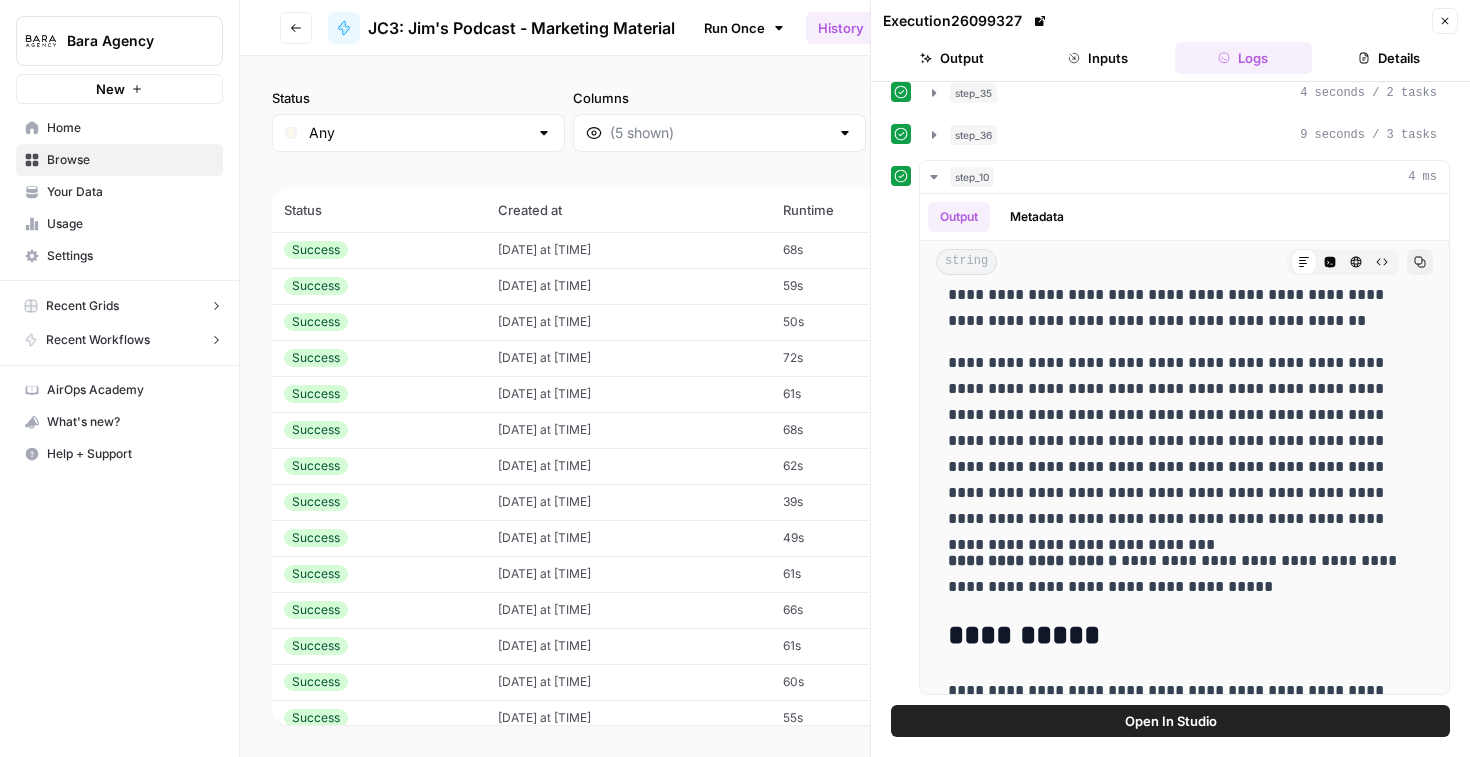 click 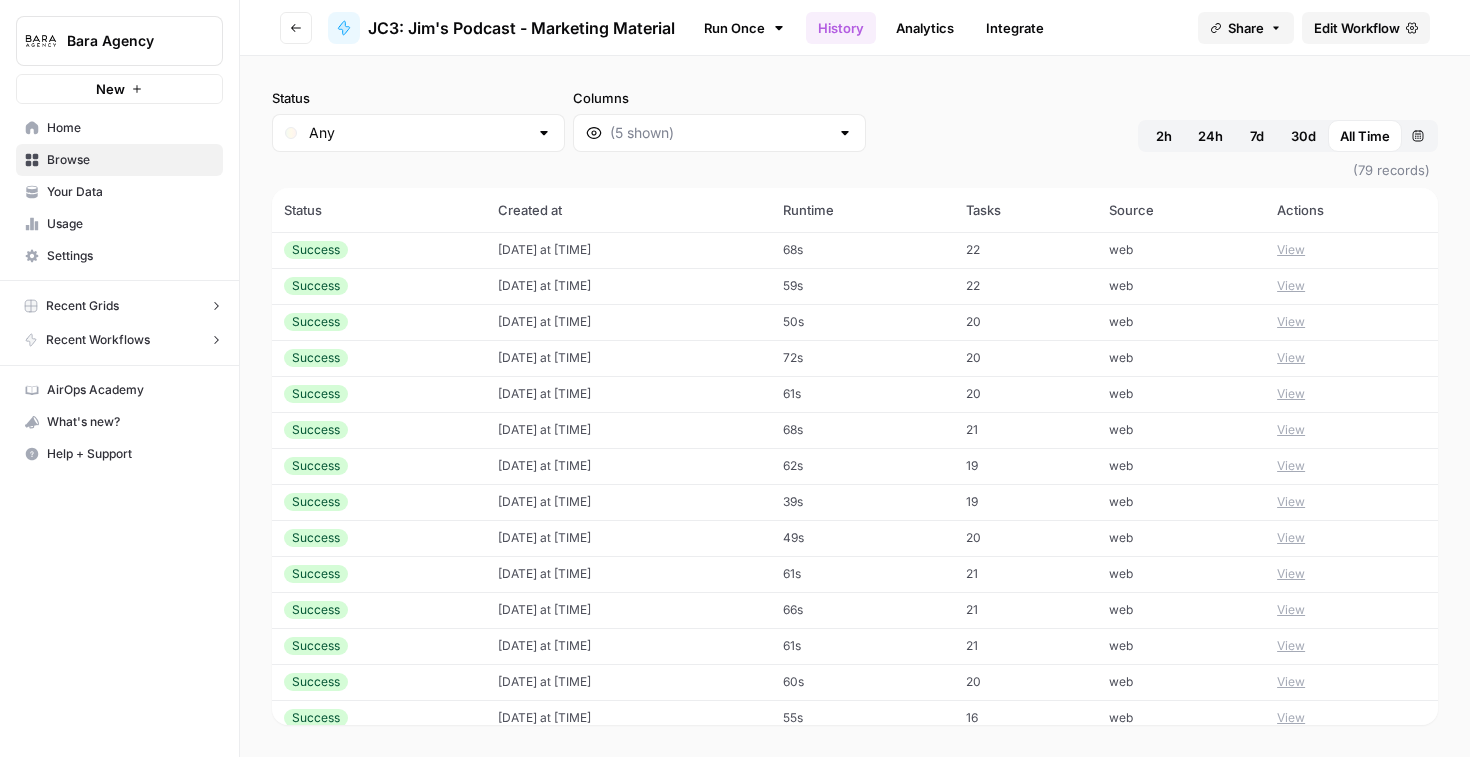 click on "Your Data" at bounding box center (130, 192) 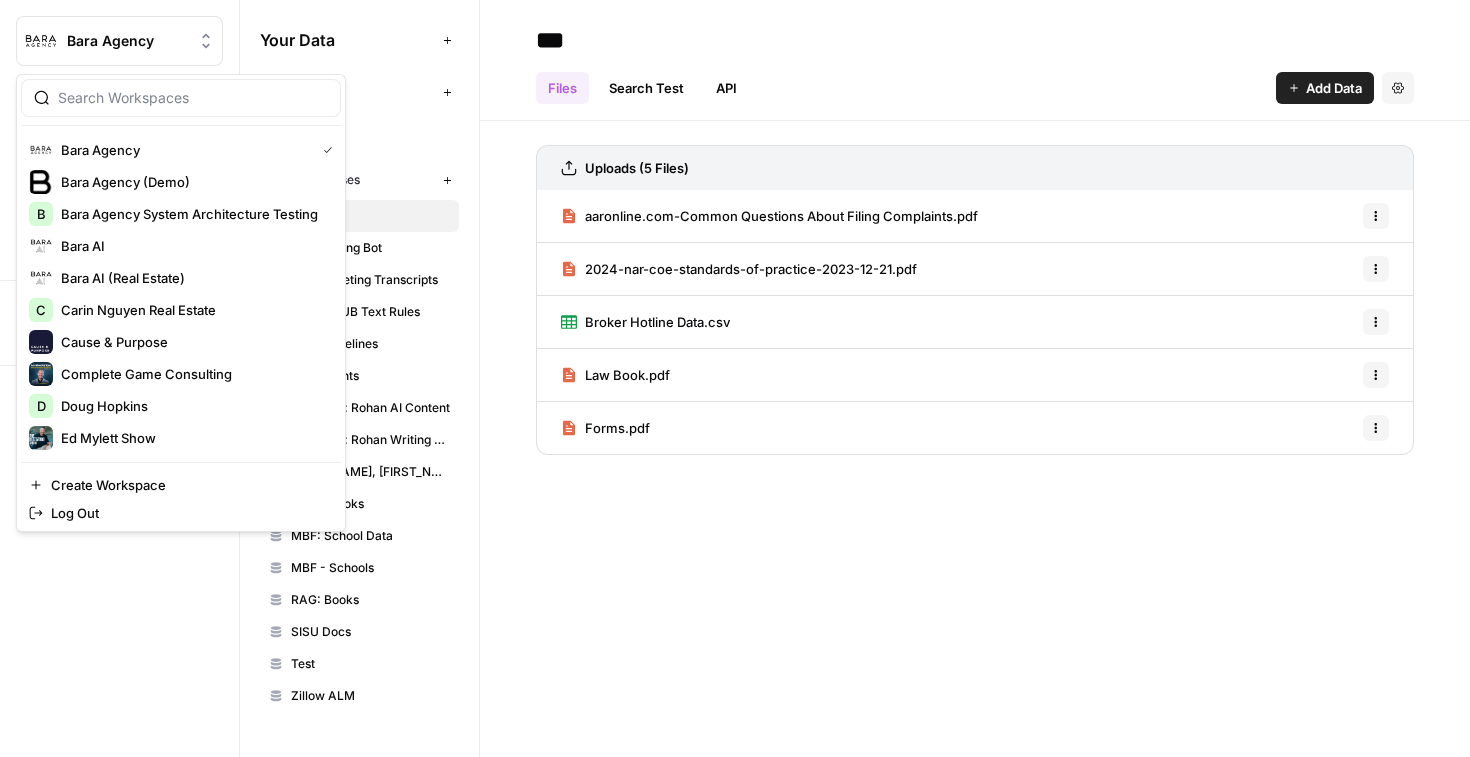click on "Bara Agency" at bounding box center [119, 41] 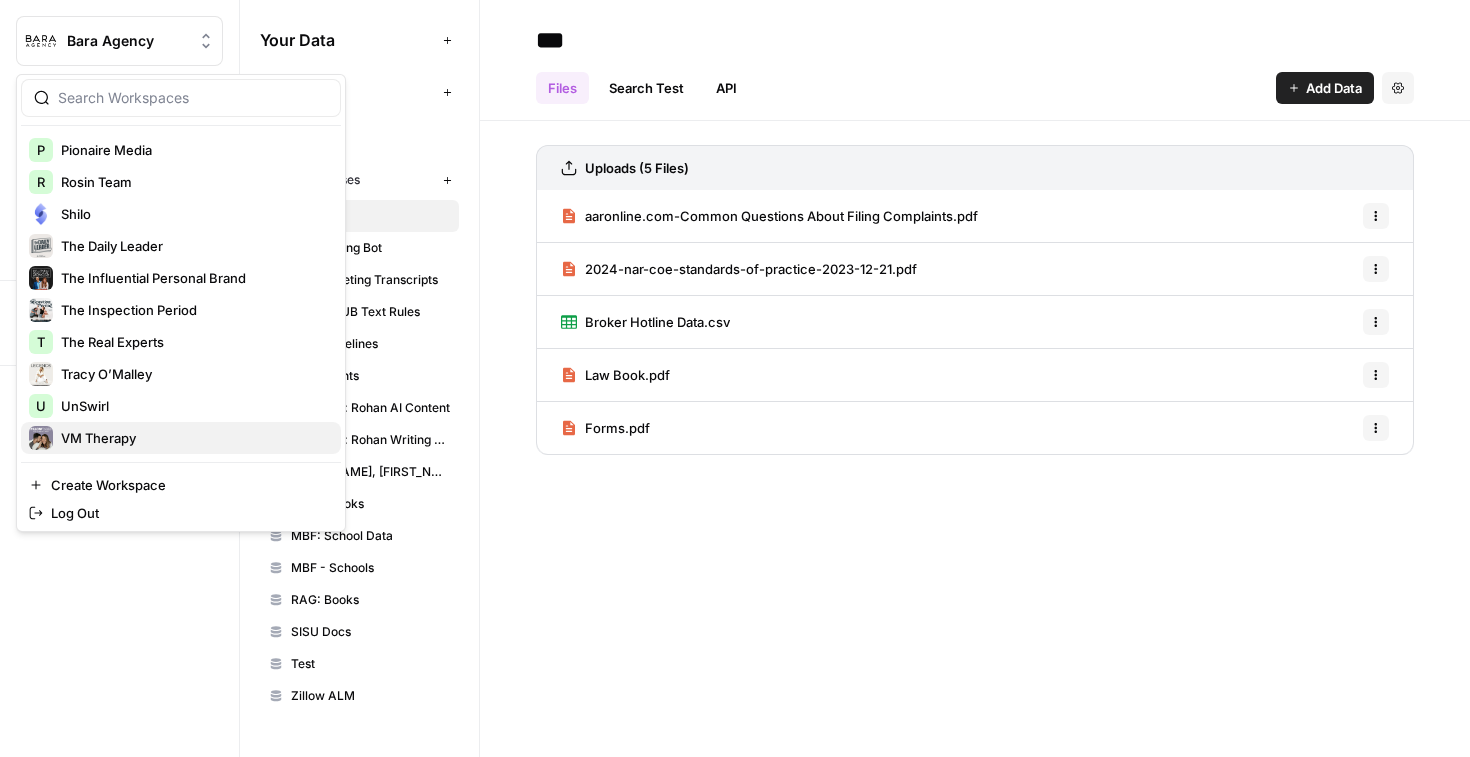 click on "VM Therapy" at bounding box center [193, 438] 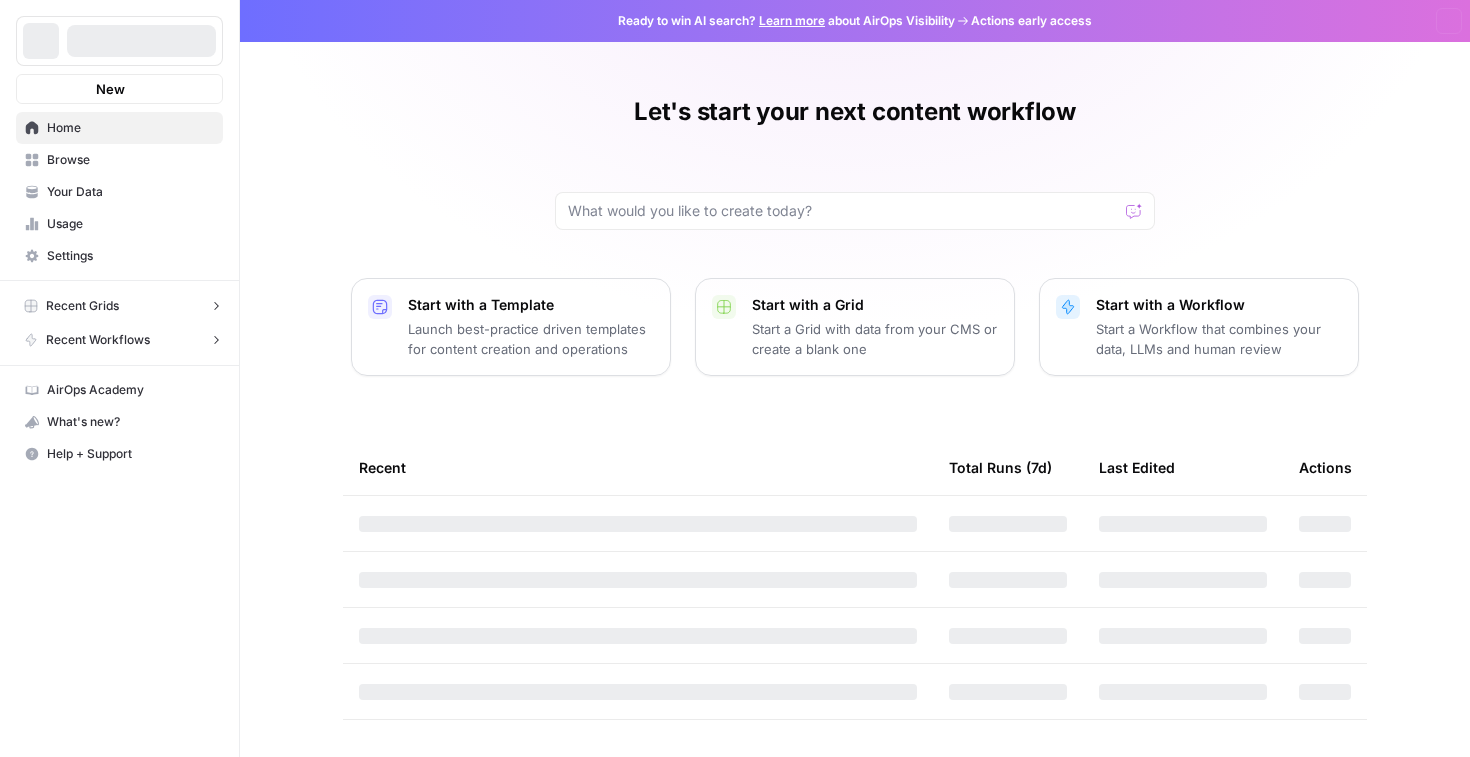 scroll, scrollTop: 0, scrollLeft: 0, axis: both 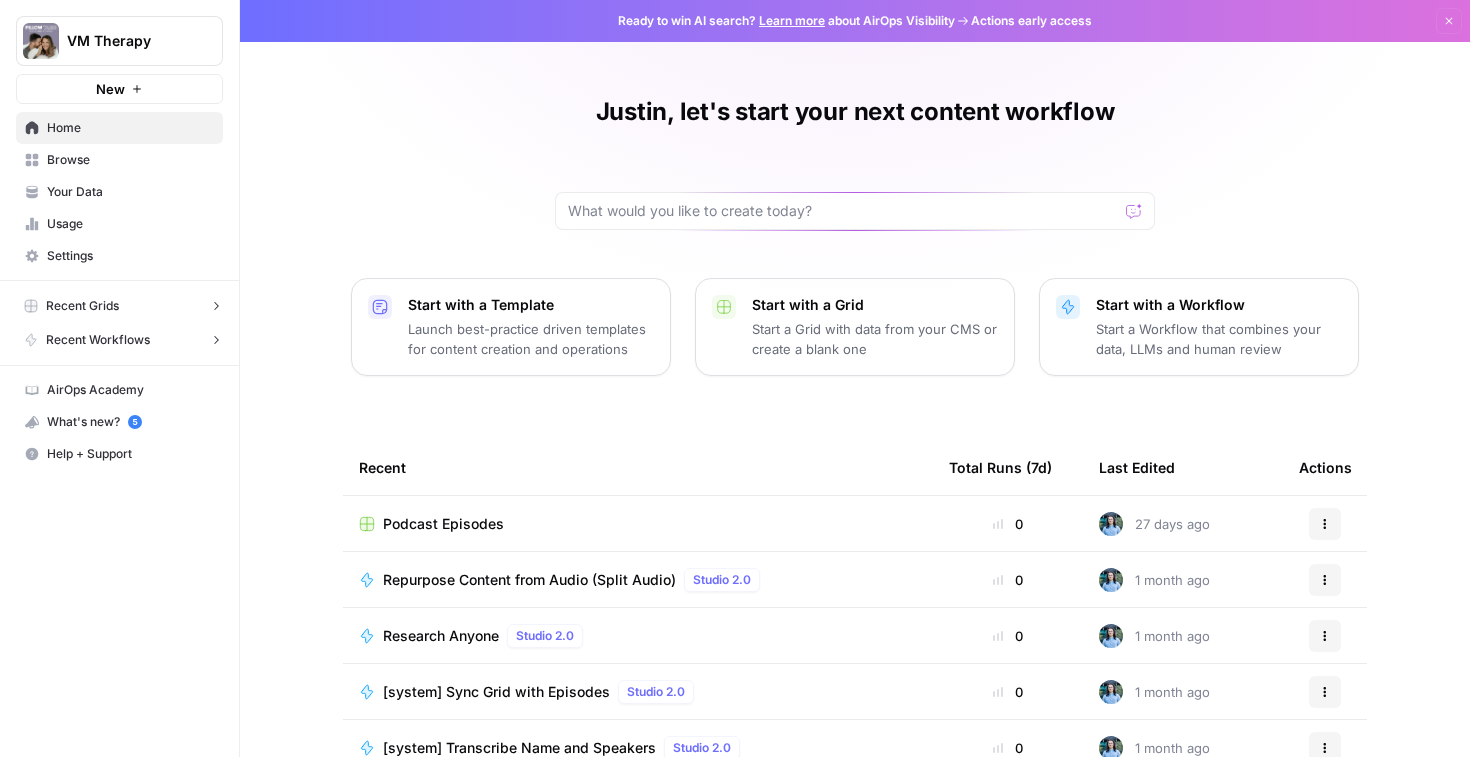 click on "Browse" at bounding box center (130, 160) 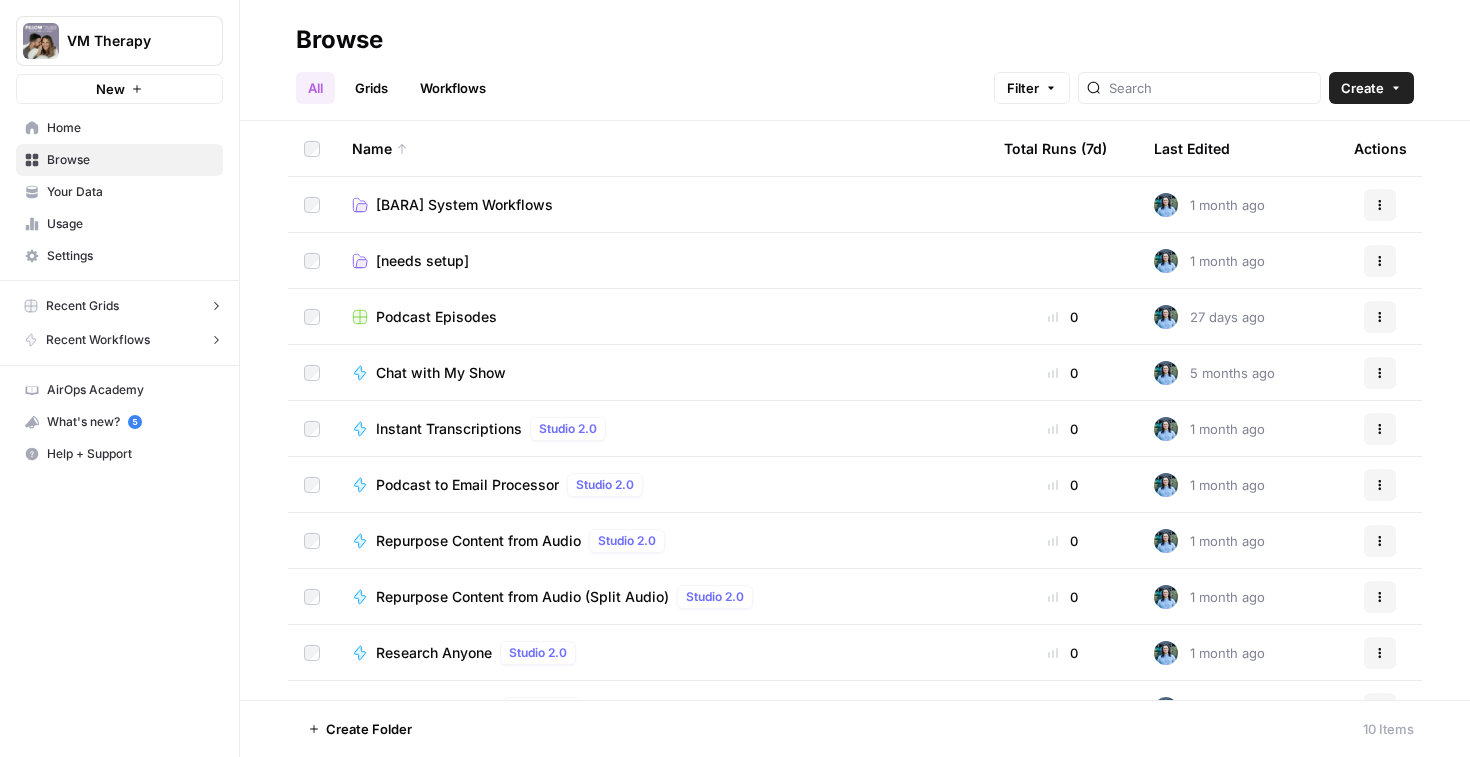 click on "Usage" at bounding box center [130, 224] 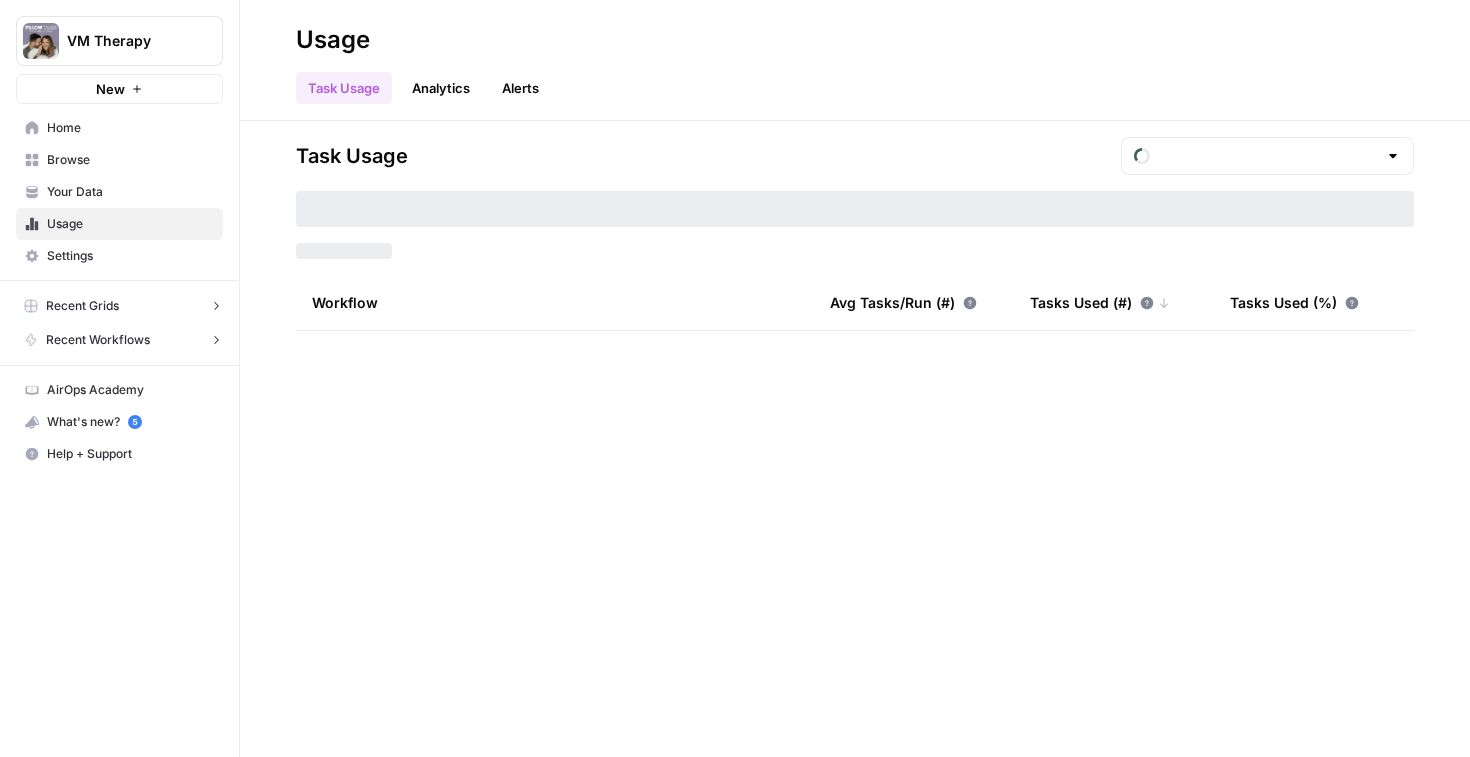 type on "August Tasks" 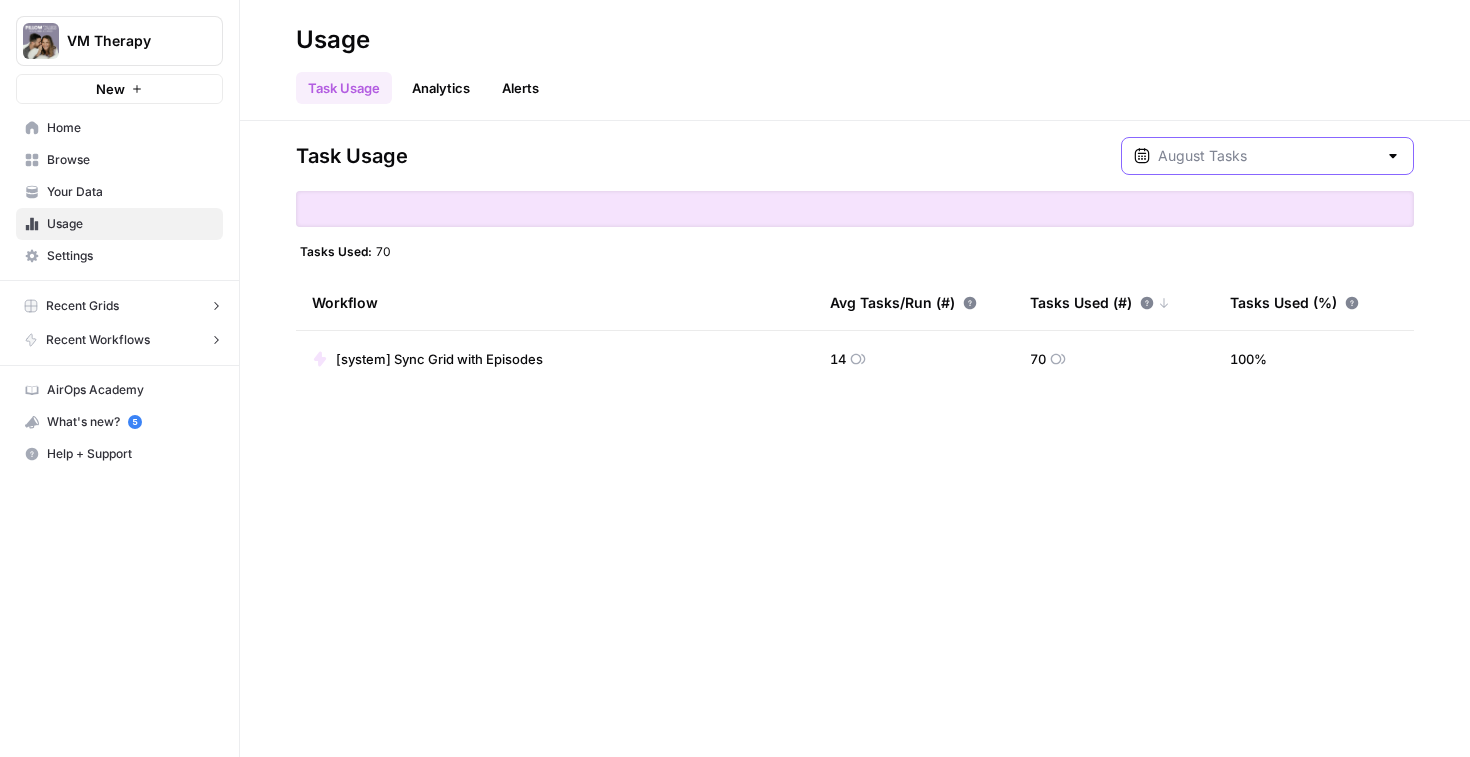 click at bounding box center (1267, 156) 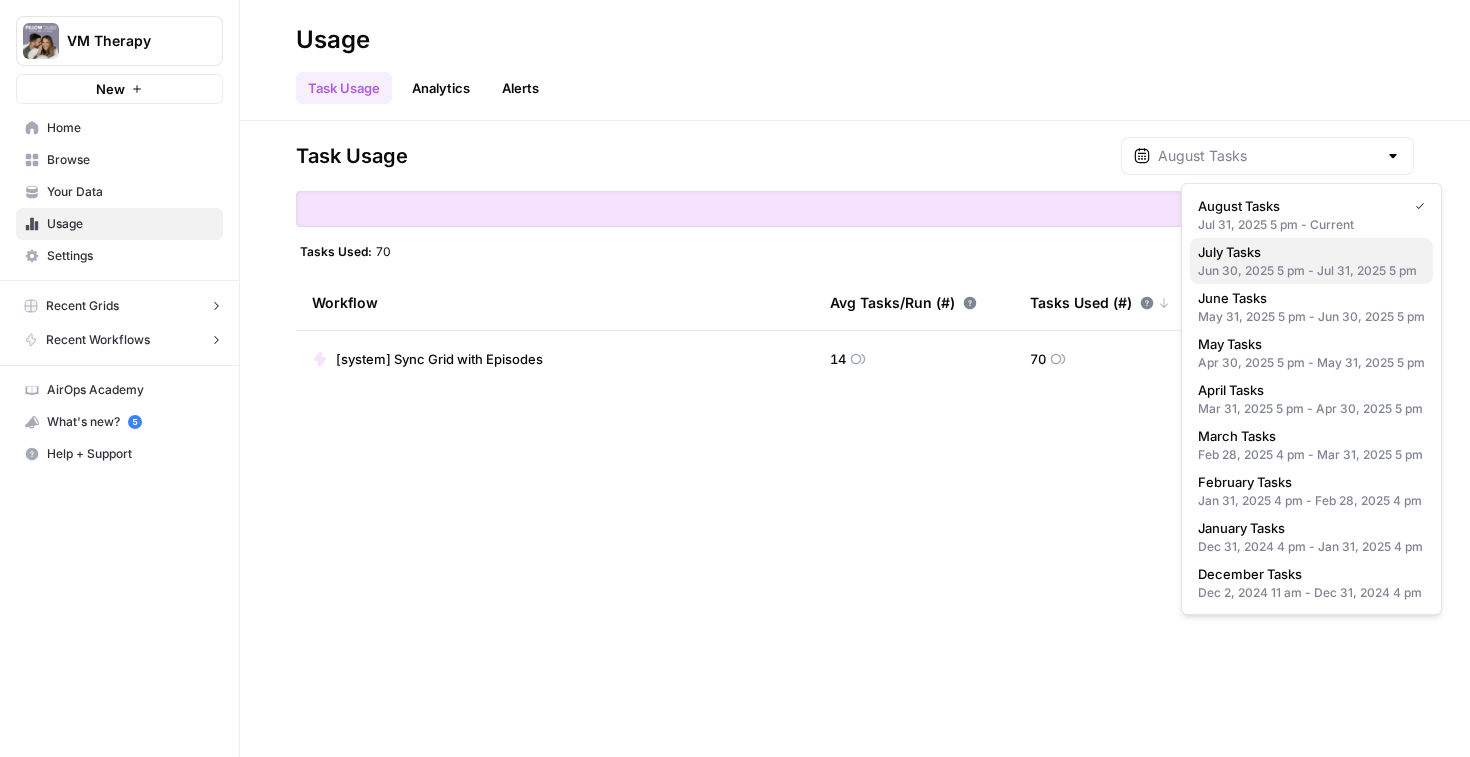 click on "July Tasks" at bounding box center [1307, 252] 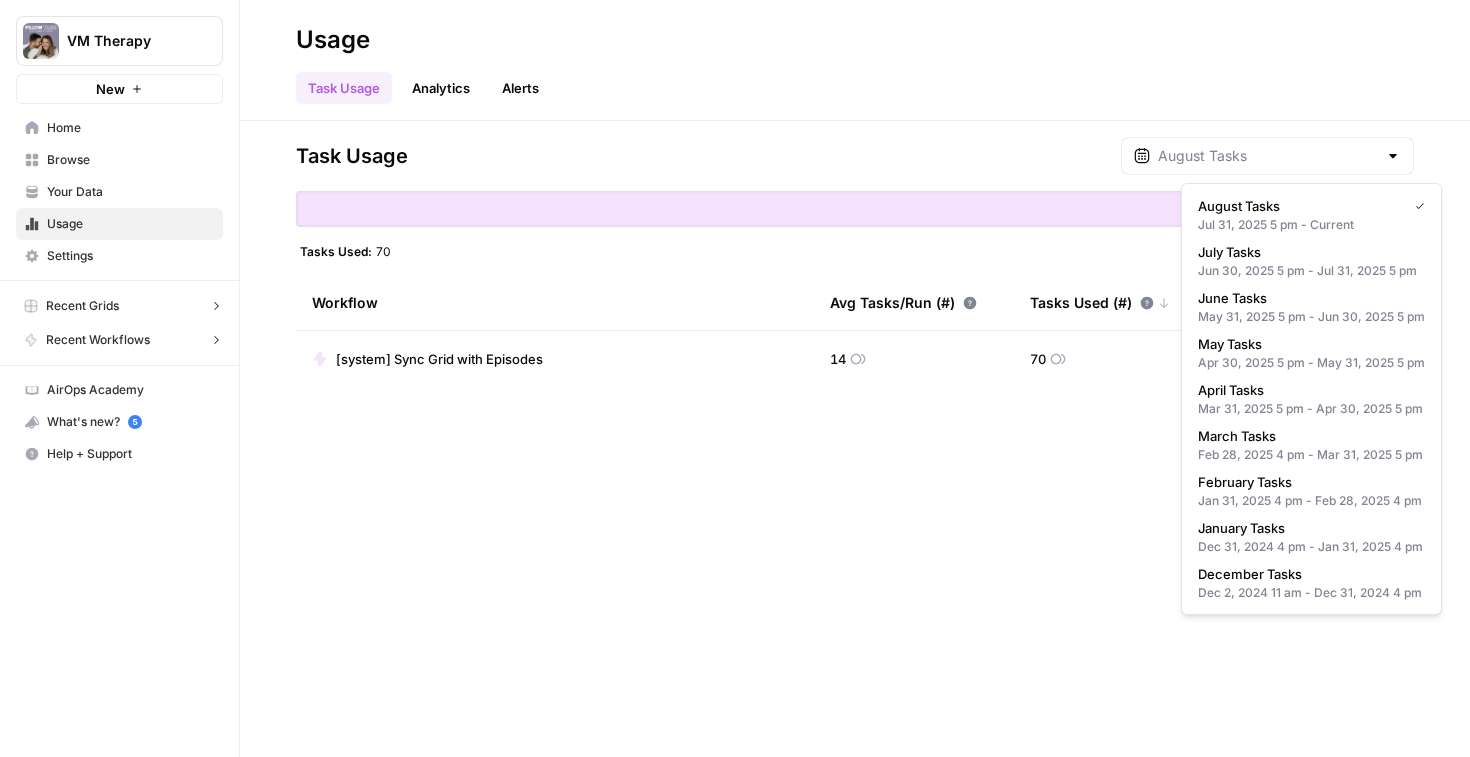 type on "July Tasks" 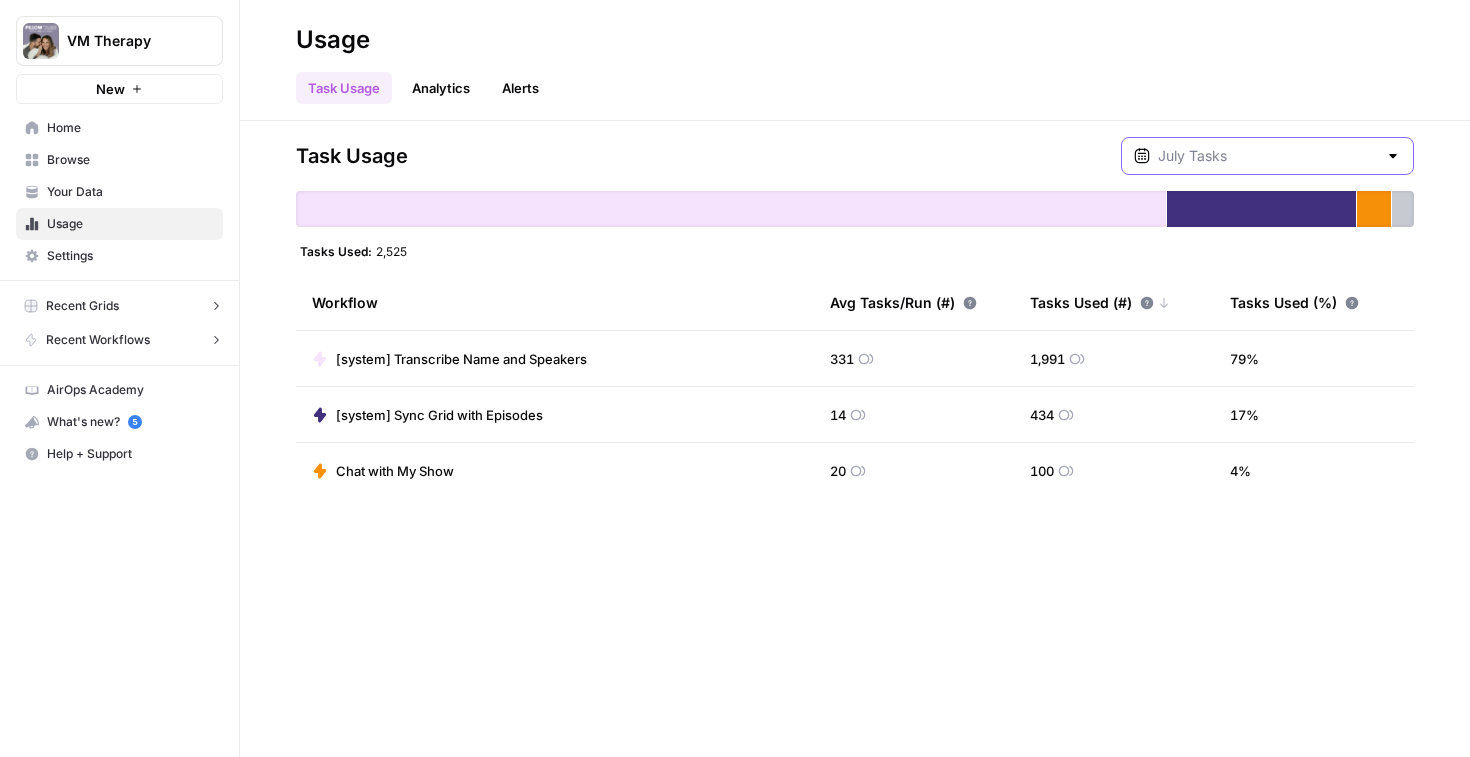 click at bounding box center (1267, 156) 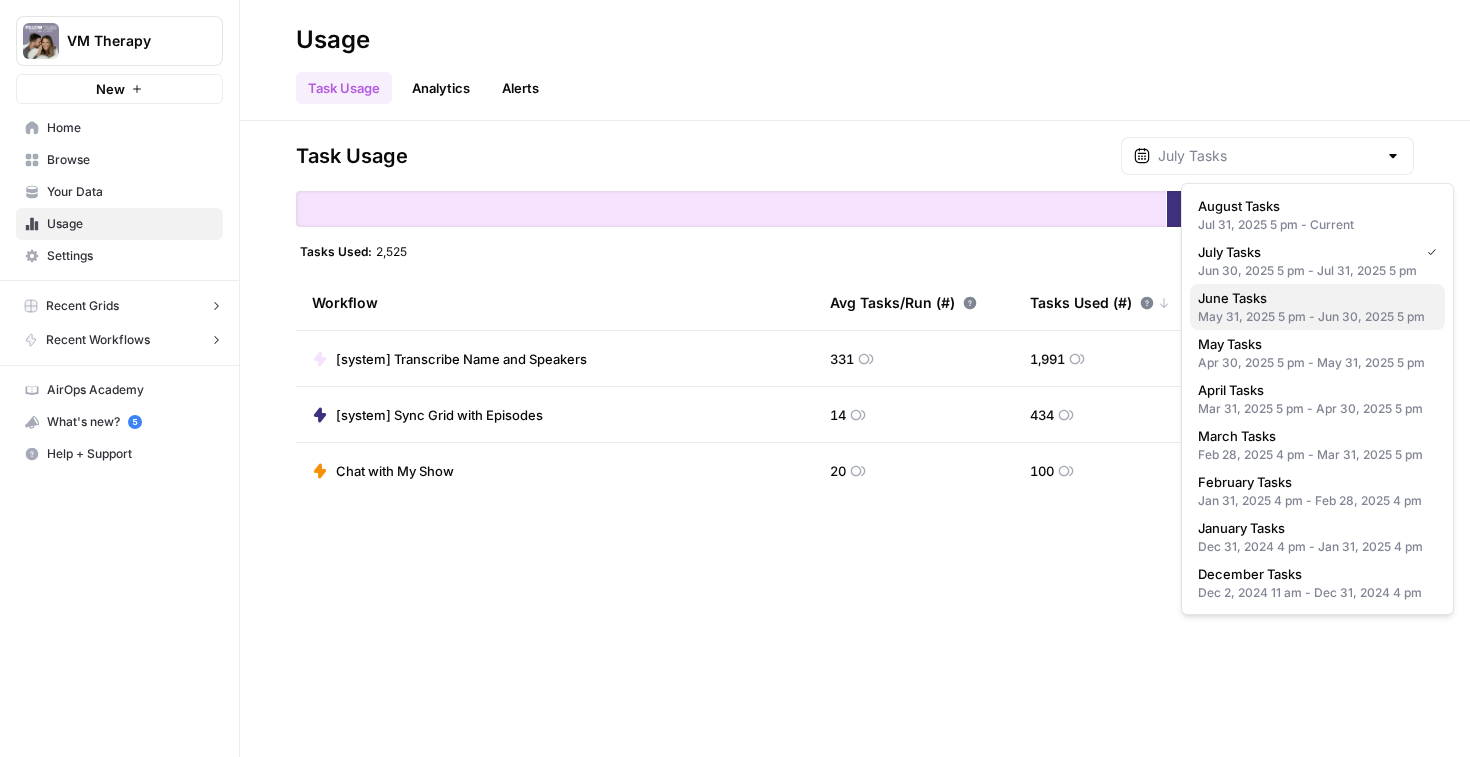 click on "June Tasks" at bounding box center (1313, 298) 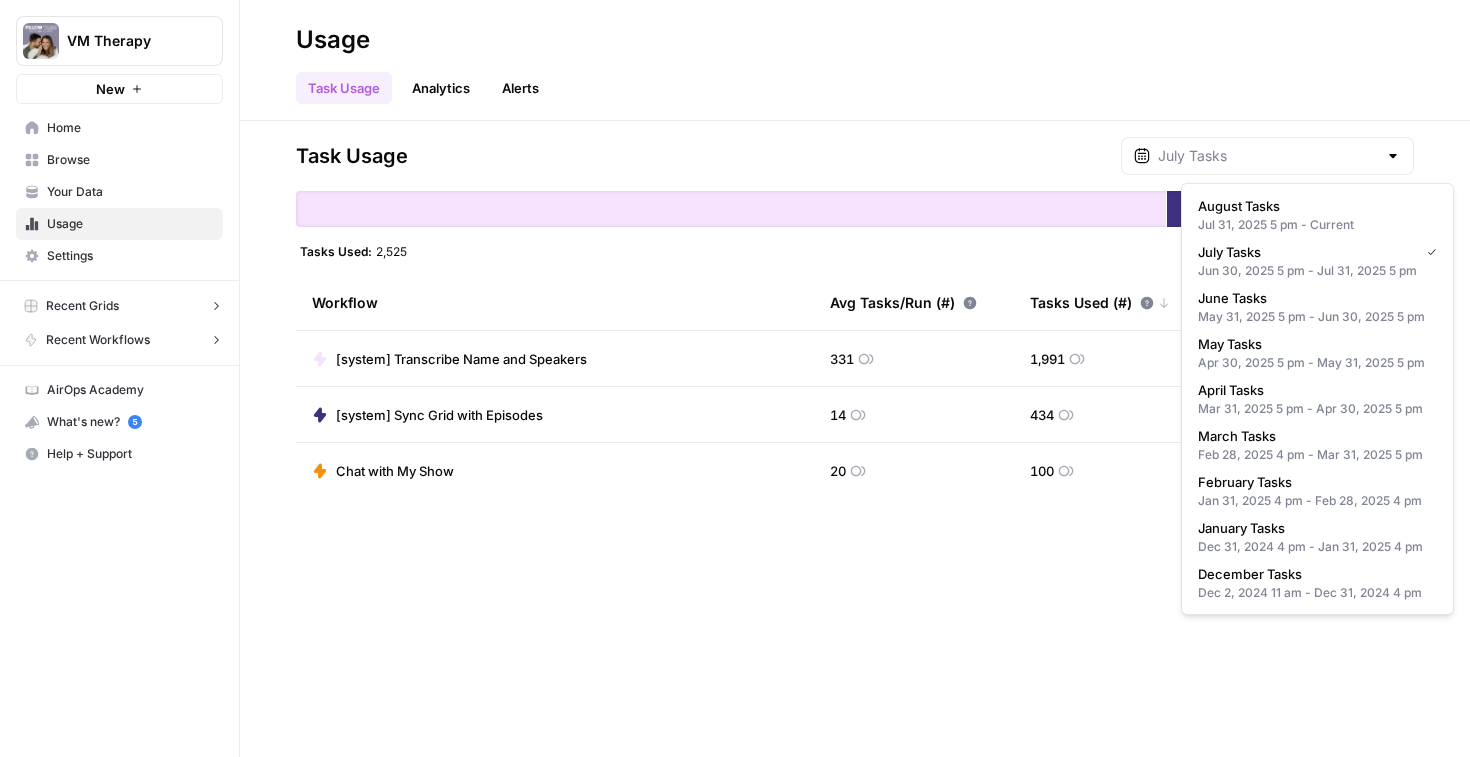 type on "June Tasks" 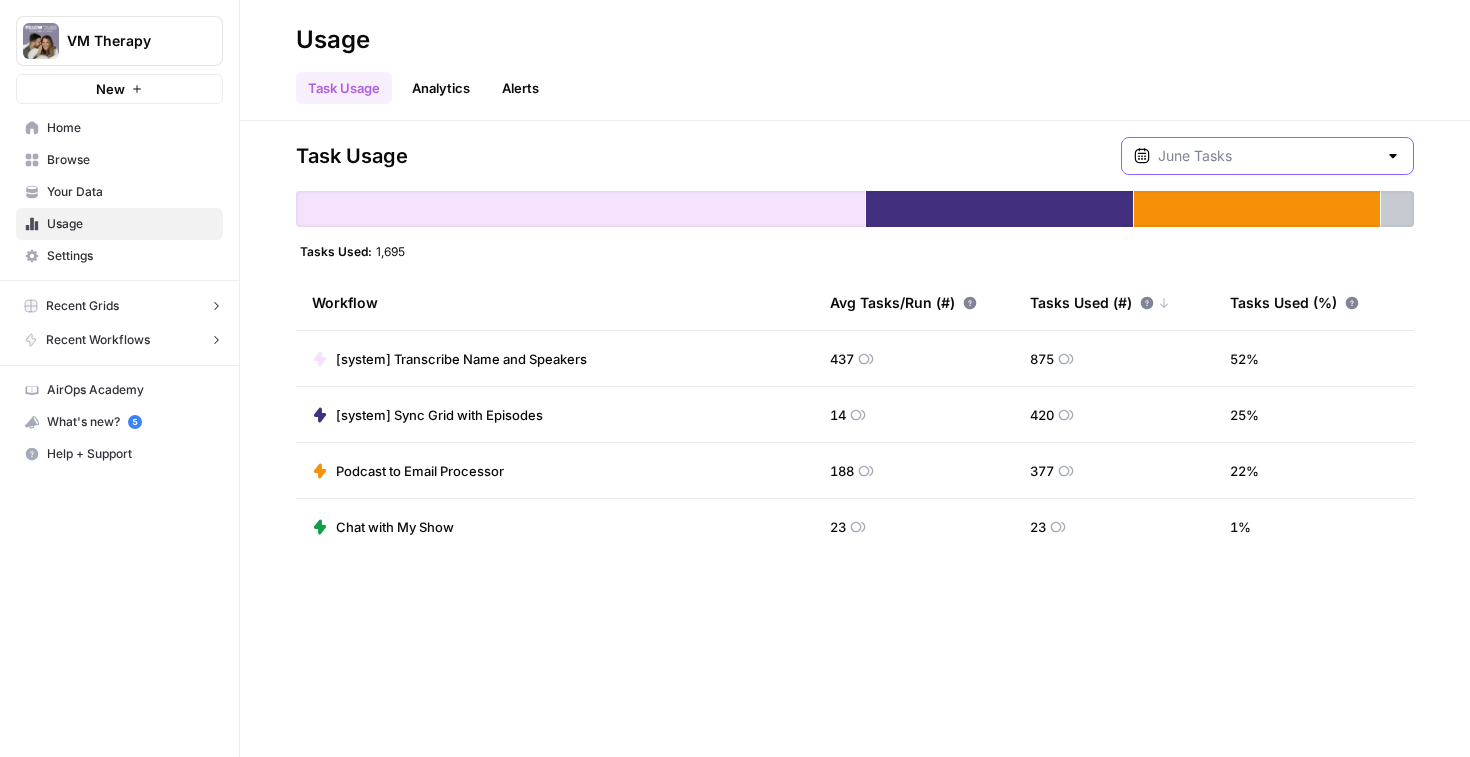 click at bounding box center (1267, 156) 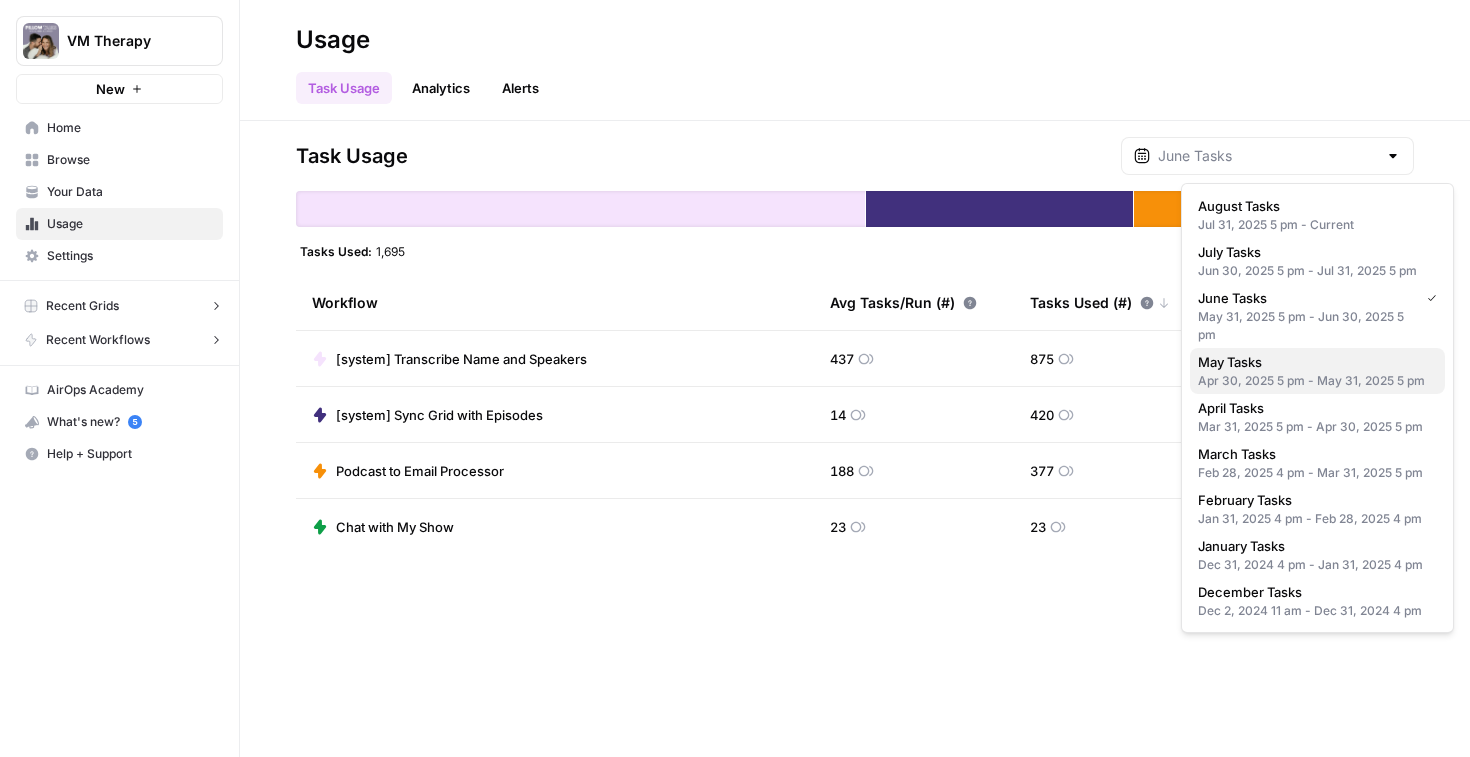 click on "May Tasks" at bounding box center (1313, 362) 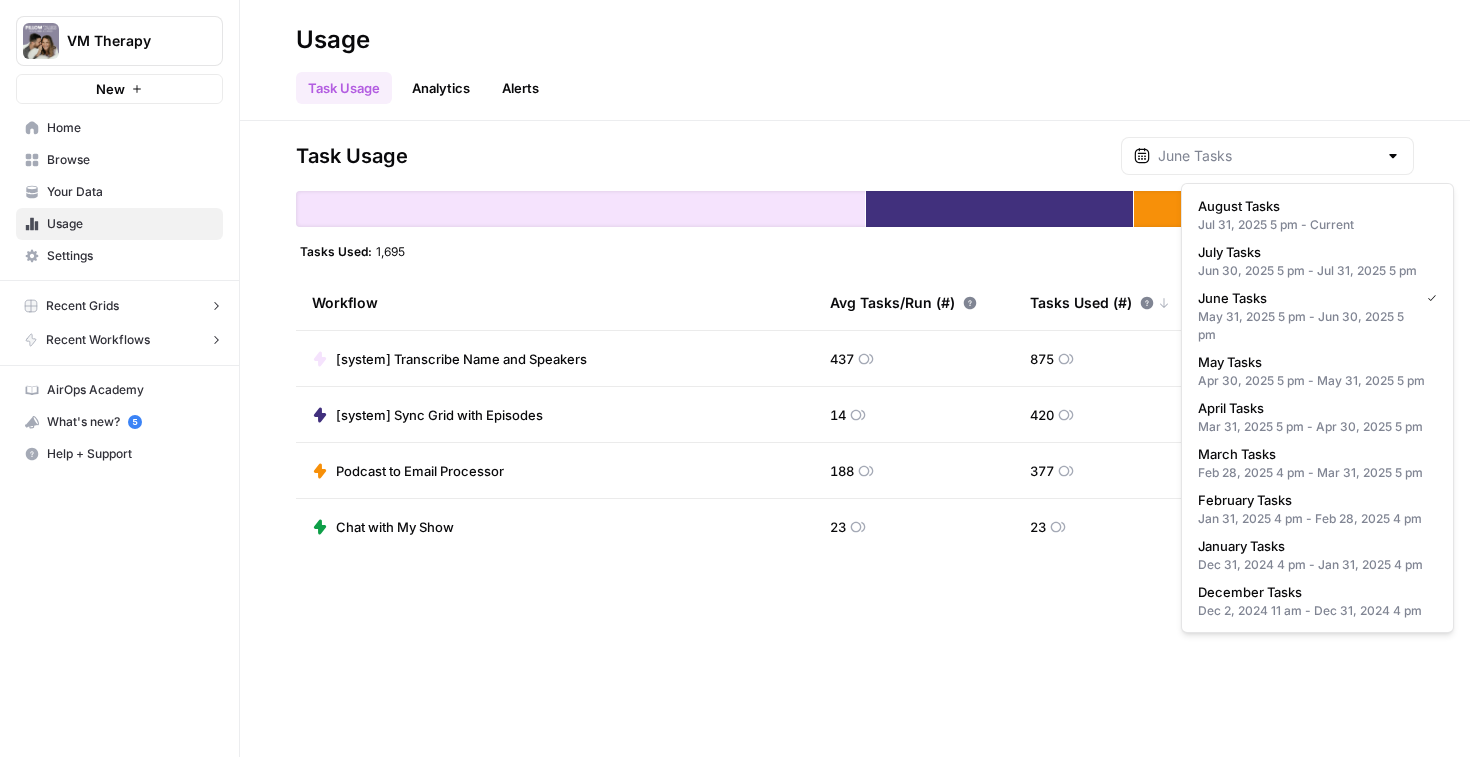 type on "May Tasks" 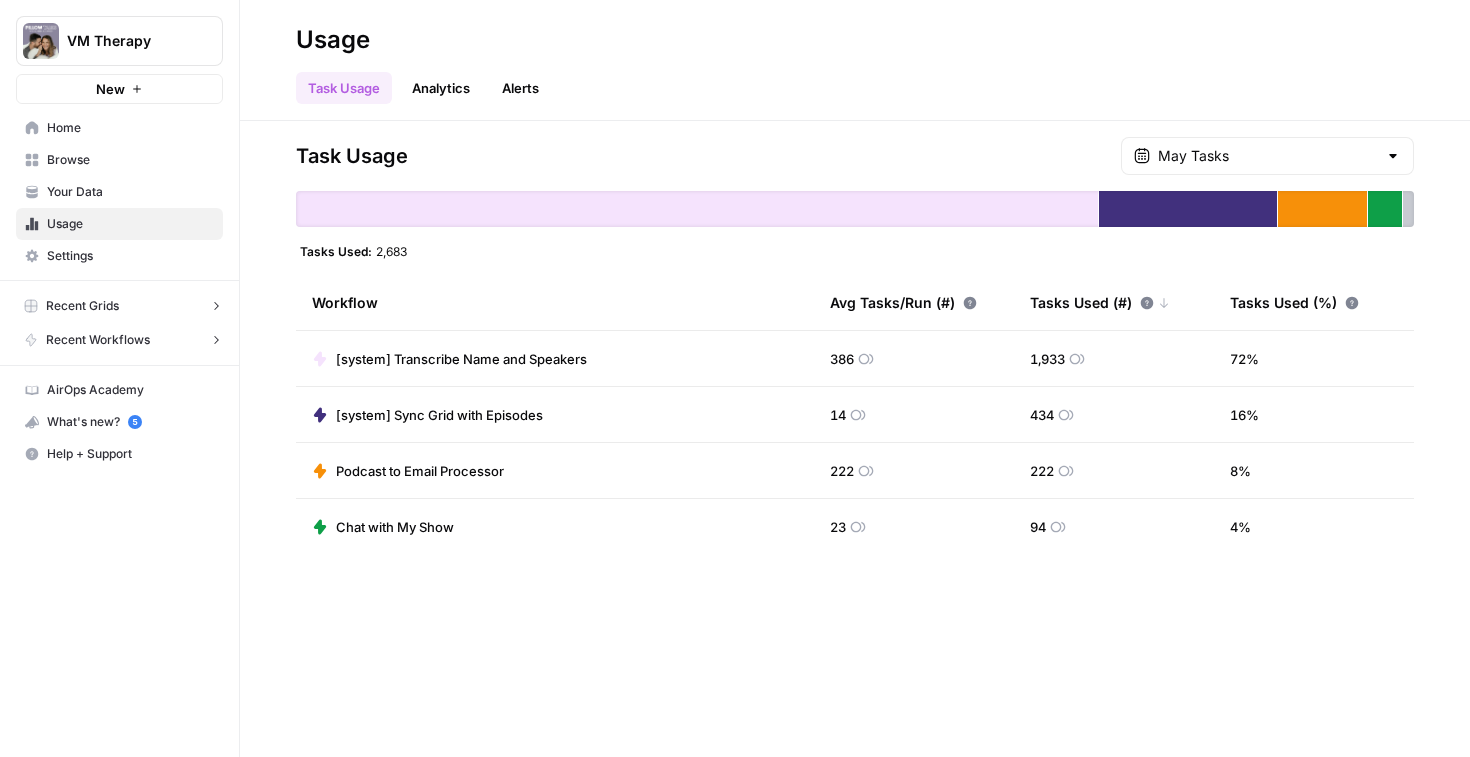 click on "Podcast to Email Processor" at bounding box center [420, 471] 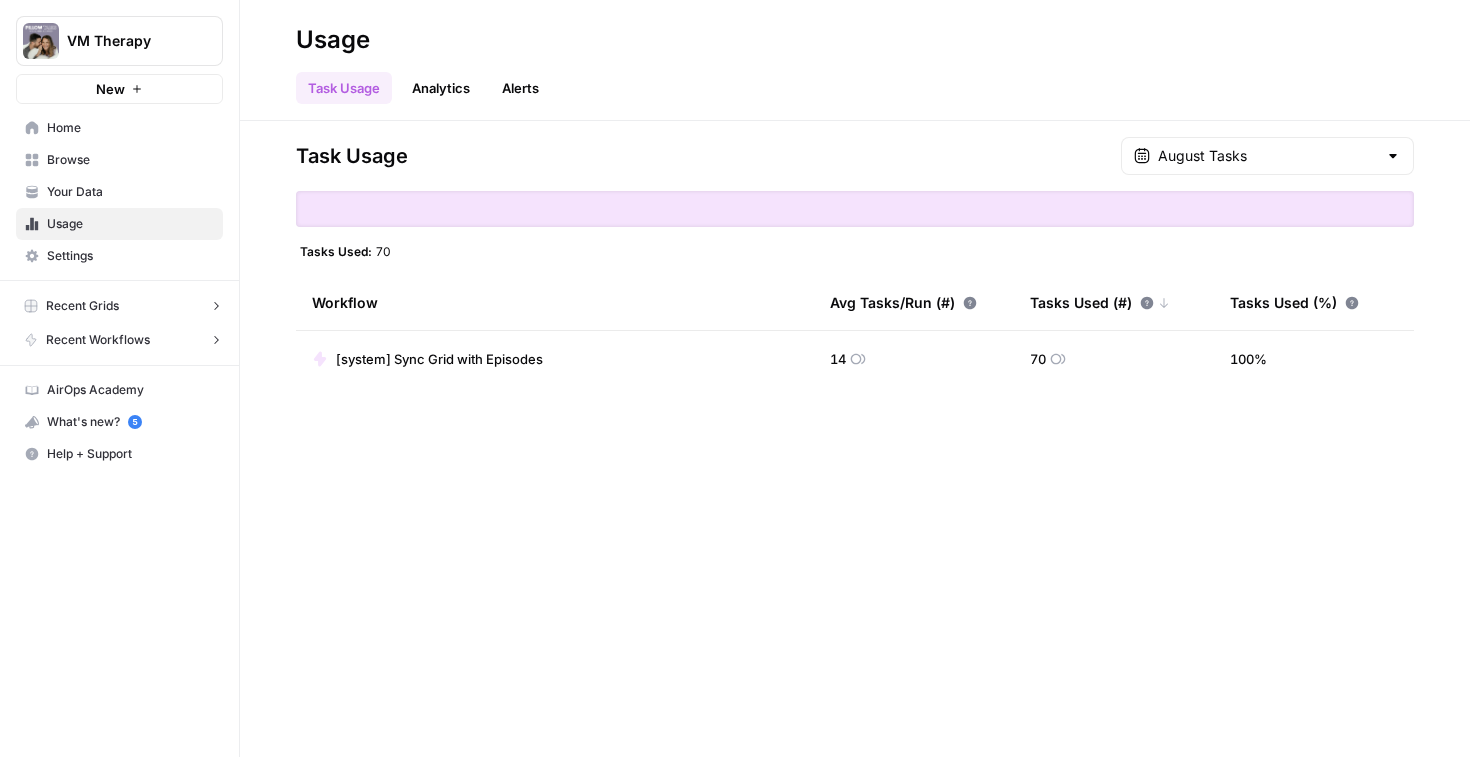 click on "Browse" at bounding box center (130, 160) 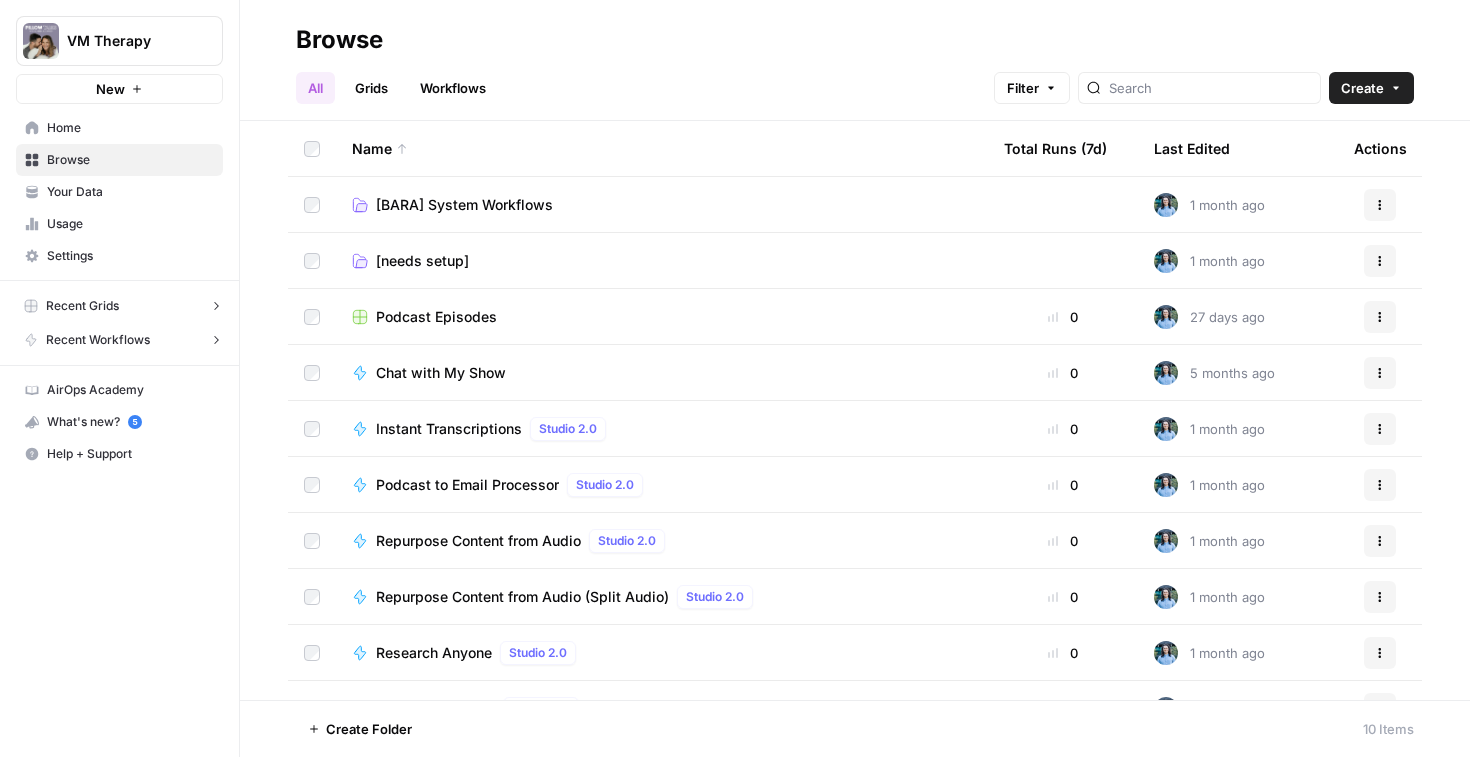click on "Podcast to Email Processor" at bounding box center (467, 485) 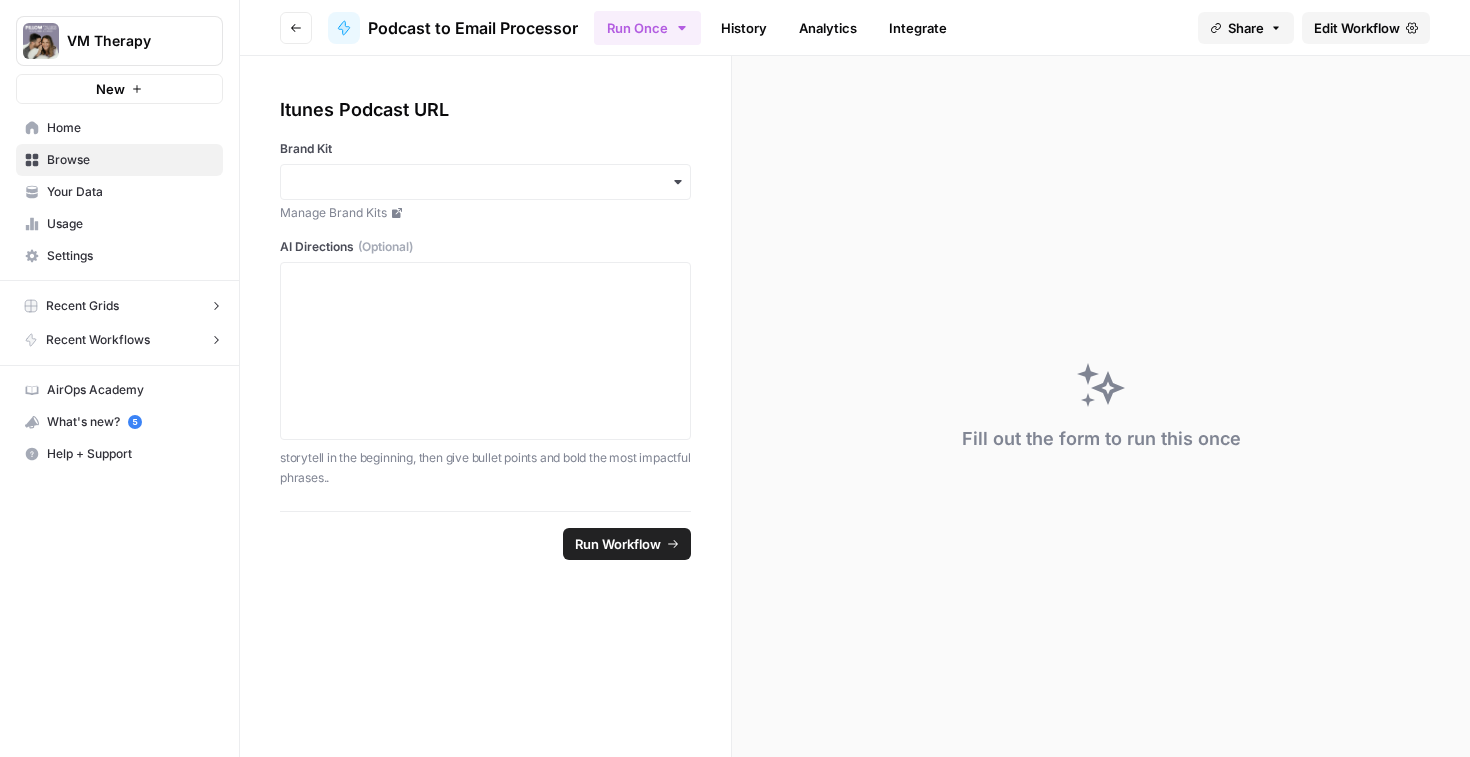 click on "History" at bounding box center (744, 28) 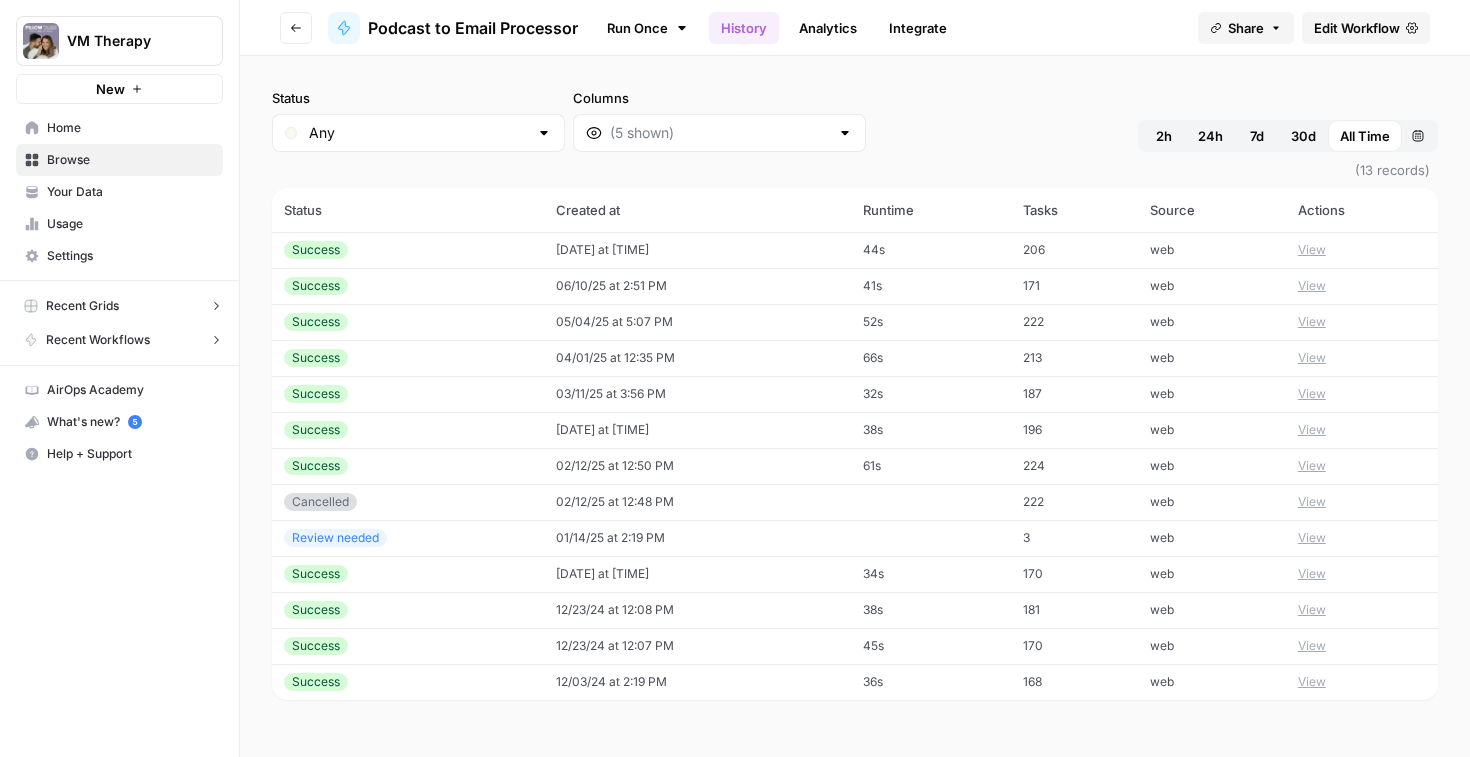click on "[DATE] at [TIME]" at bounding box center (697, 250) 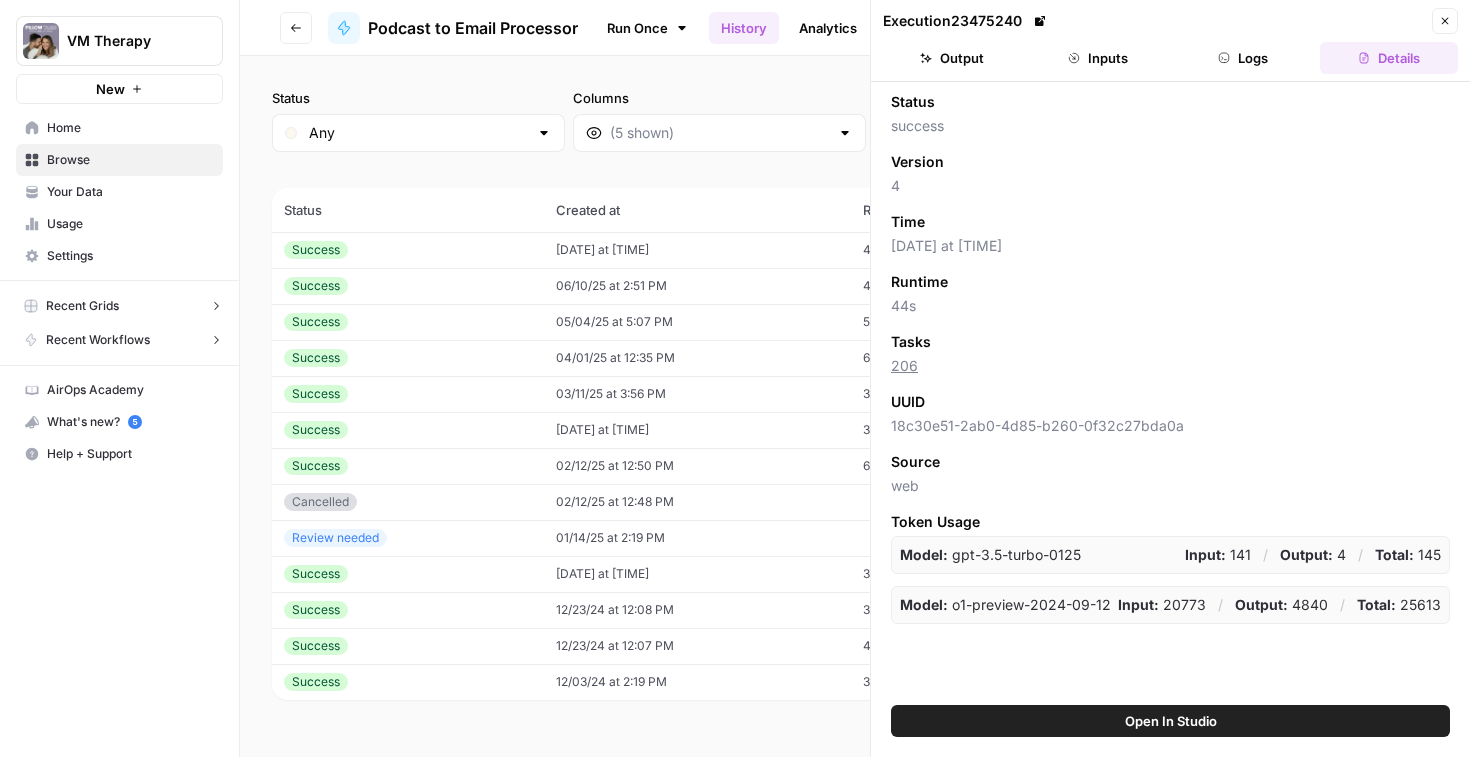 click on "Inputs" at bounding box center [1098, 58] 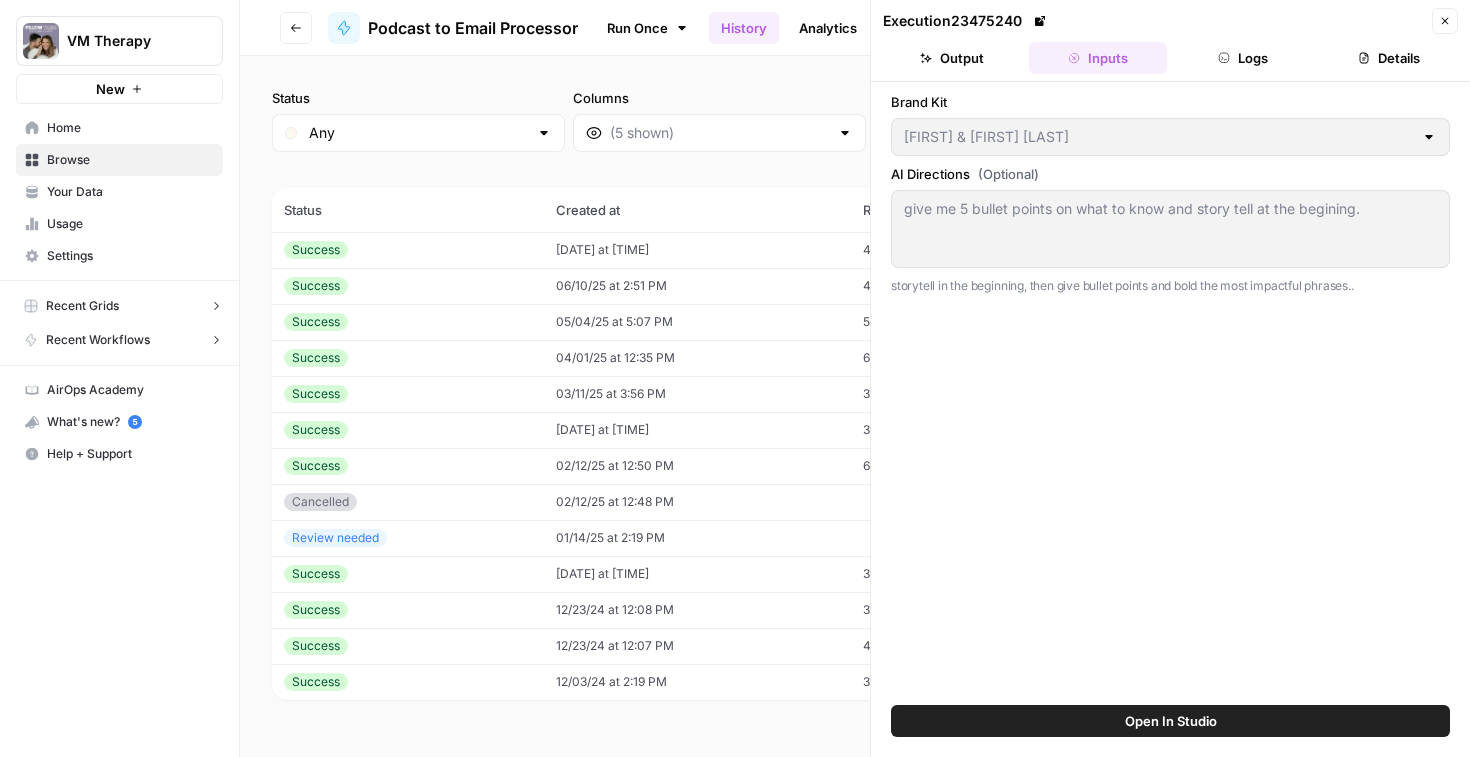 click 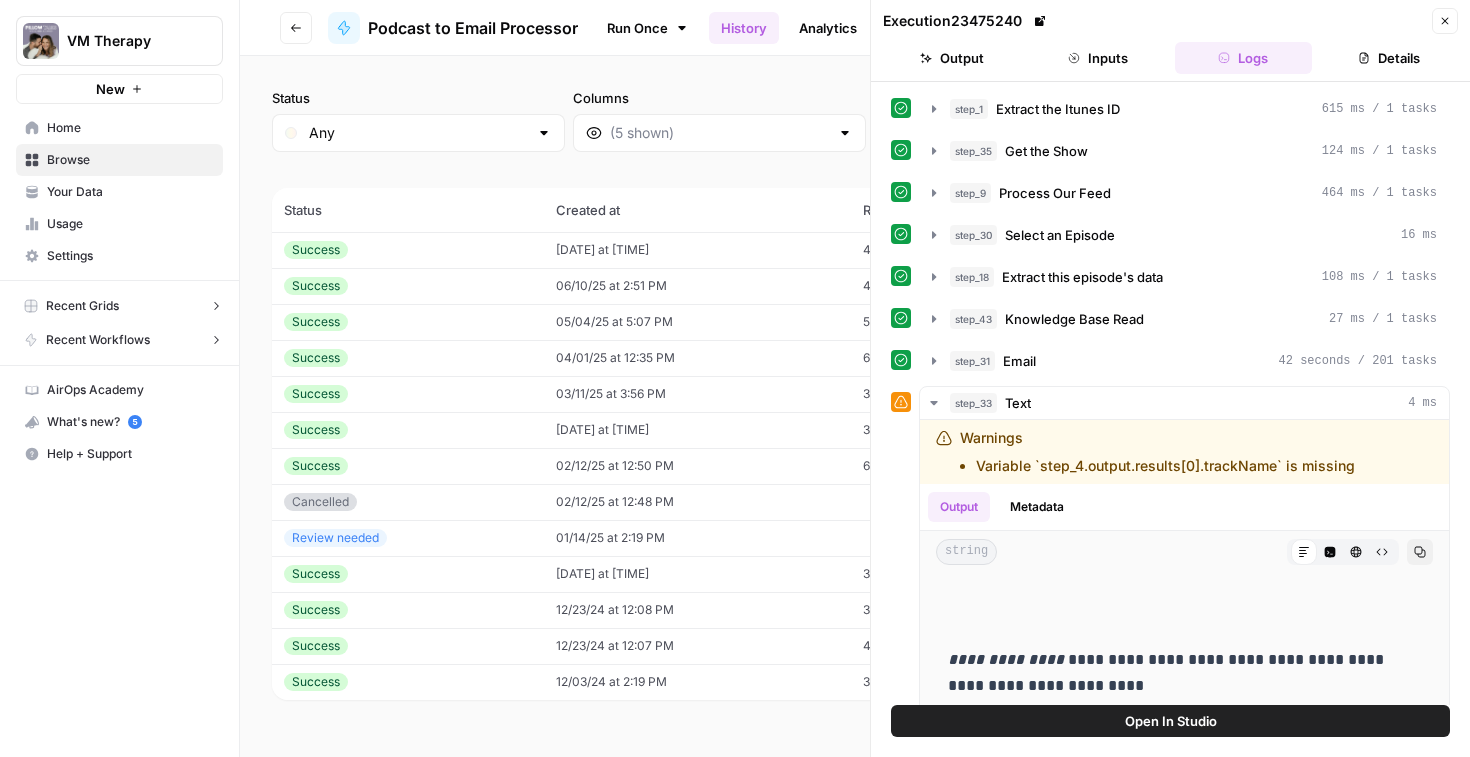 click on "Inputs" at bounding box center (1098, 58) 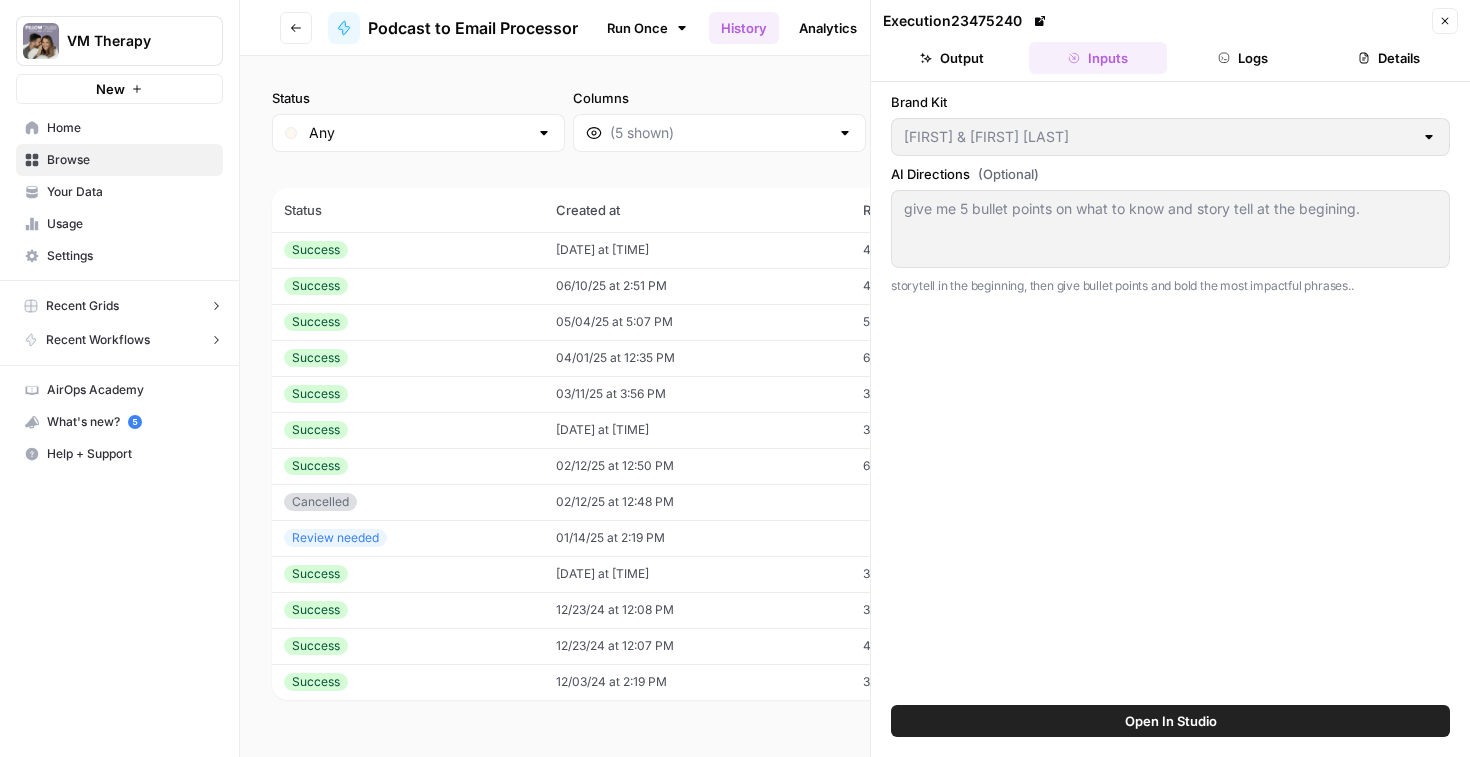 click 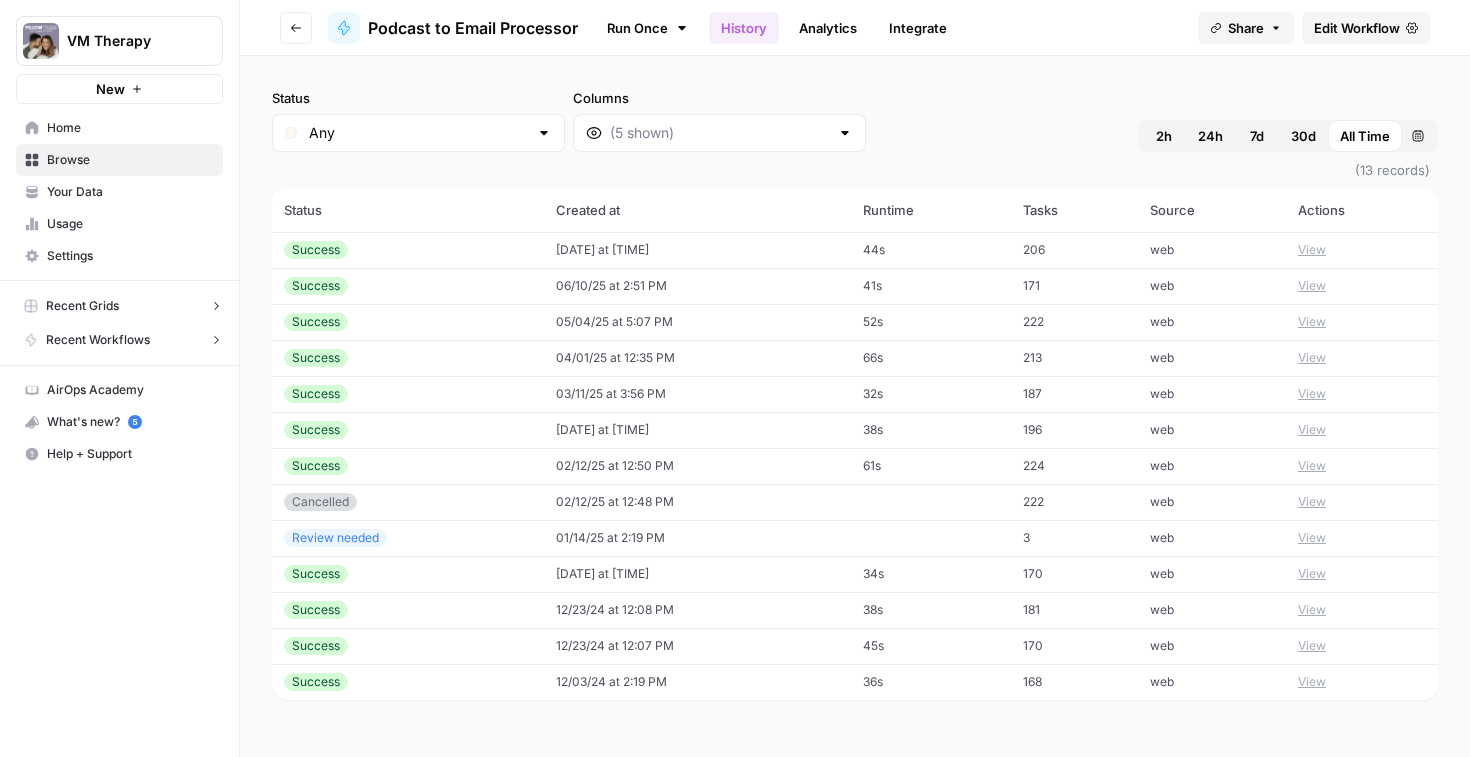 click on "Home" at bounding box center (130, 128) 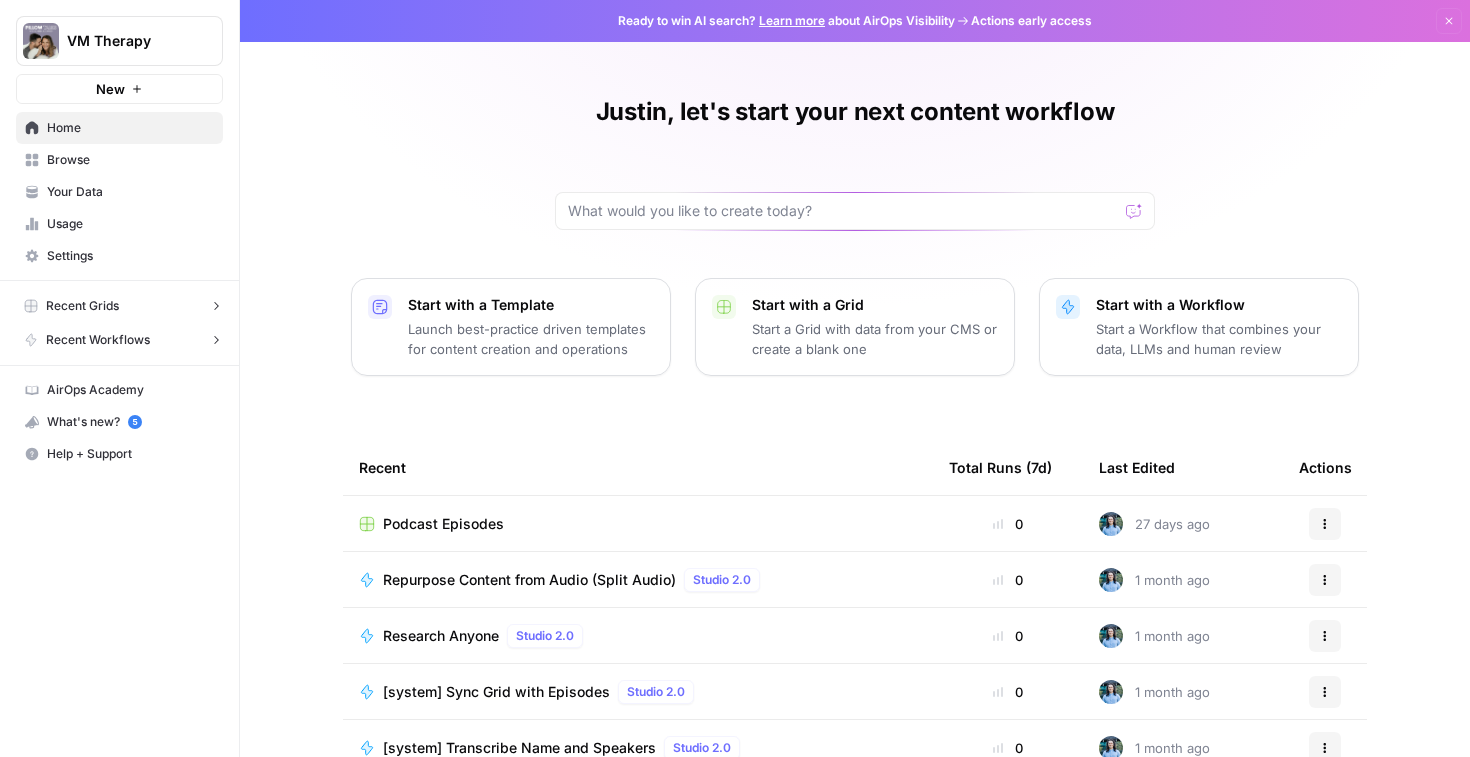 click on "VM Therapy" at bounding box center [127, 41] 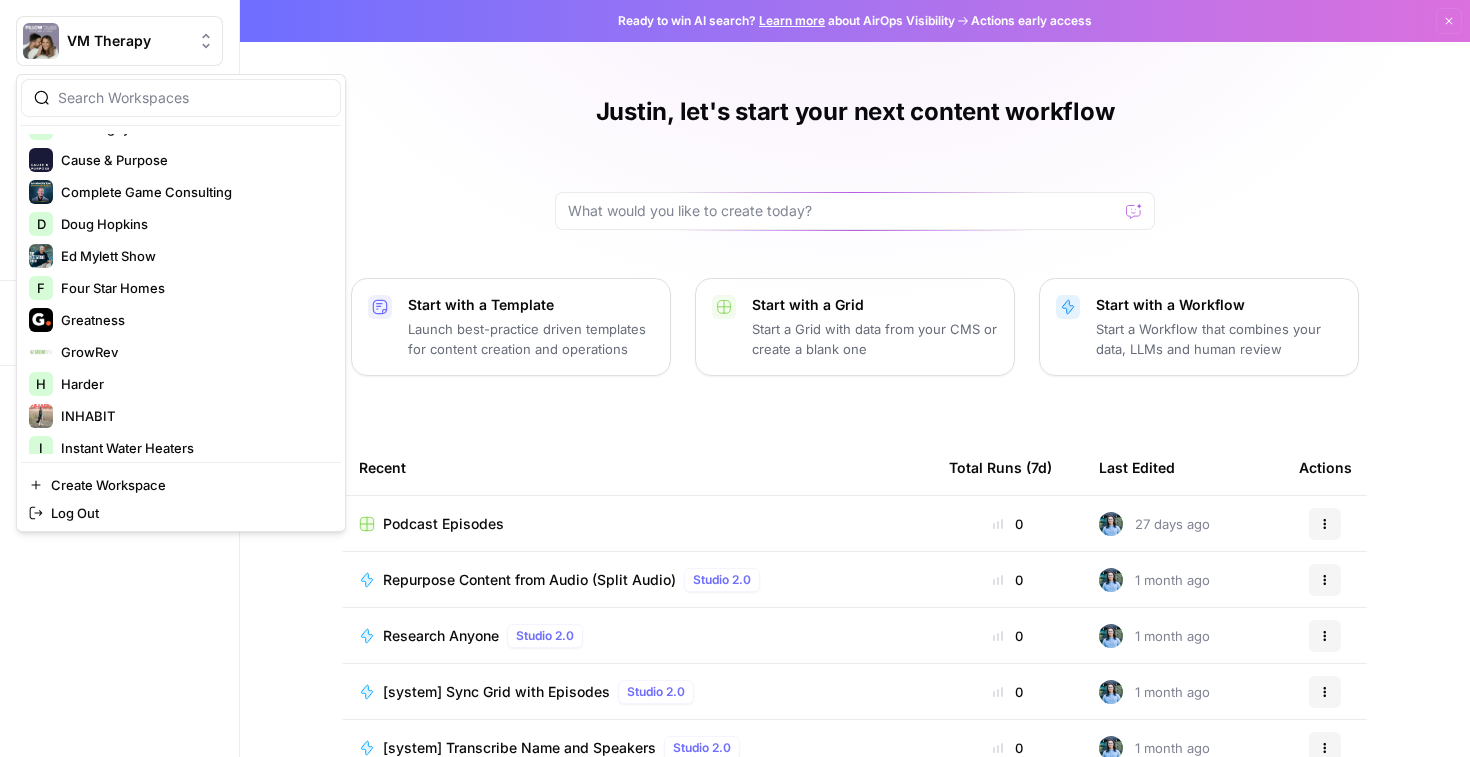scroll, scrollTop: 768, scrollLeft: 0, axis: vertical 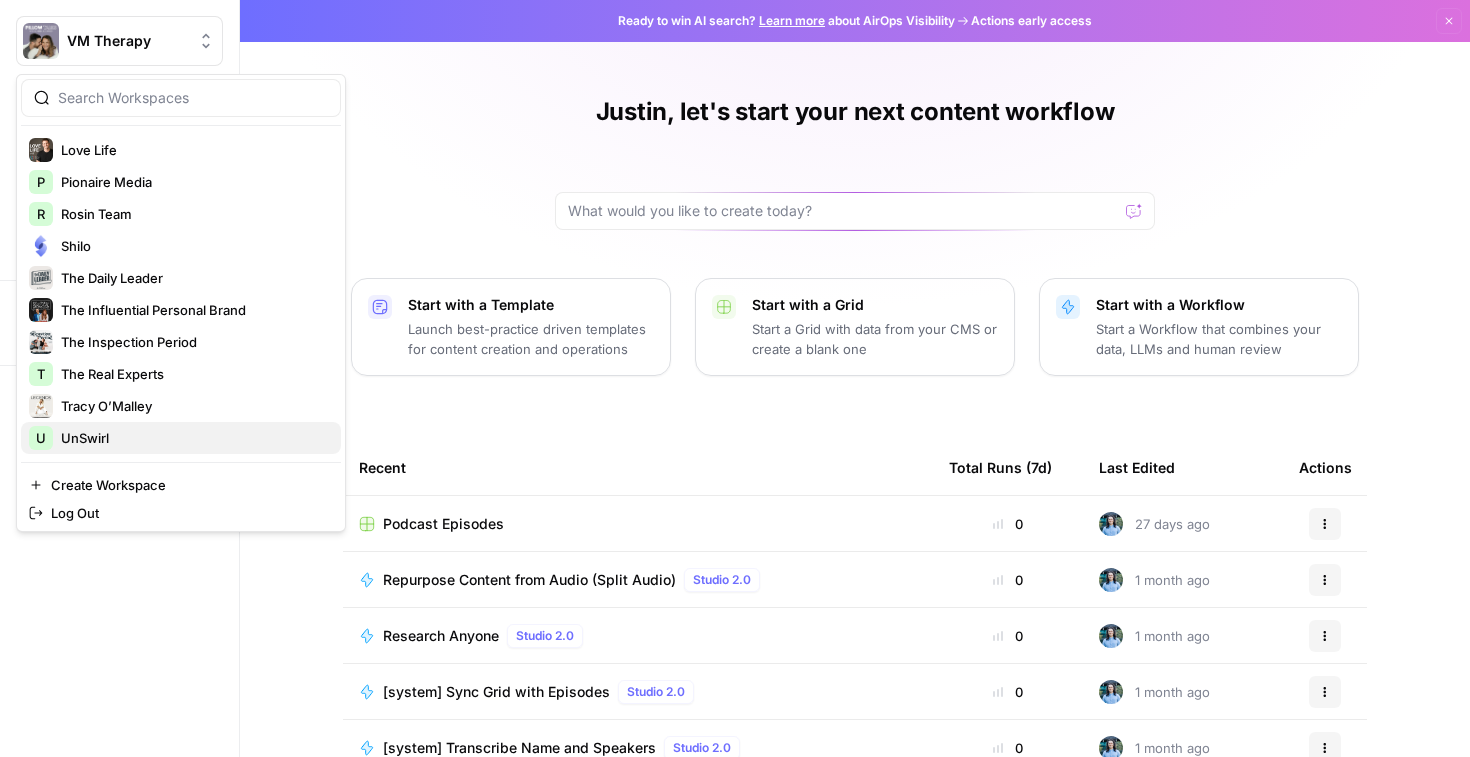click on "UnSwirl" at bounding box center (193, 438) 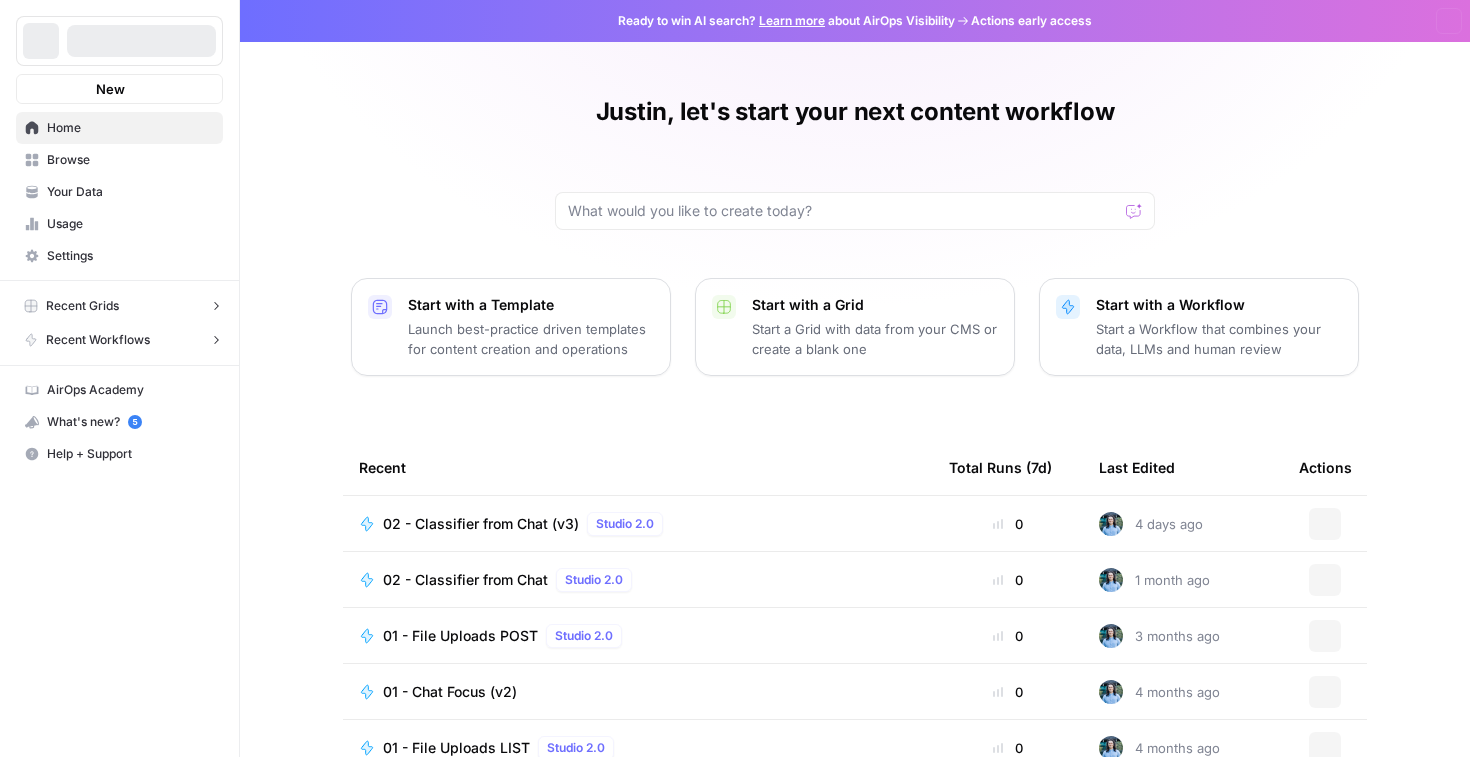 scroll, scrollTop: 0, scrollLeft: 0, axis: both 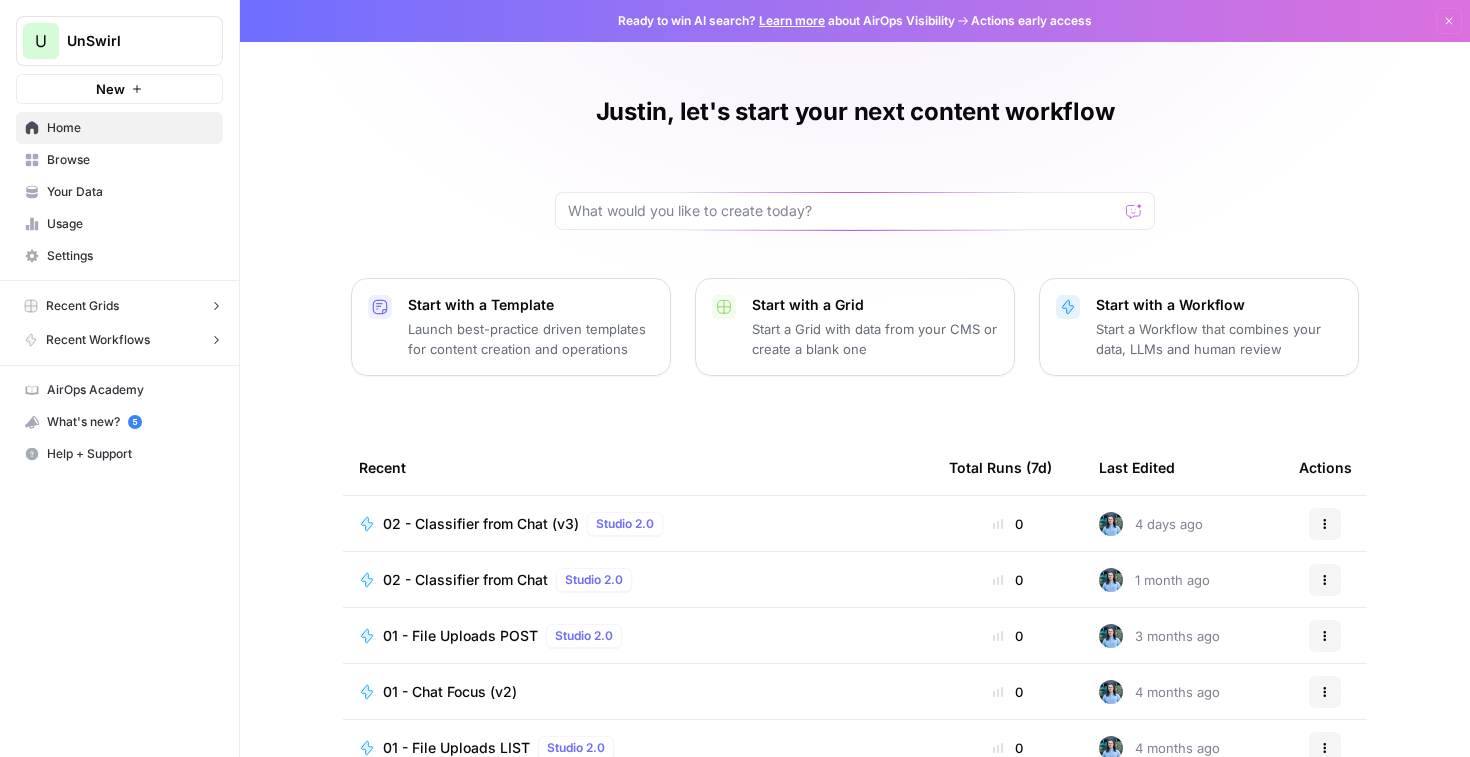 click on "Usage" at bounding box center (119, 224) 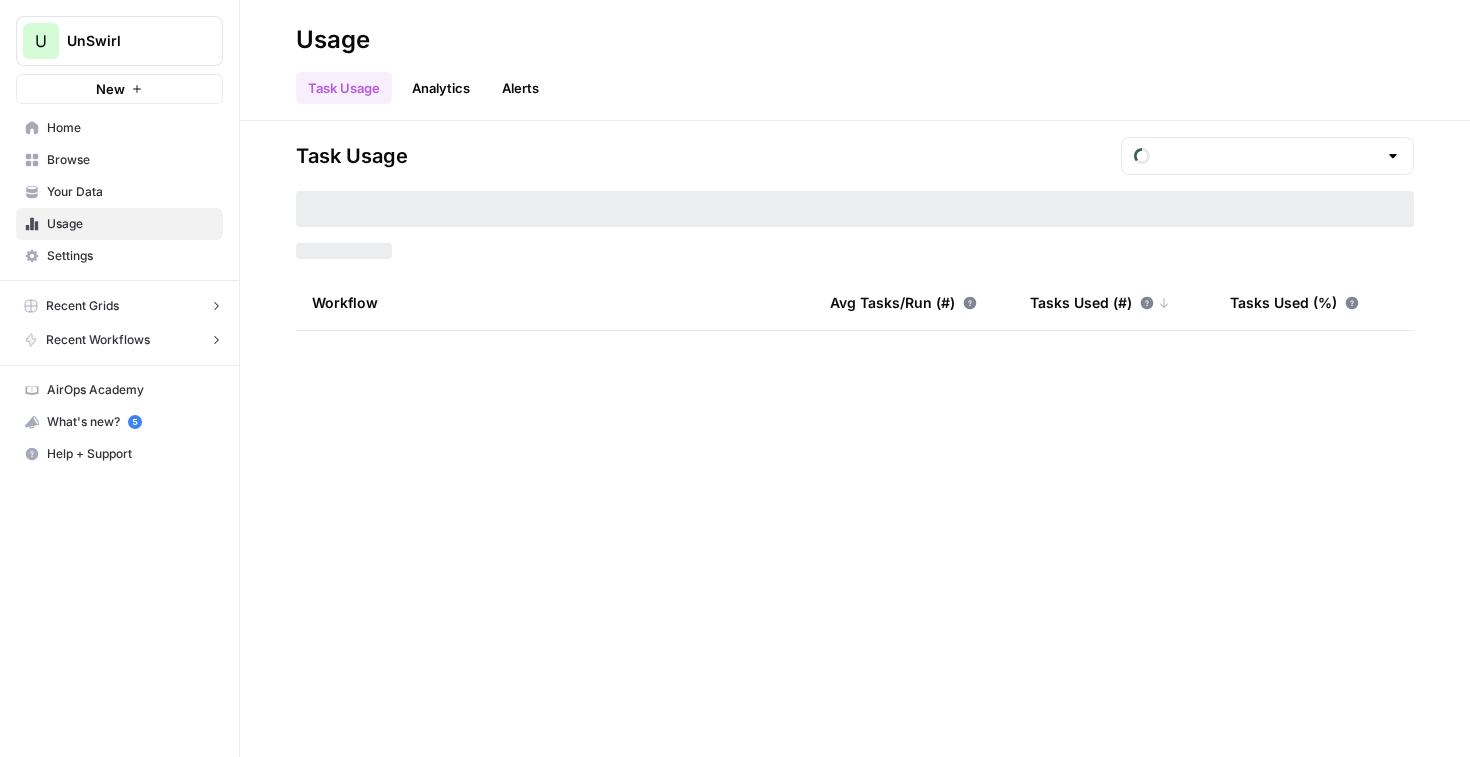 type on "August Tasks" 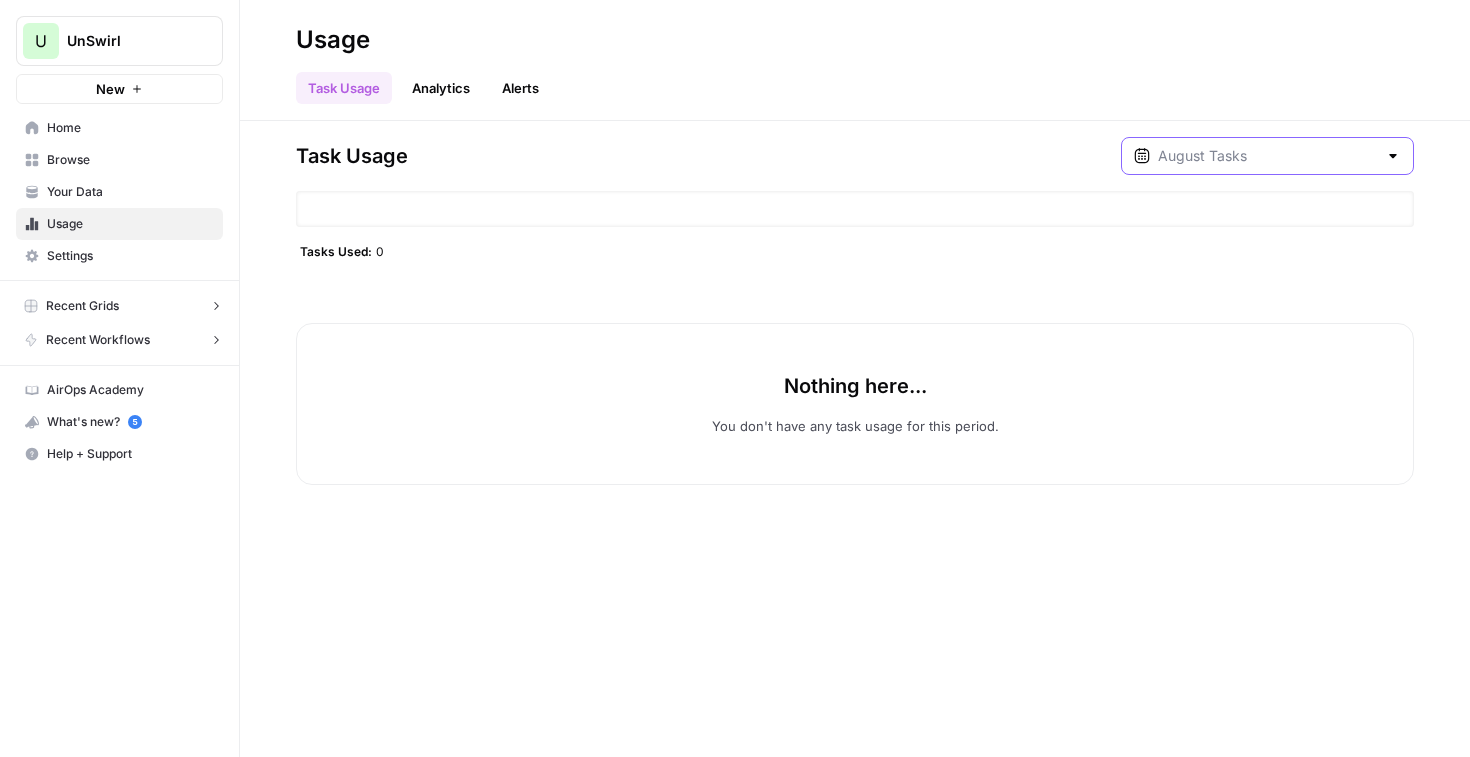 click at bounding box center [1267, 156] 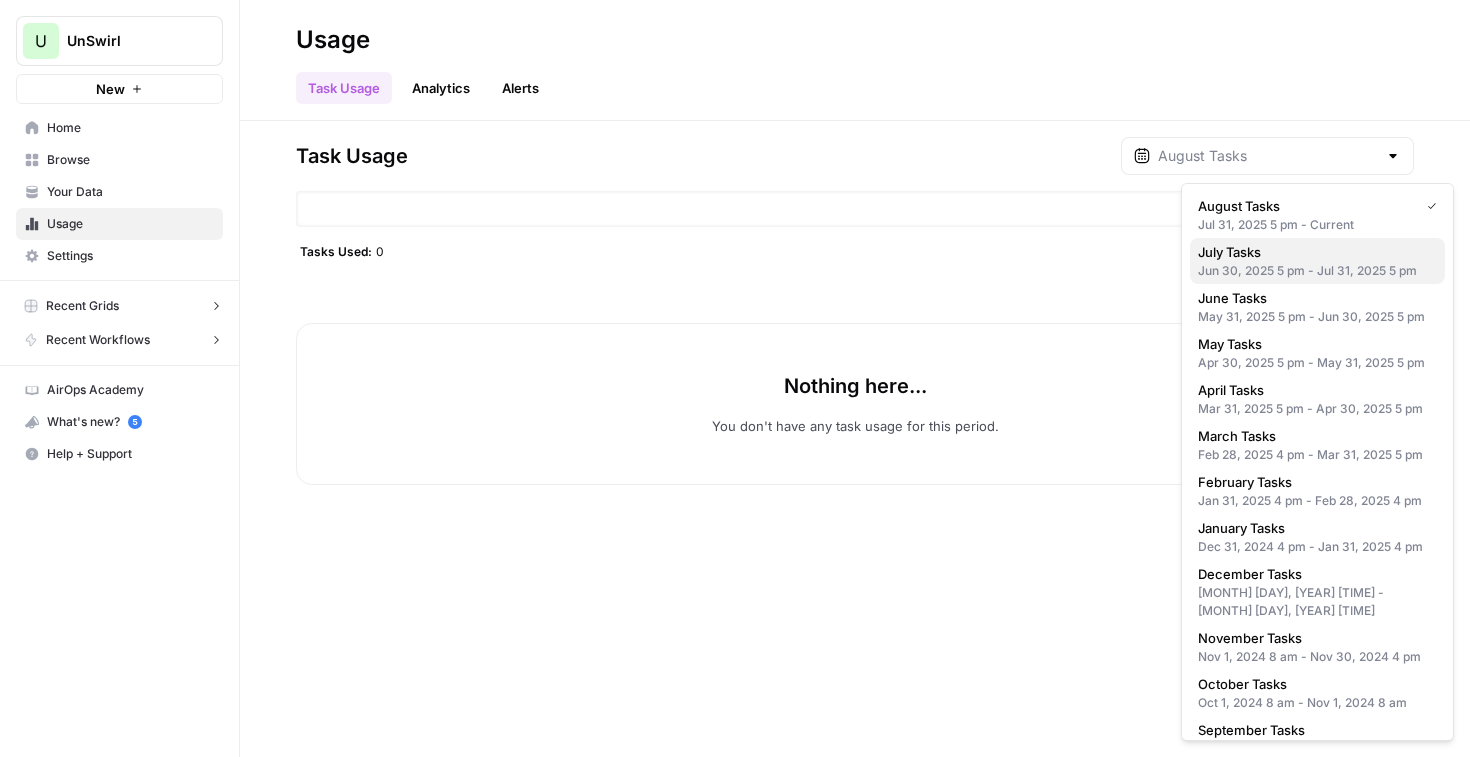 click on "July Tasks" at bounding box center (1313, 252) 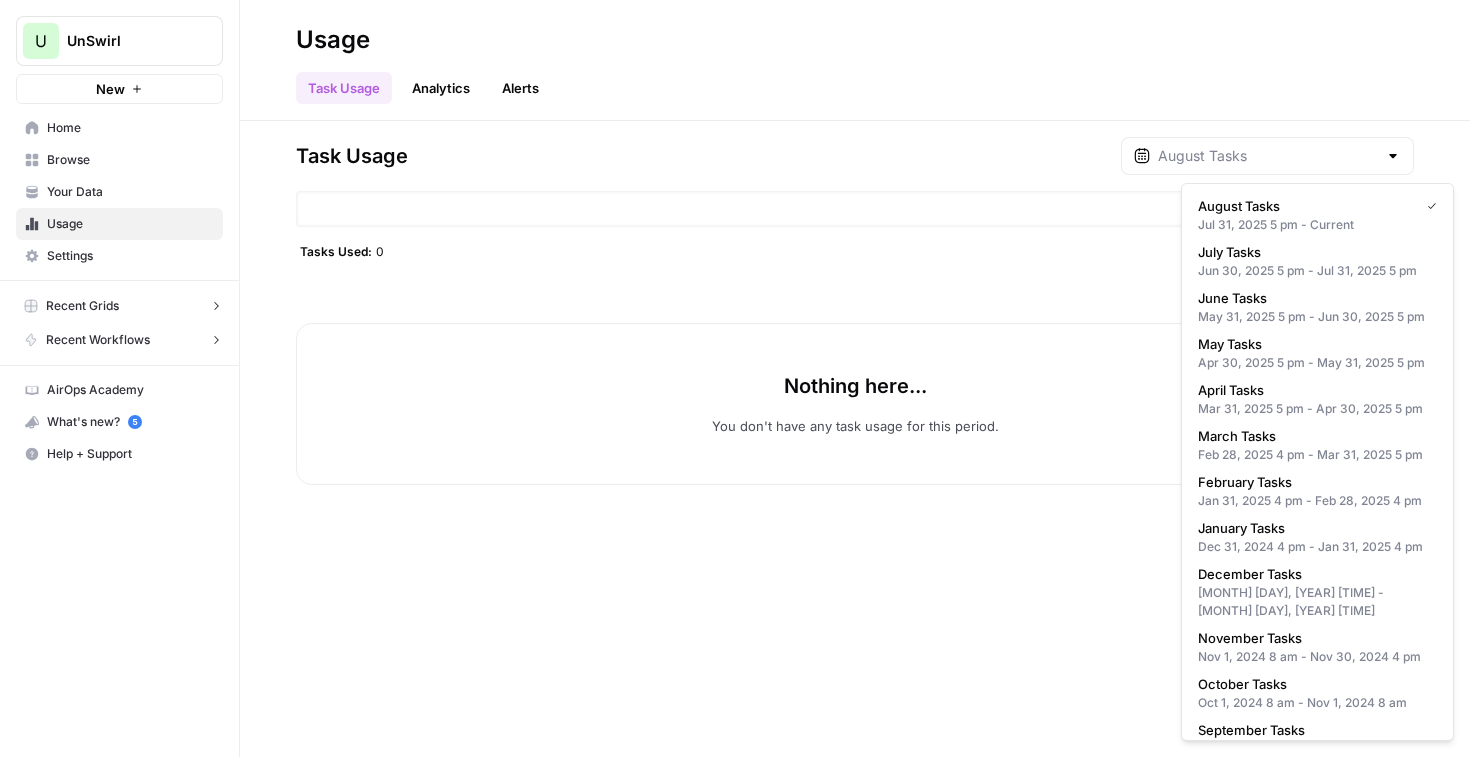 type on "July Tasks" 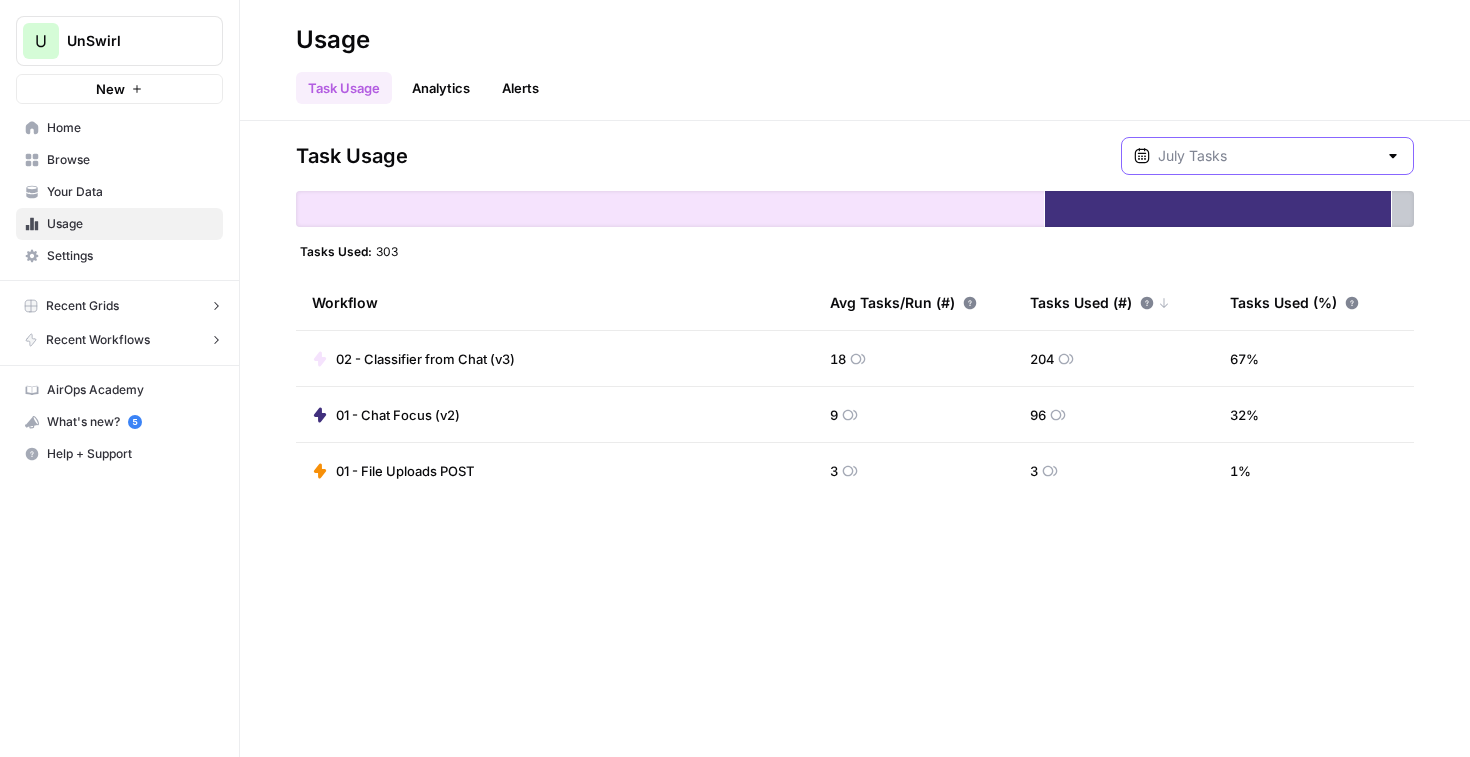 click at bounding box center [1267, 156] 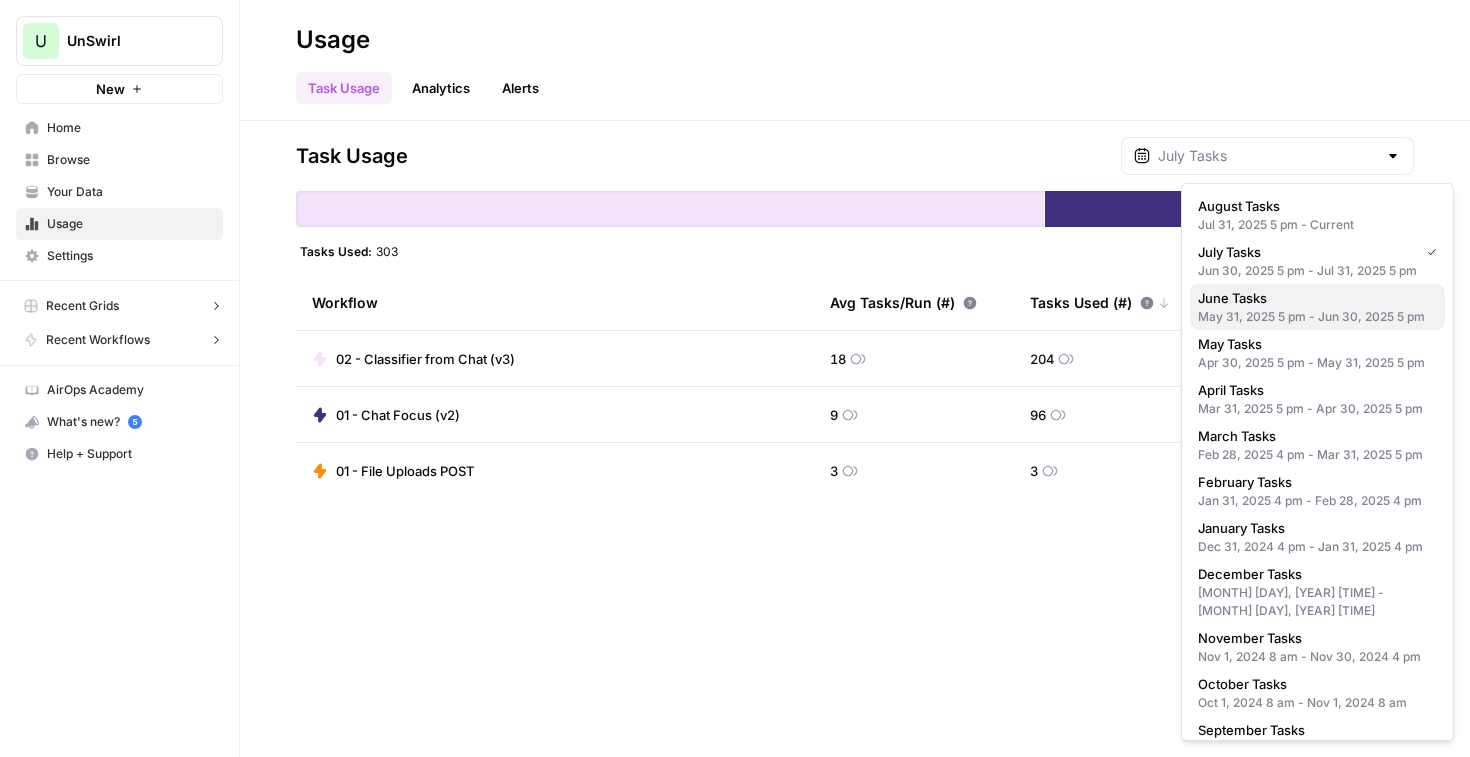 click on "June Tasks" at bounding box center (1313, 298) 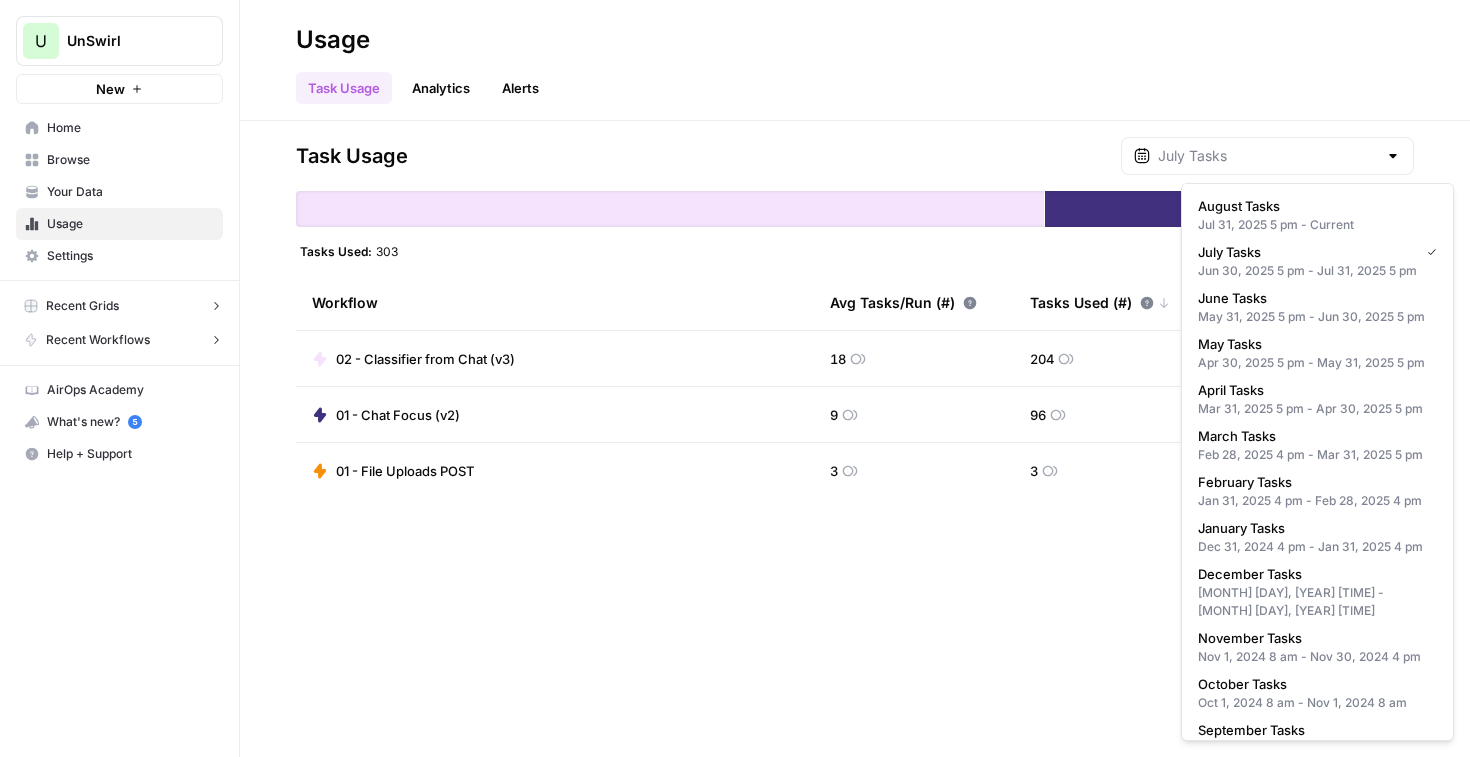 type on "June Tasks" 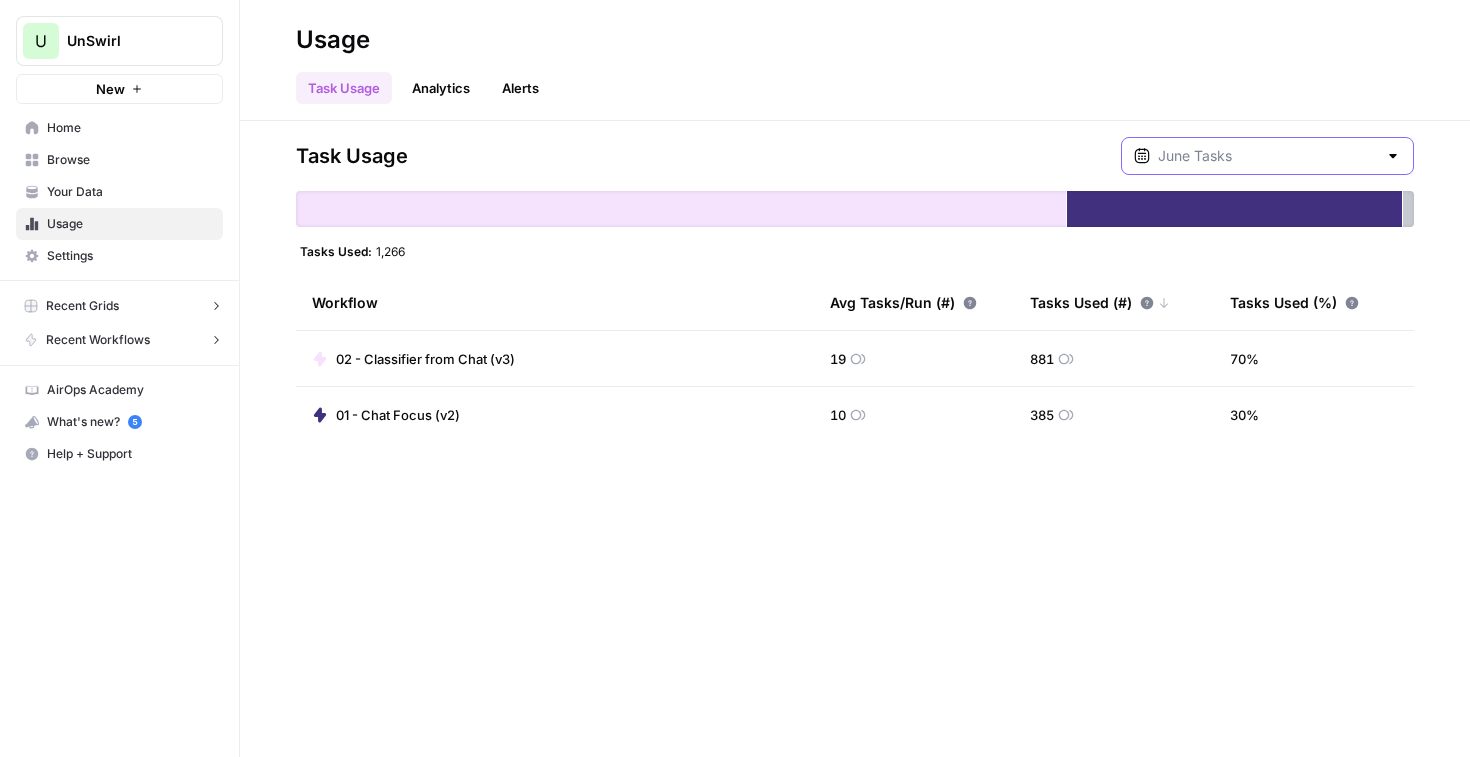 click at bounding box center (1267, 156) 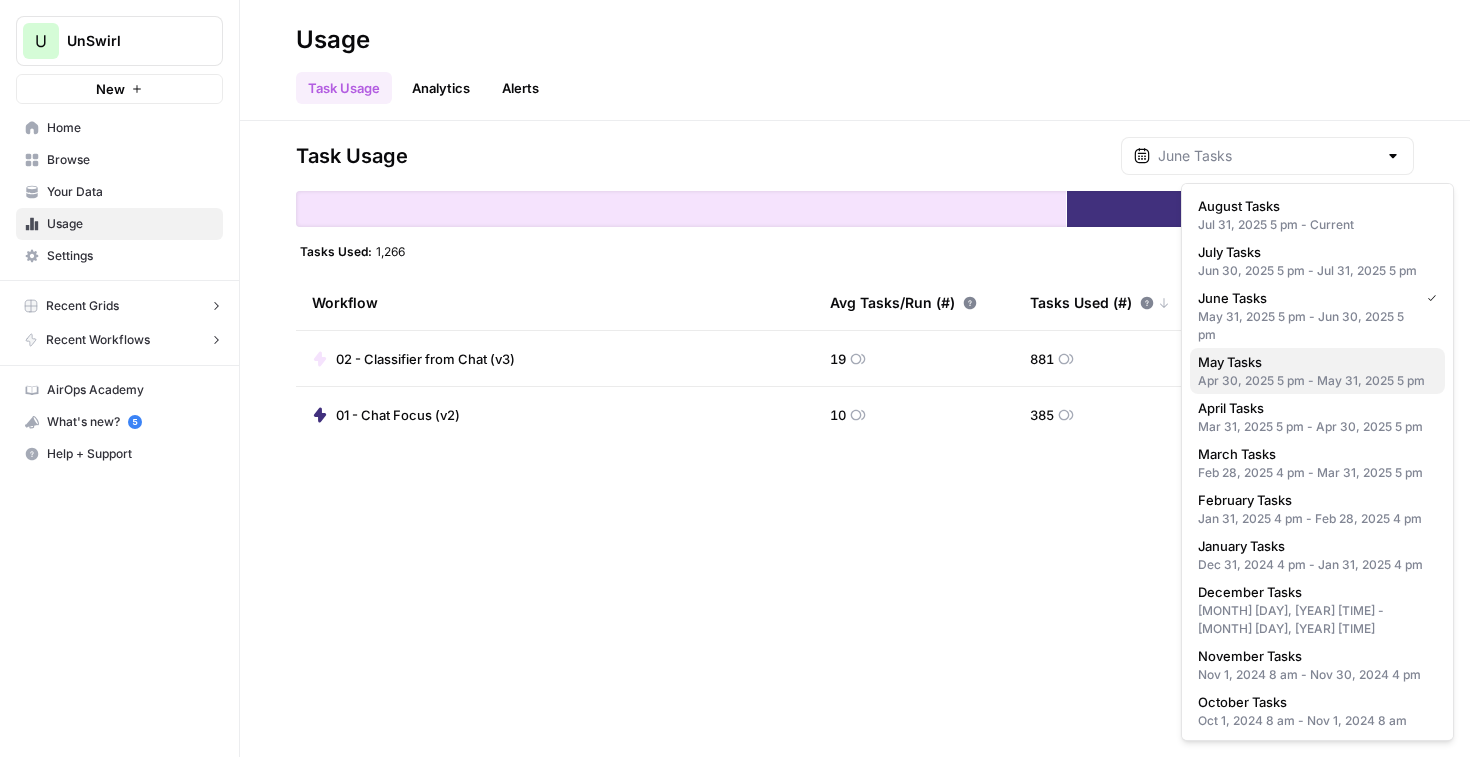 click on "May Tasks" at bounding box center [1313, 362] 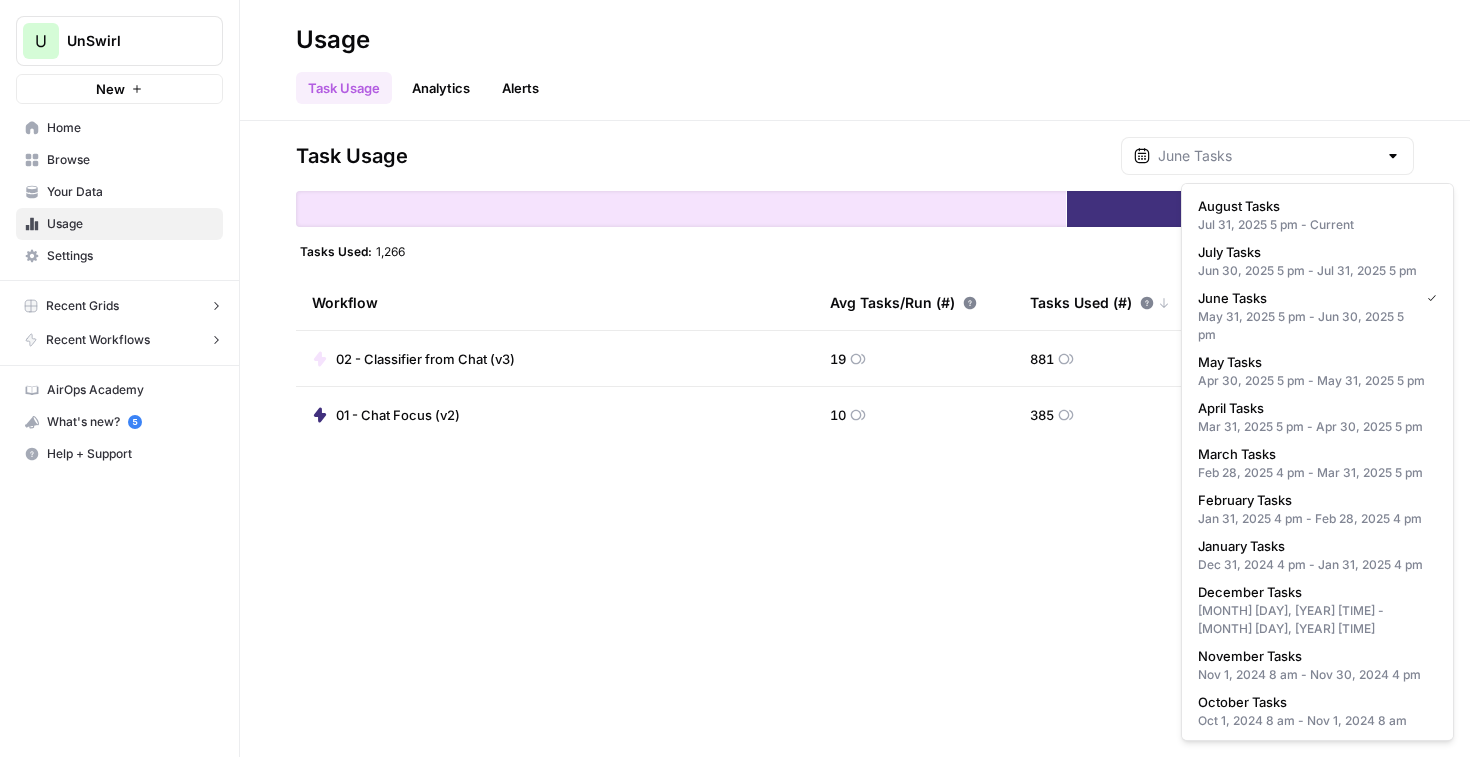 type on "May Tasks" 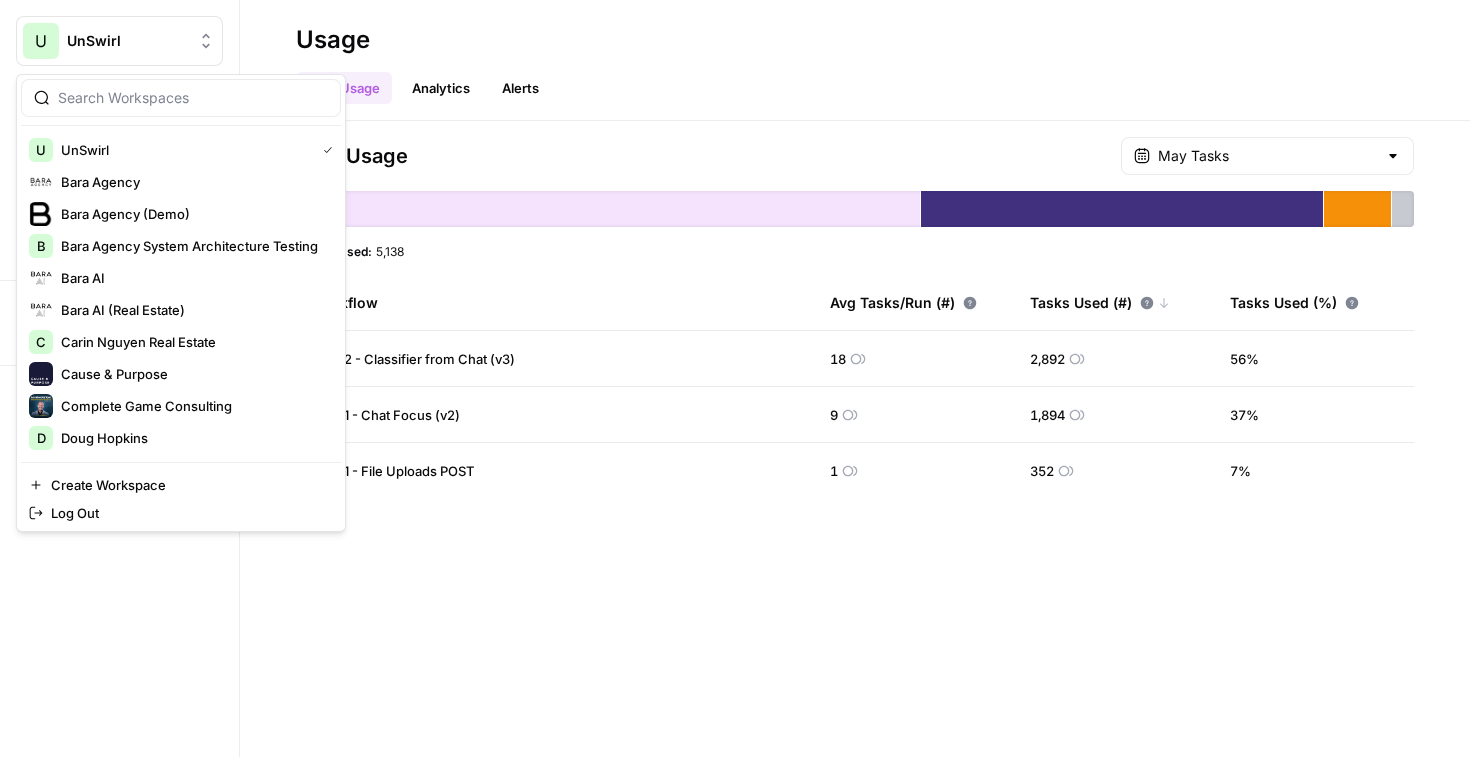 click on "U UnSwirl" at bounding box center (119, 41) 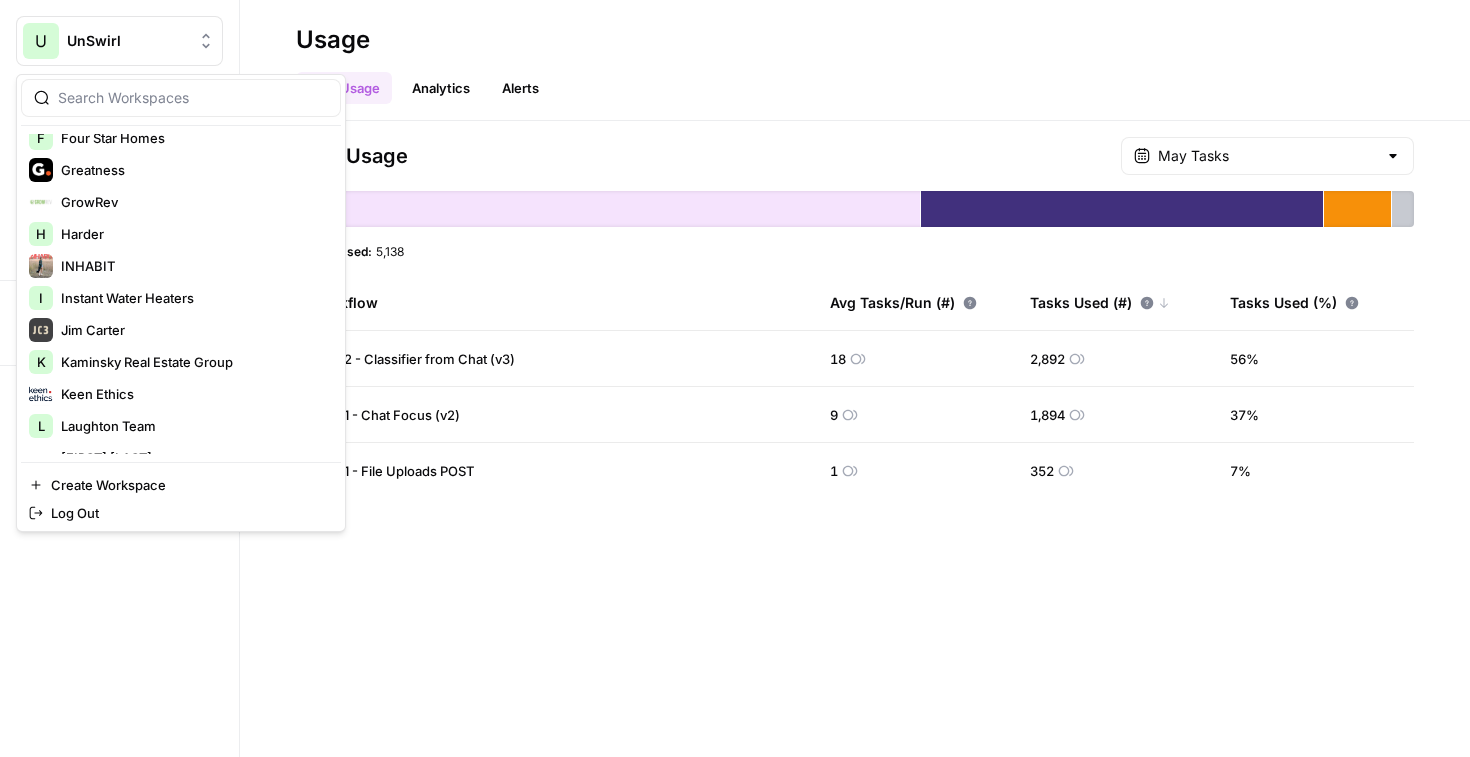 scroll, scrollTop: 404, scrollLeft: 0, axis: vertical 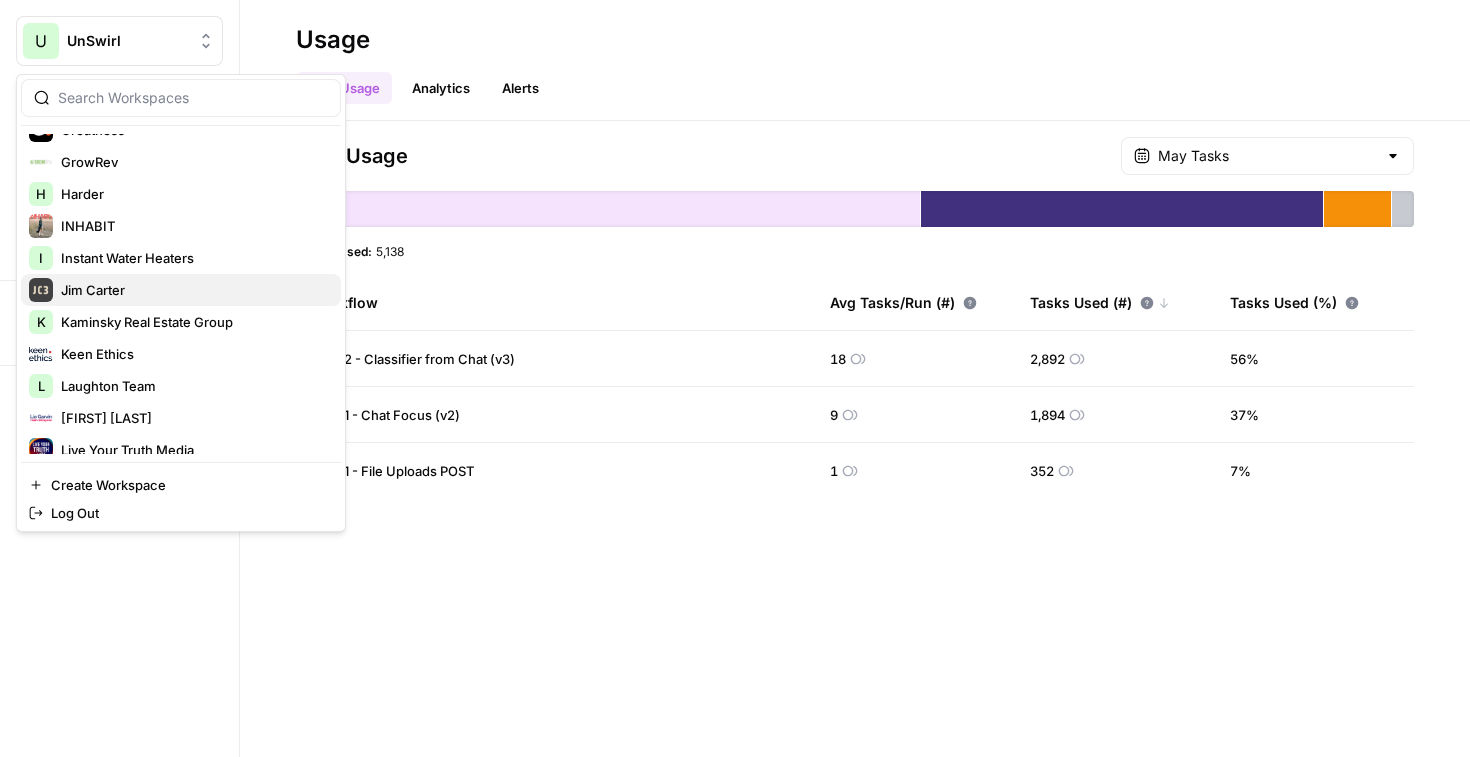 click on "Jim Carter" at bounding box center [193, 290] 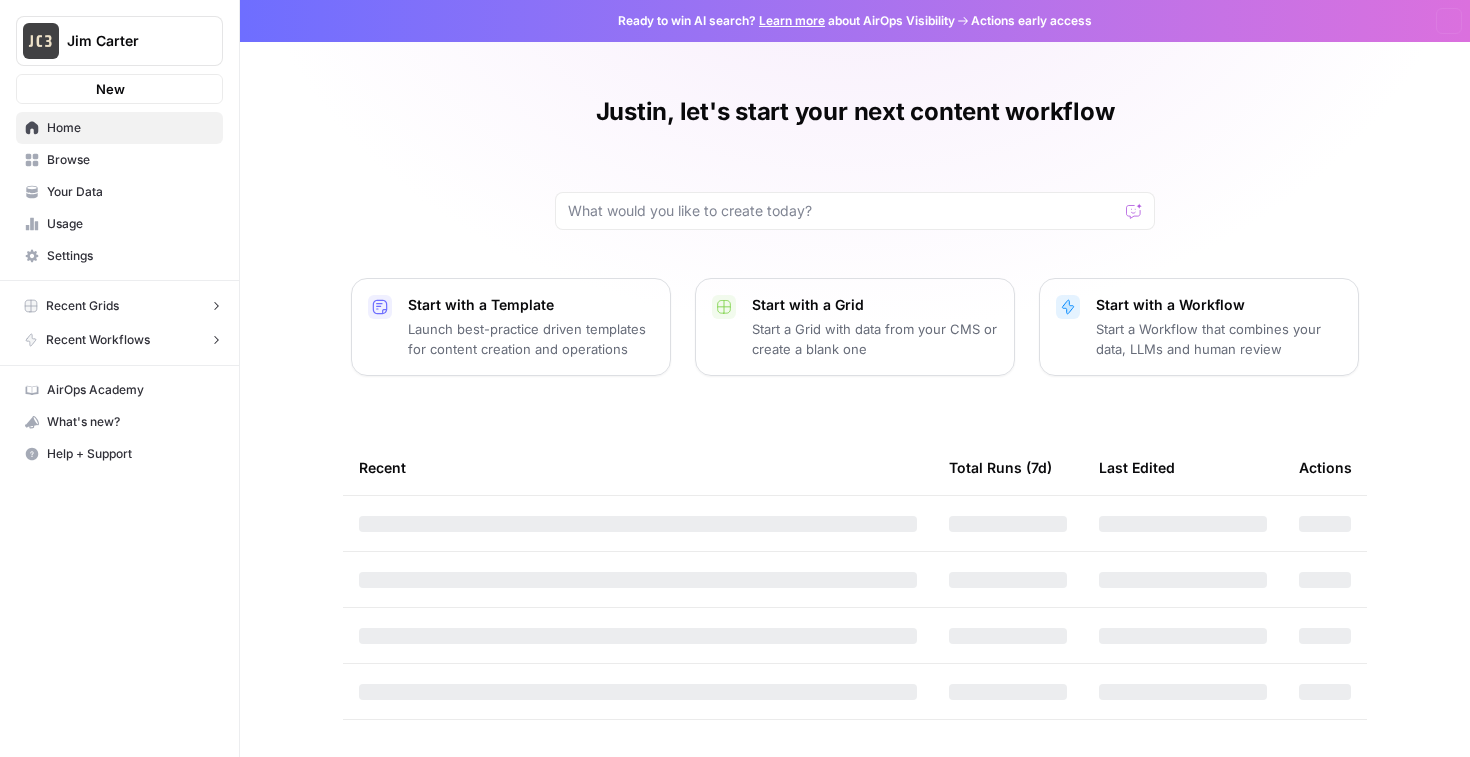 scroll, scrollTop: 0, scrollLeft: 0, axis: both 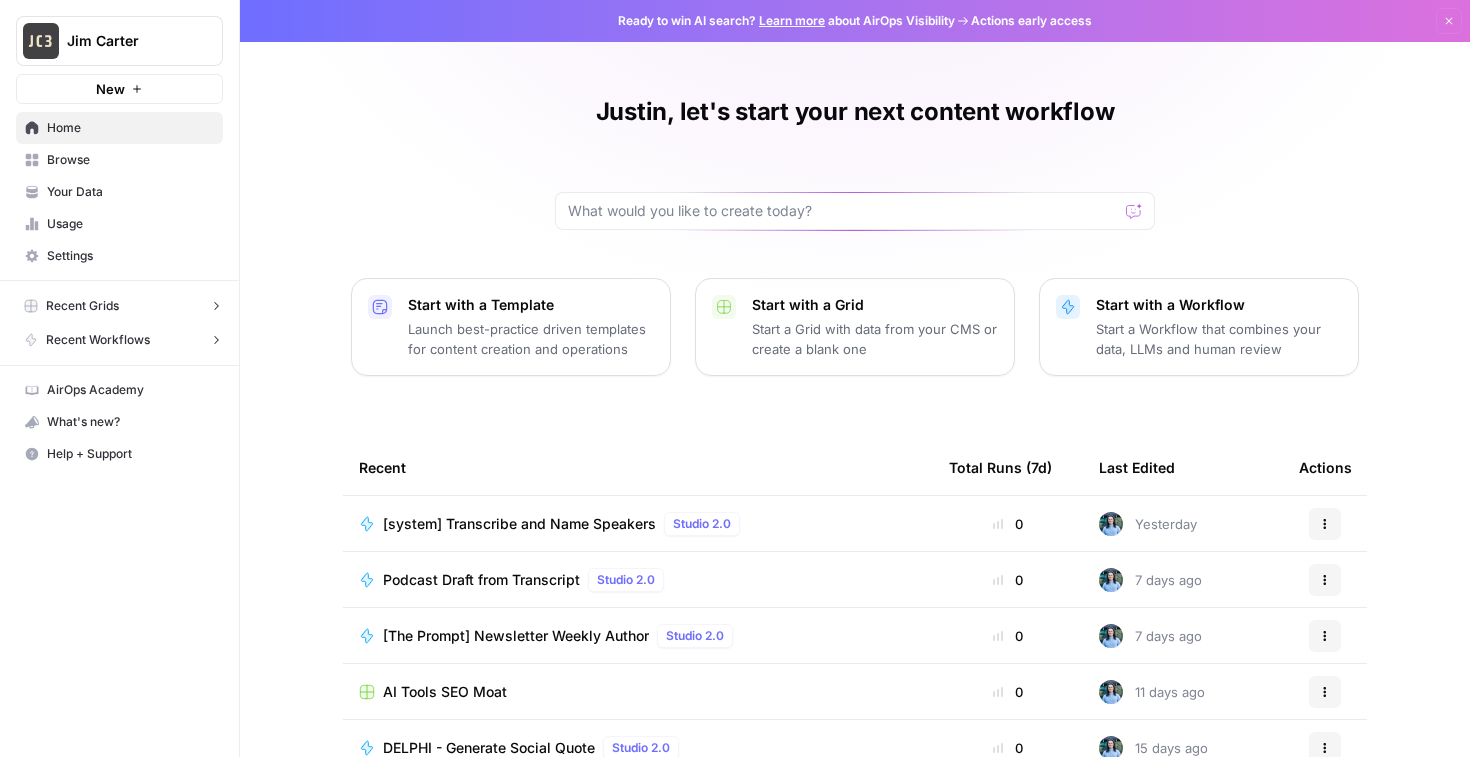click on "Usage" at bounding box center [130, 224] 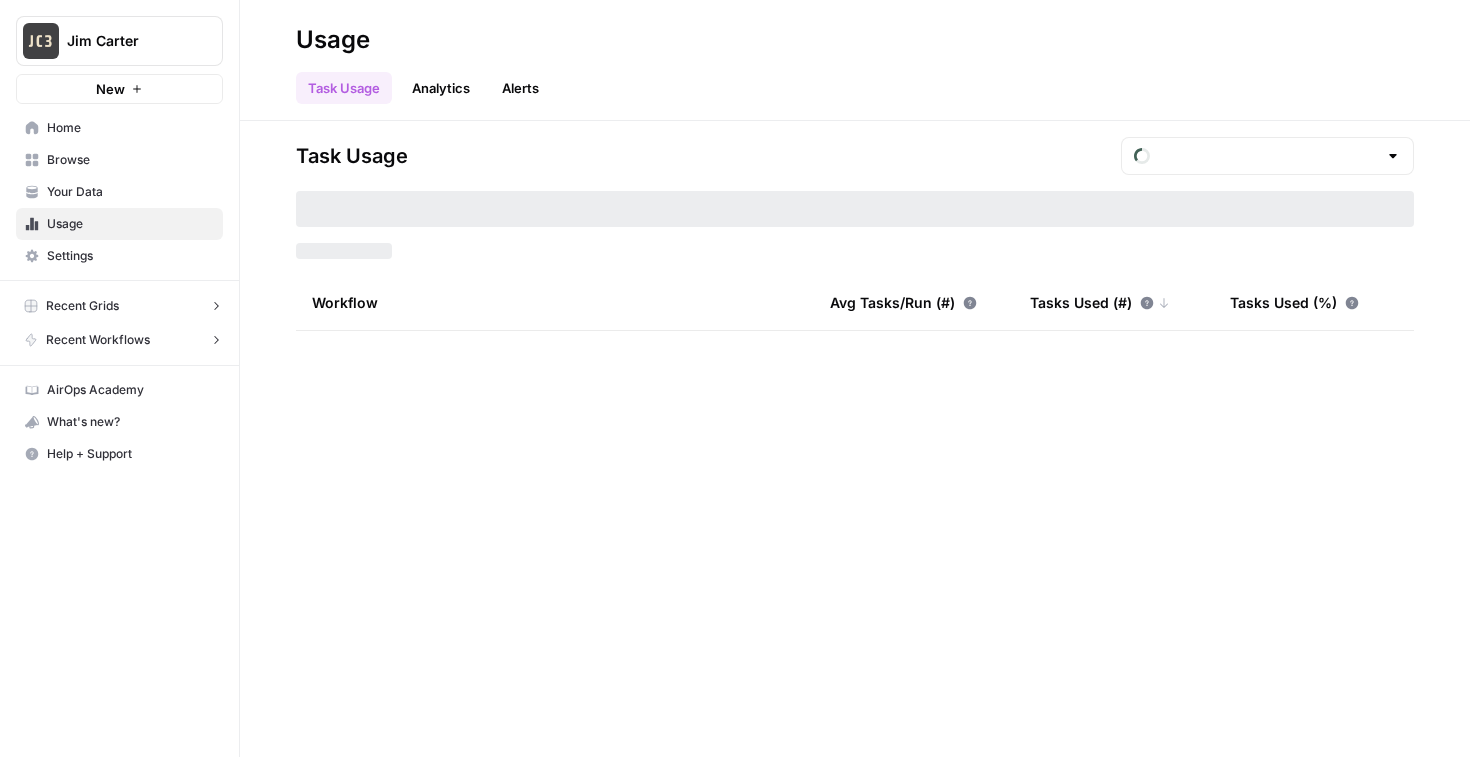 type on "August Tasks" 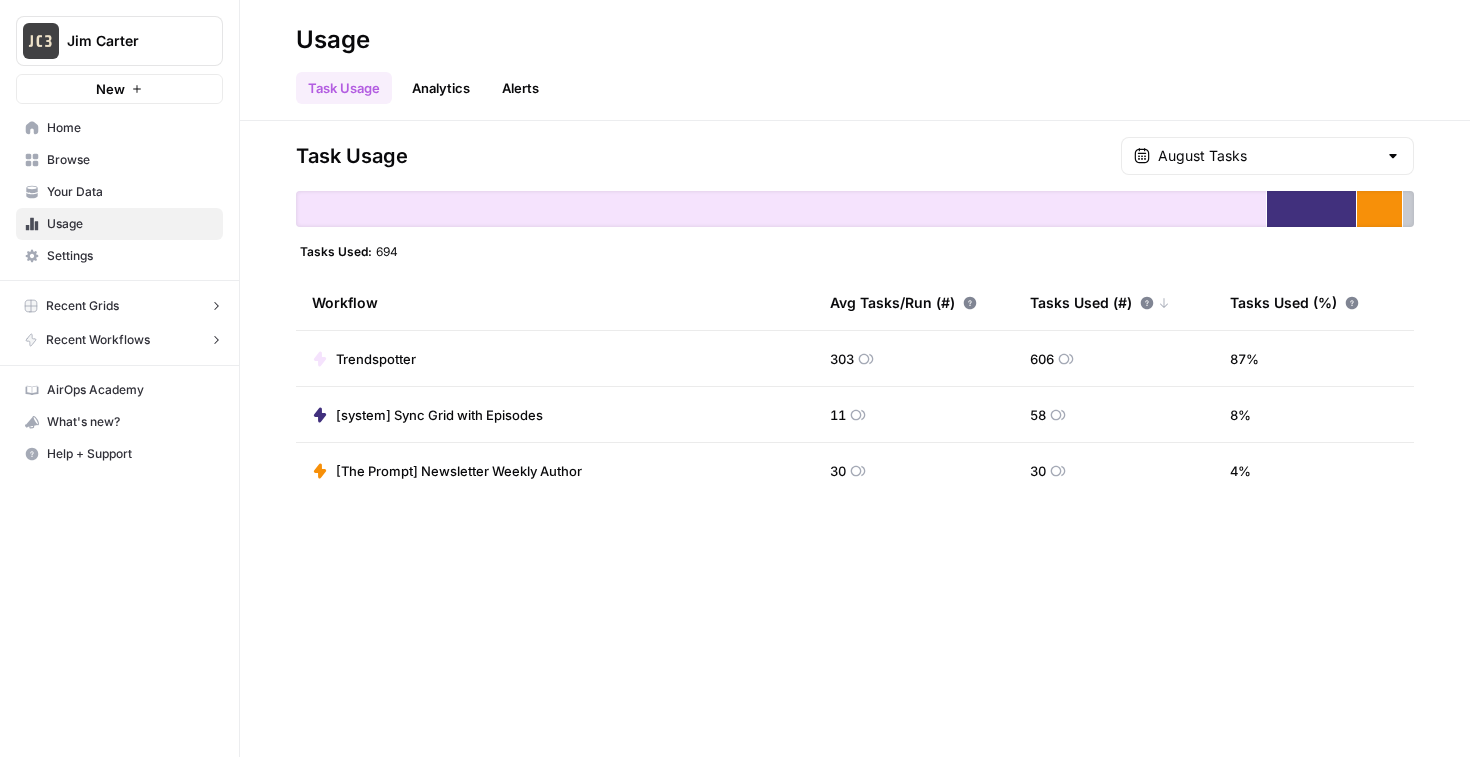 click on "August Tasks" at bounding box center (1267, 156) 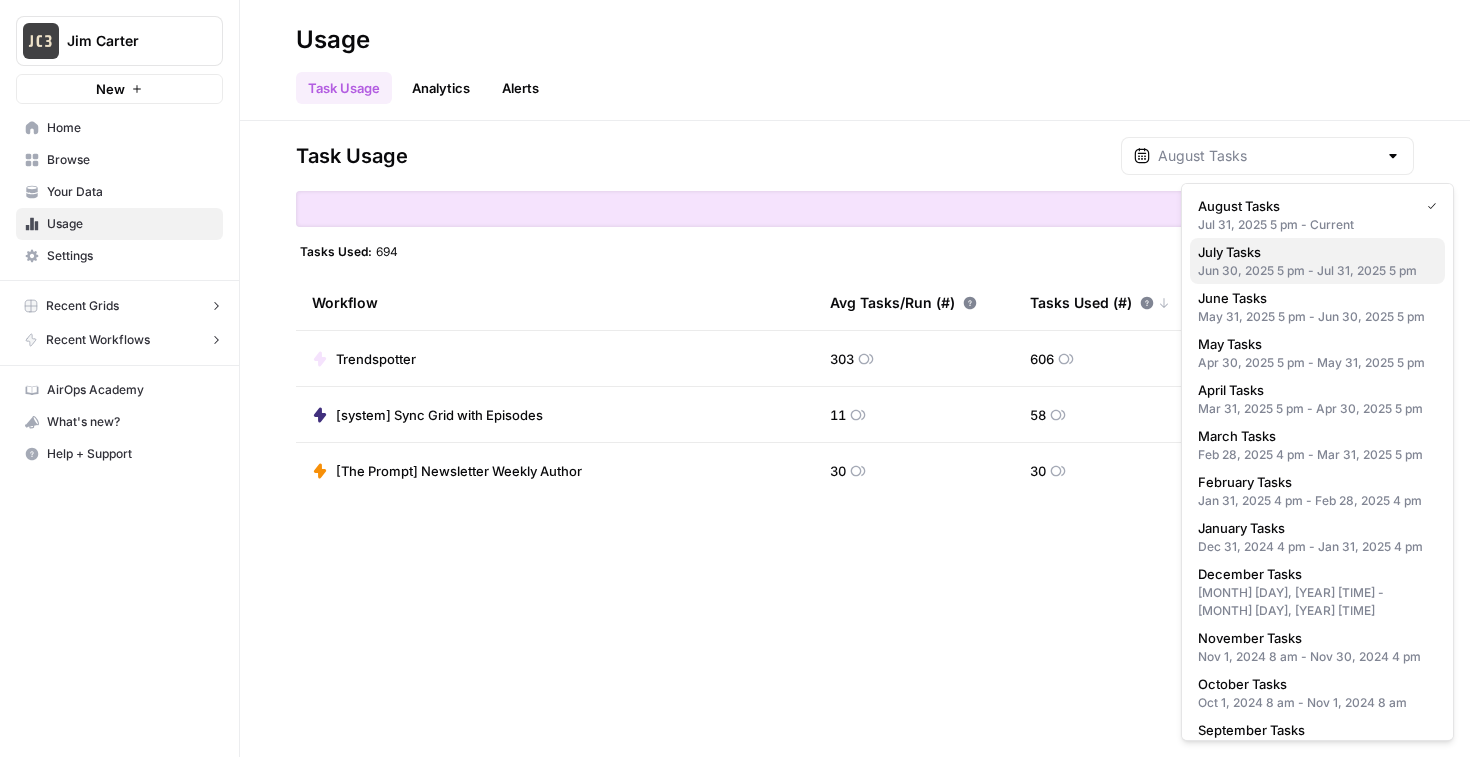 click on "Jun 30, 2025 5 pm - Jul 31, 2025 5 pm" at bounding box center [1317, 271] 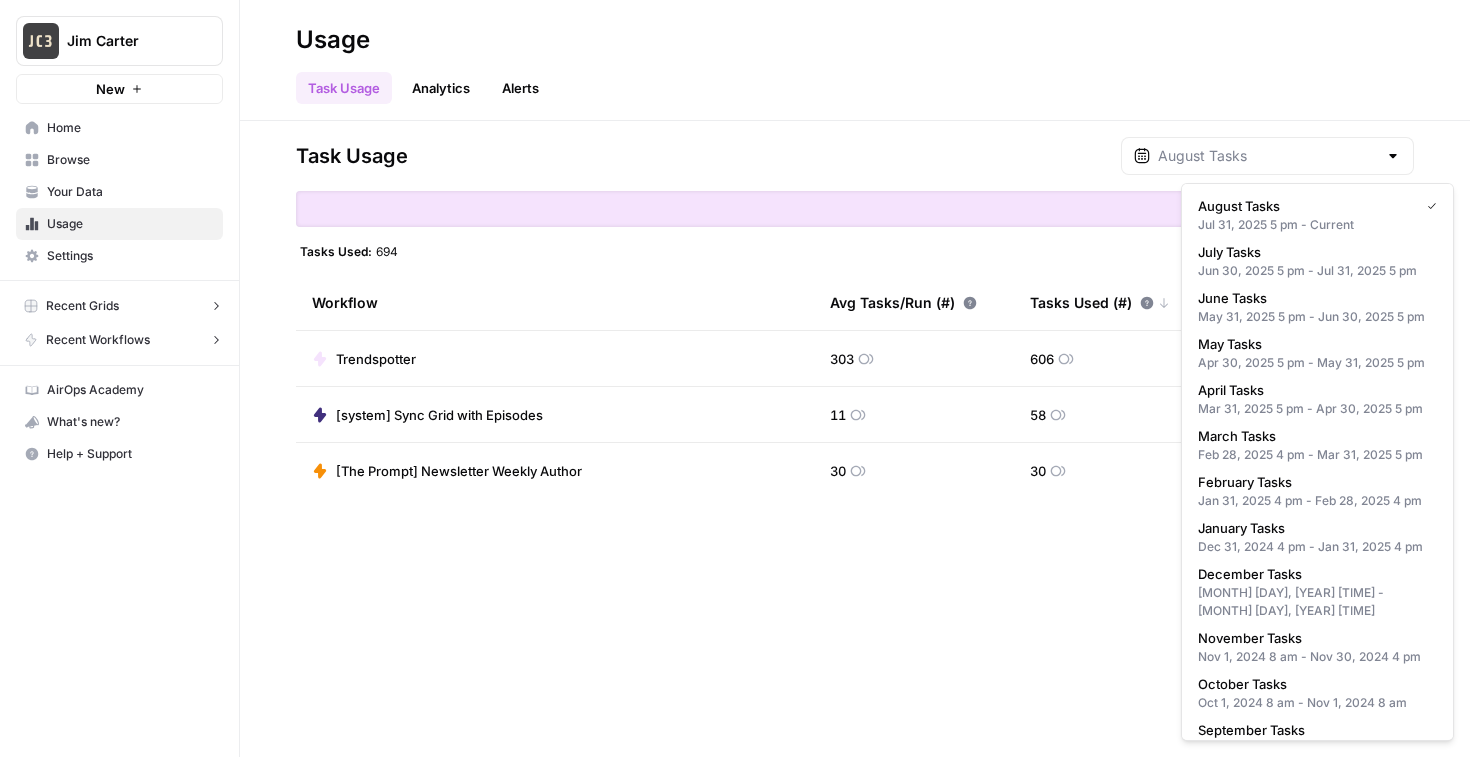 type on "July Tasks" 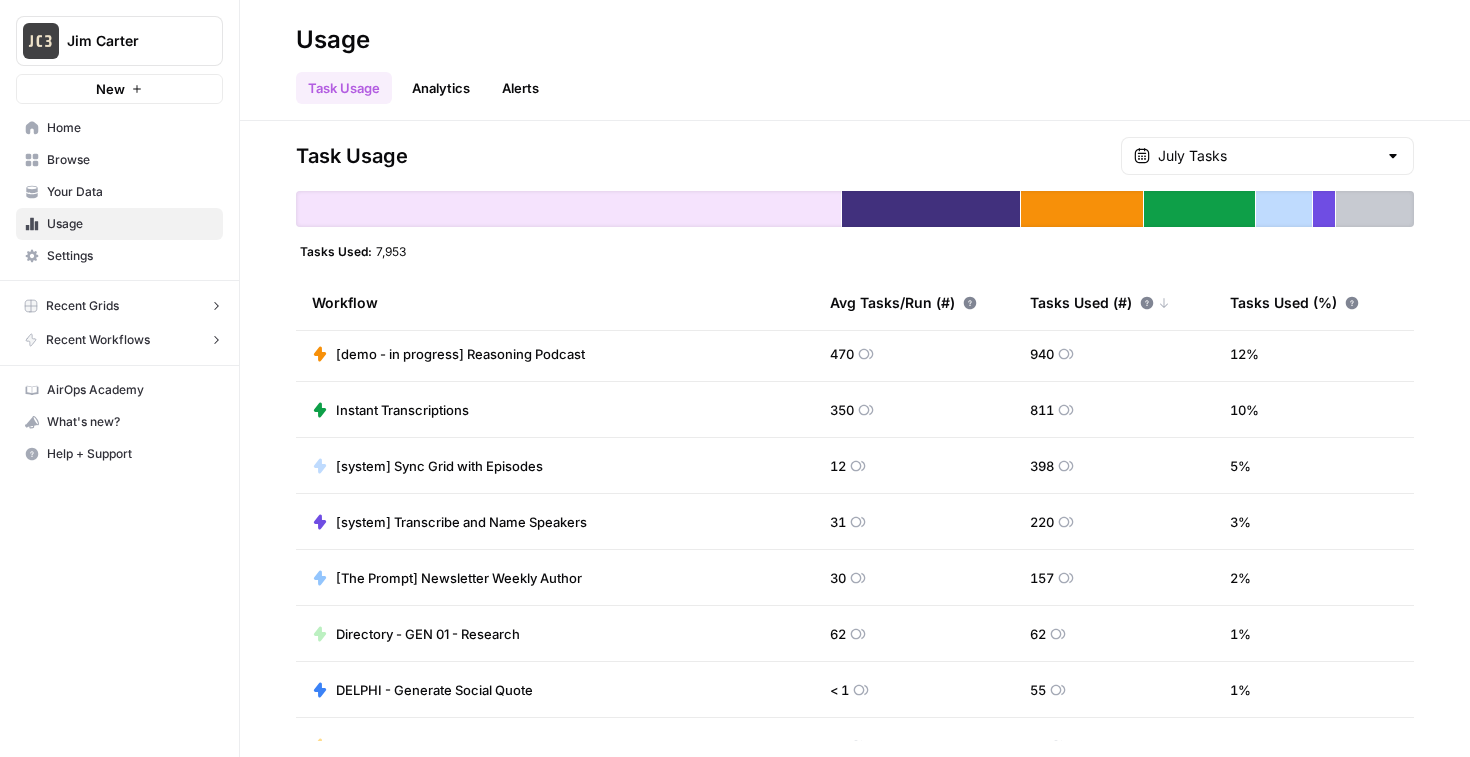 scroll, scrollTop: 0, scrollLeft: 0, axis: both 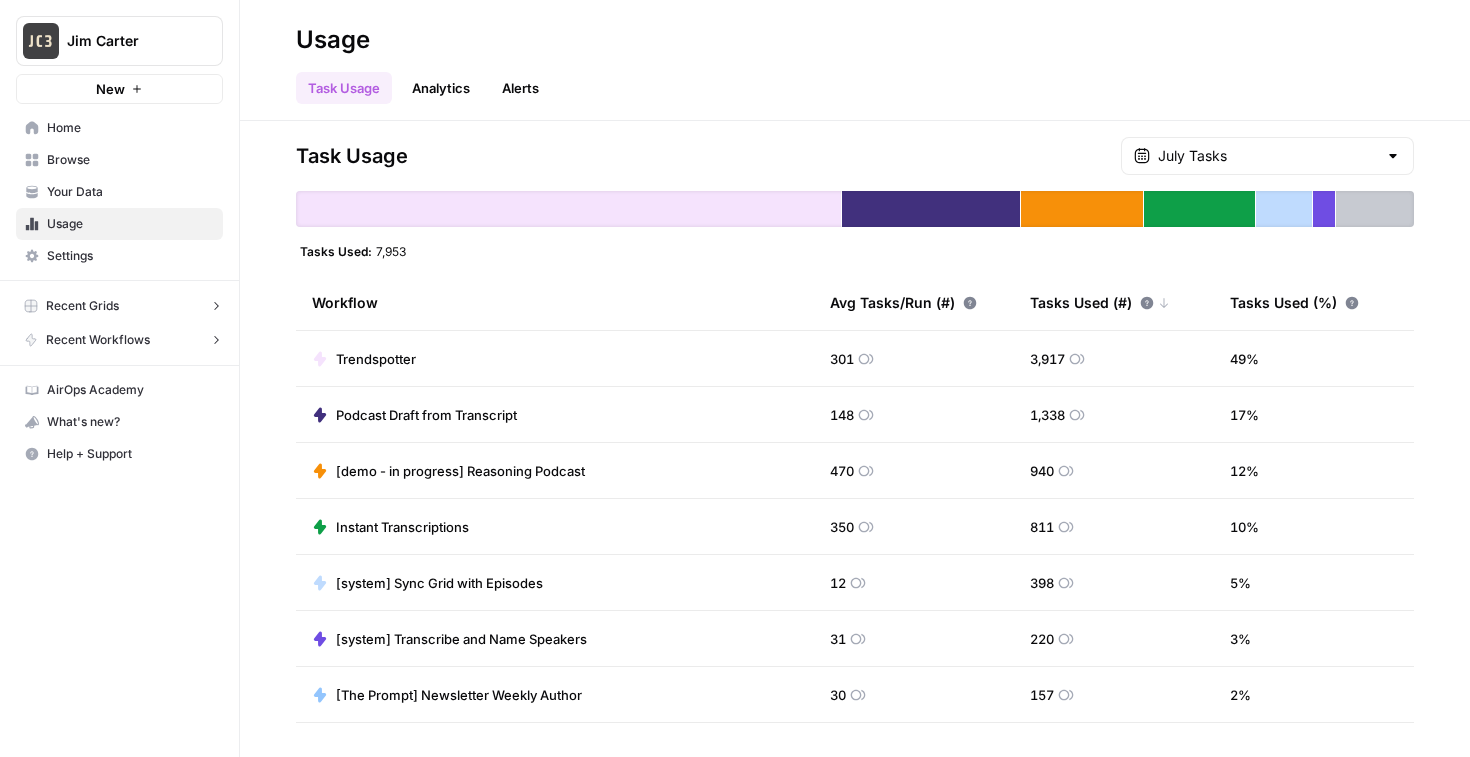 click on "Browse" at bounding box center [130, 160] 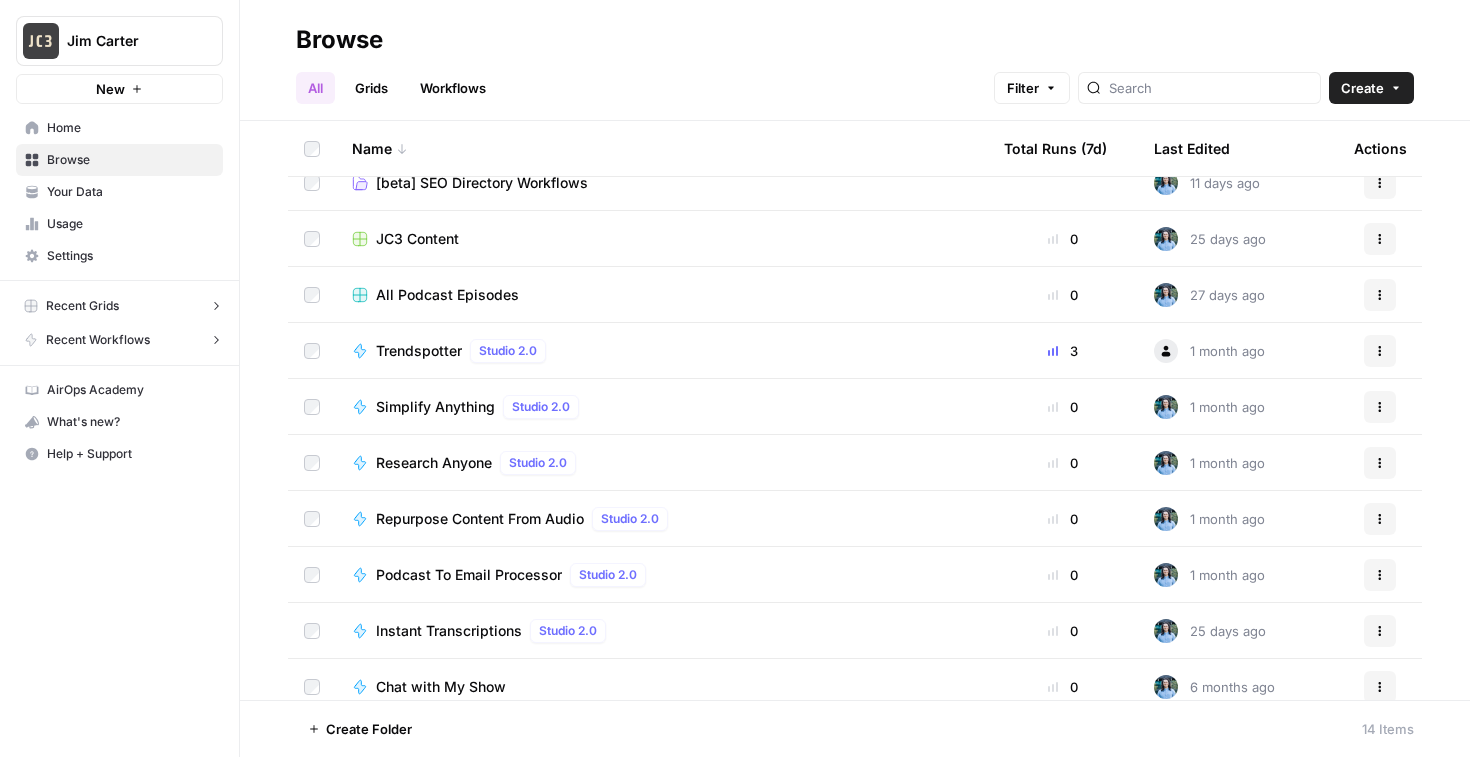 scroll, scrollTop: 261, scrollLeft: 0, axis: vertical 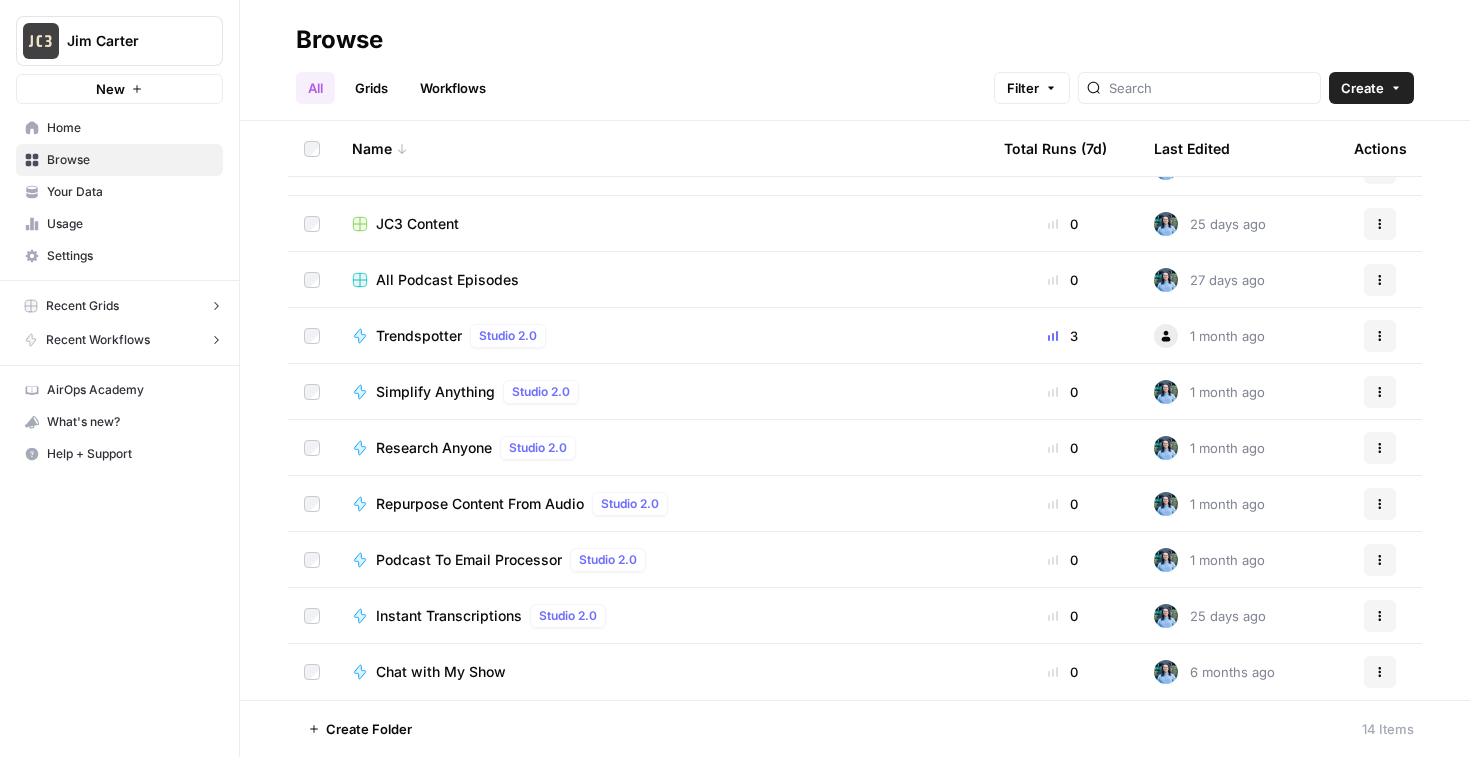 click 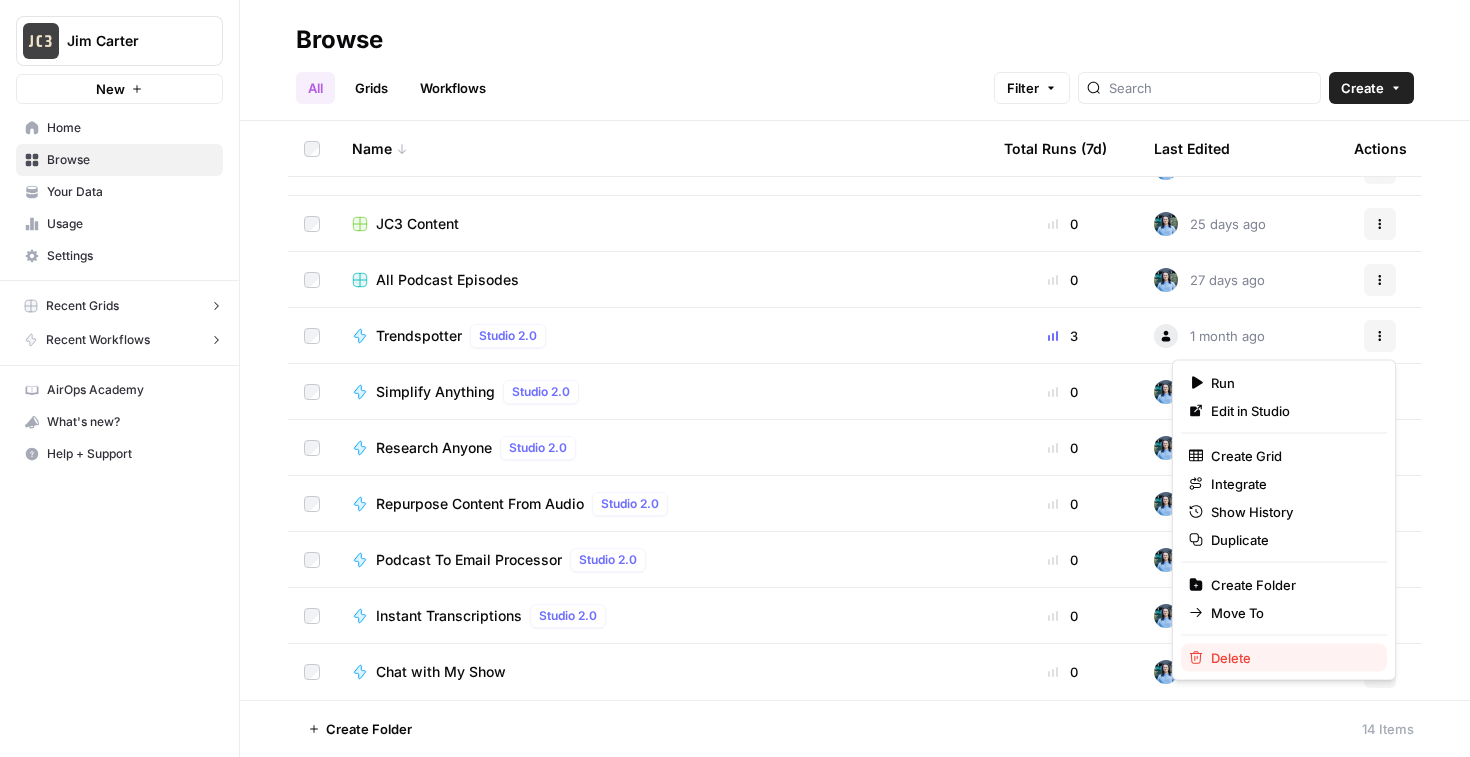 click on "Delete" at bounding box center (1291, 658) 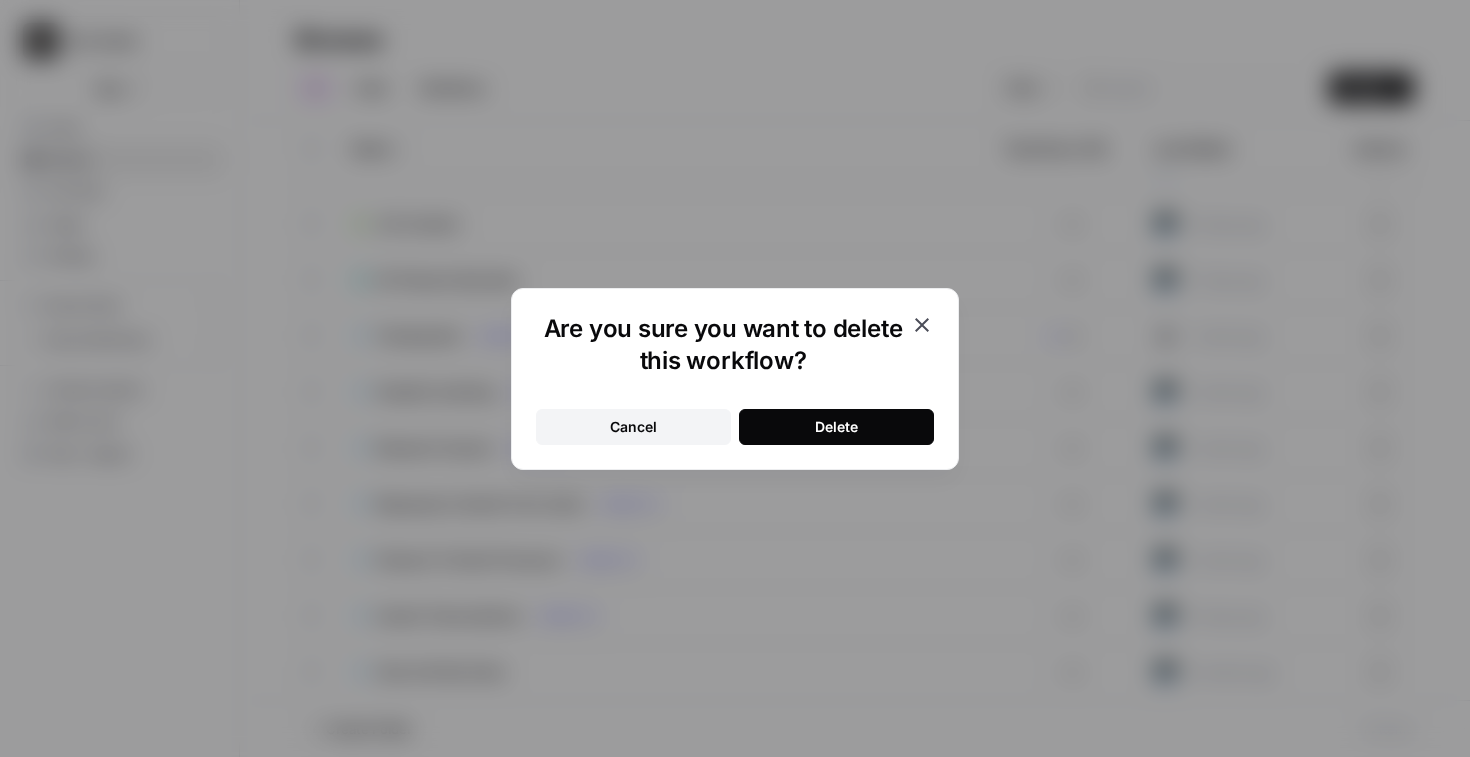 click on "Cancel" at bounding box center [633, 427] 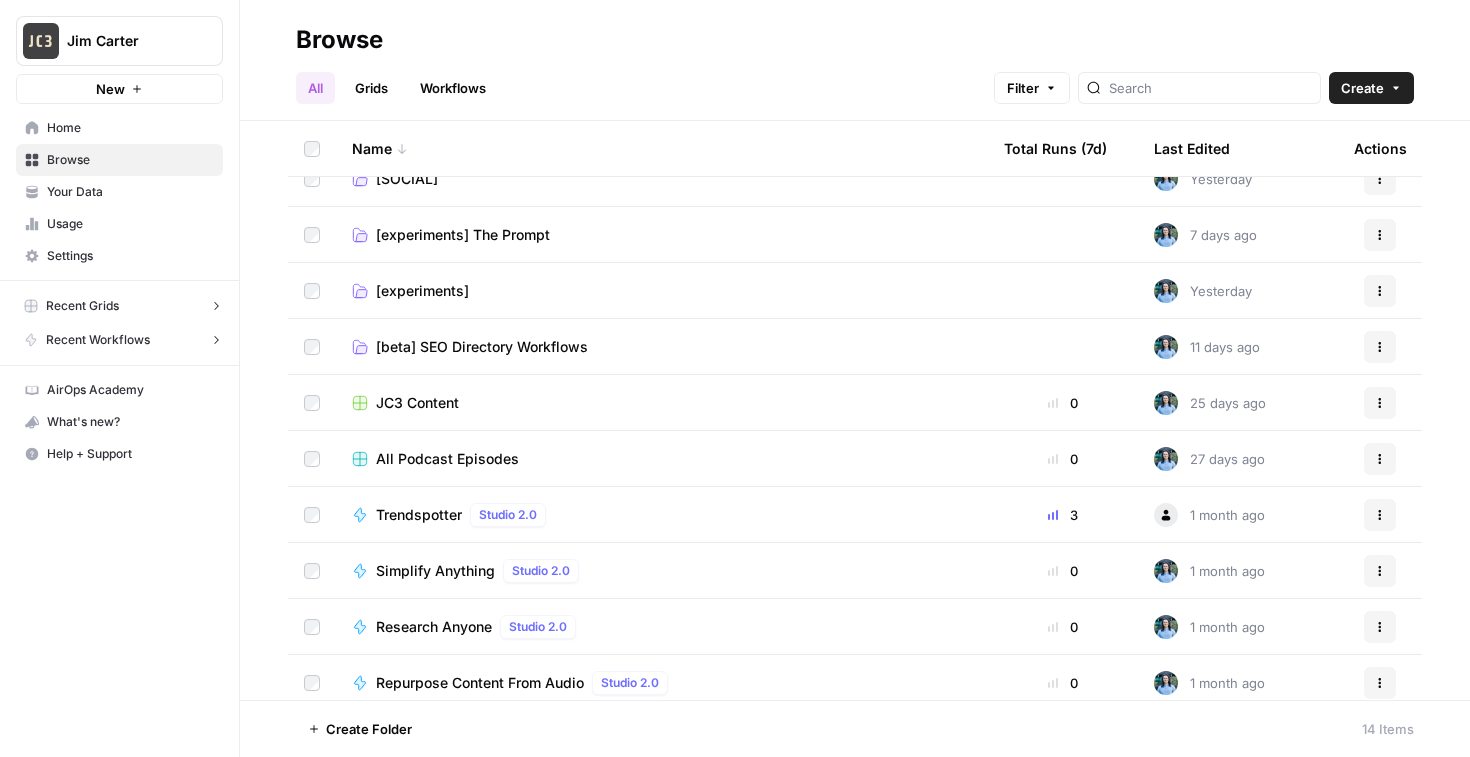 scroll, scrollTop: 0, scrollLeft: 0, axis: both 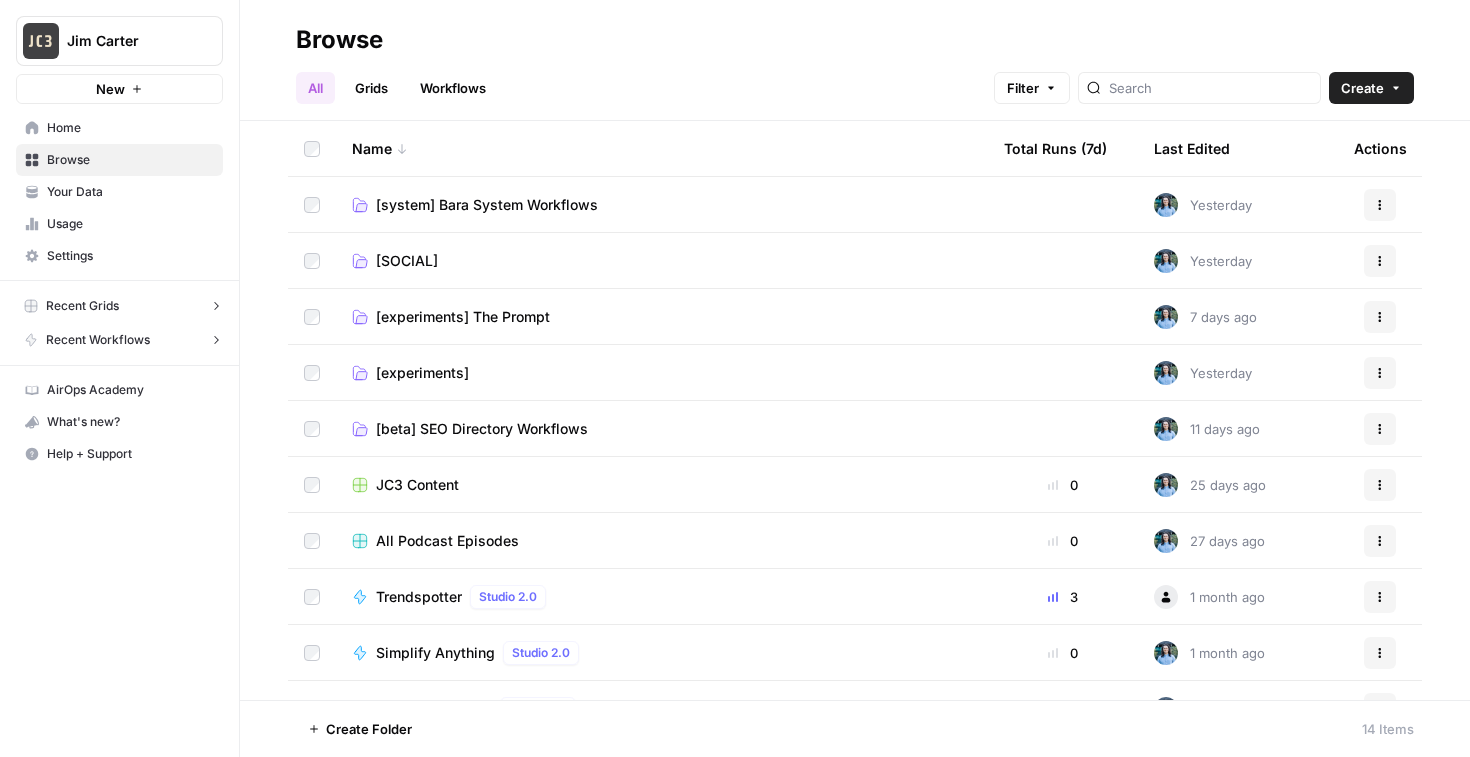 click on "[experiments]" at bounding box center [422, 373] 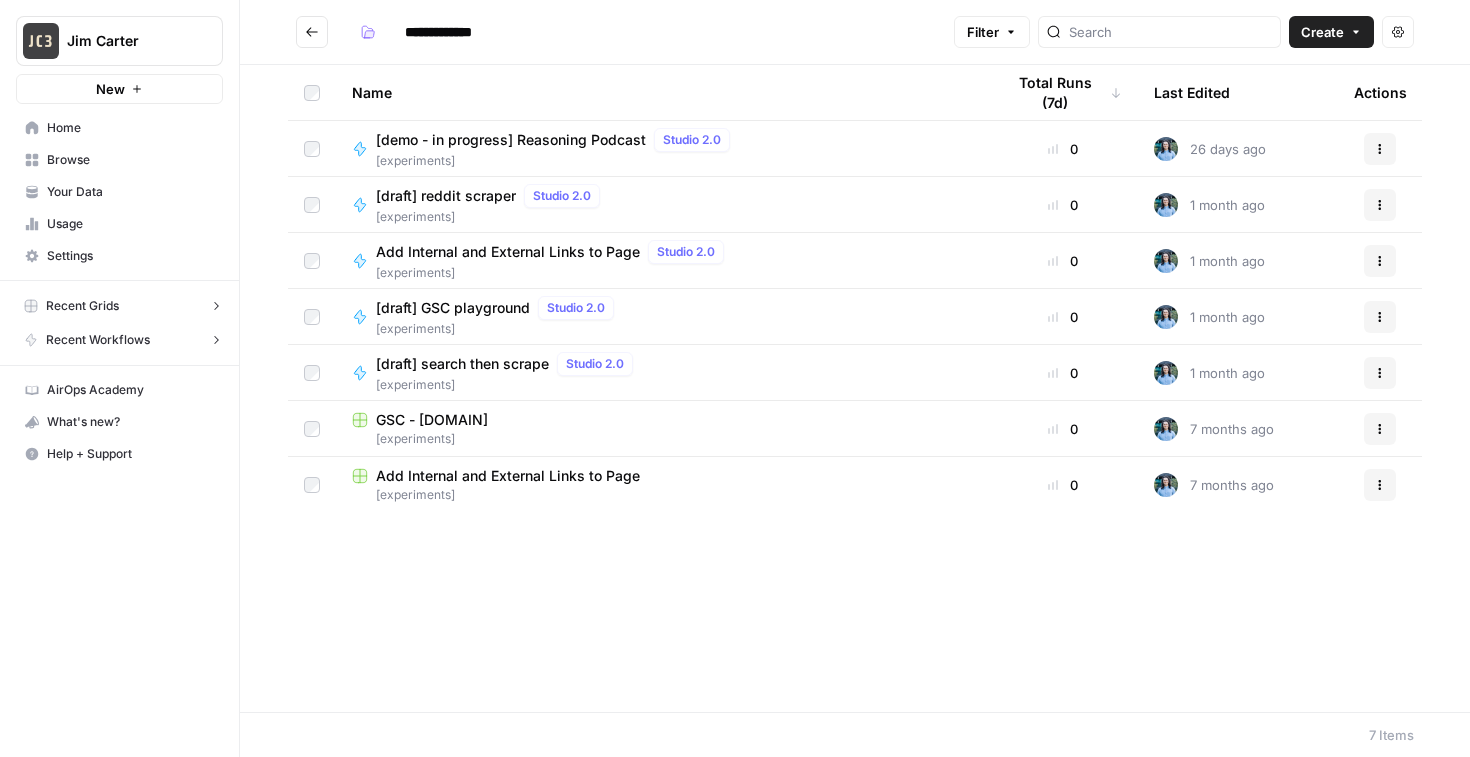 click on "[demo - in progress] Reasoning Podcast" at bounding box center (511, 140) 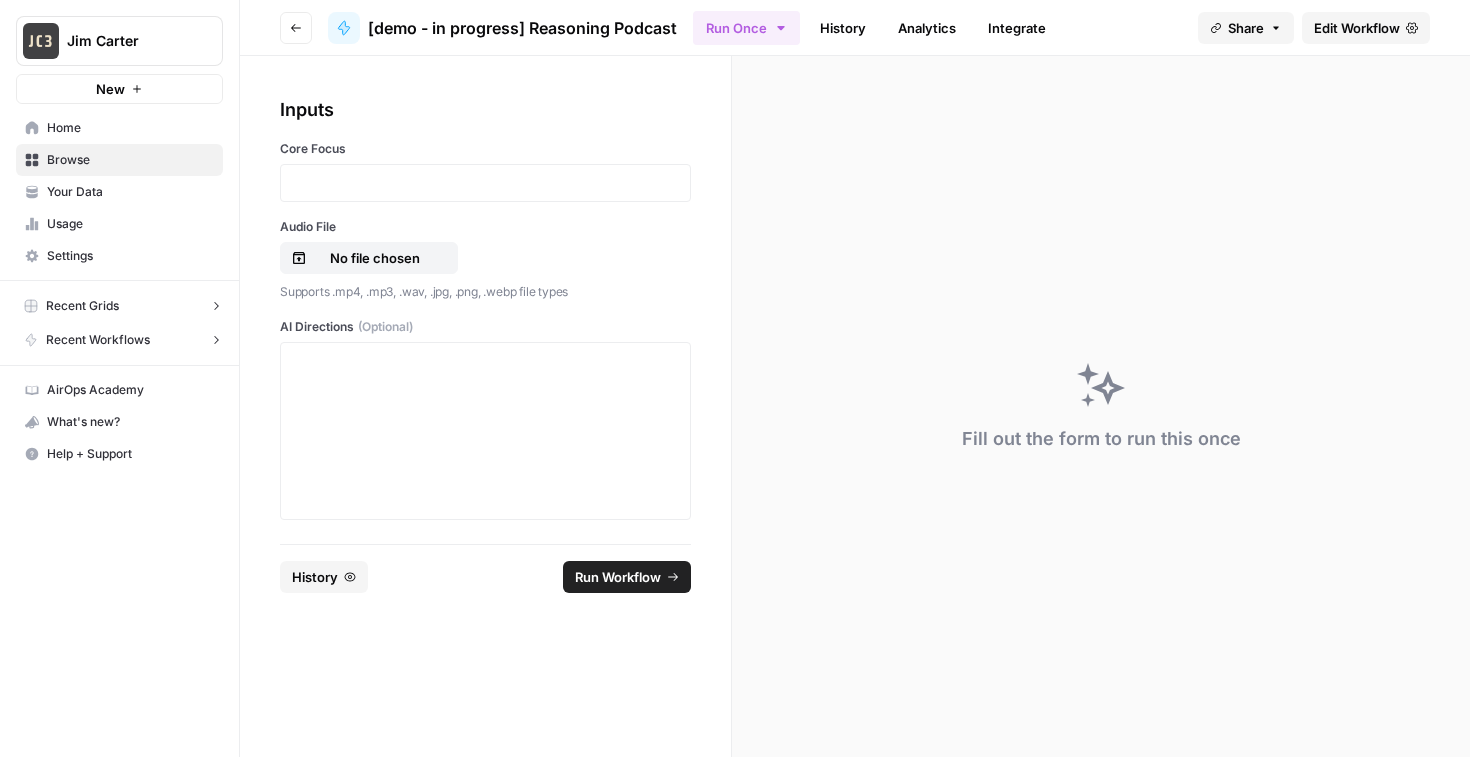 click on "Go back" at bounding box center [296, 28] 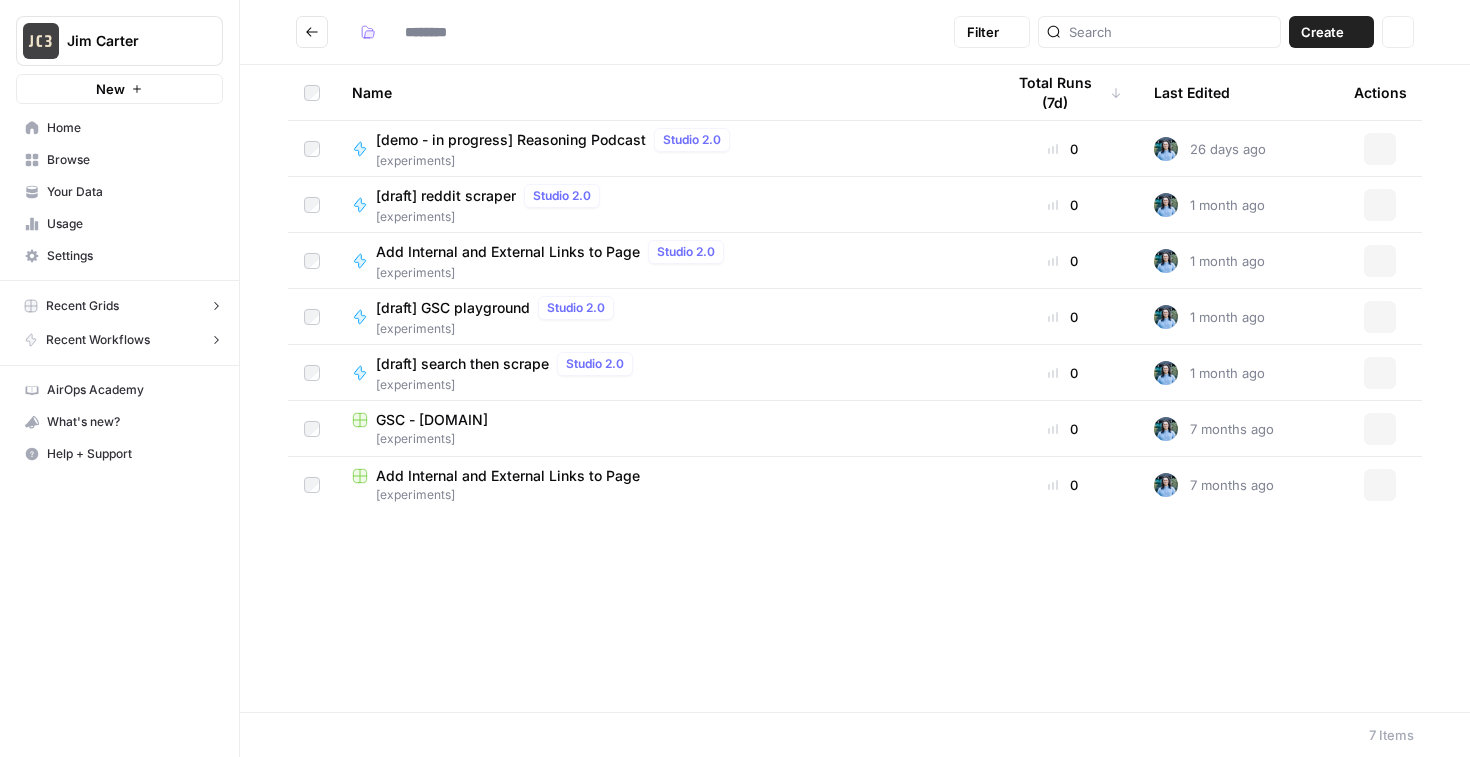 type on "**********" 